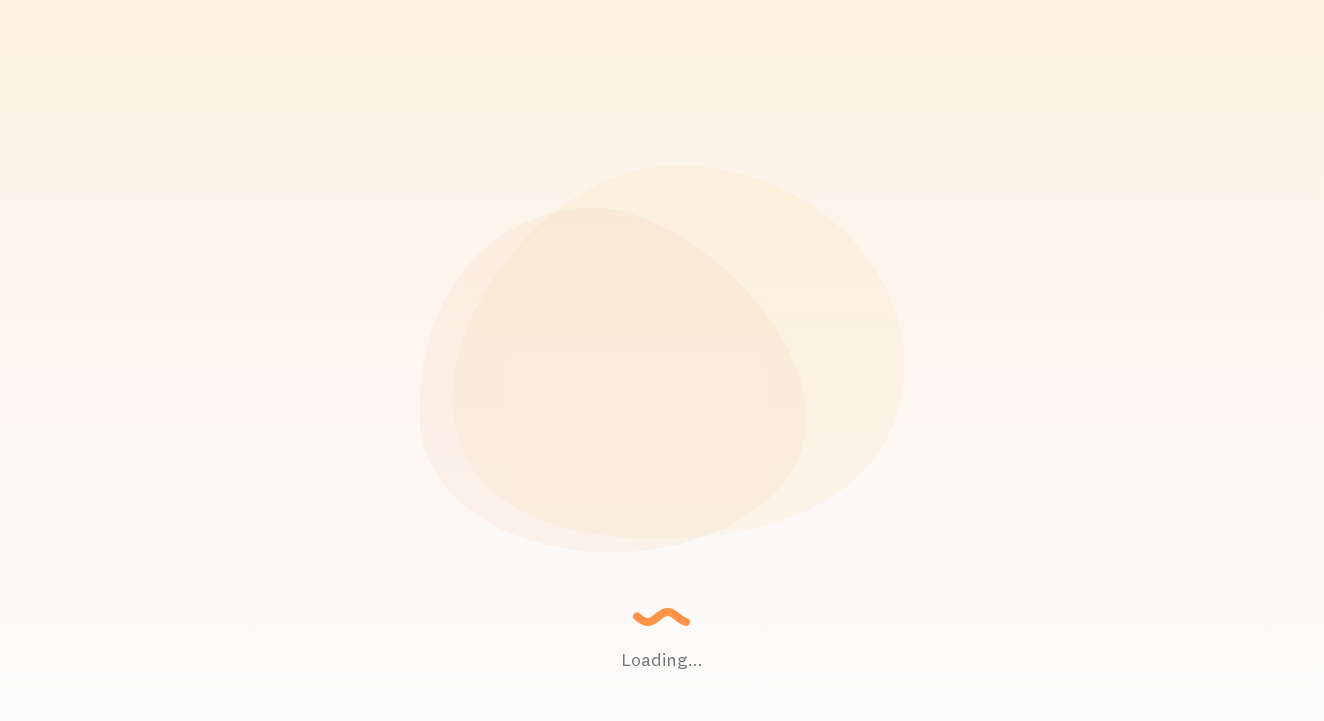 scroll, scrollTop: 0, scrollLeft: 0, axis: both 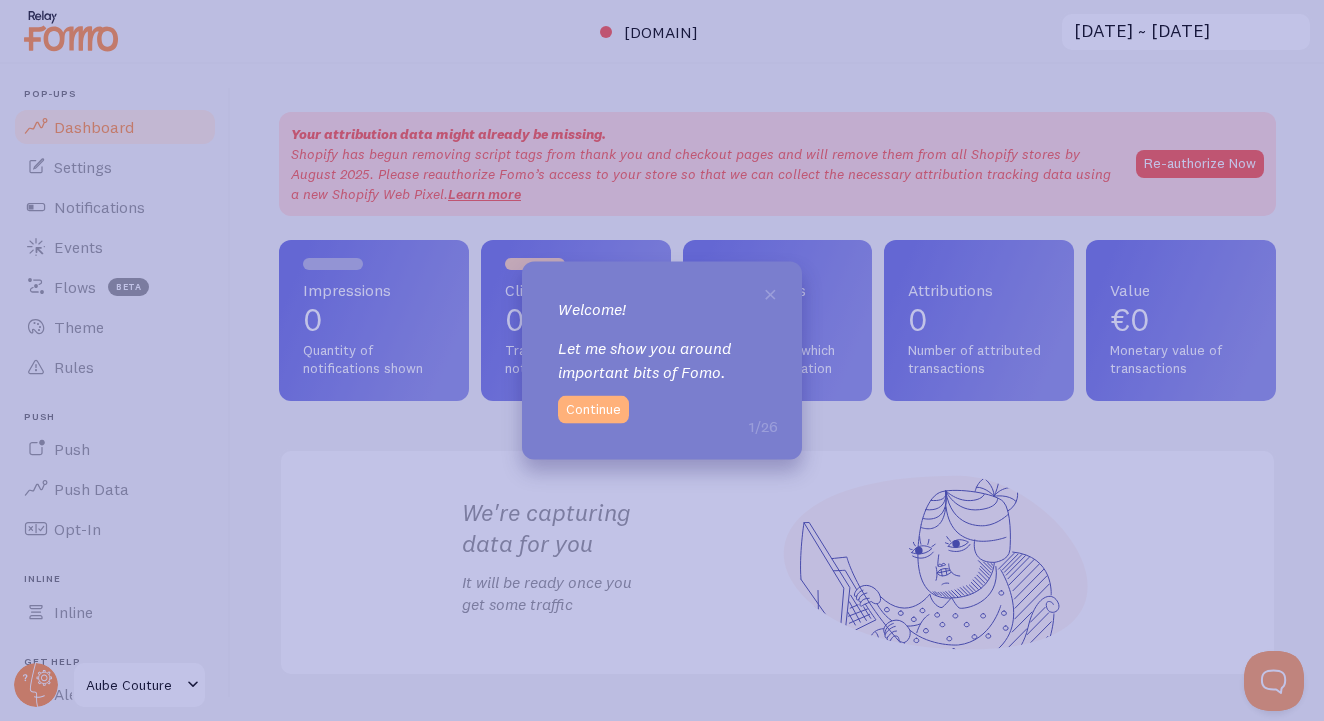 click on "Continue" at bounding box center [593, 410] 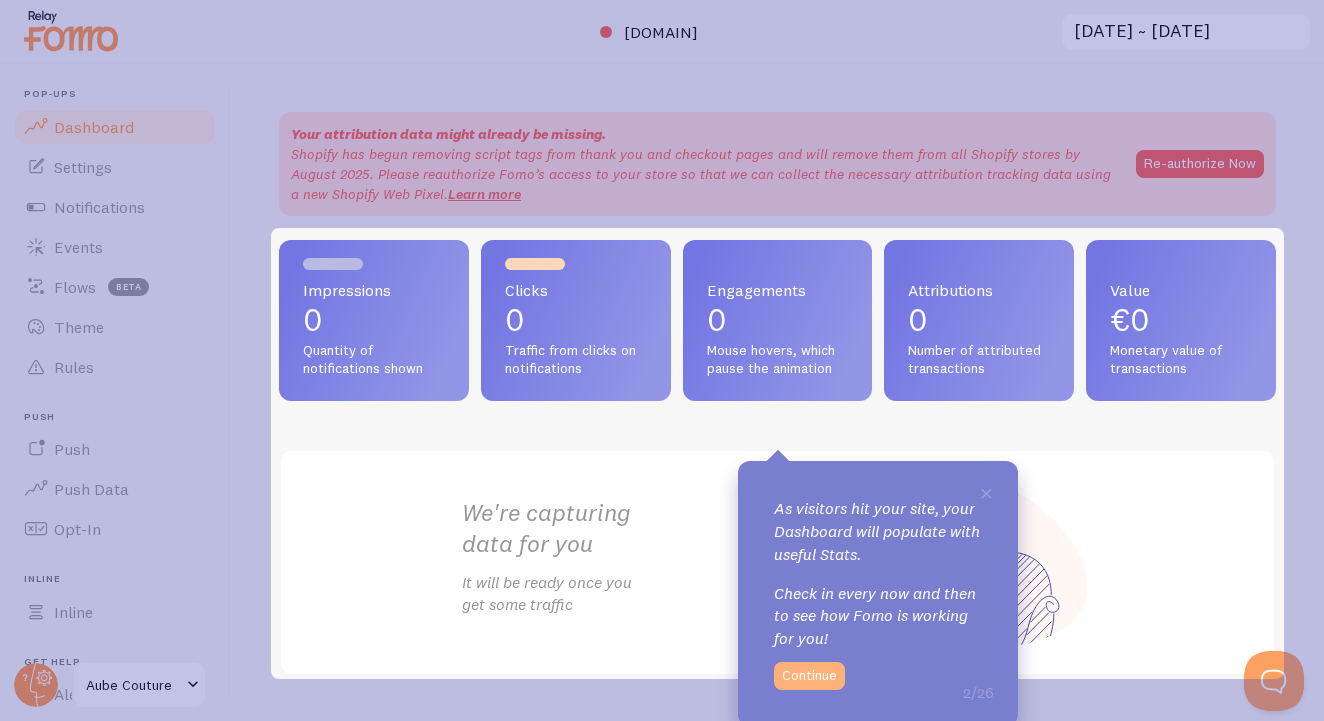 click on "Continue" at bounding box center [809, 676] 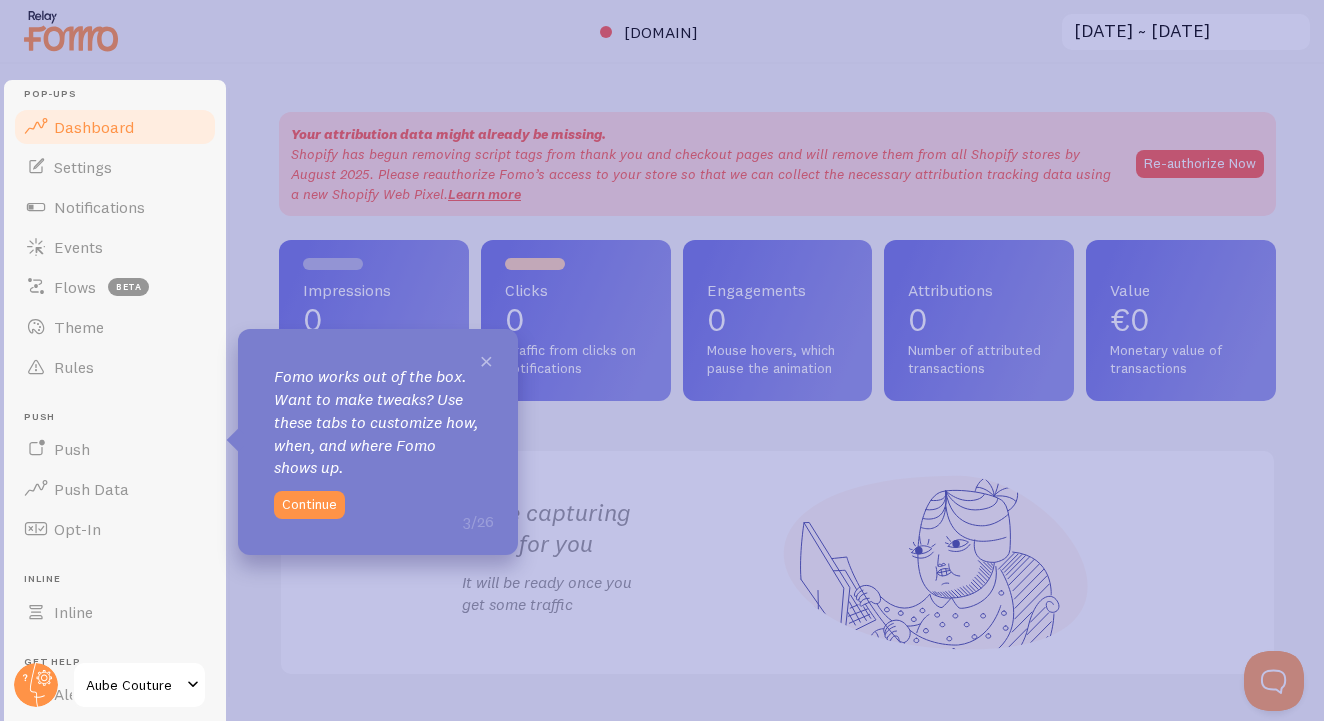 click on "×" at bounding box center (486, 360) 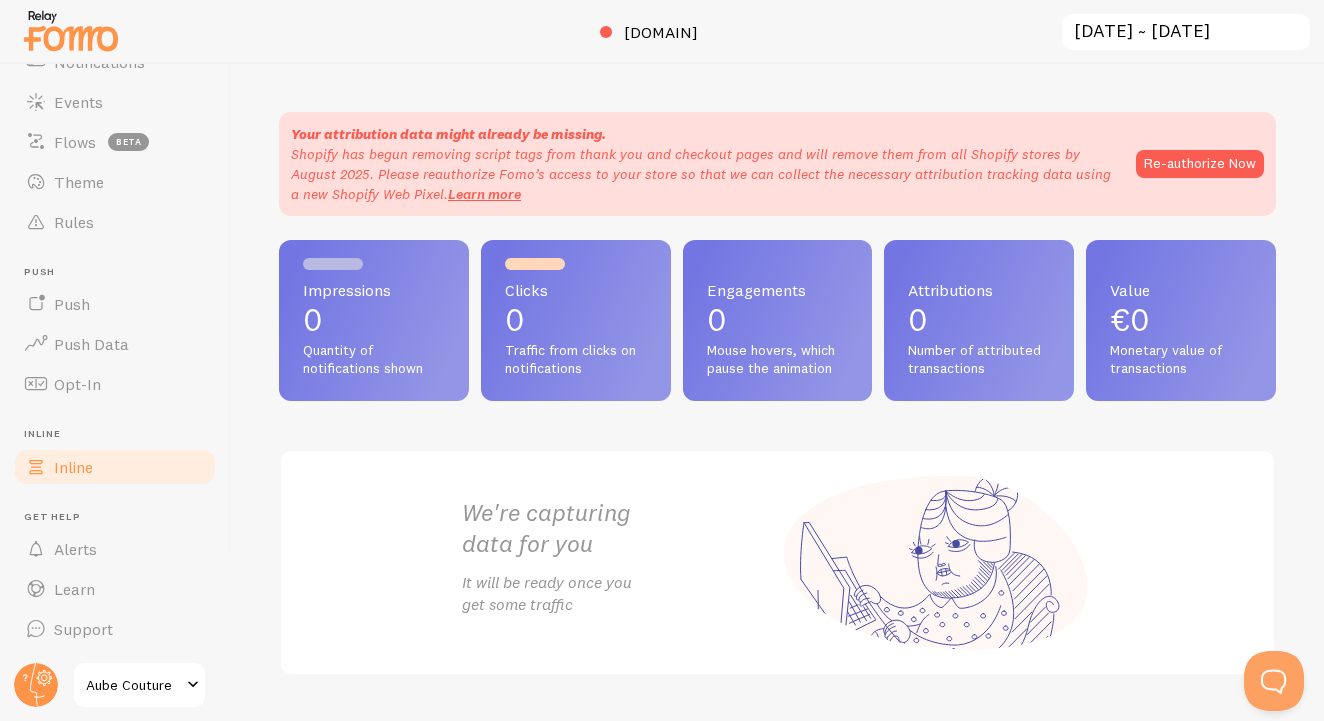 scroll, scrollTop: 171, scrollLeft: 0, axis: vertical 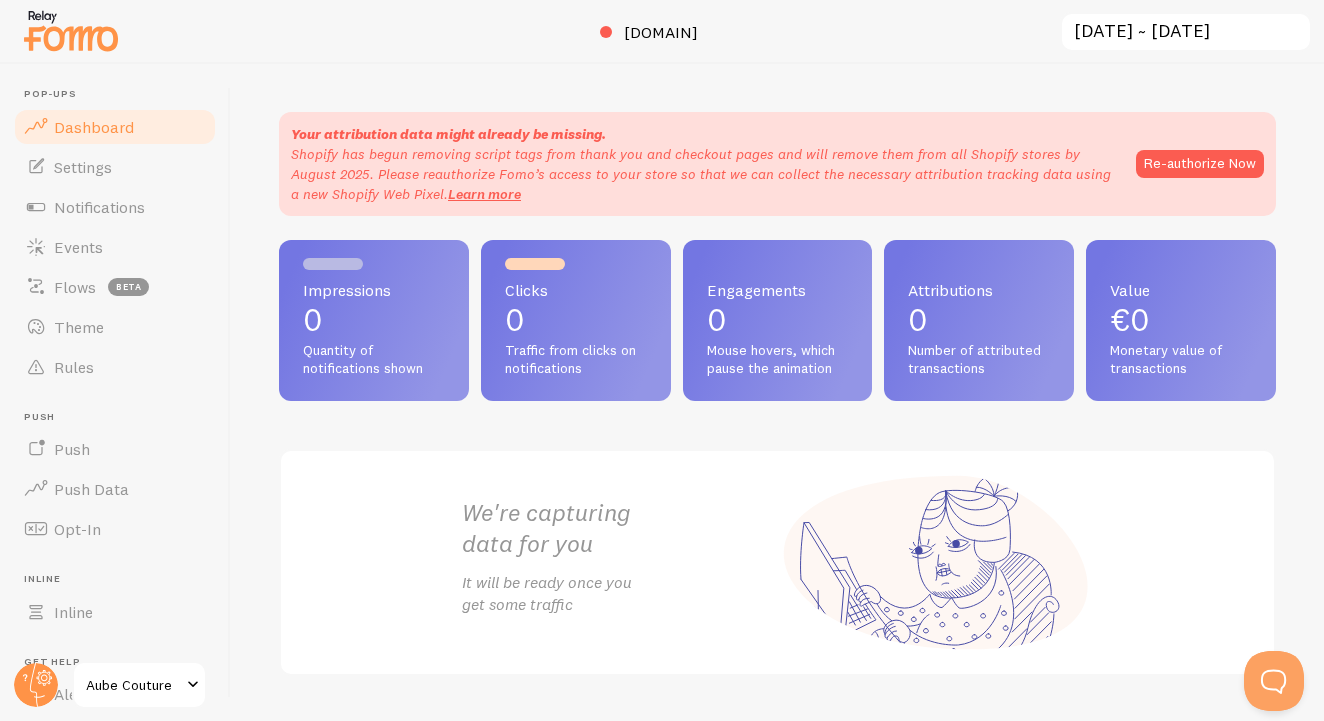 click at bounding box center [71, 30] 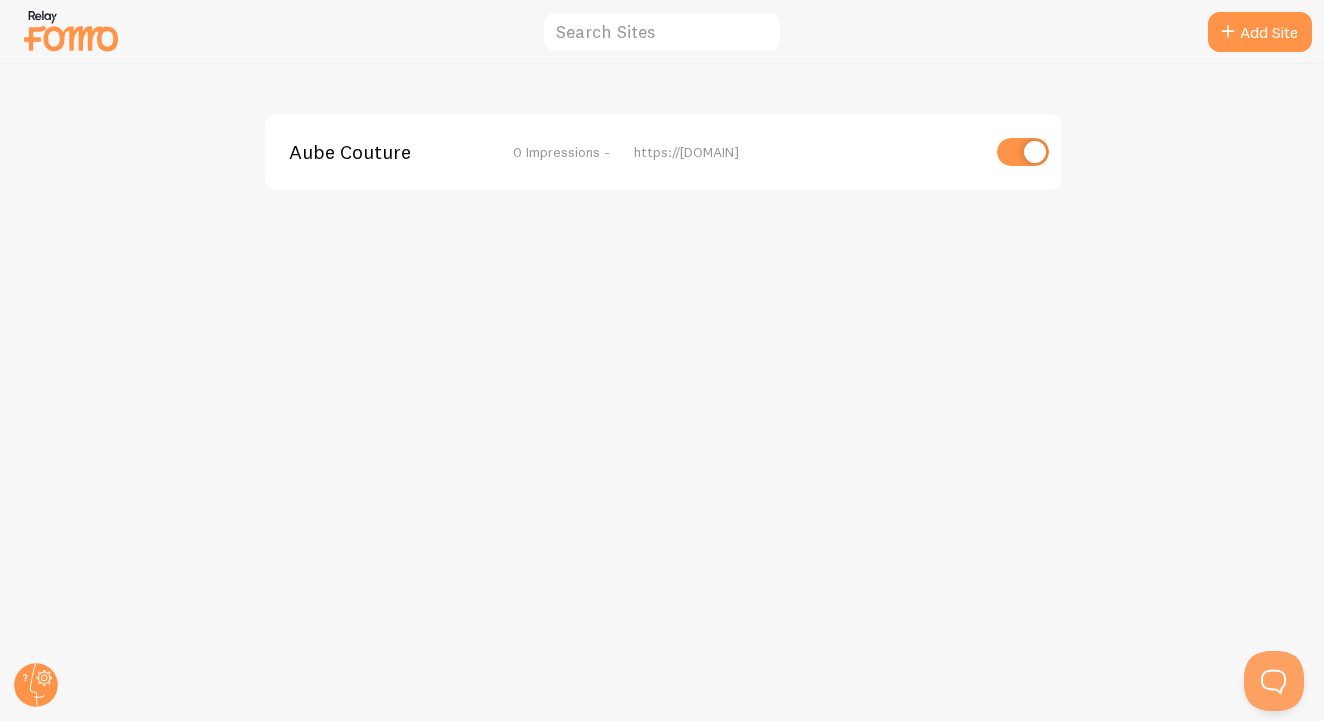 click on "[COMPANY_NAME]" at bounding box center [369, 152] 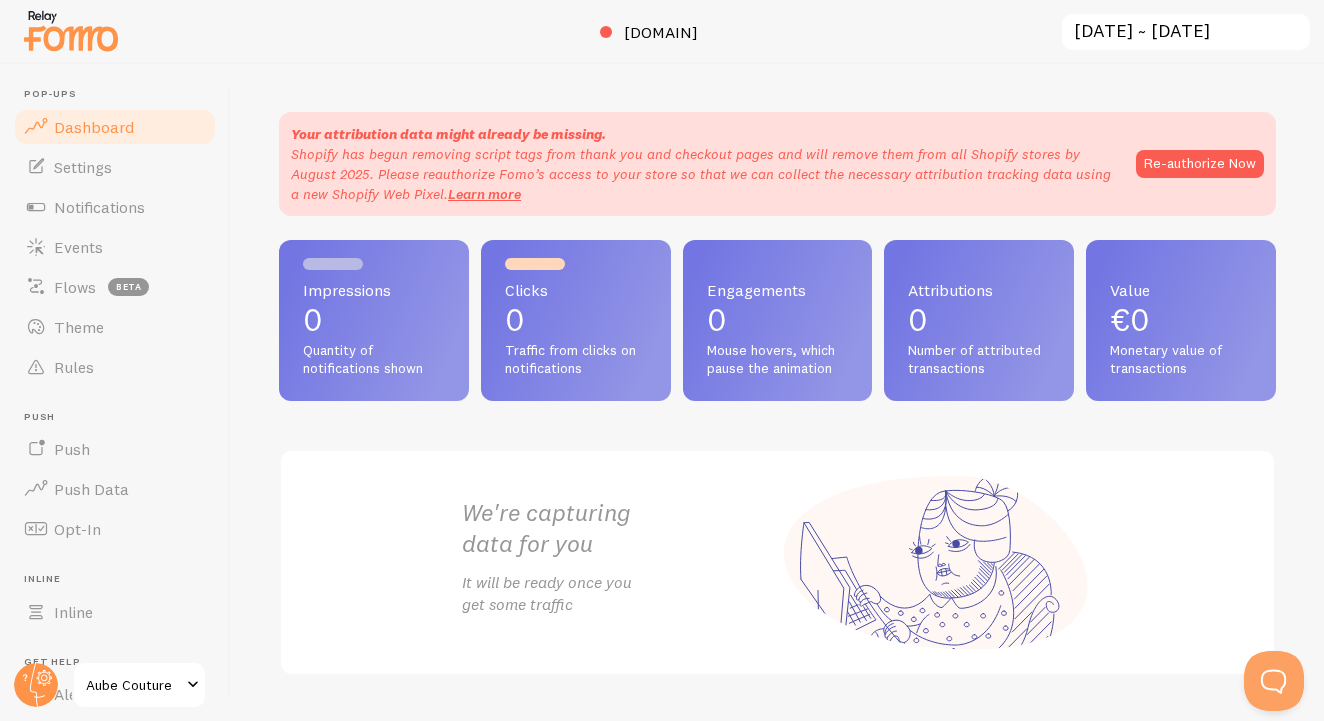 click on "Impressions
0
Quantity of notifications shown" at bounding box center (374, 320) 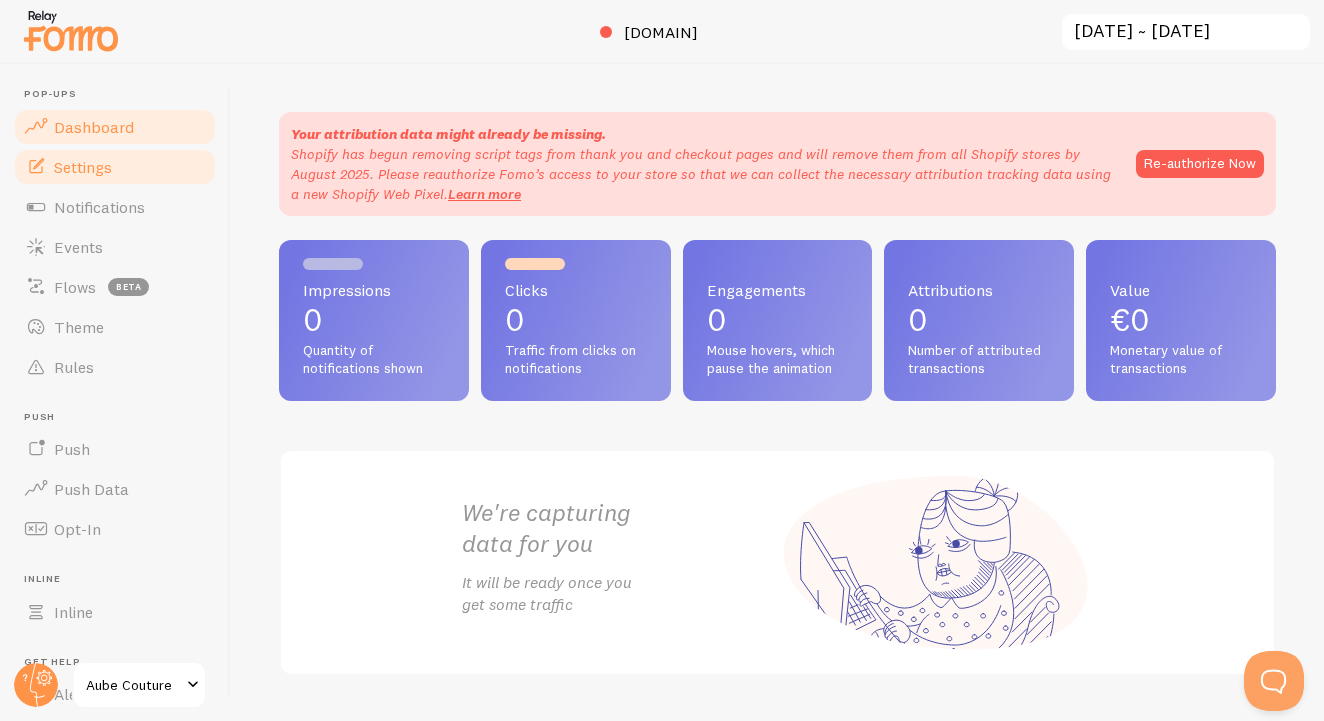 click on "Settings" at bounding box center (115, 167) 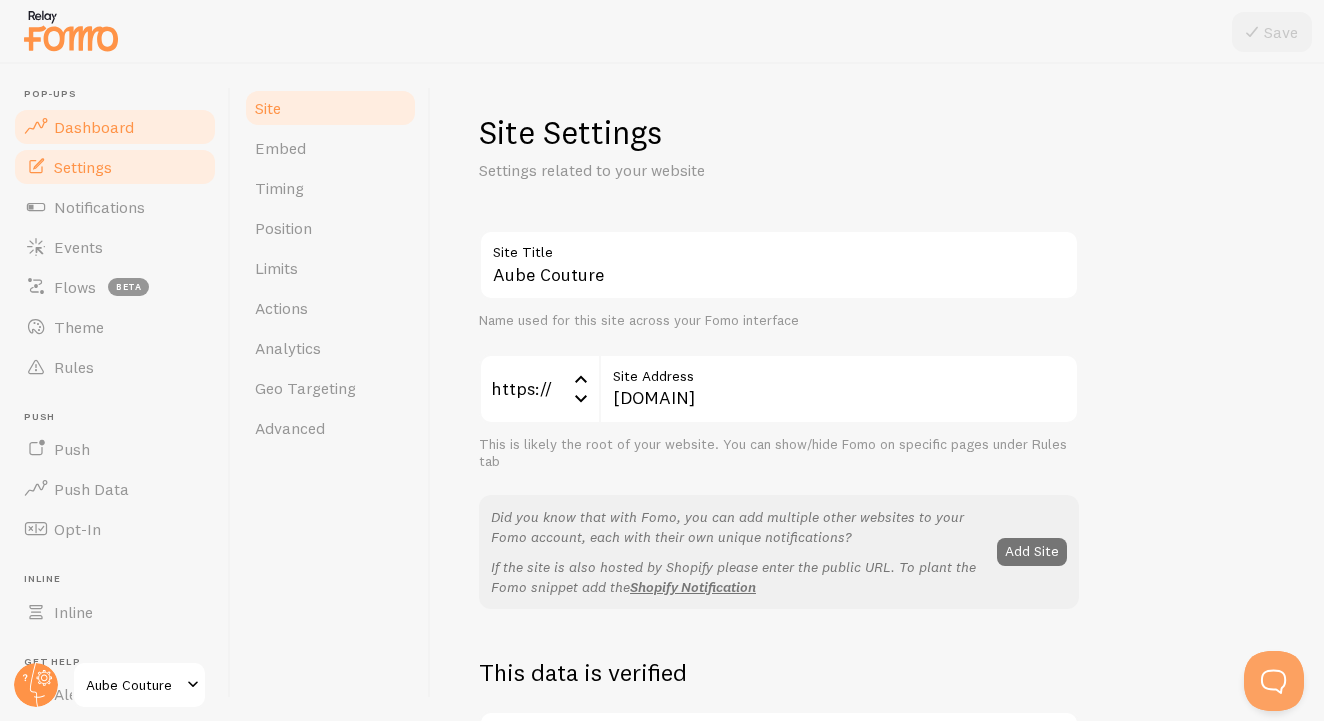 click on "Dashboard" at bounding box center [115, 127] 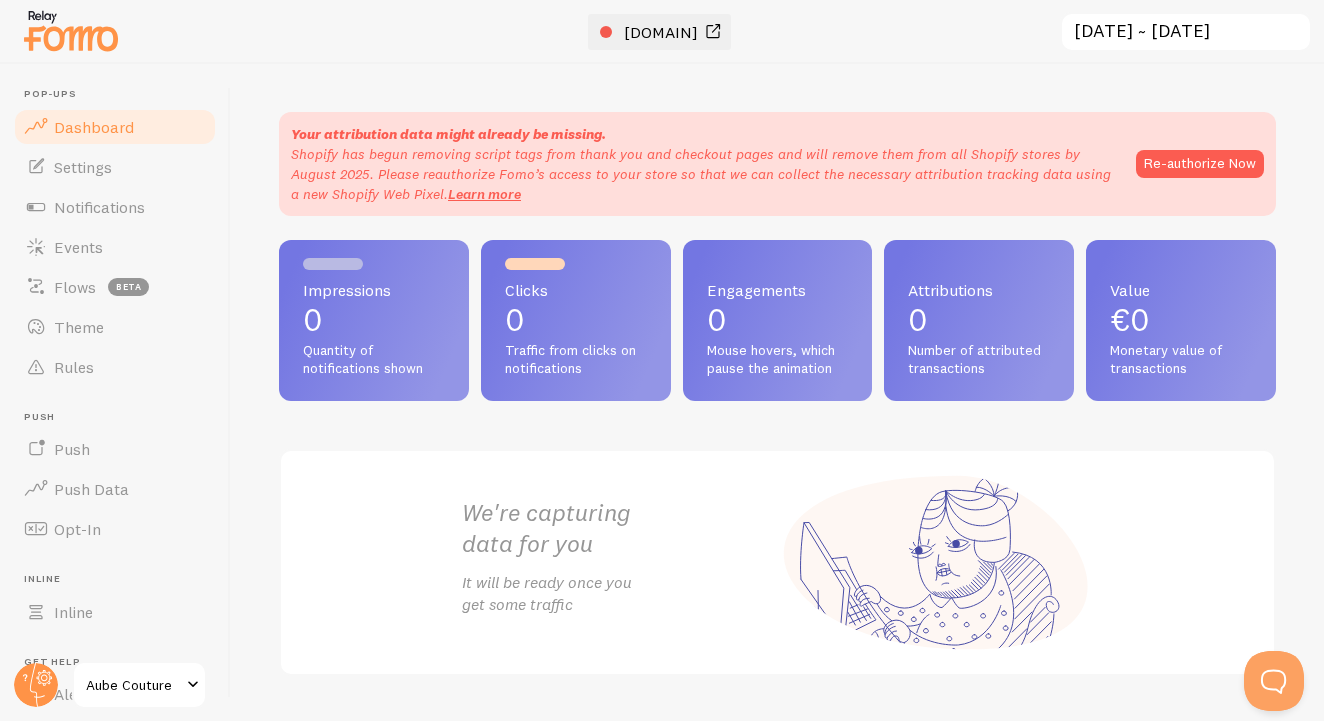 click at bounding box center [606, 32] 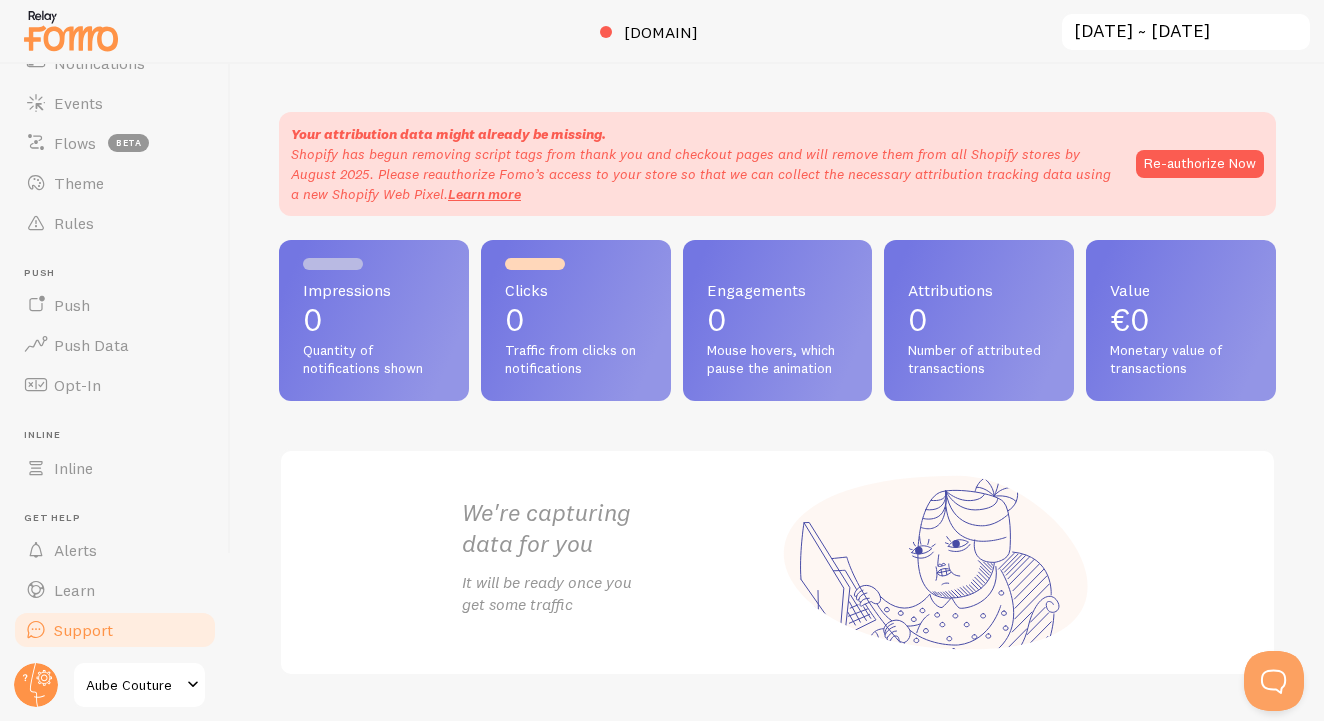 scroll, scrollTop: 143, scrollLeft: 0, axis: vertical 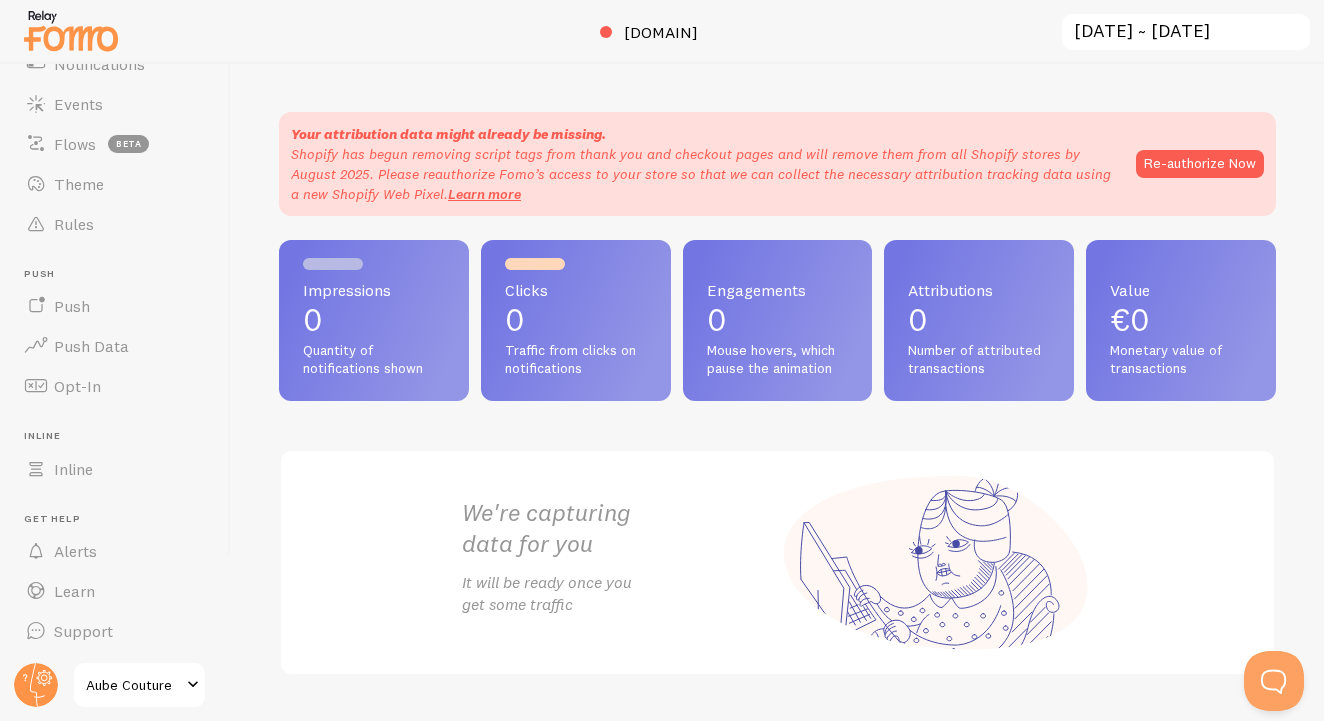 click on "[COMPANY_NAME]" at bounding box center (133, 685) 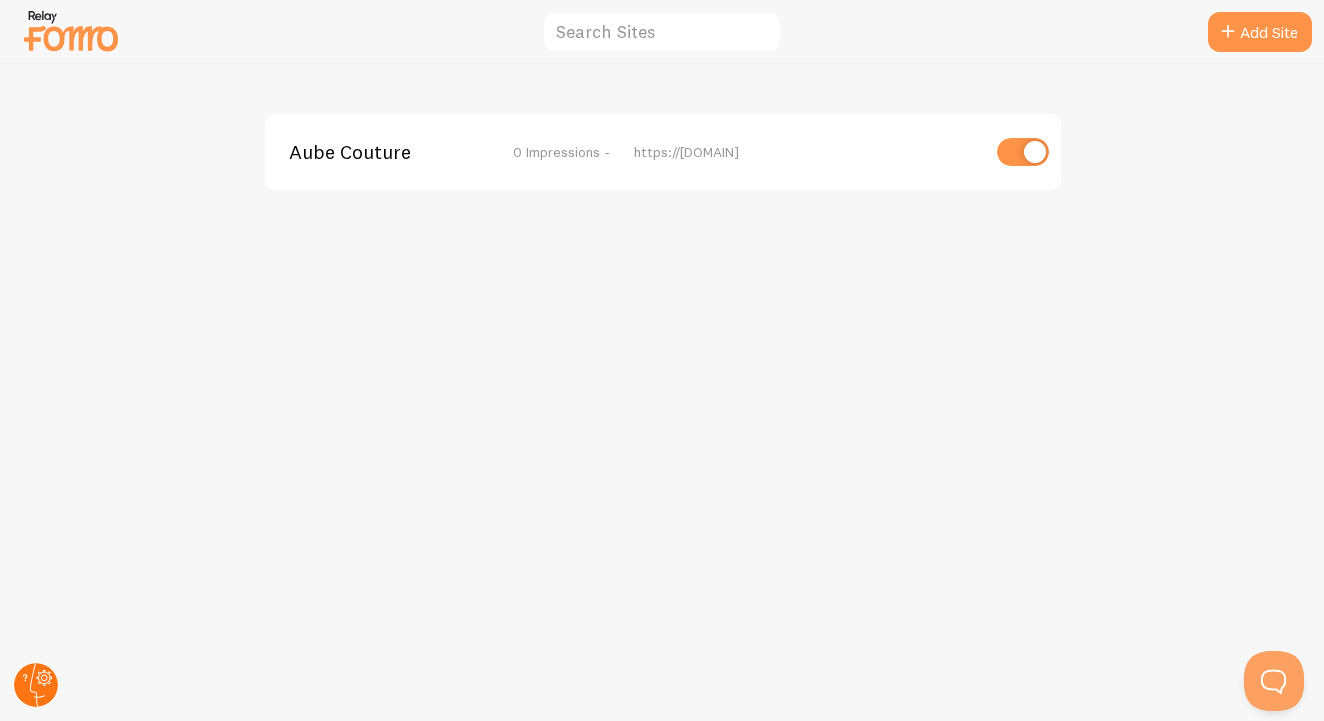 click 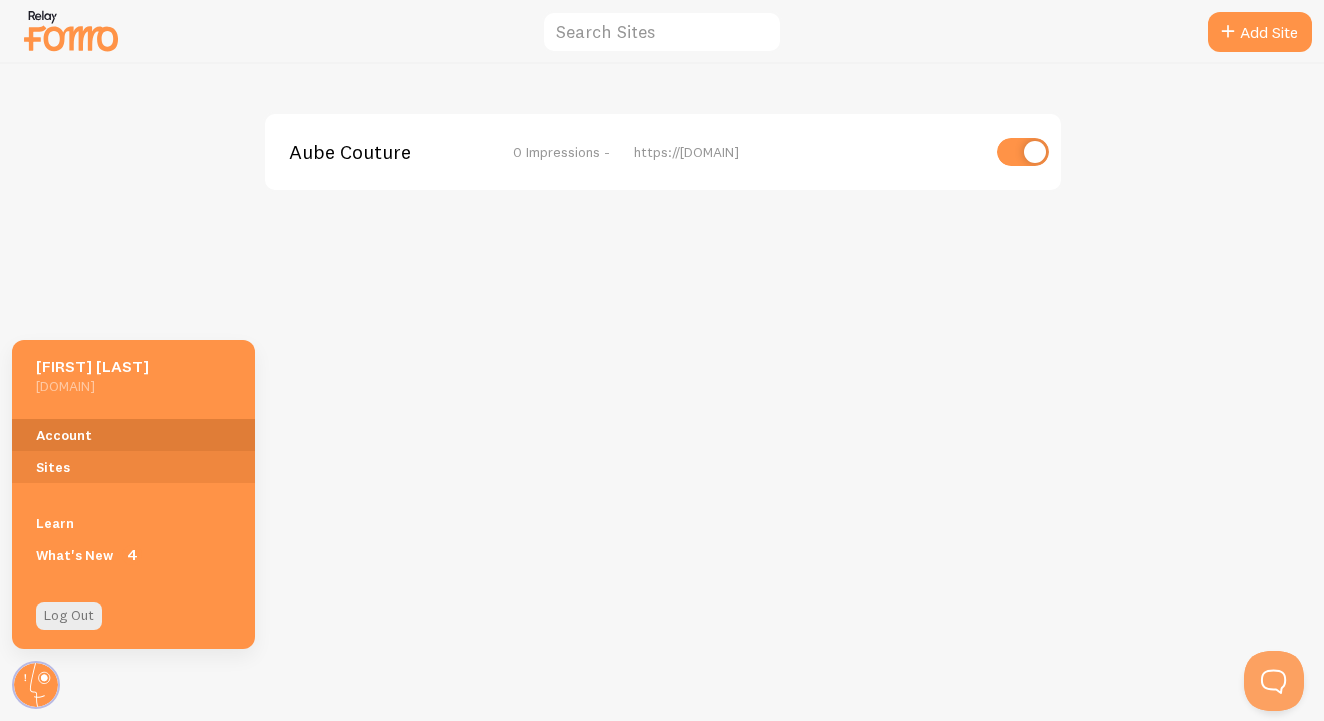 click on "Account" at bounding box center [133, 435] 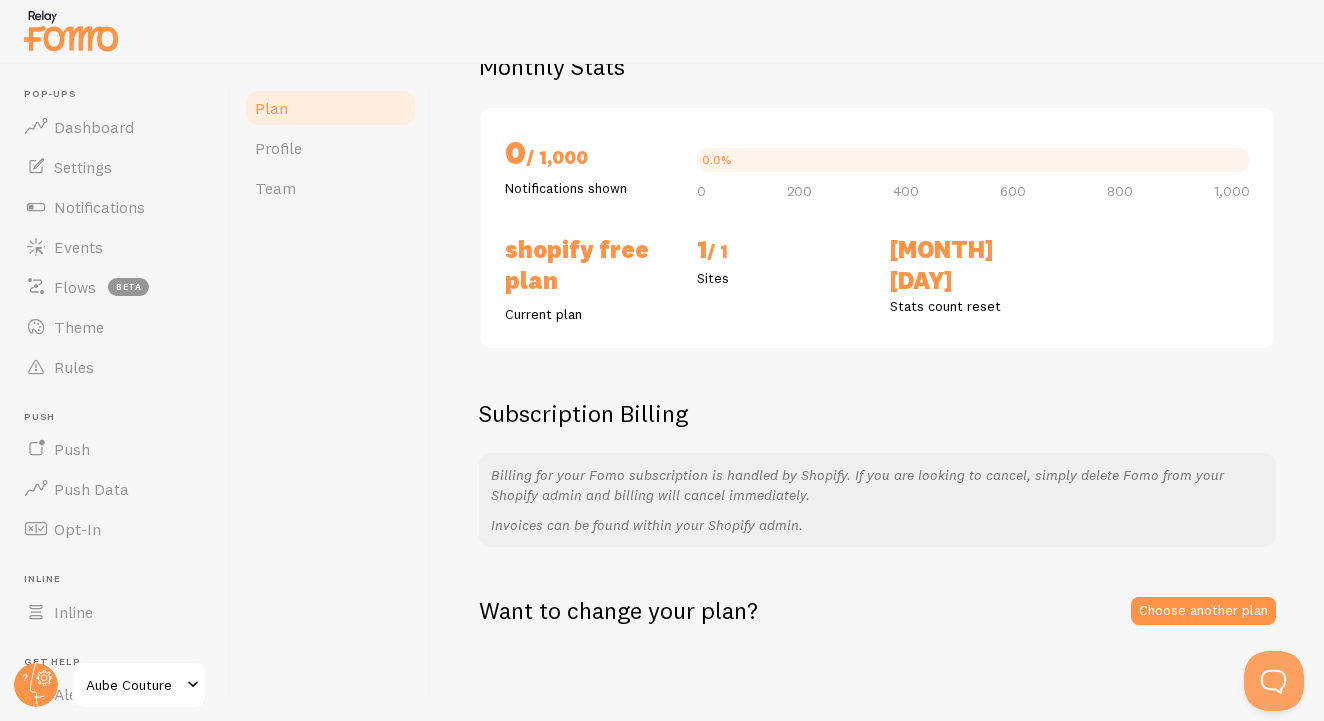 scroll, scrollTop: 170, scrollLeft: 0, axis: vertical 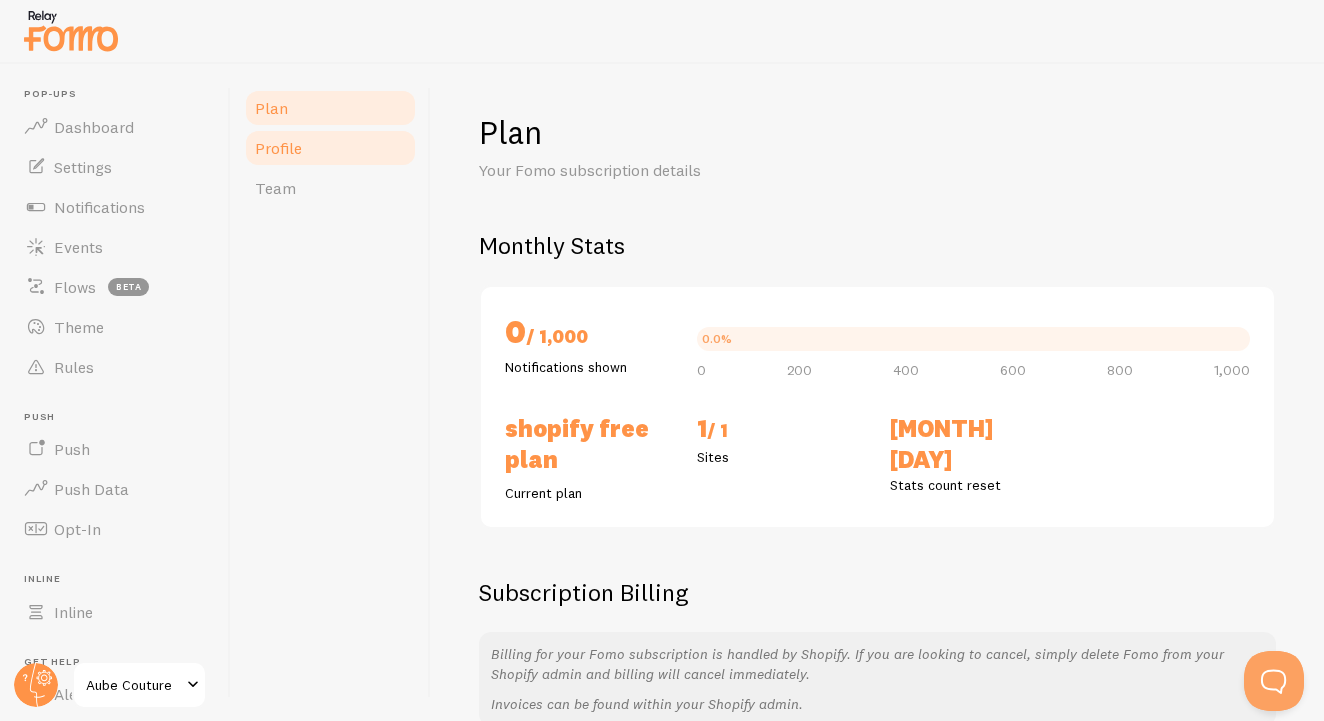click on "Profile" at bounding box center [278, 148] 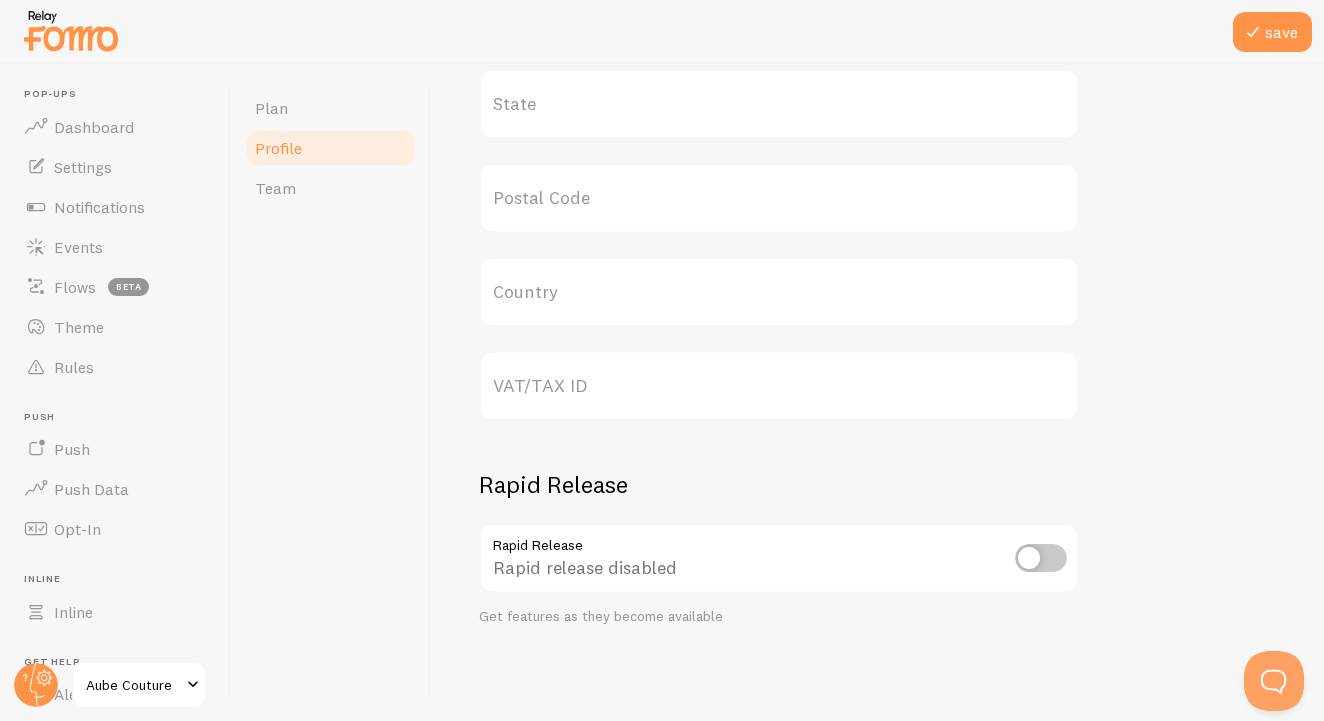 scroll, scrollTop: 987, scrollLeft: 0, axis: vertical 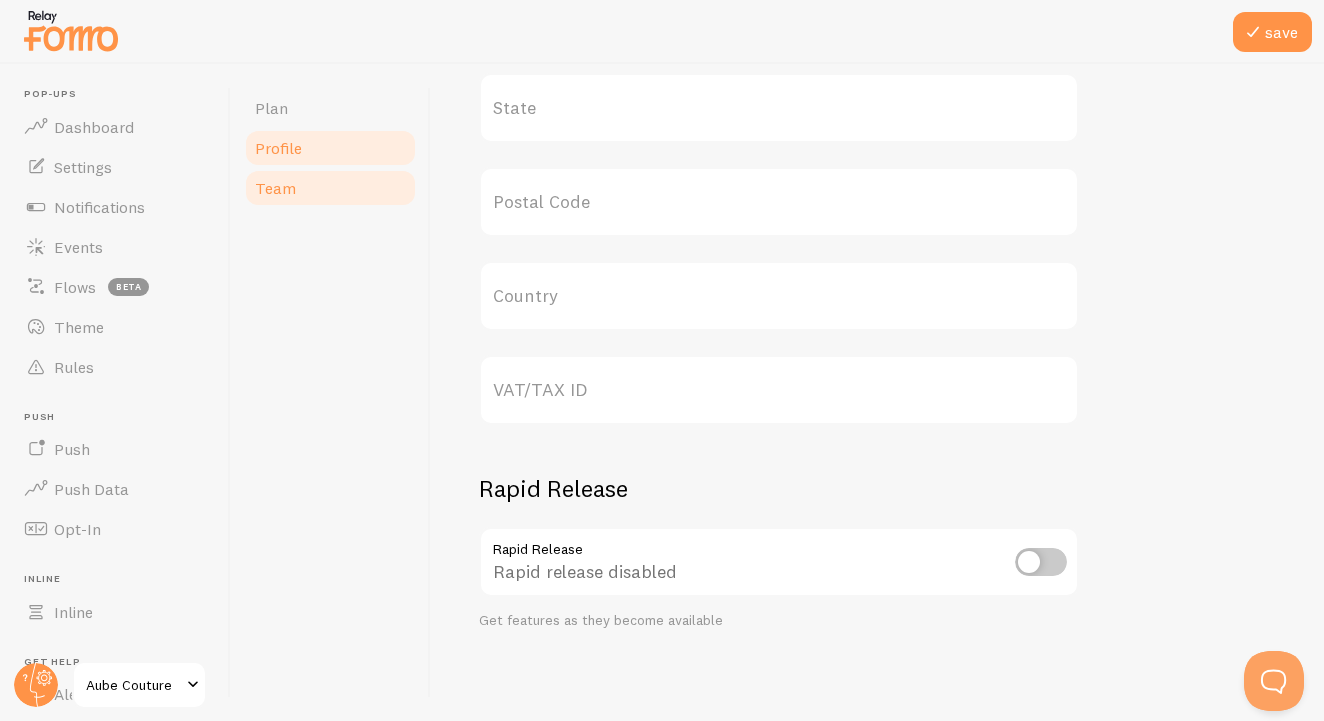 click on "Team" at bounding box center [330, 188] 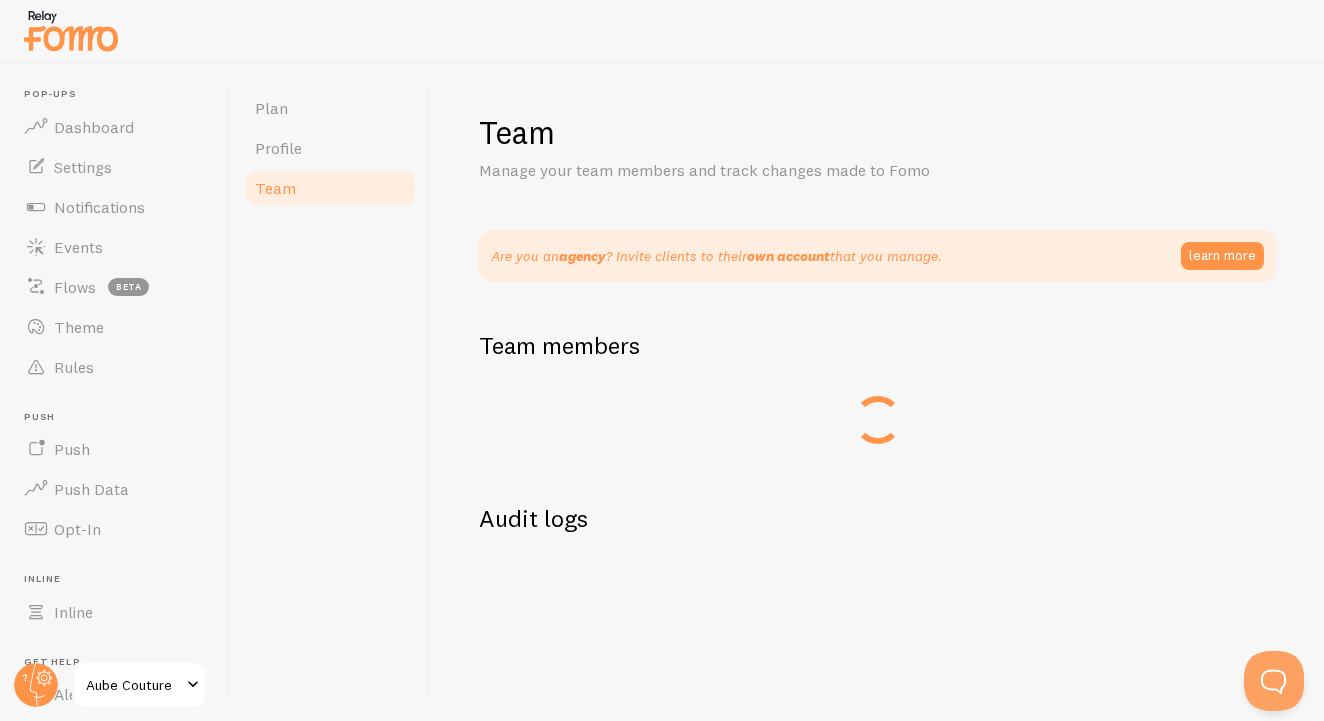 scroll, scrollTop: 0, scrollLeft: 0, axis: both 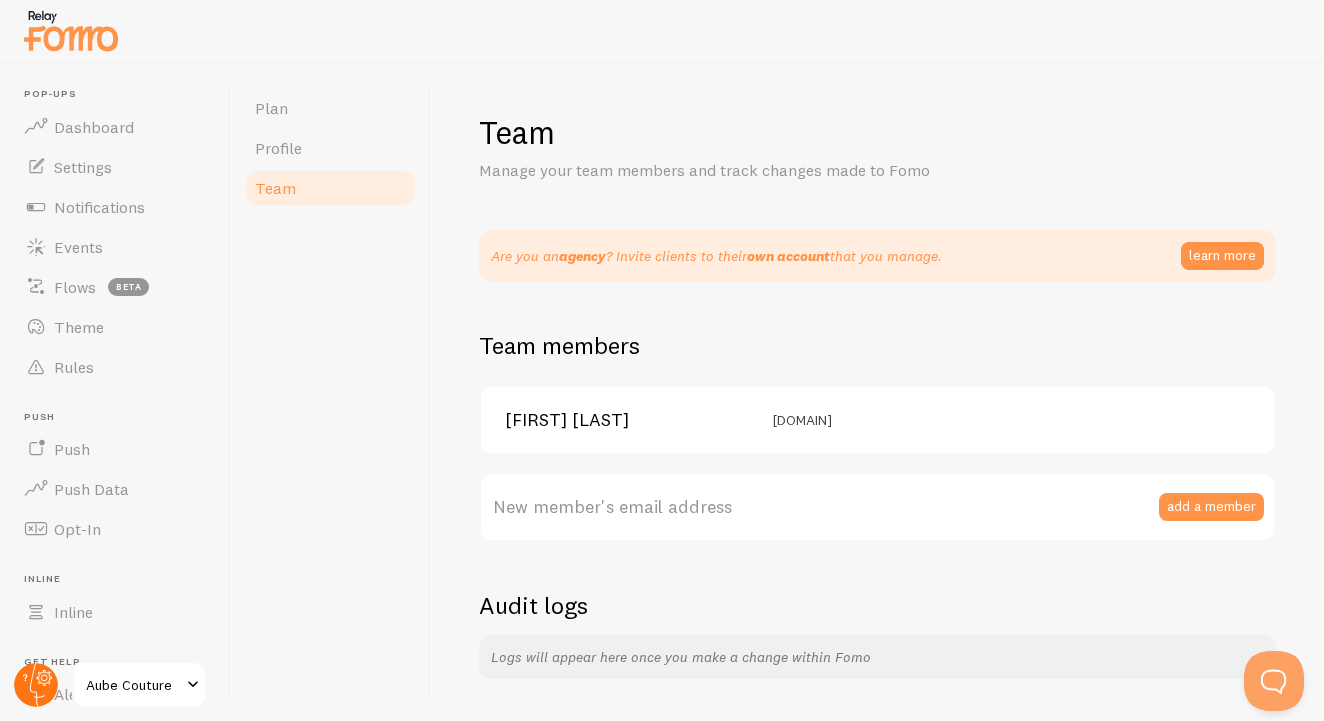 click 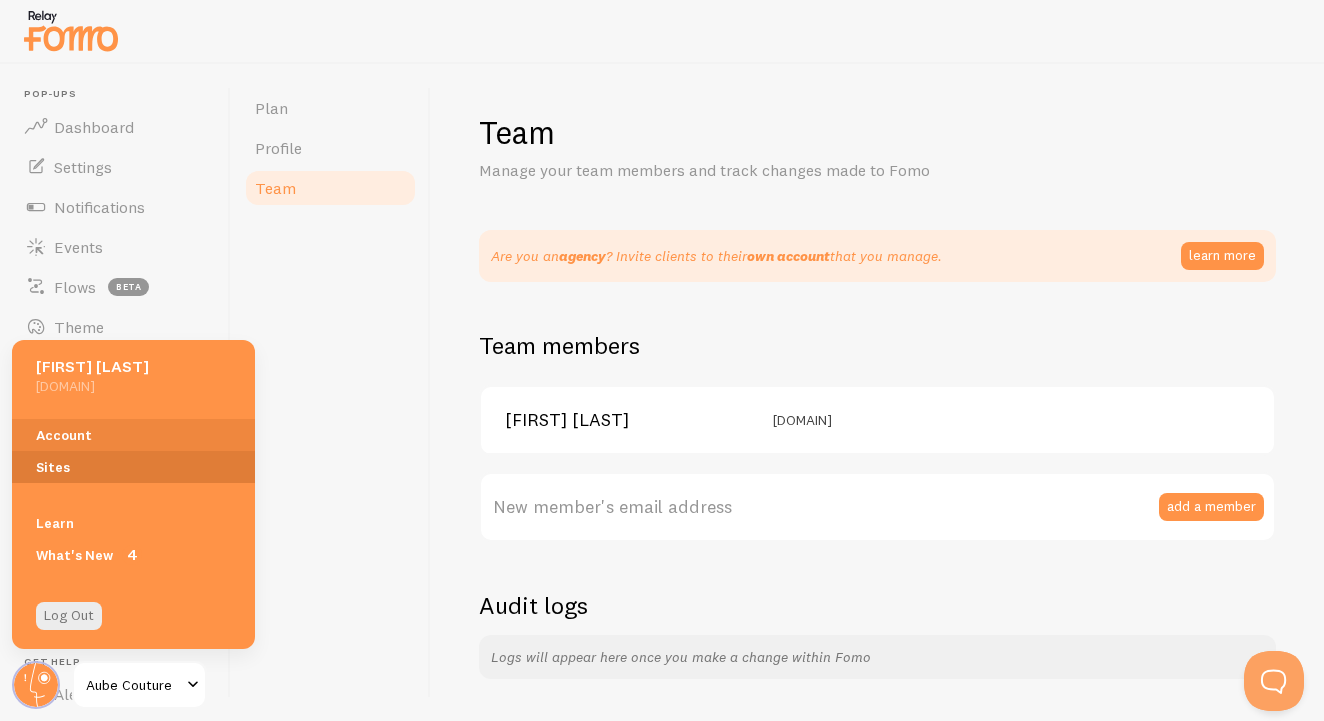 click on "Sites" at bounding box center [133, 467] 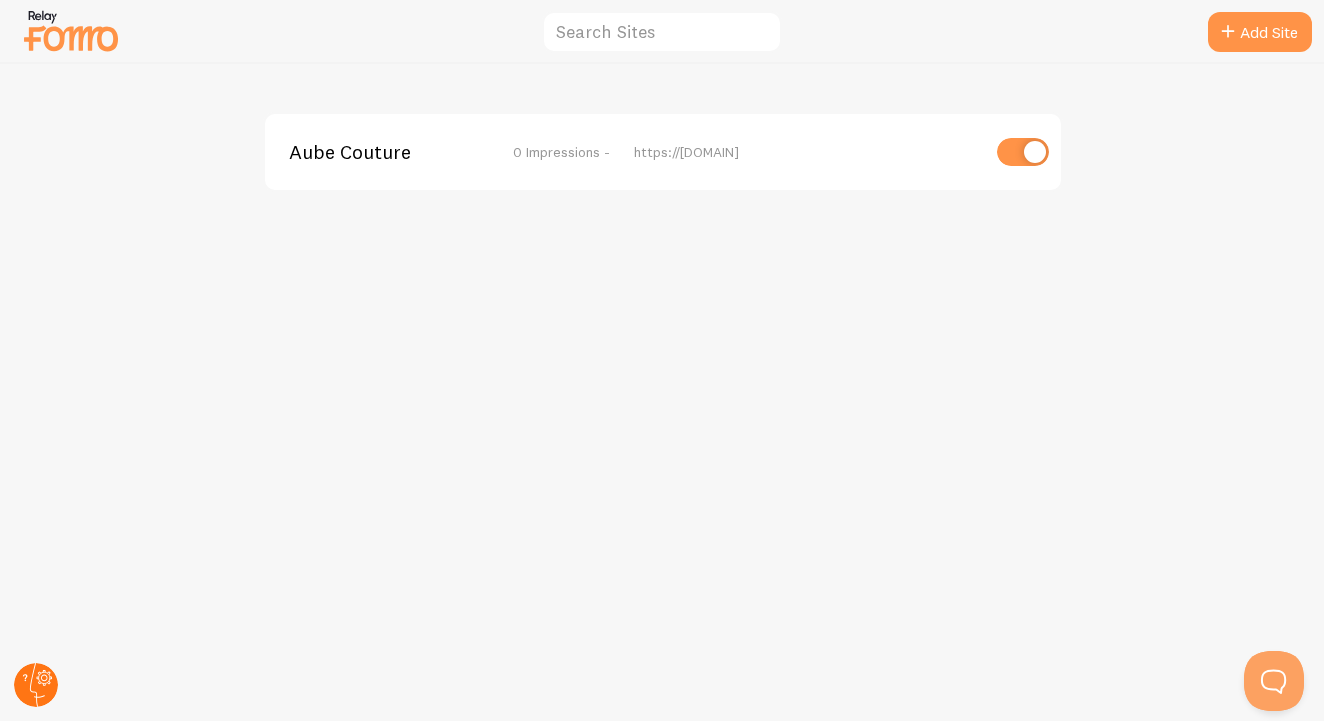 click 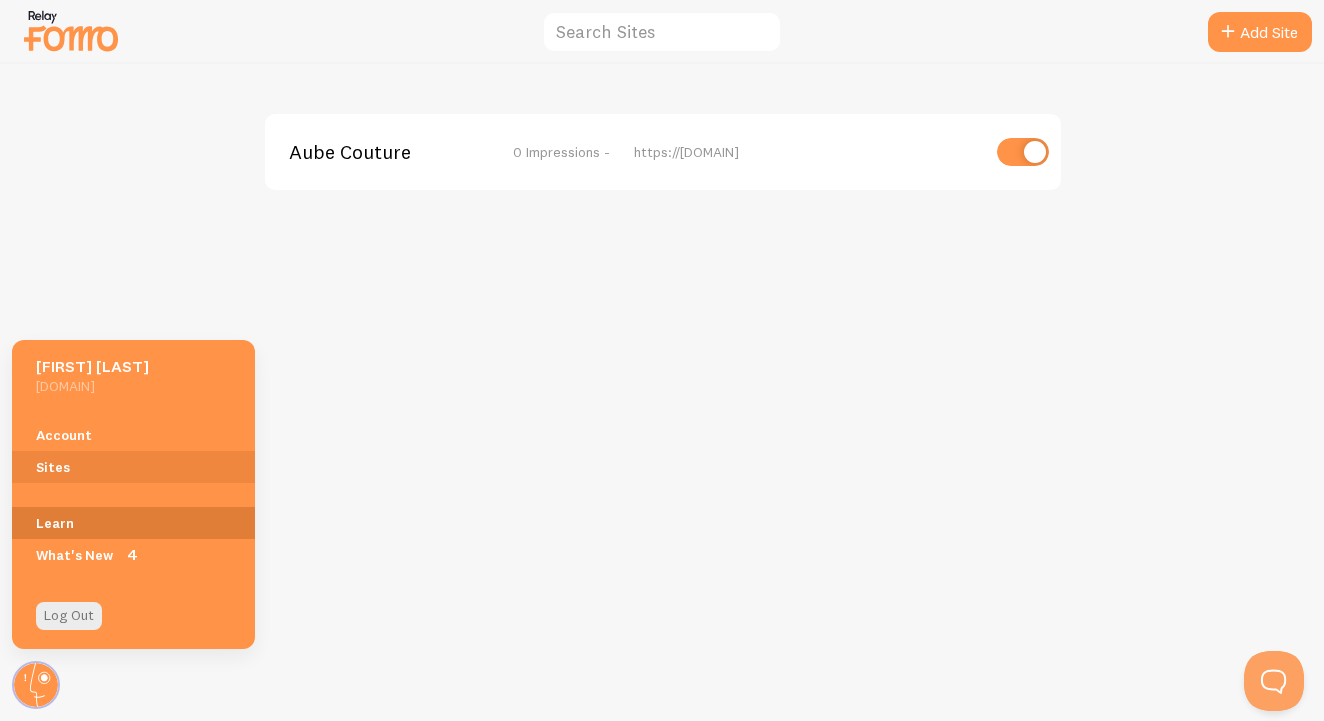 click on "Learn" at bounding box center (133, 523) 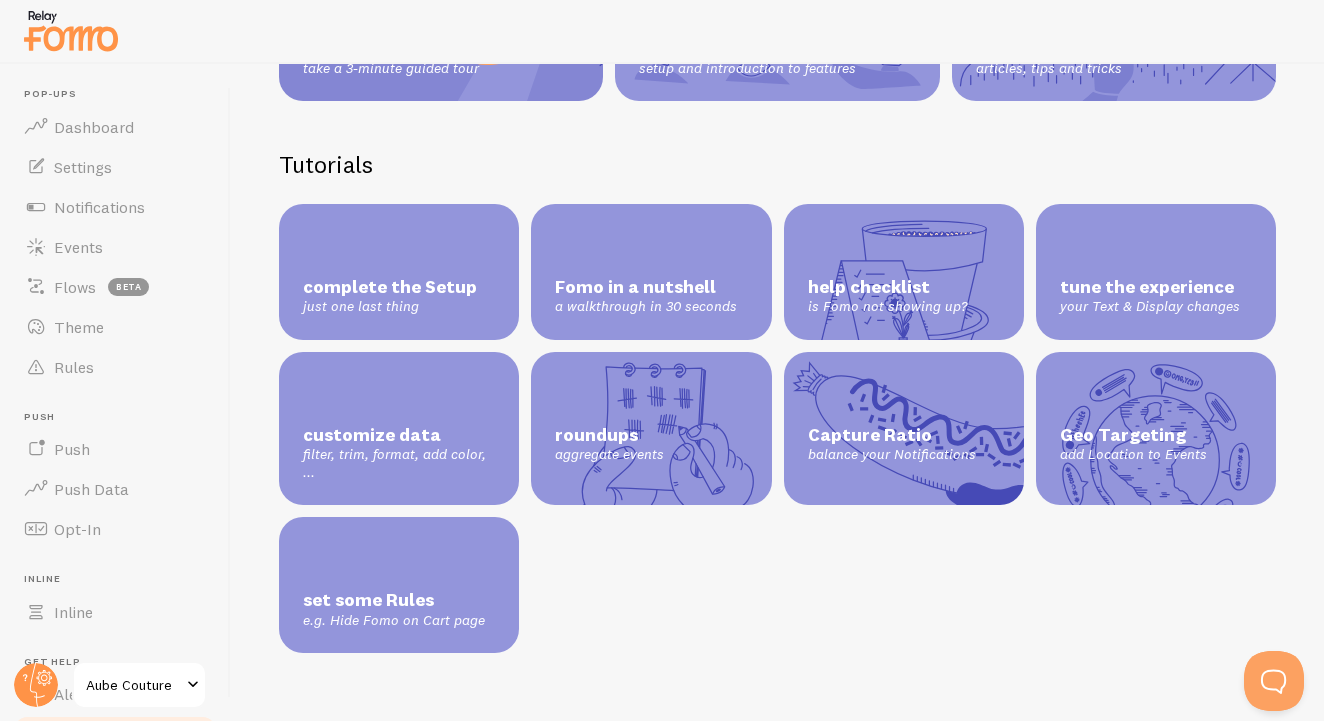 scroll, scrollTop: 344, scrollLeft: 0, axis: vertical 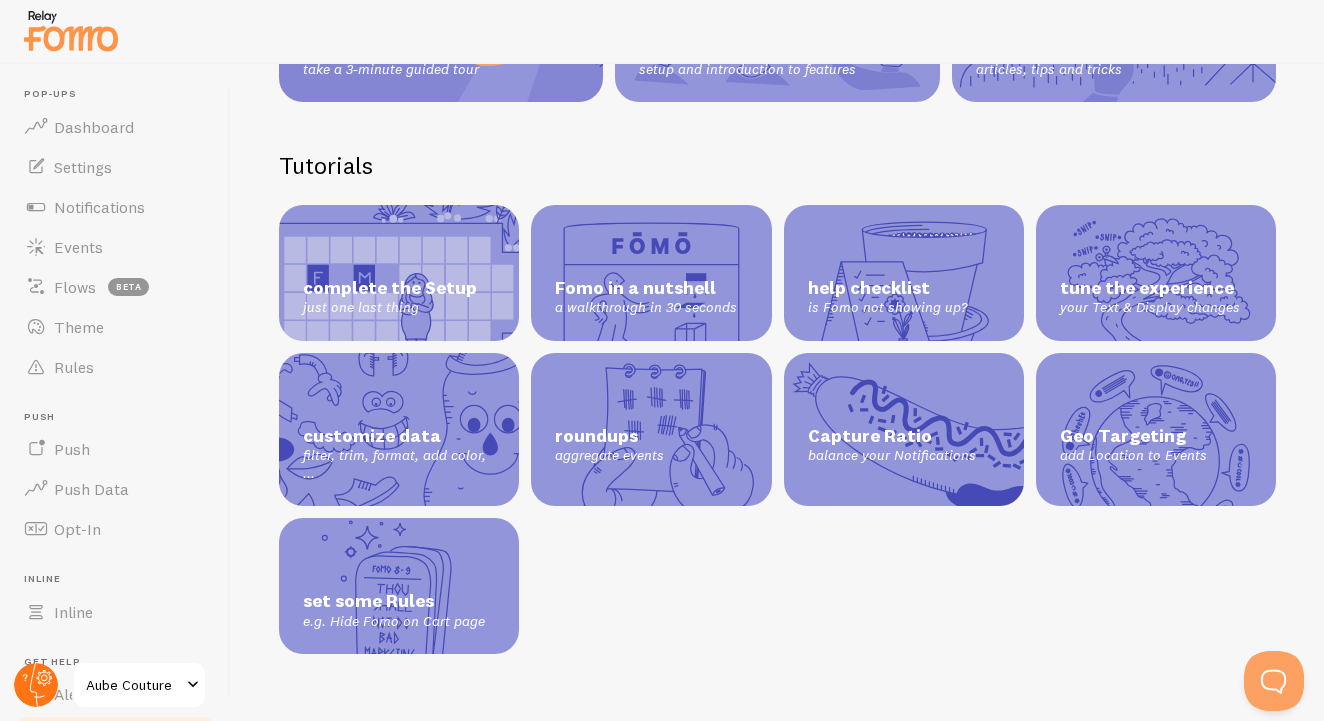 click 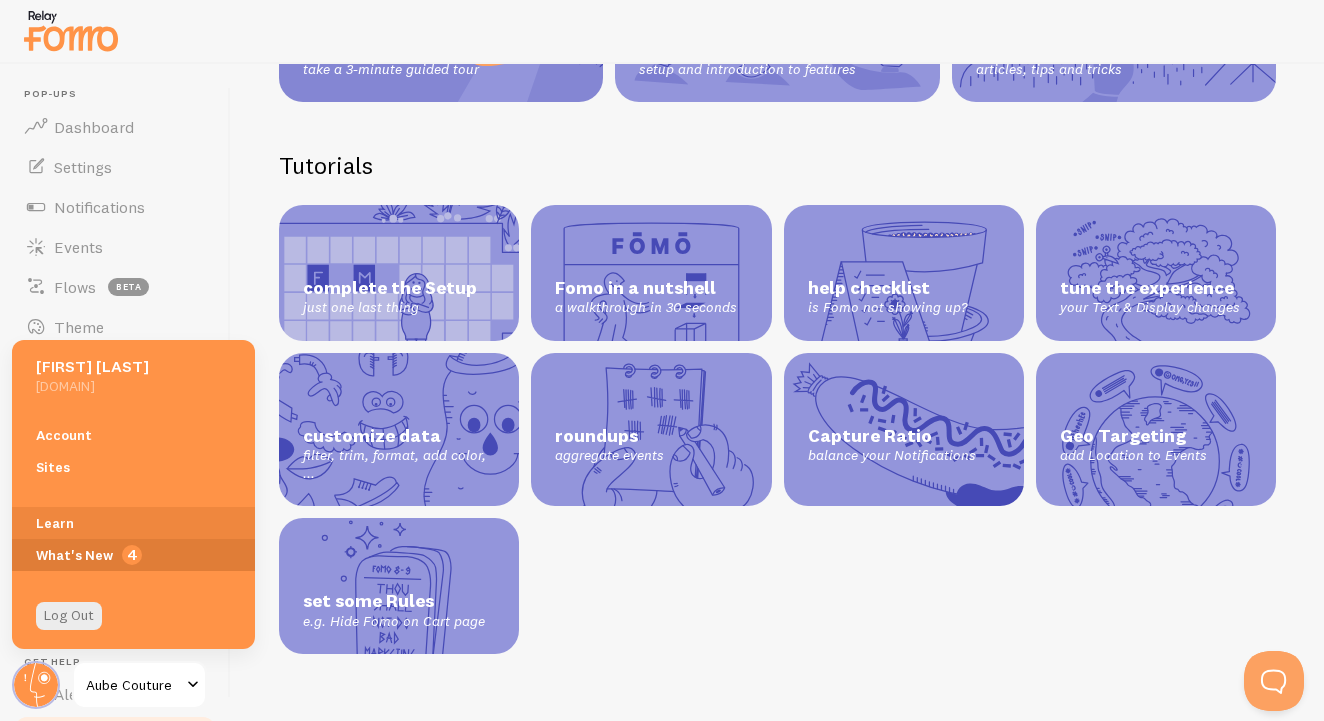 click on "4" at bounding box center (132, 555) 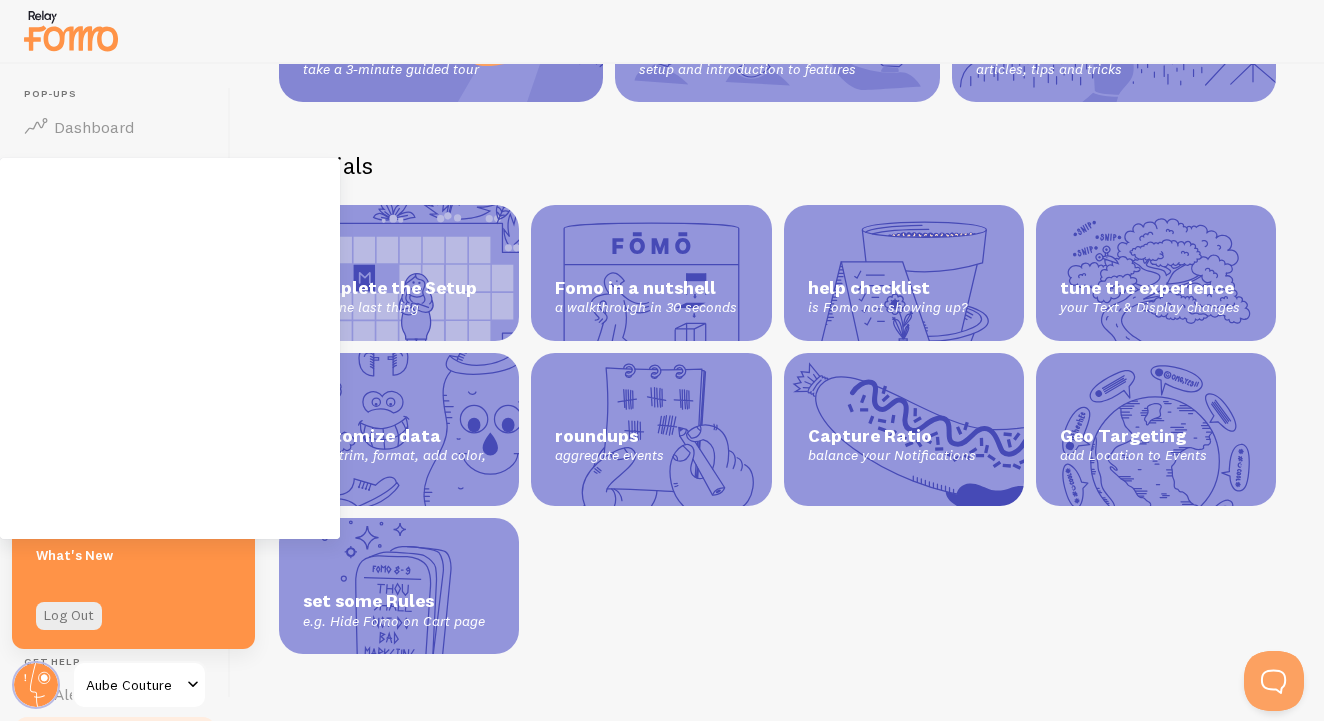 click on "Log Out" at bounding box center (133, 616) 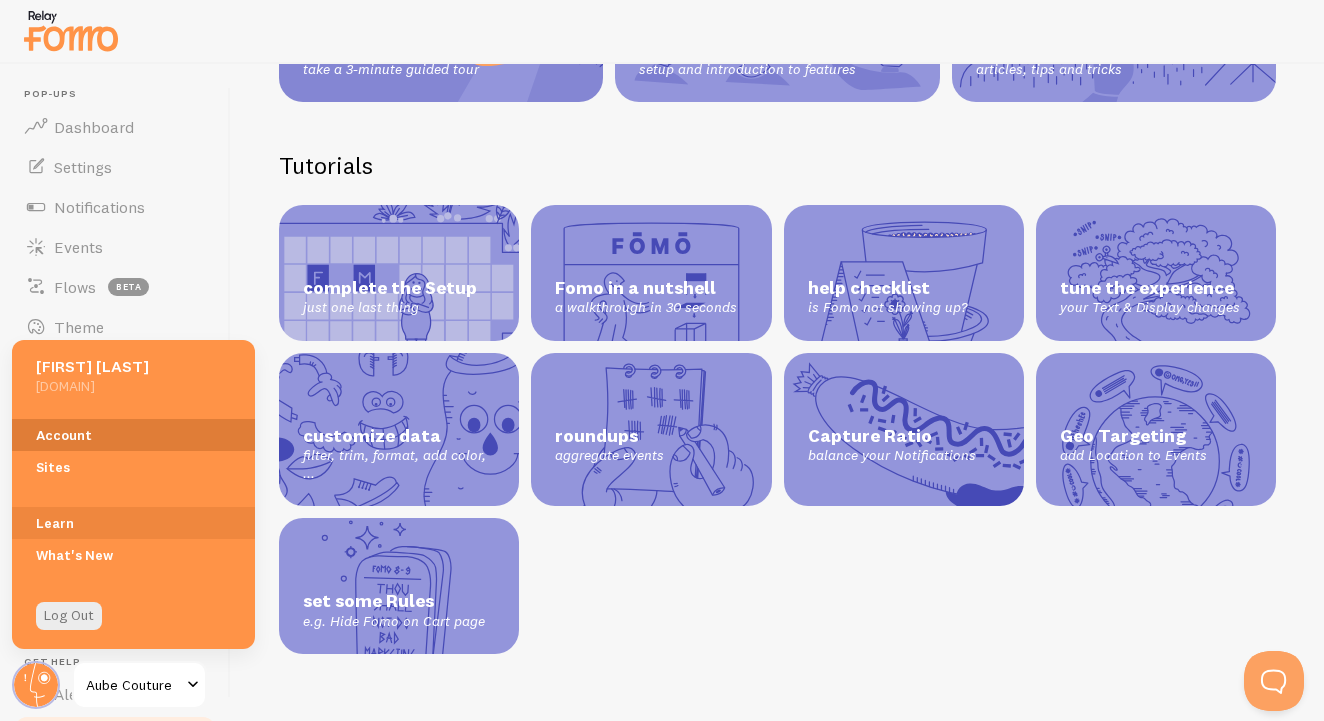 click on "Account" at bounding box center (133, 435) 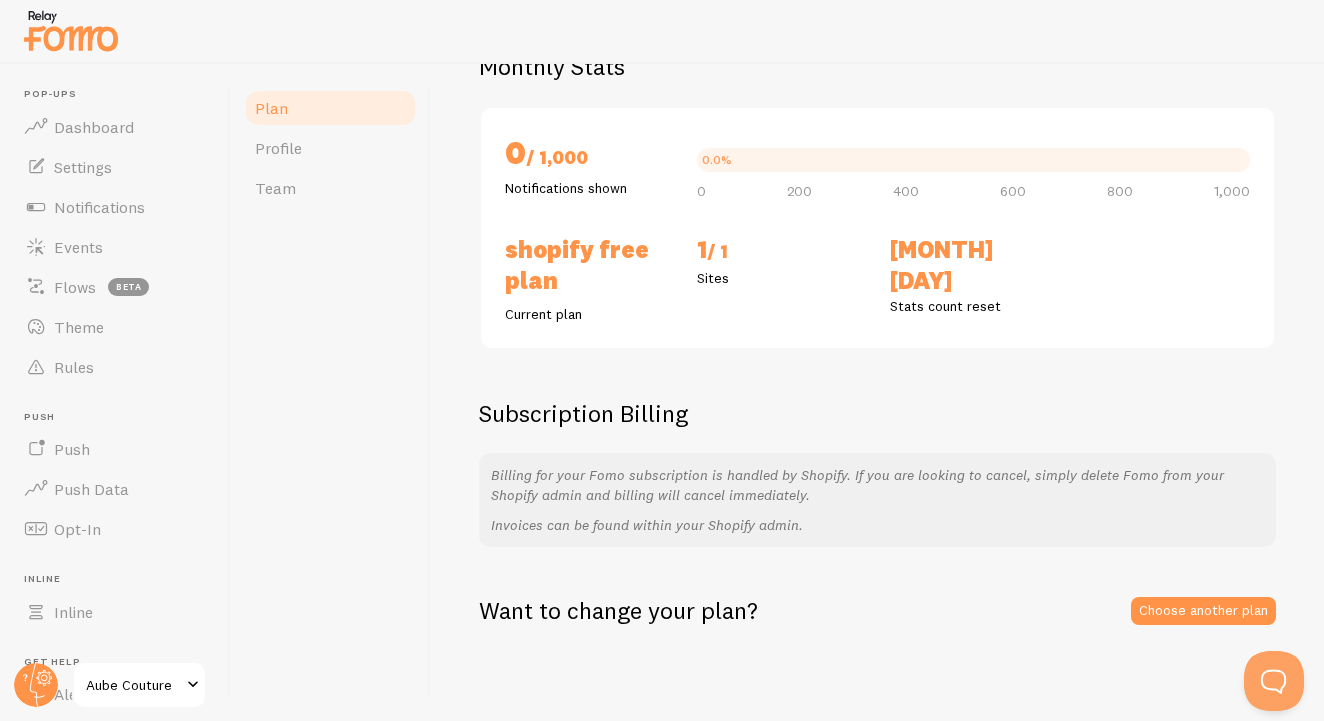 scroll, scrollTop: 170, scrollLeft: 0, axis: vertical 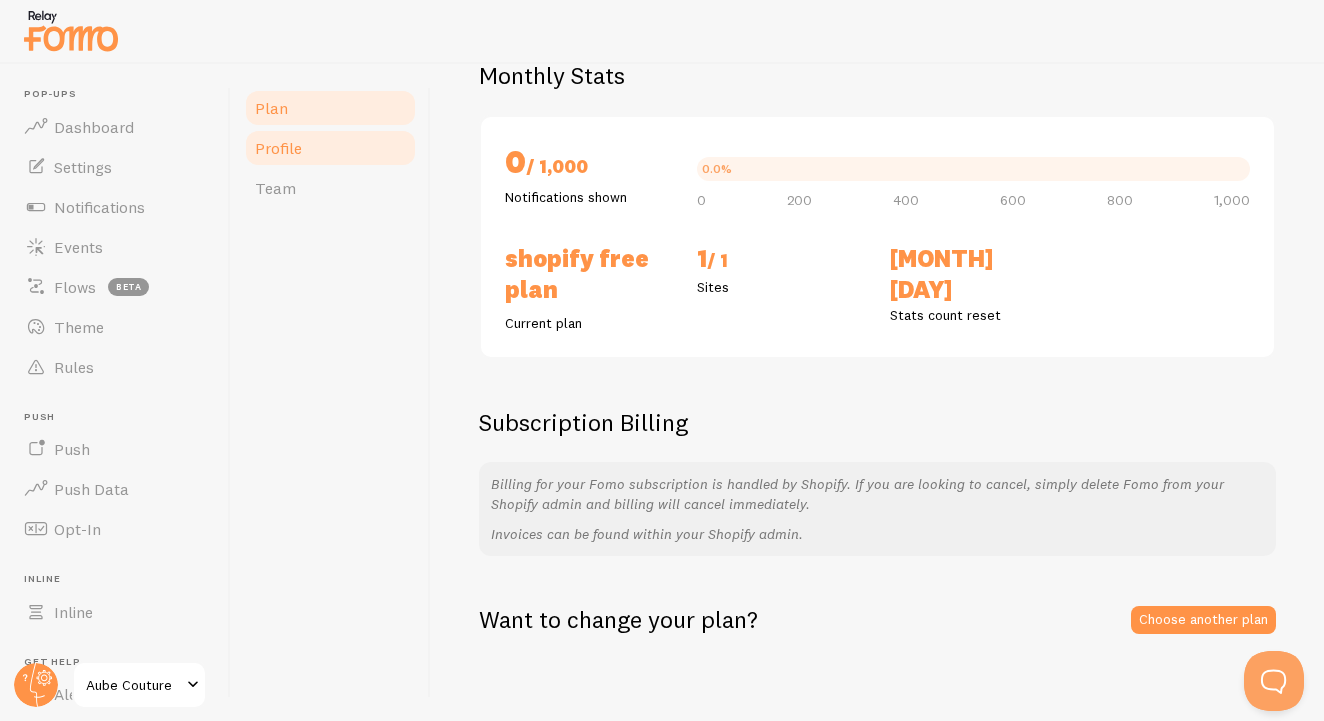 click on "Profile" at bounding box center (330, 148) 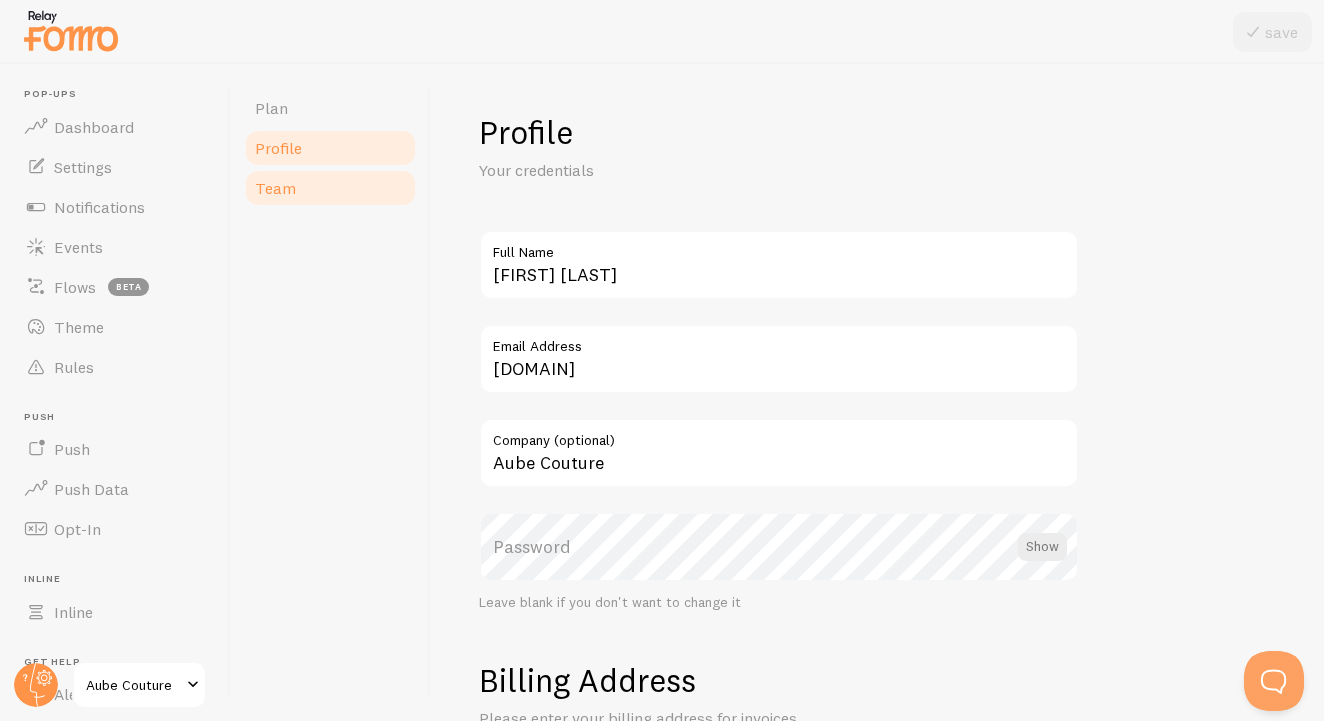 click on "Team" at bounding box center (330, 188) 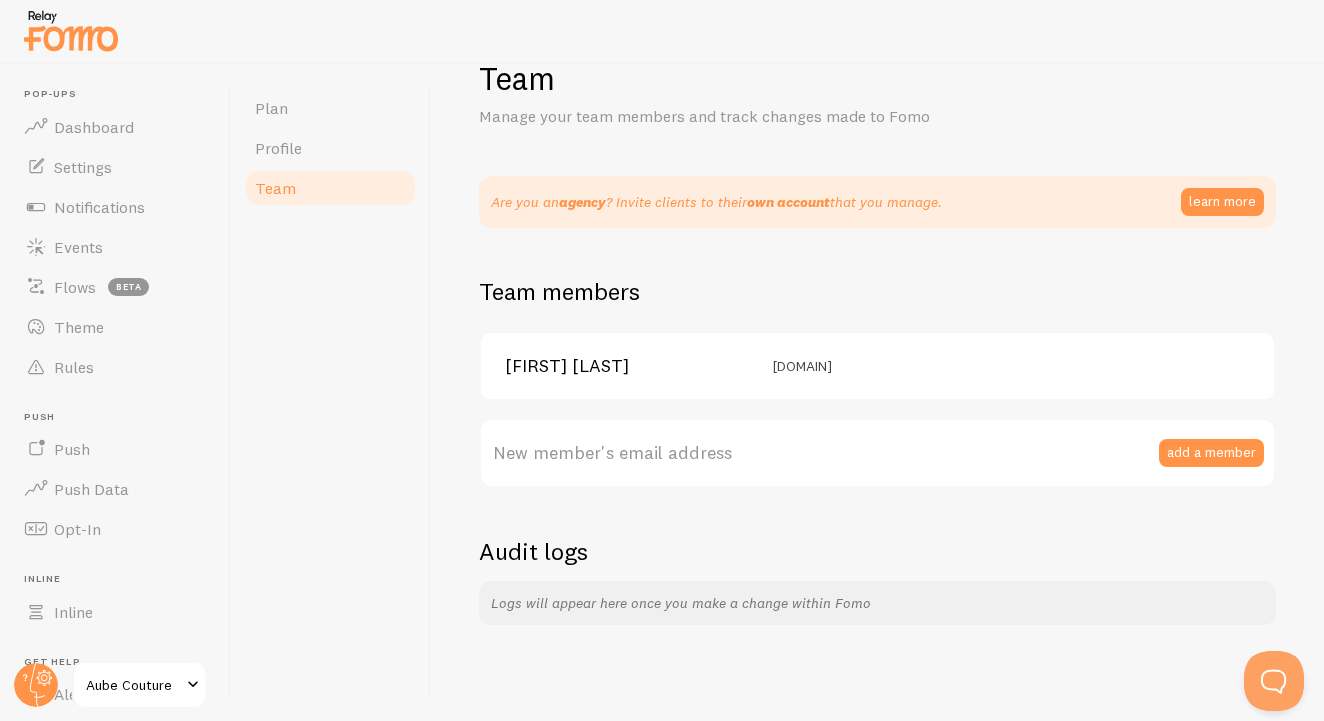 scroll, scrollTop: 50, scrollLeft: 0, axis: vertical 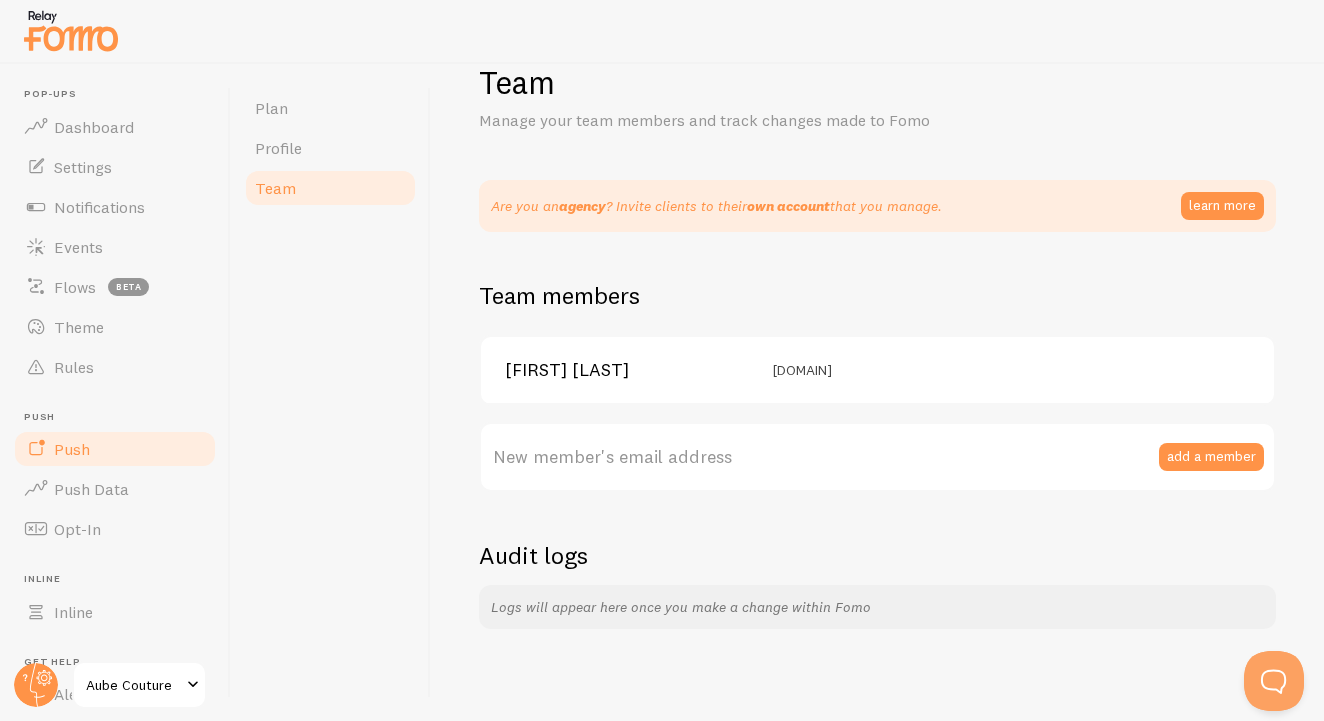 click on "Push" at bounding box center (72, 449) 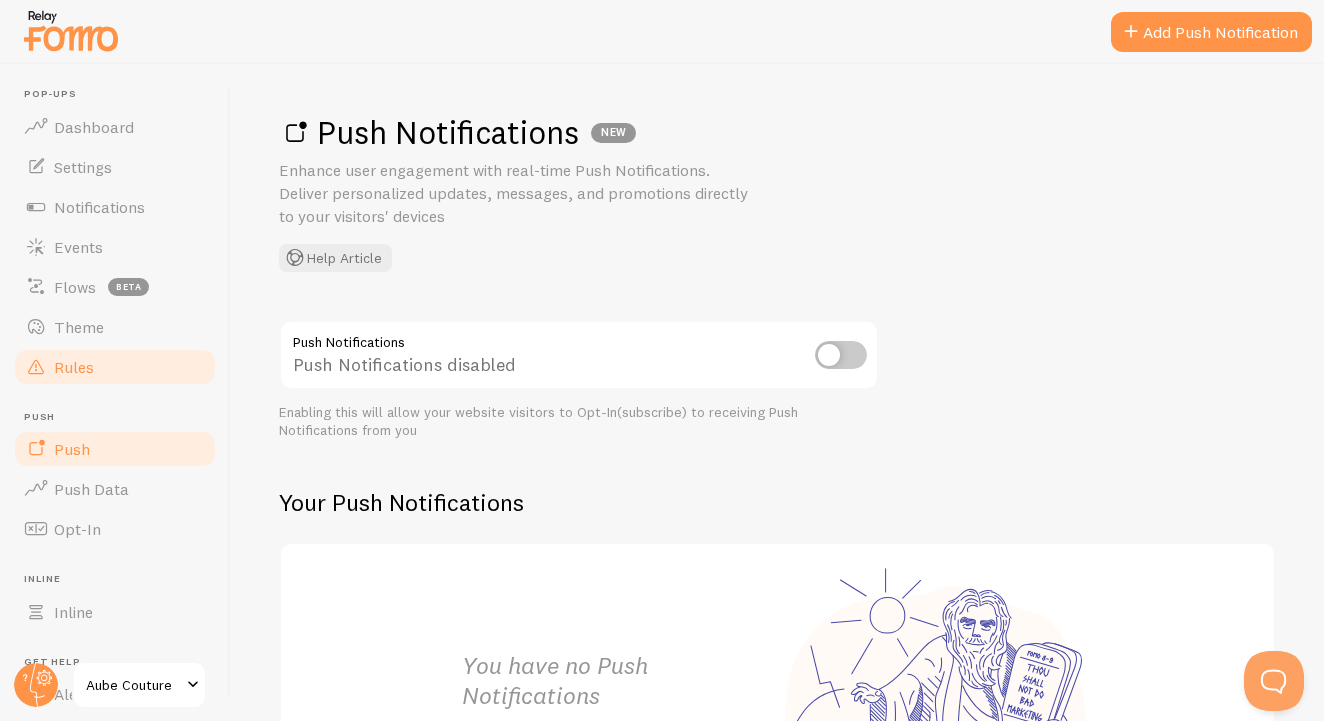 click on "Rules" at bounding box center [115, 367] 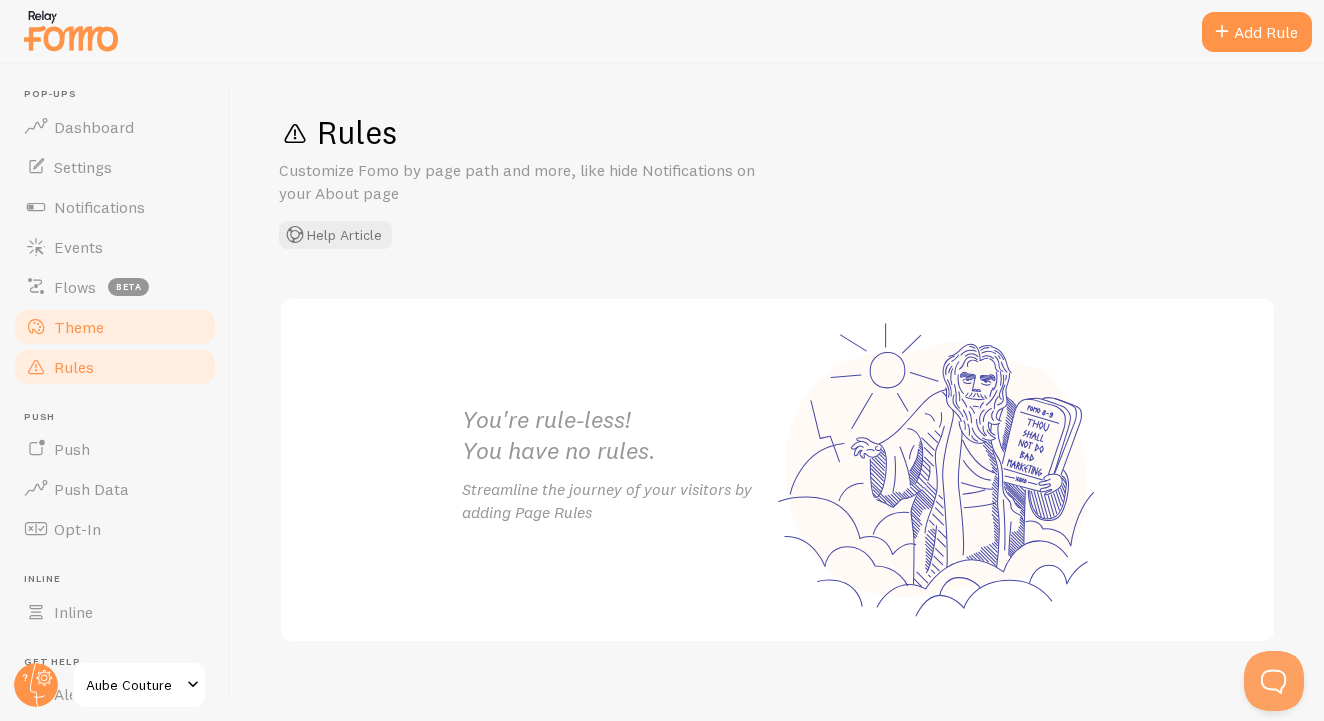 scroll, scrollTop: 0, scrollLeft: 0, axis: both 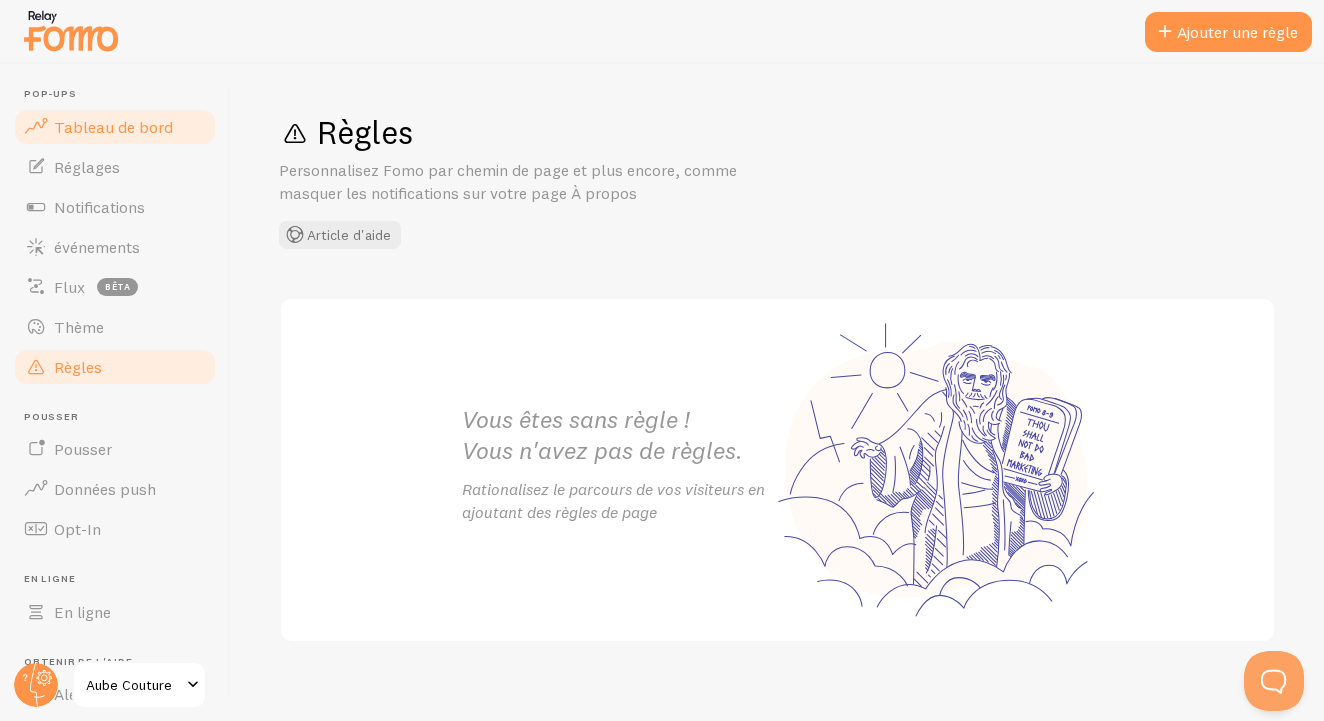 click on "Tableau de bord" at bounding box center (115, 127) 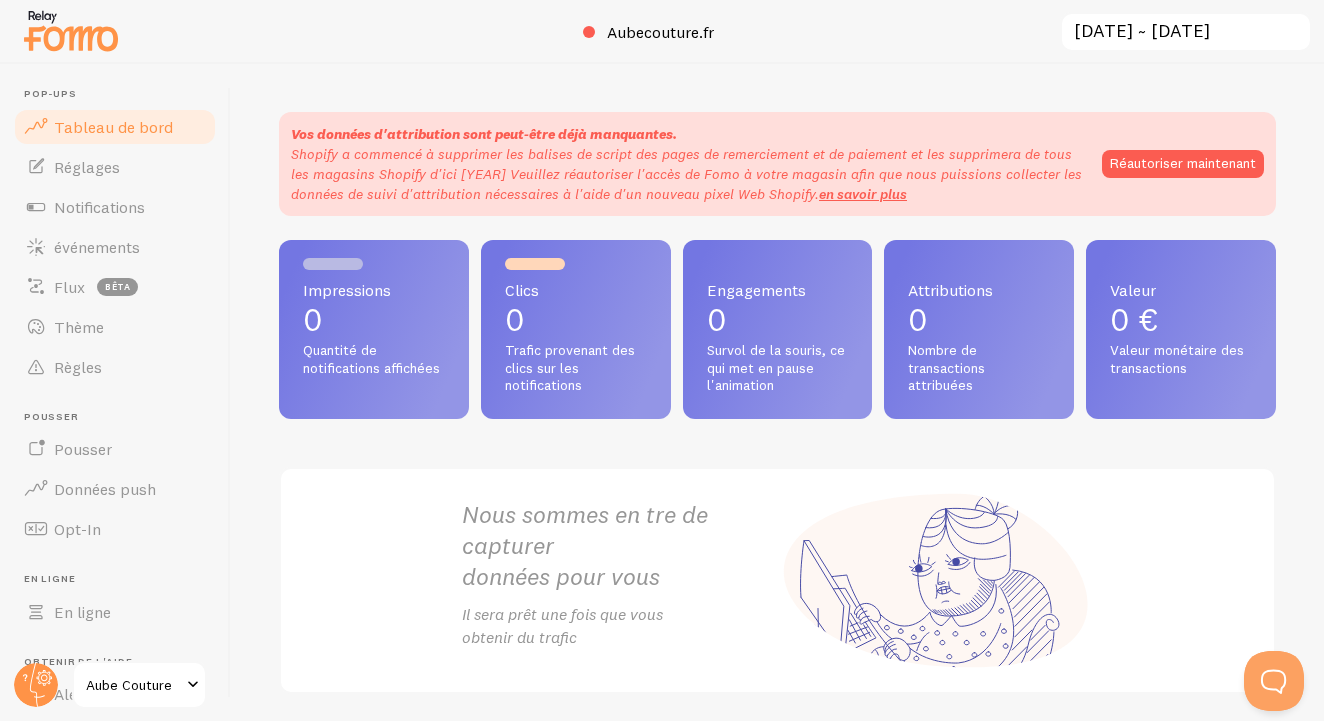 scroll, scrollTop: 0, scrollLeft: 0, axis: both 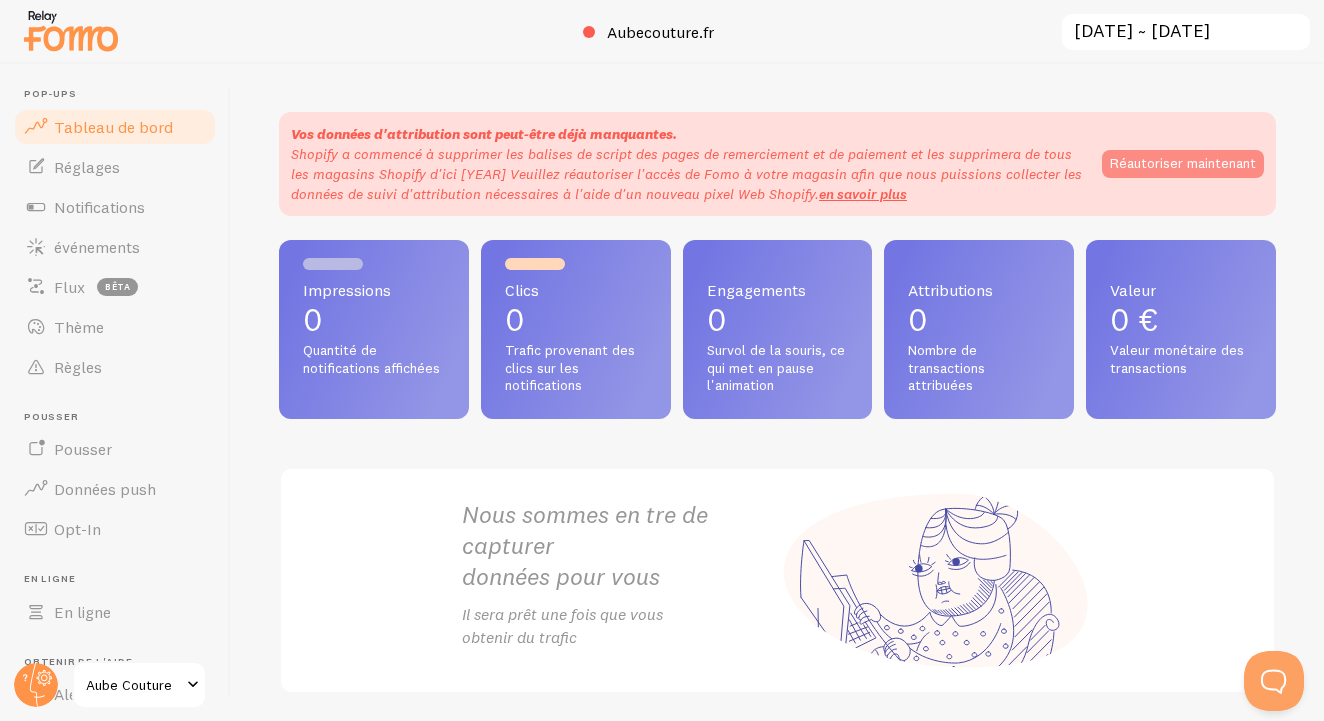 click on "Réautoriser maintenant" at bounding box center [1183, 164] 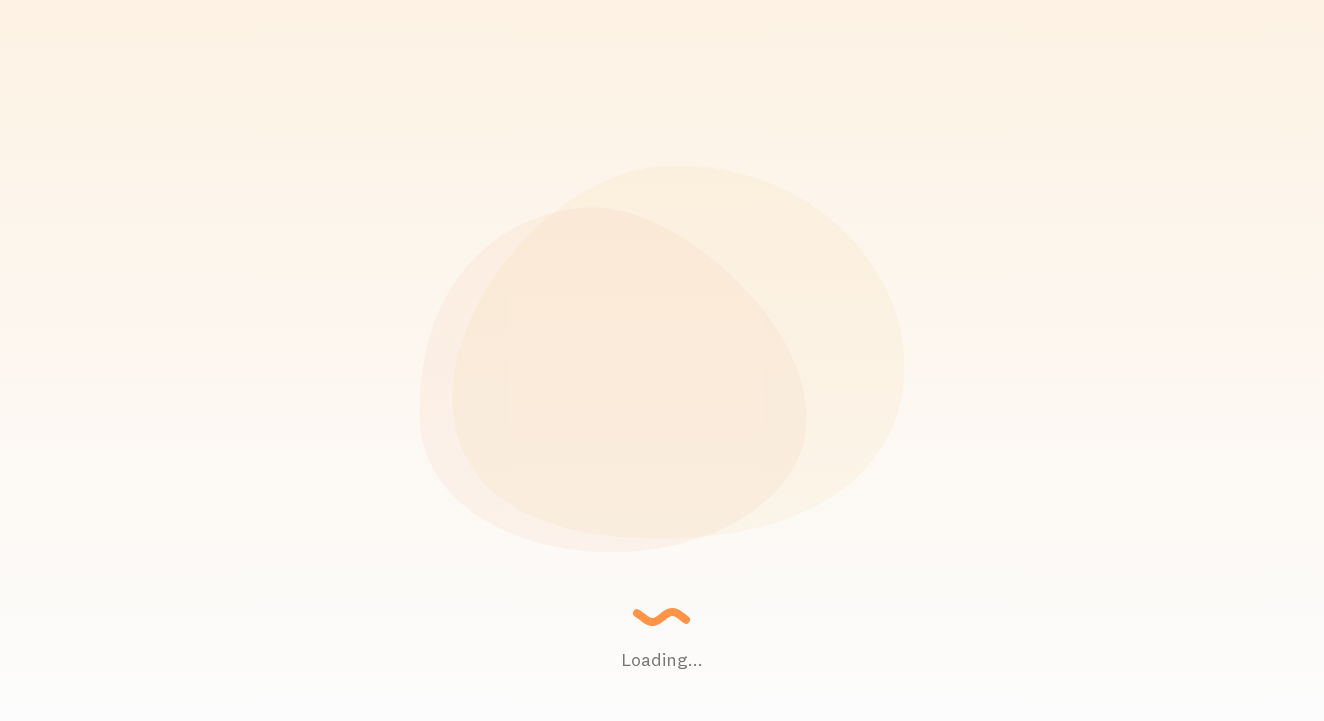 scroll, scrollTop: 0, scrollLeft: 0, axis: both 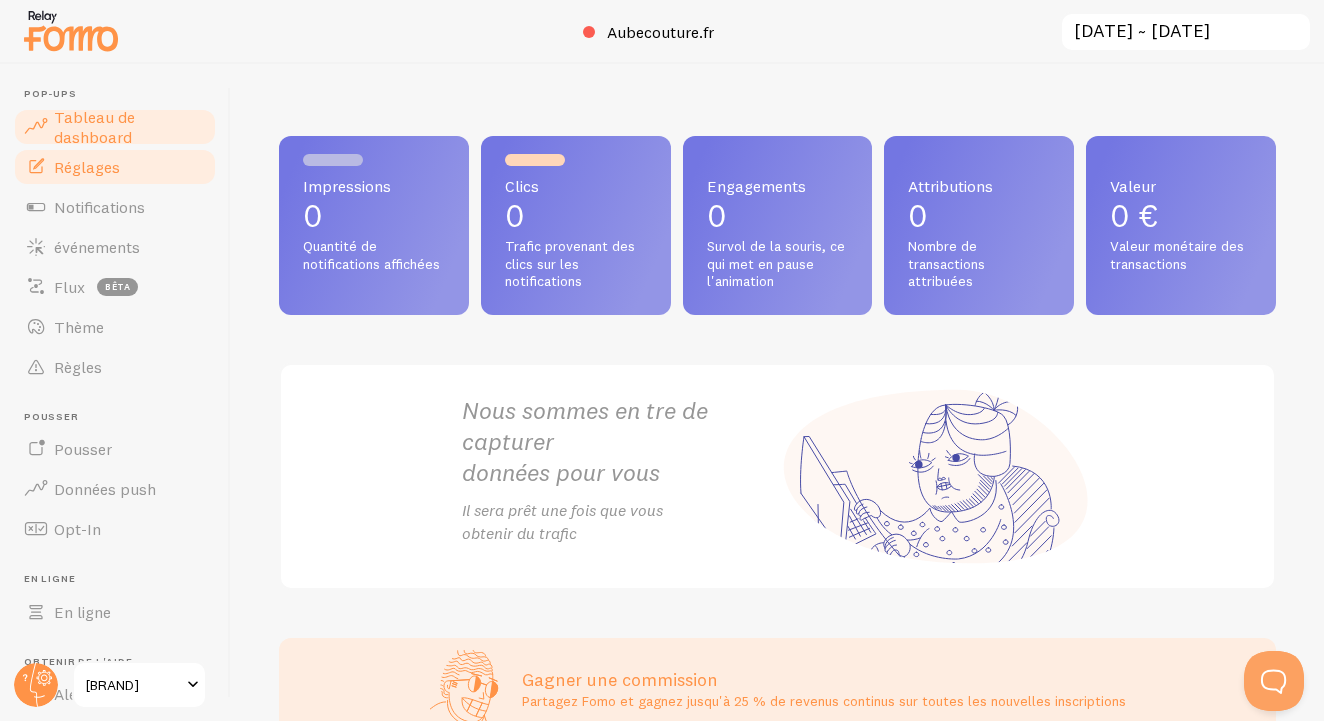 click on "Réglages" at bounding box center (115, 167) 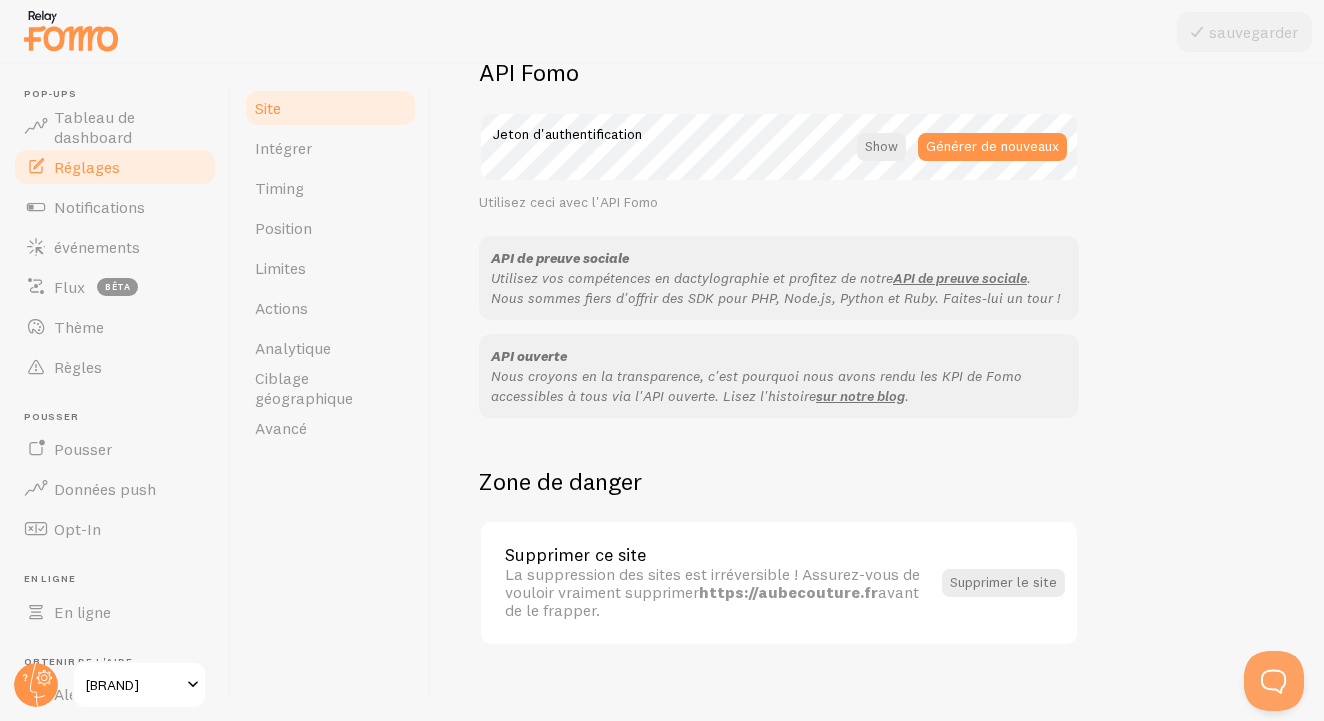 scroll, scrollTop: 1184, scrollLeft: 0, axis: vertical 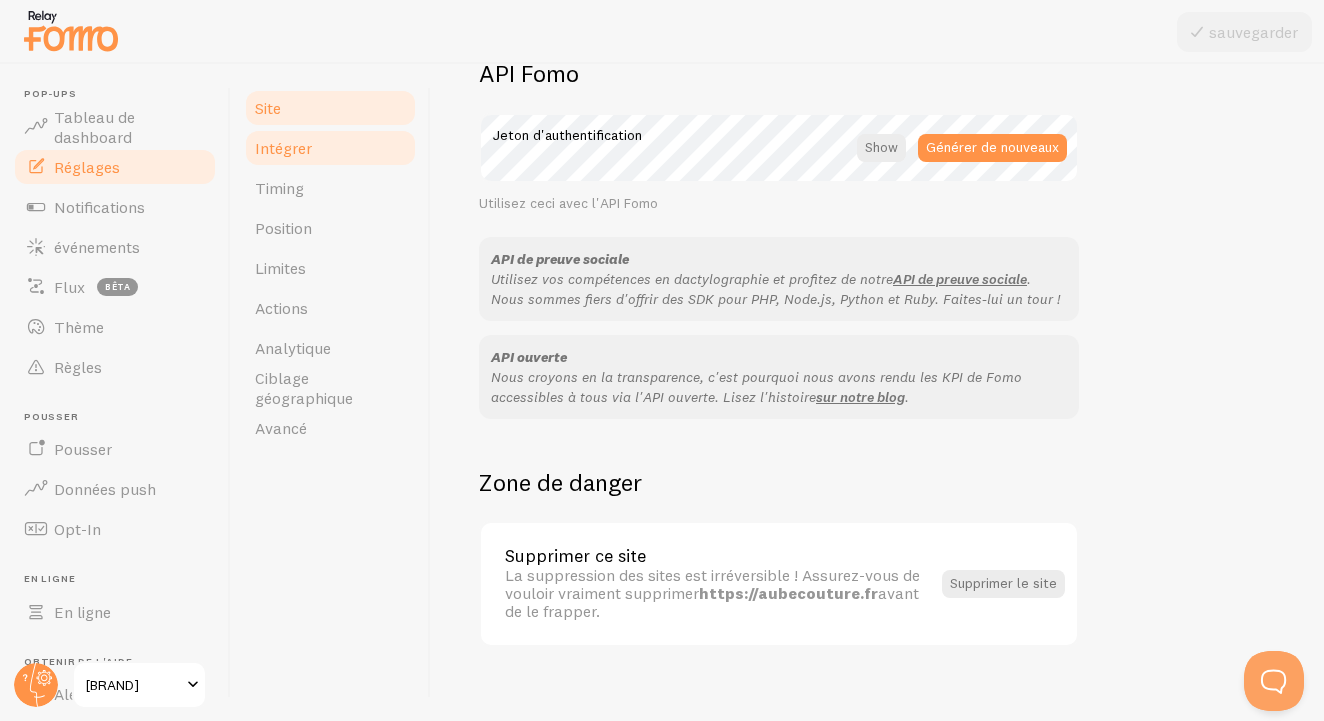 click on "Intégrer" at bounding box center (330, 148) 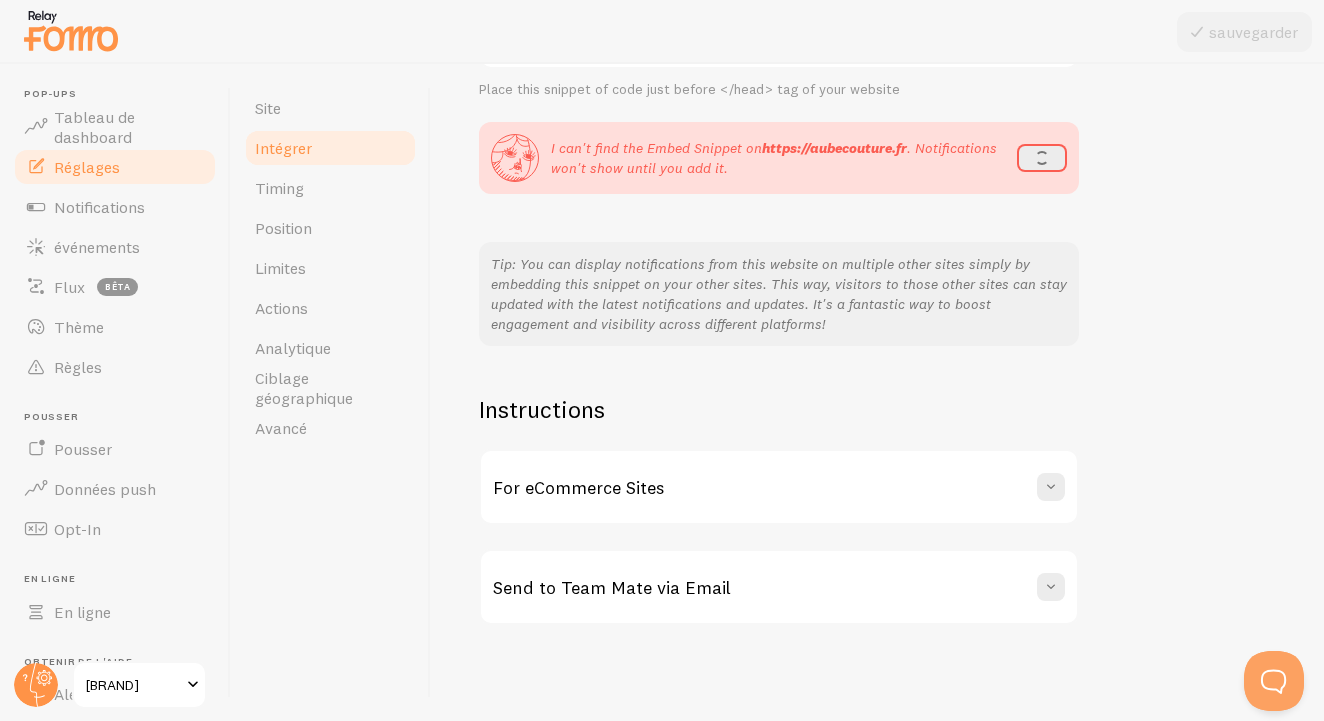 scroll, scrollTop: 0, scrollLeft: 0, axis: both 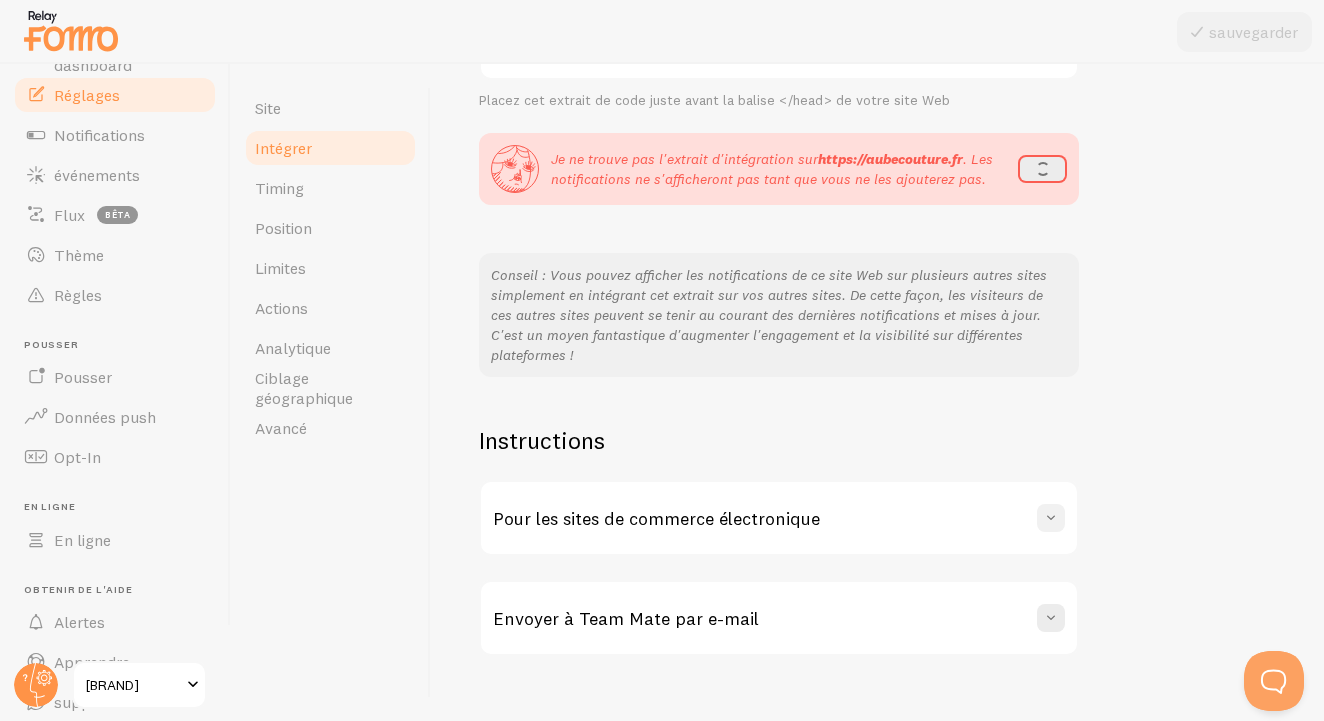 click at bounding box center (1051, 518) 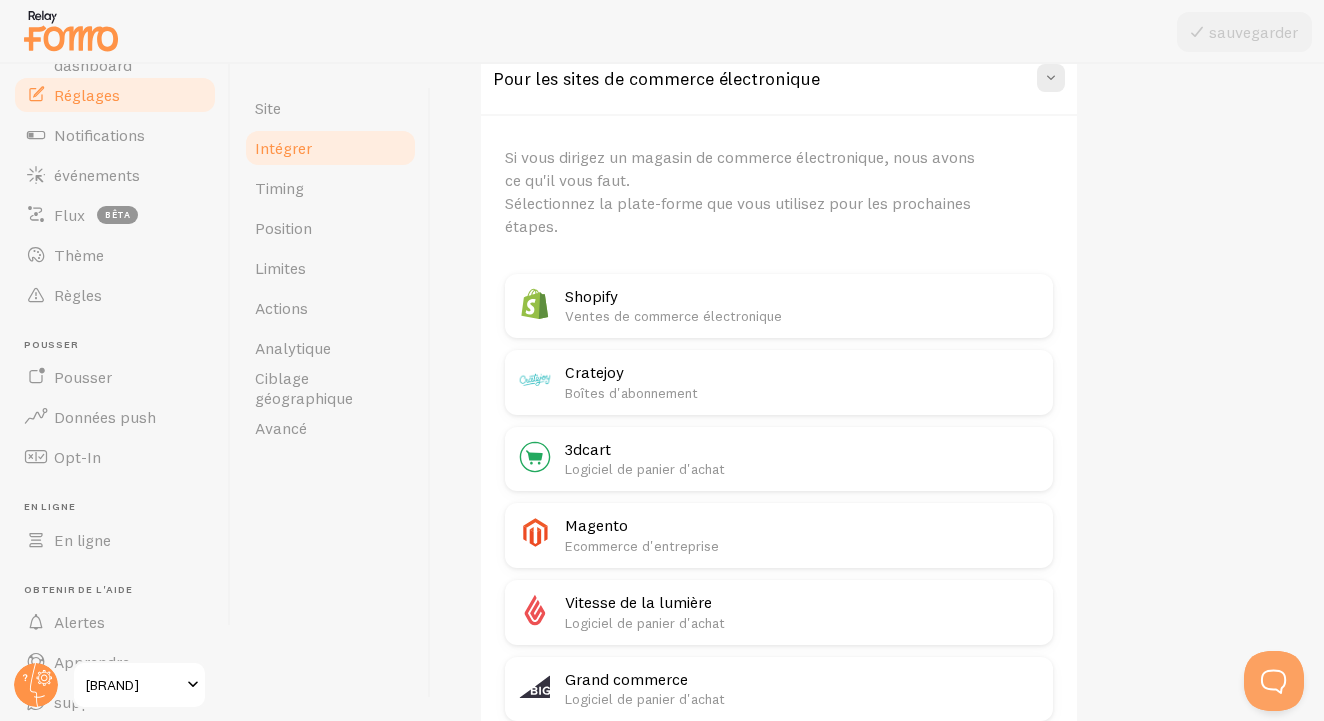 scroll, scrollTop: 834, scrollLeft: 0, axis: vertical 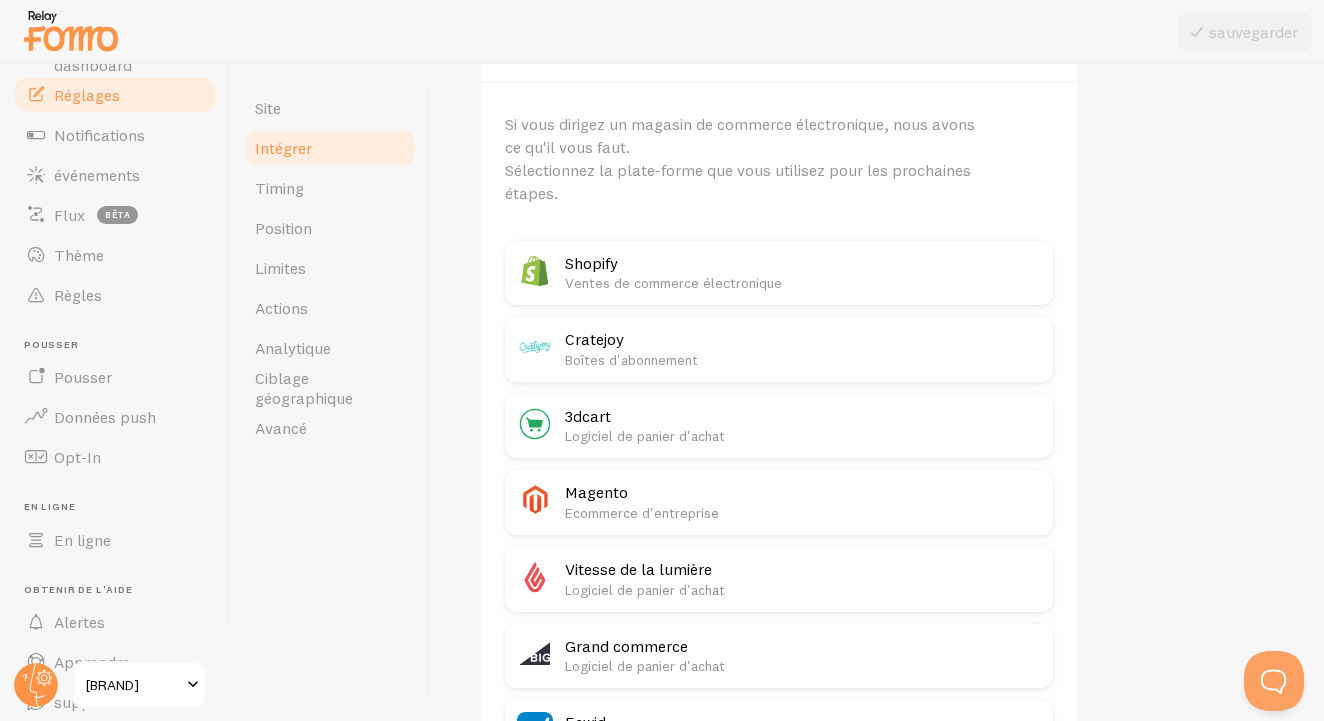 click on "Shopify" at bounding box center (803, 263) 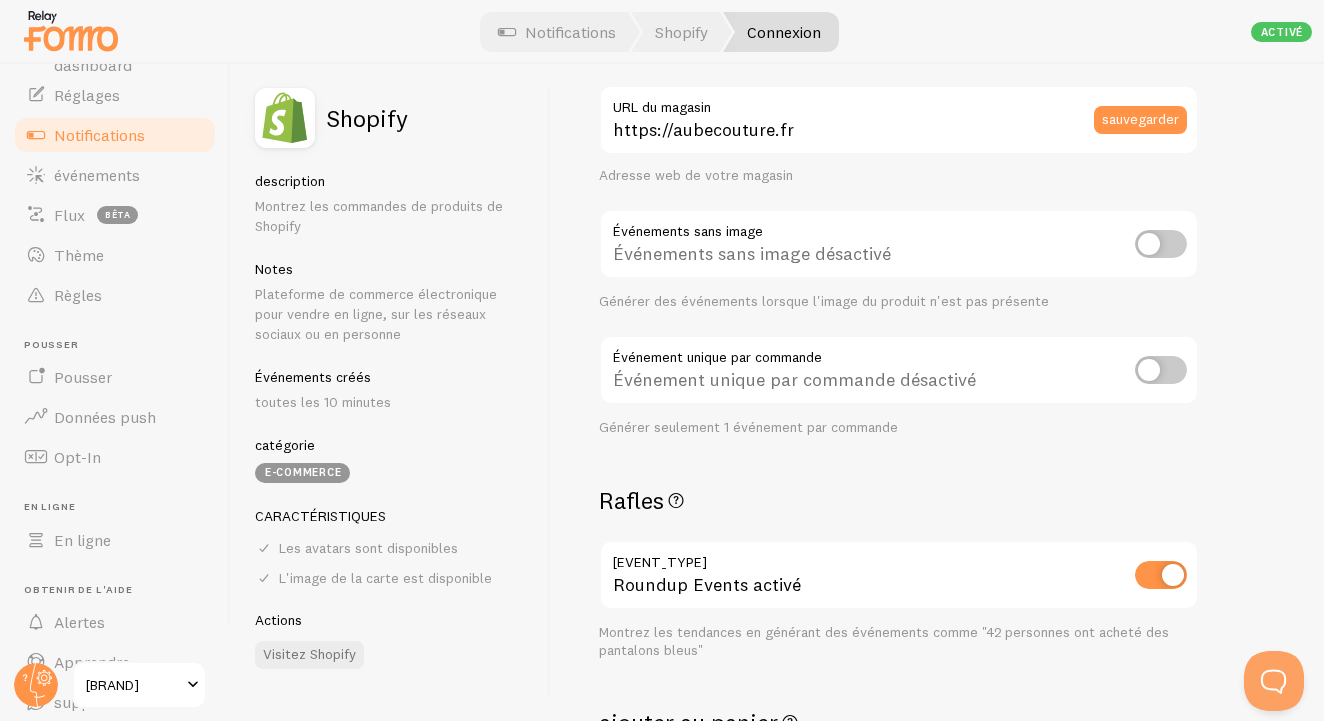 scroll, scrollTop: 226, scrollLeft: 0, axis: vertical 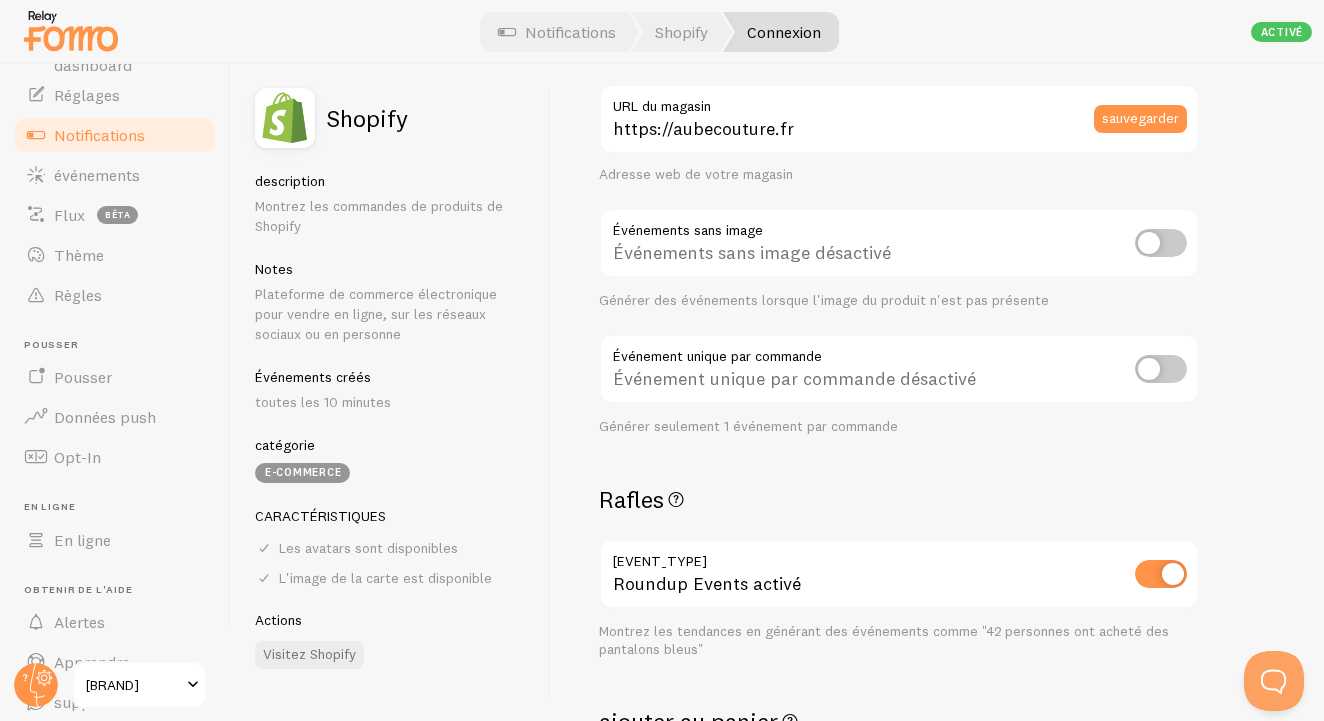 click at bounding box center (1161, 243) 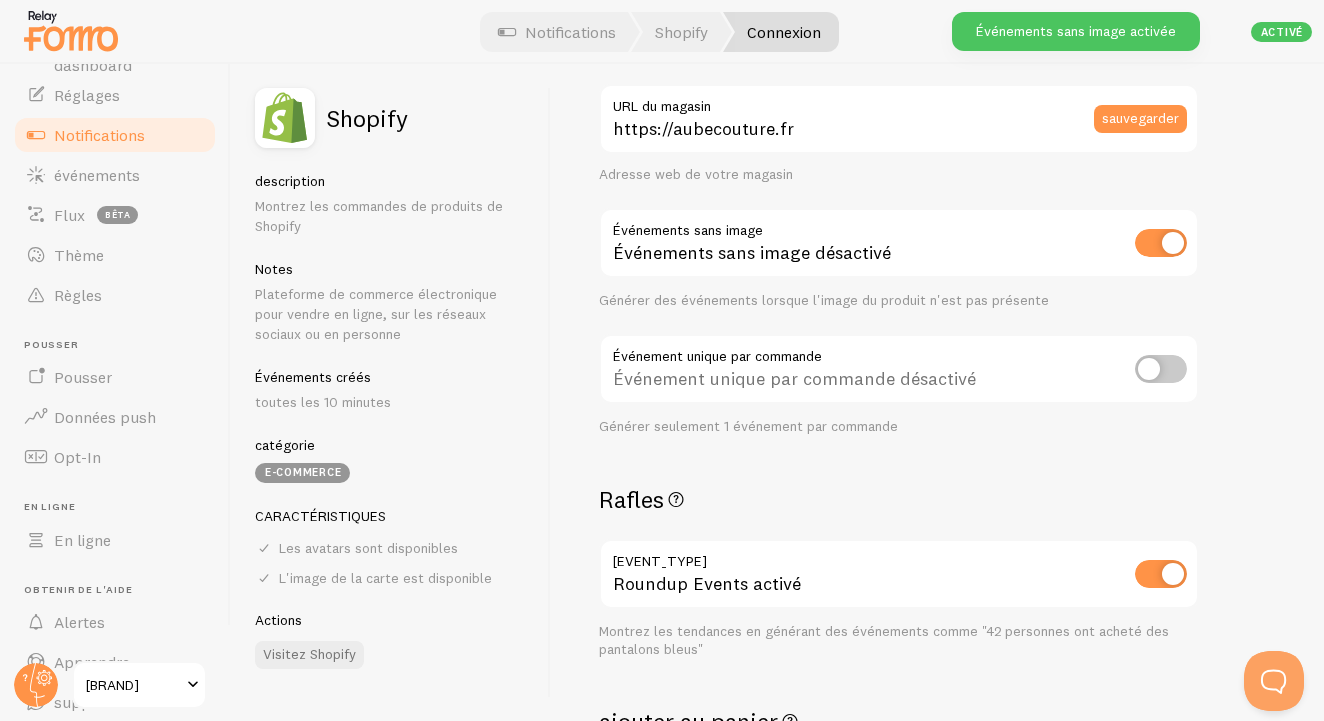 click at bounding box center (1161, 243) 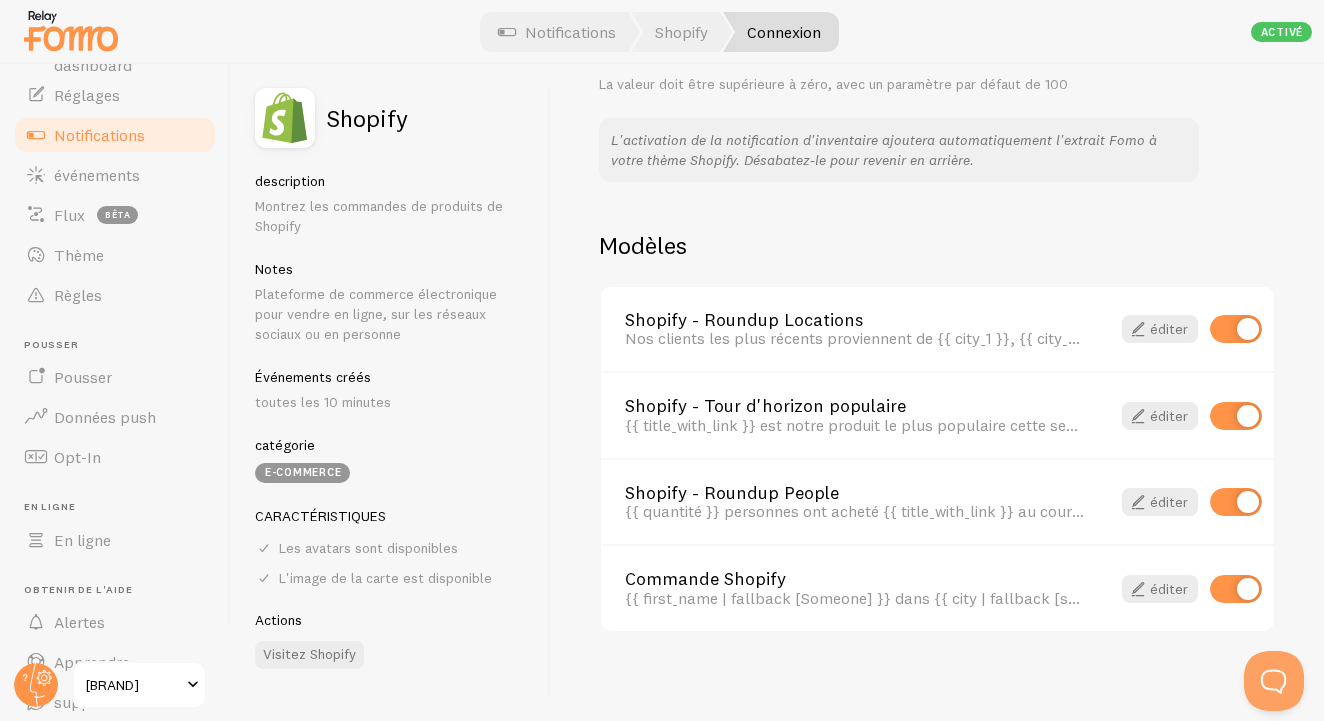 scroll, scrollTop: 1348, scrollLeft: 0, axis: vertical 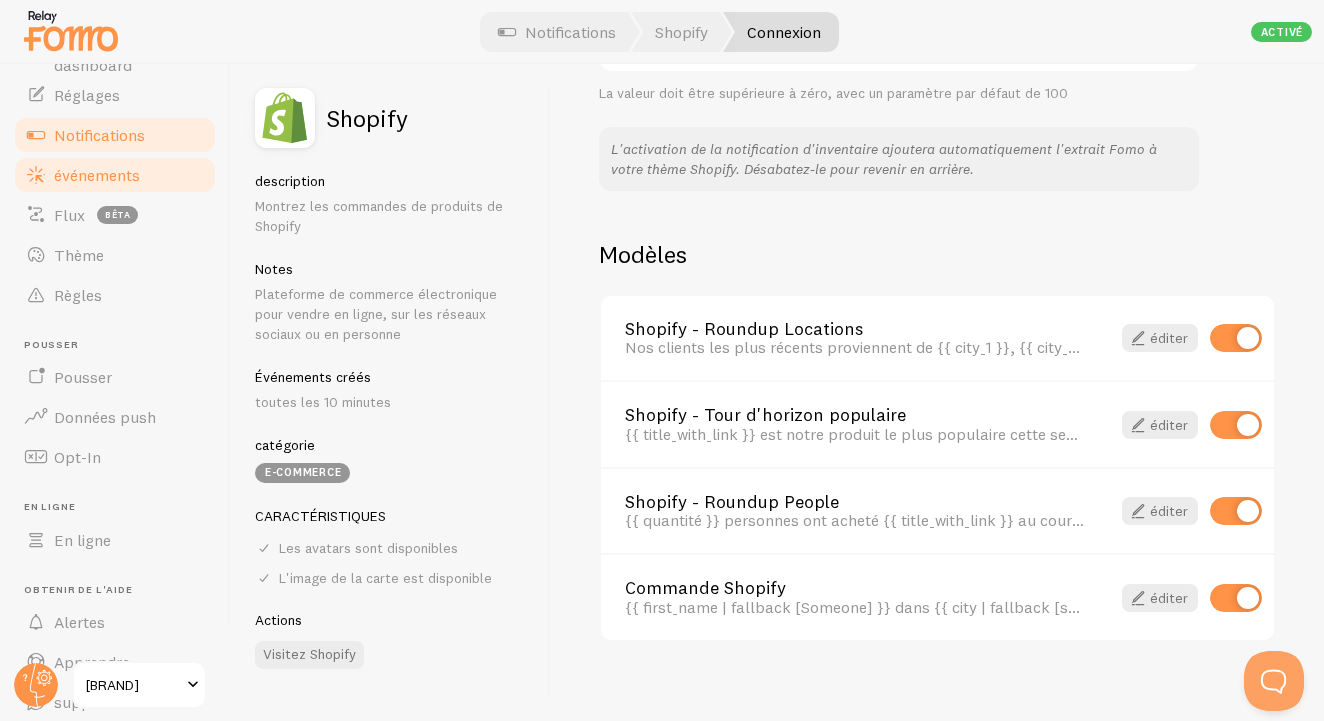 click on "événements" at bounding box center [115, 175] 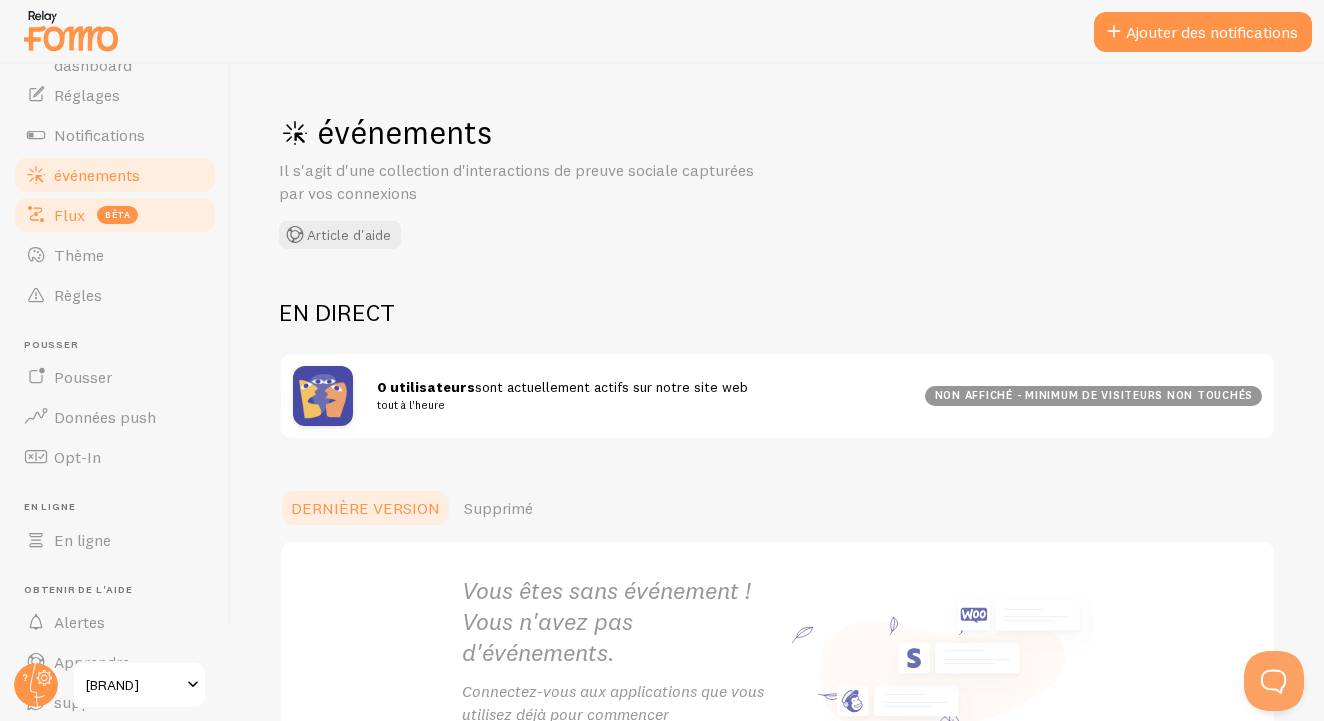 click on "BÊTA" at bounding box center [117, 215] 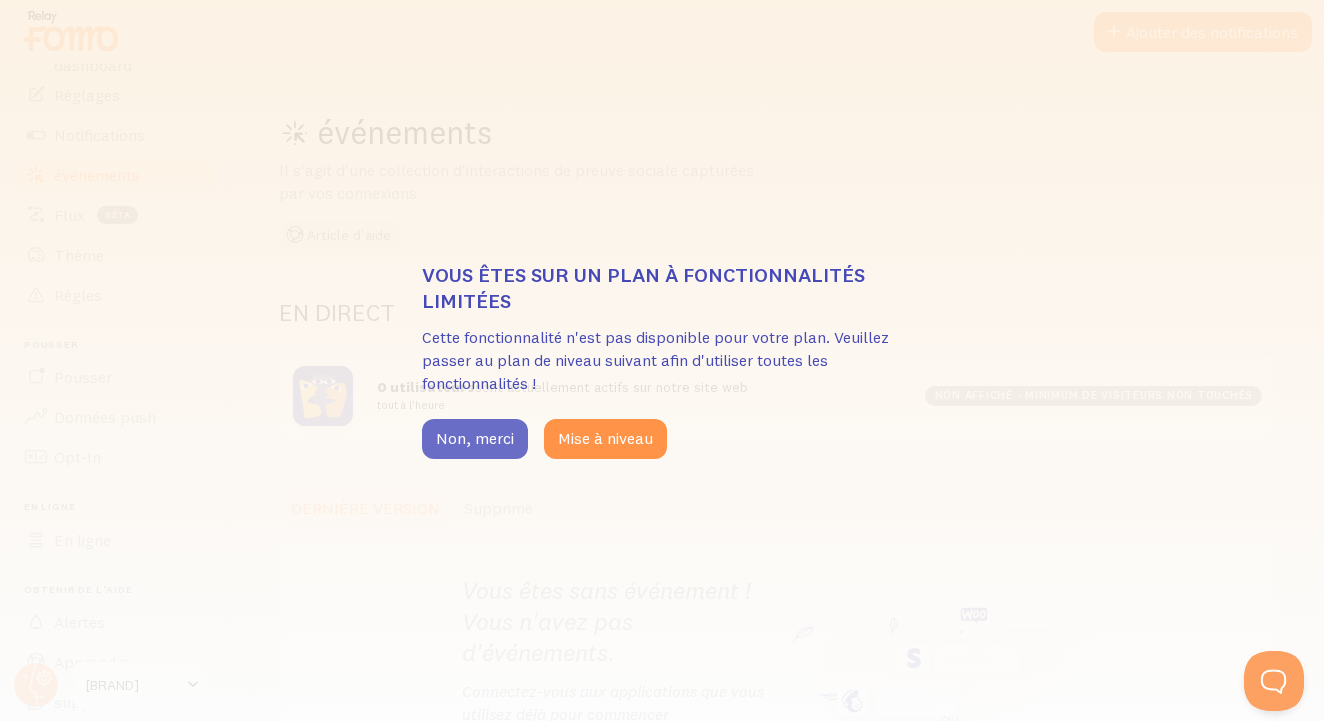 click on "Non, merci" at bounding box center (475, 439) 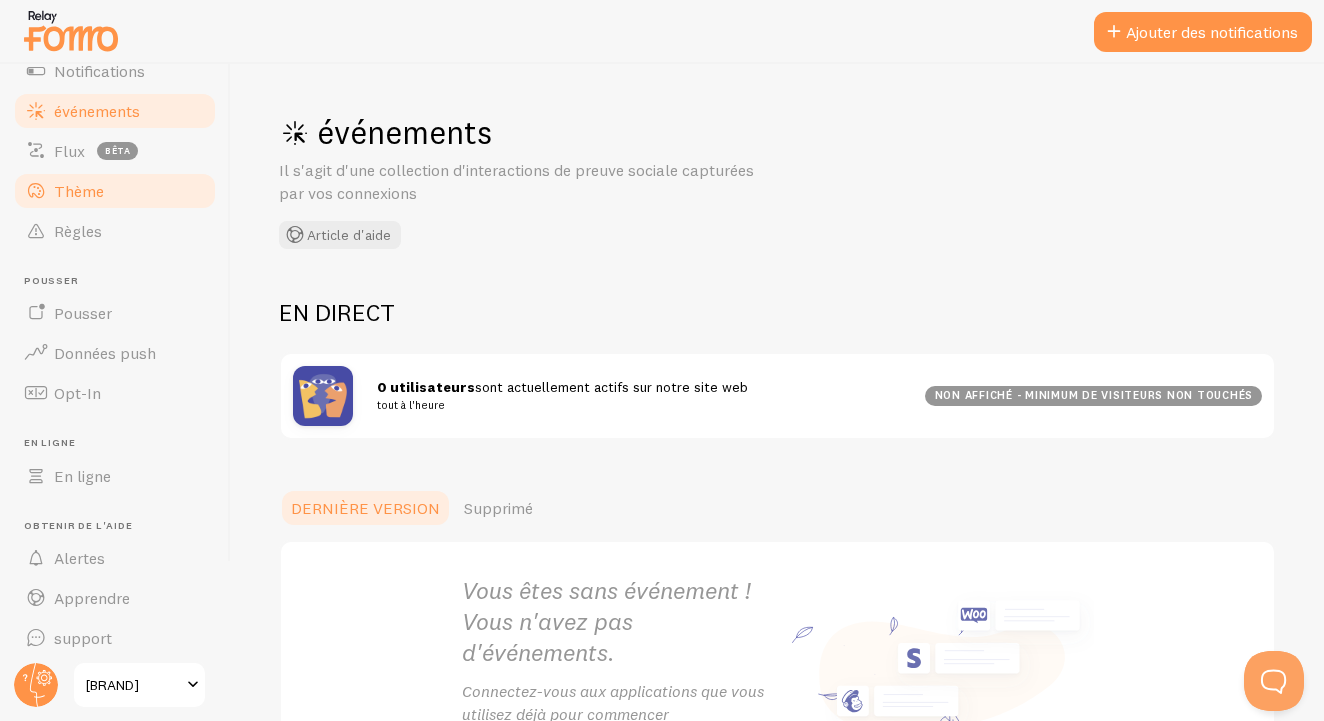 scroll, scrollTop: 137, scrollLeft: 0, axis: vertical 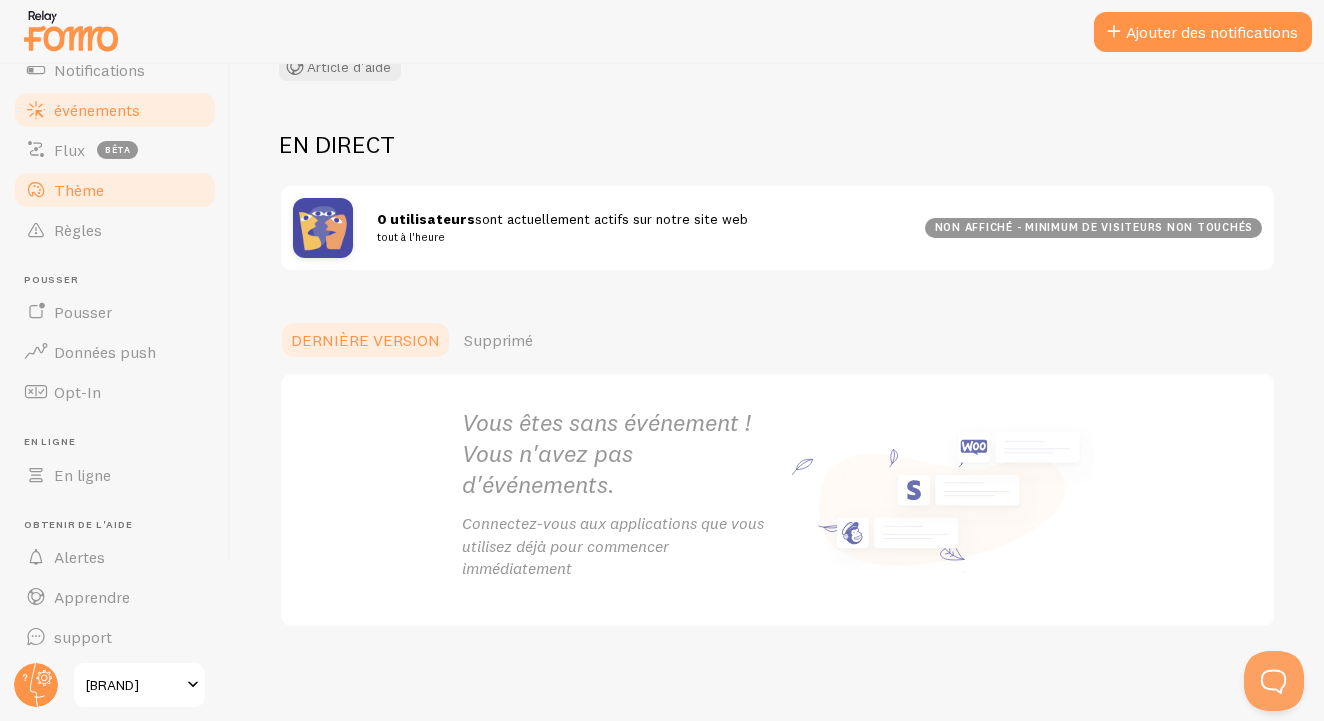 click on "Thème" at bounding box center [115, 190] 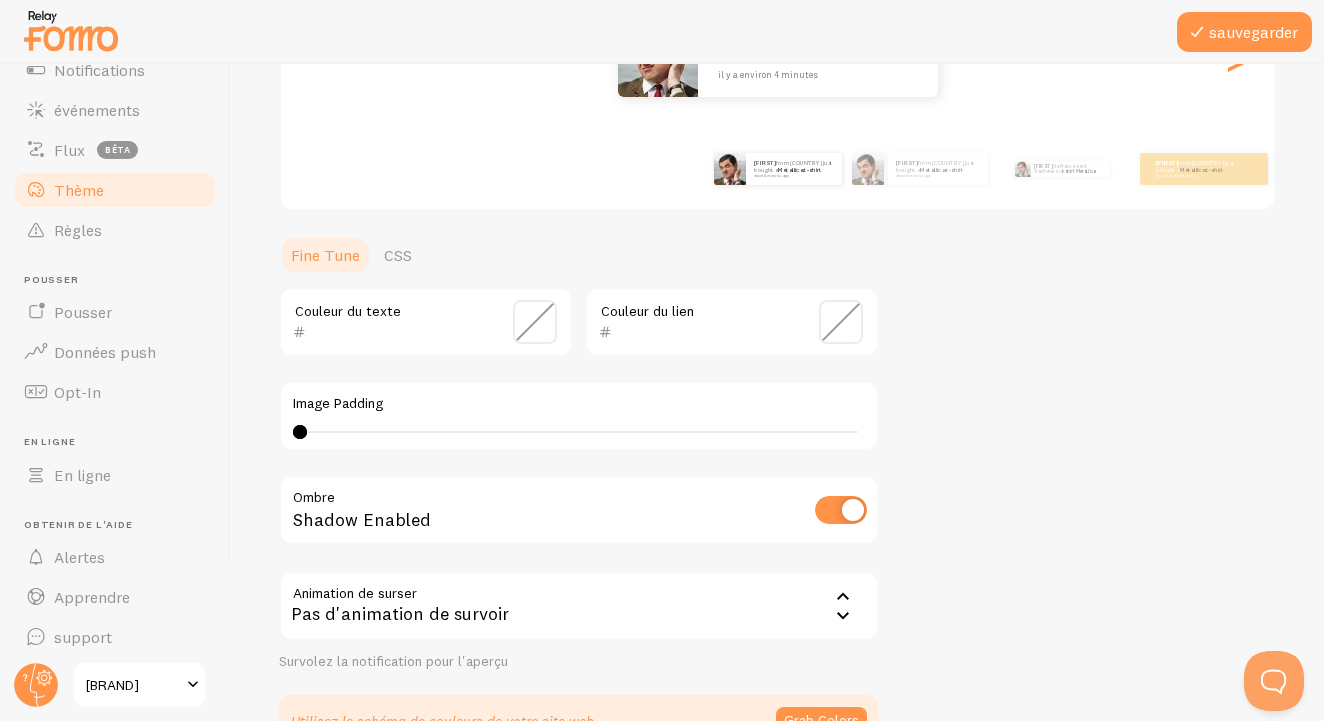 scroll, scrollTop: 391, scrollLeft: 0, axis: vertical 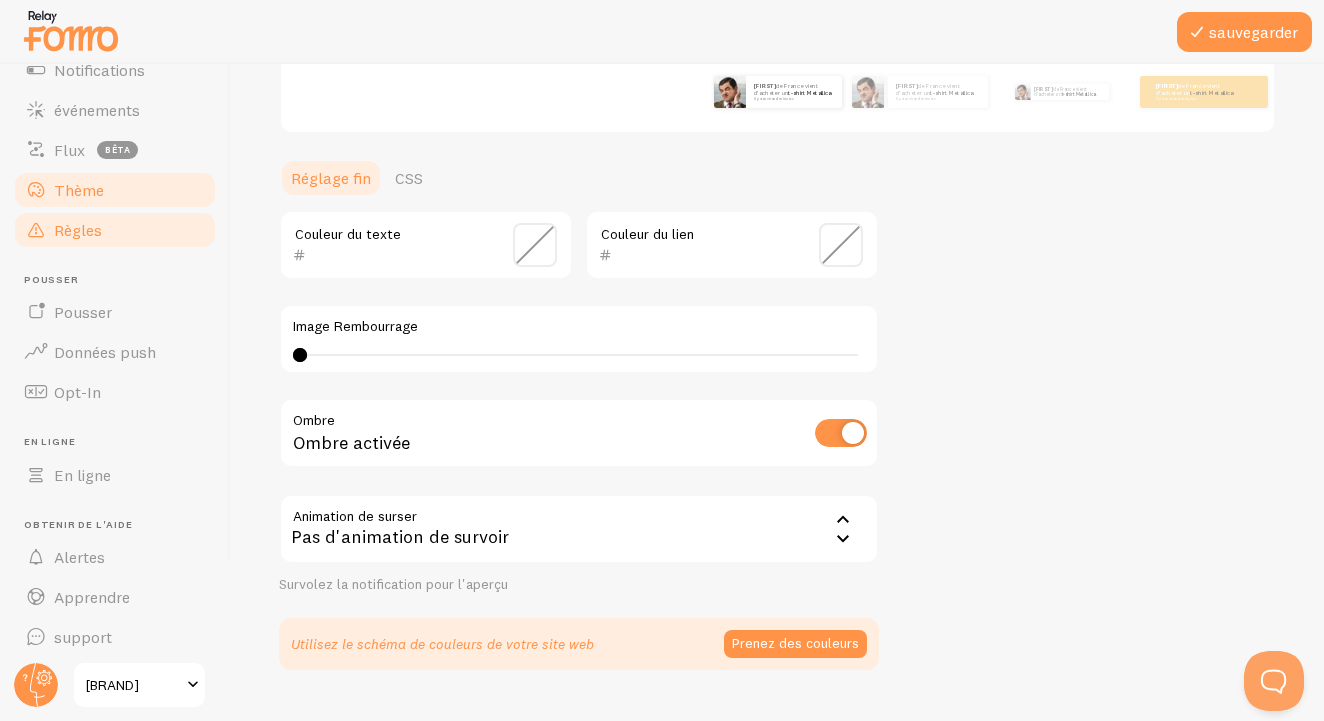 click on "Règles" at bounding box center [115, 230] 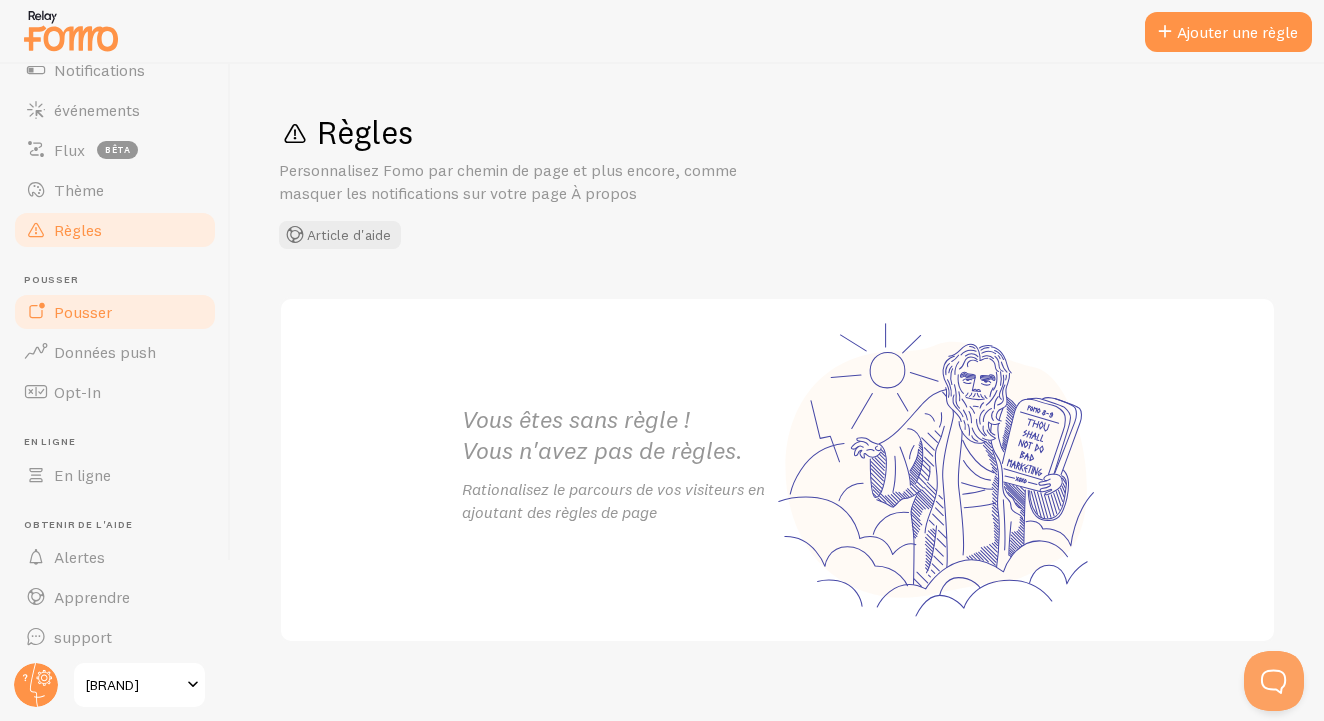 click on "Pousser" at bounding box center [115, 312] 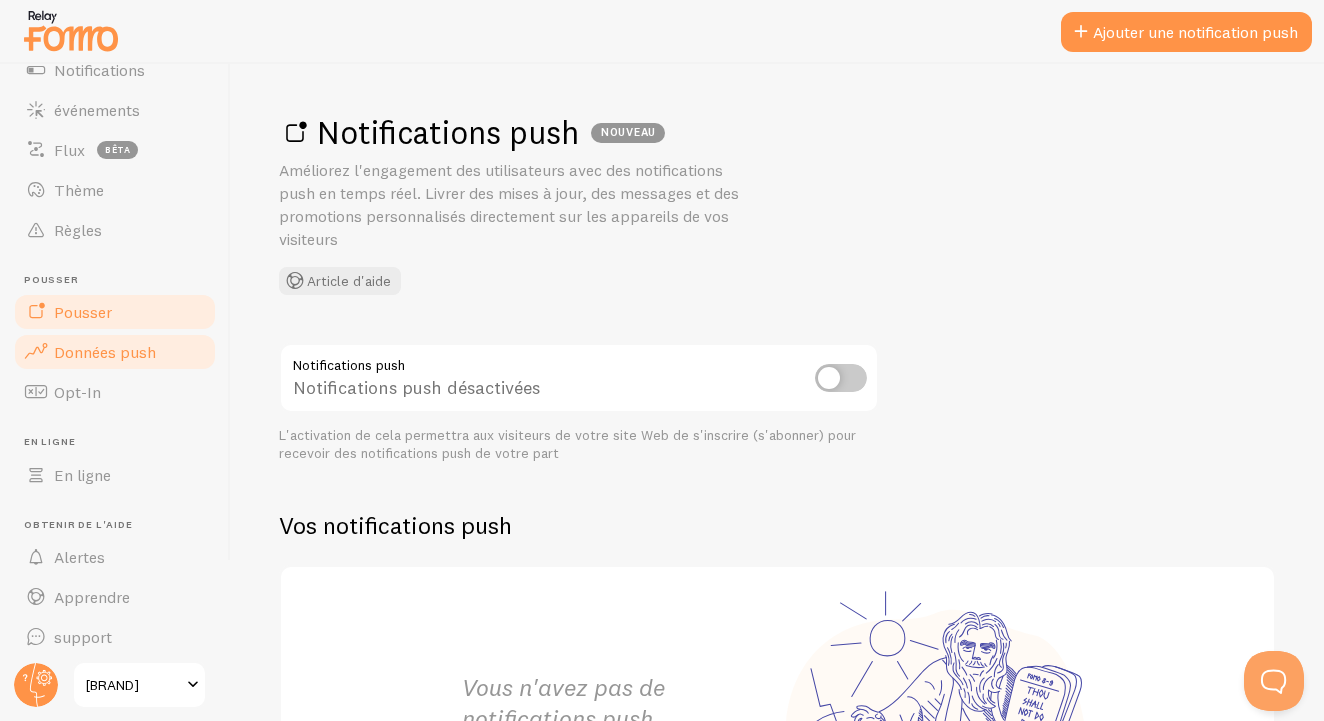 click on "Données push" at bounding box center (115, 352) 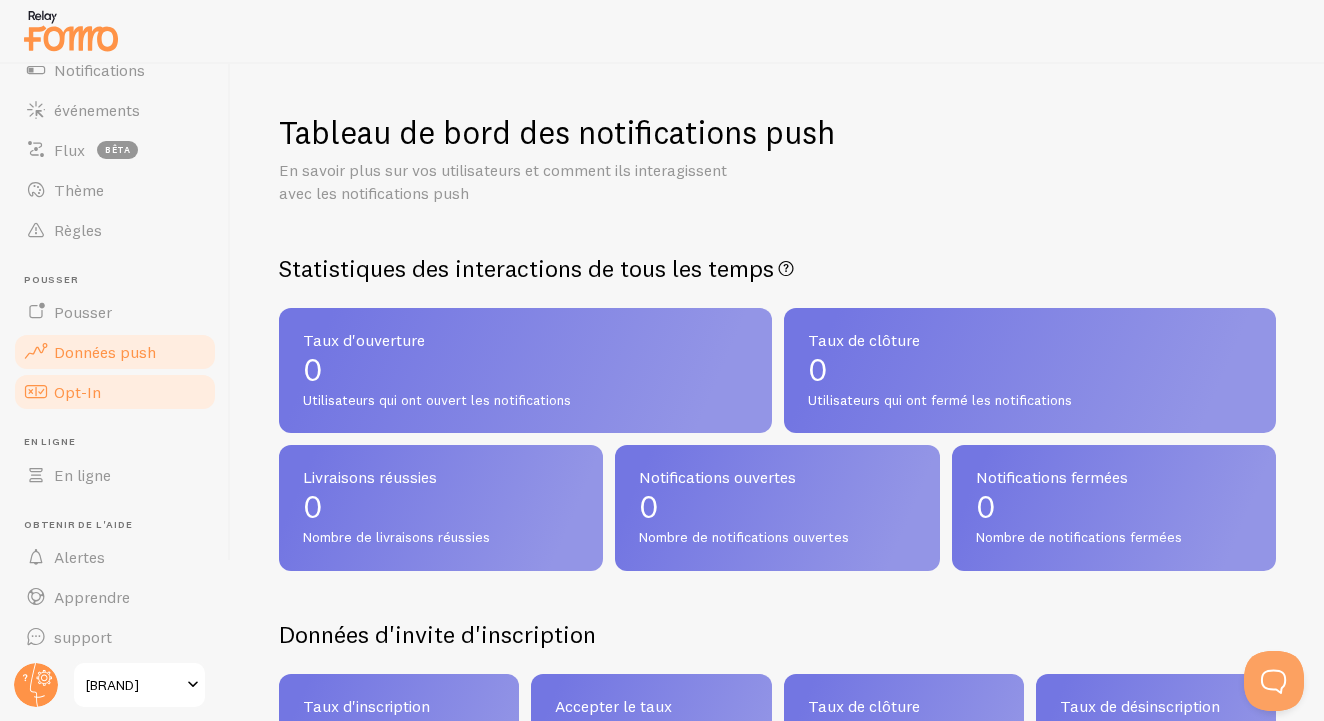 click on "Opt-In" at bounding box center [115, 392] 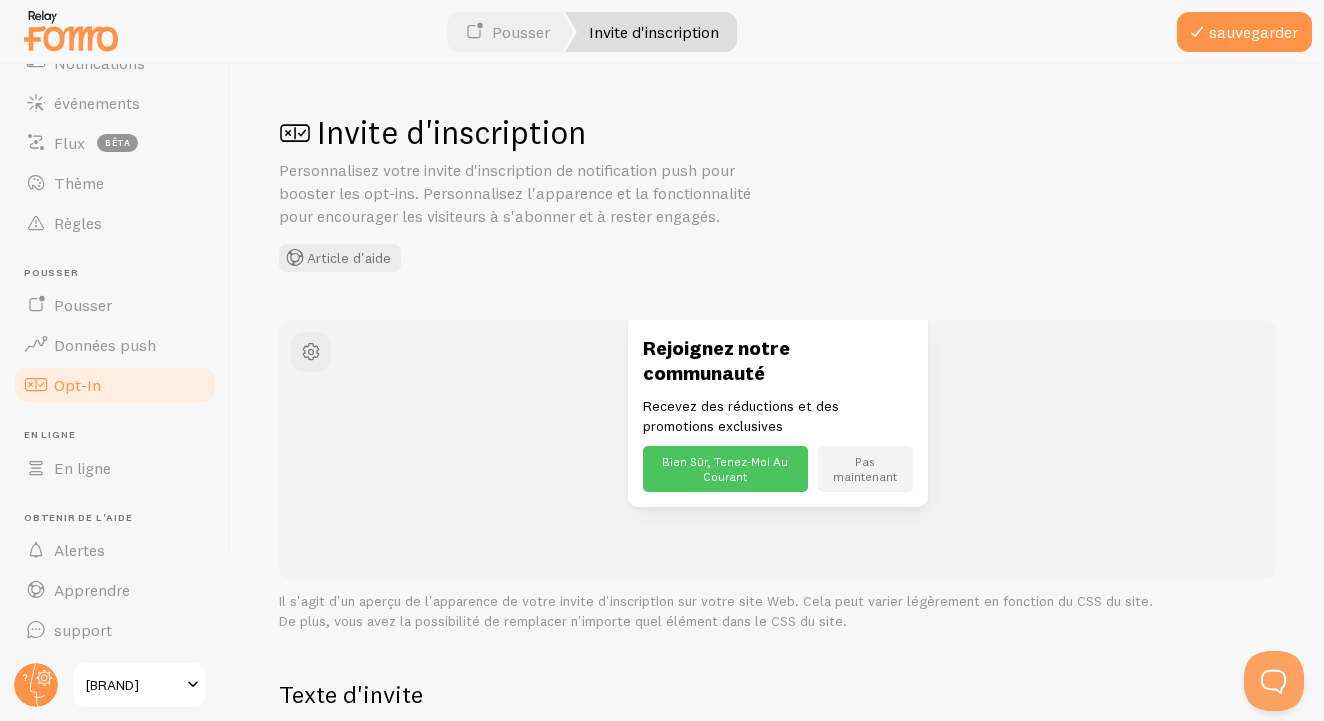 scroll, scrollTop: 143, scrollLeft: 0, axis: vertical 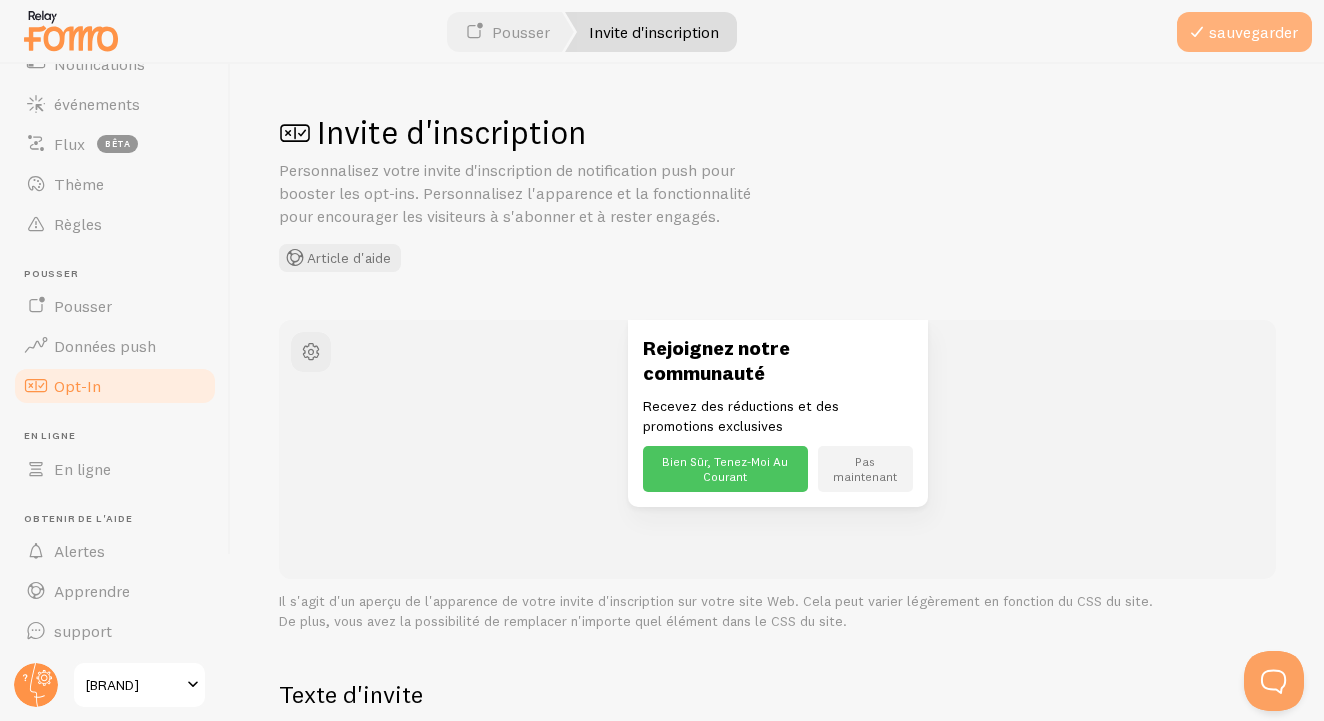 click at bounding box center [1197, 32] 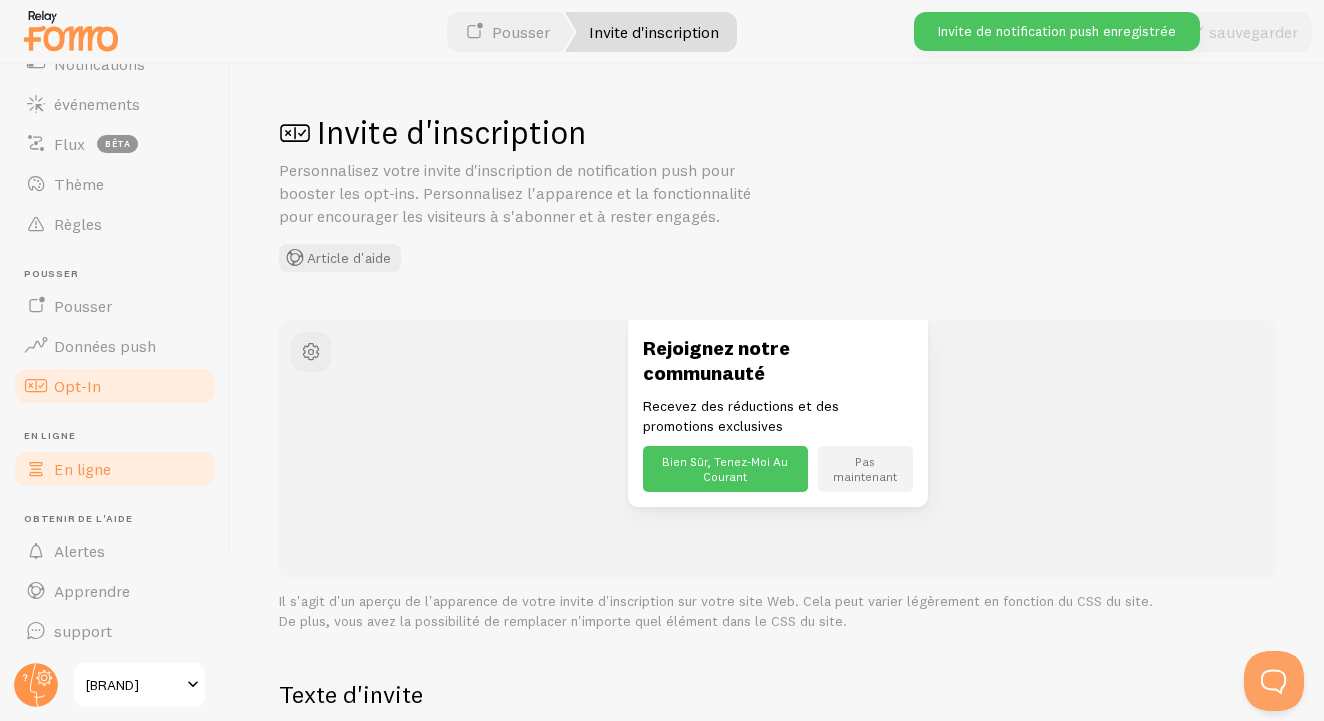 click on "En ligne" at bounding box center [115, 469] 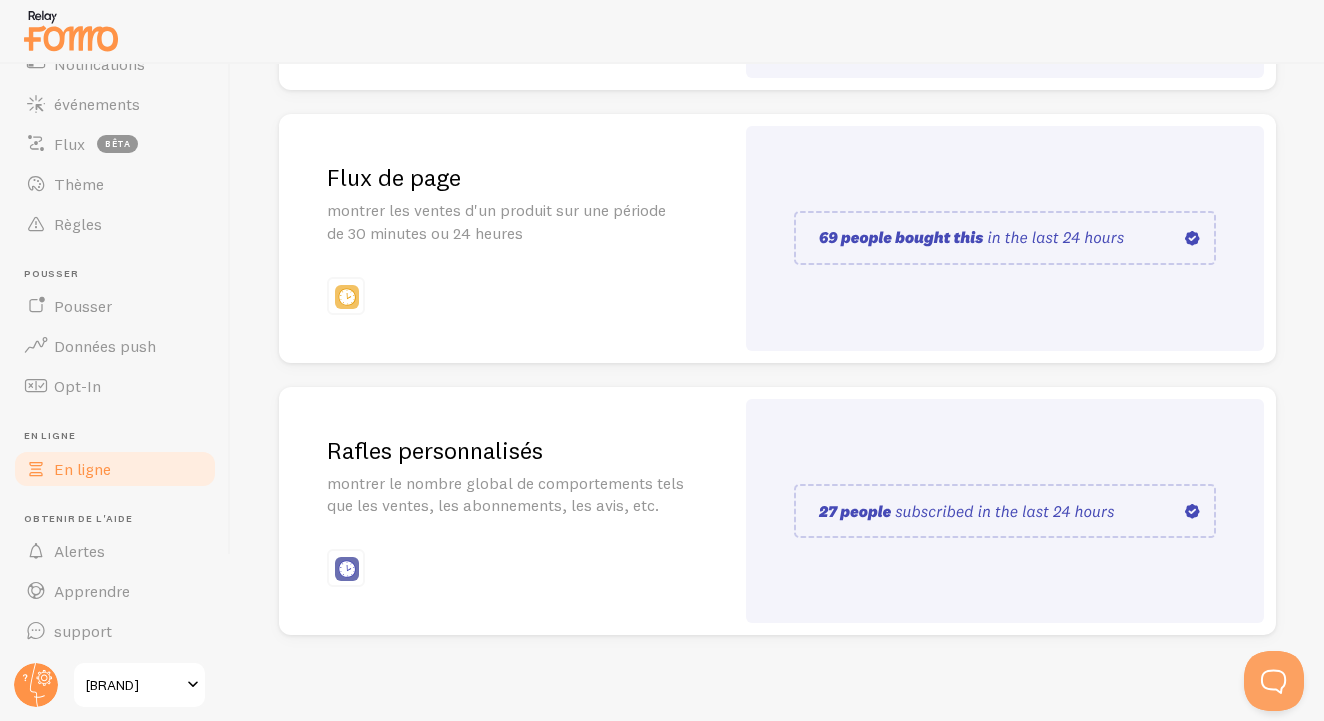 scroll, scrollTop: 500, scrollLeft: 0, axis: vertical 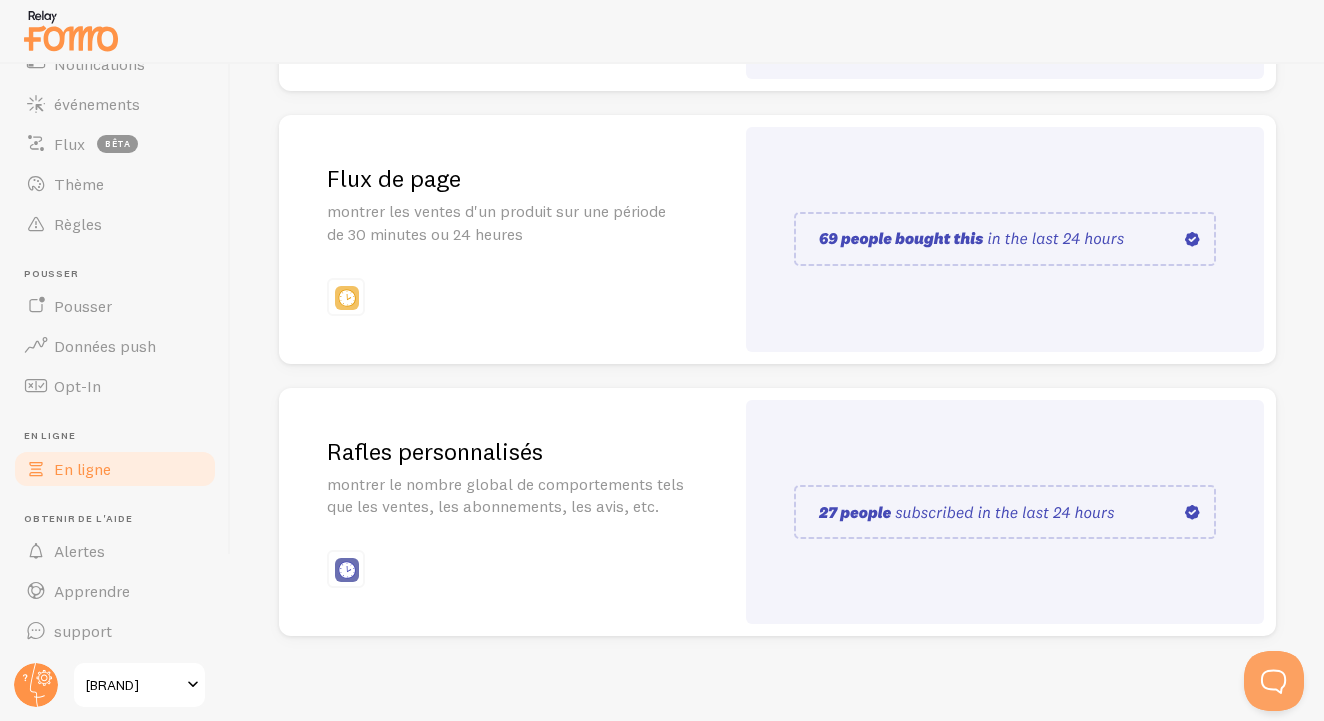 click at bounding box center [1005, 239] 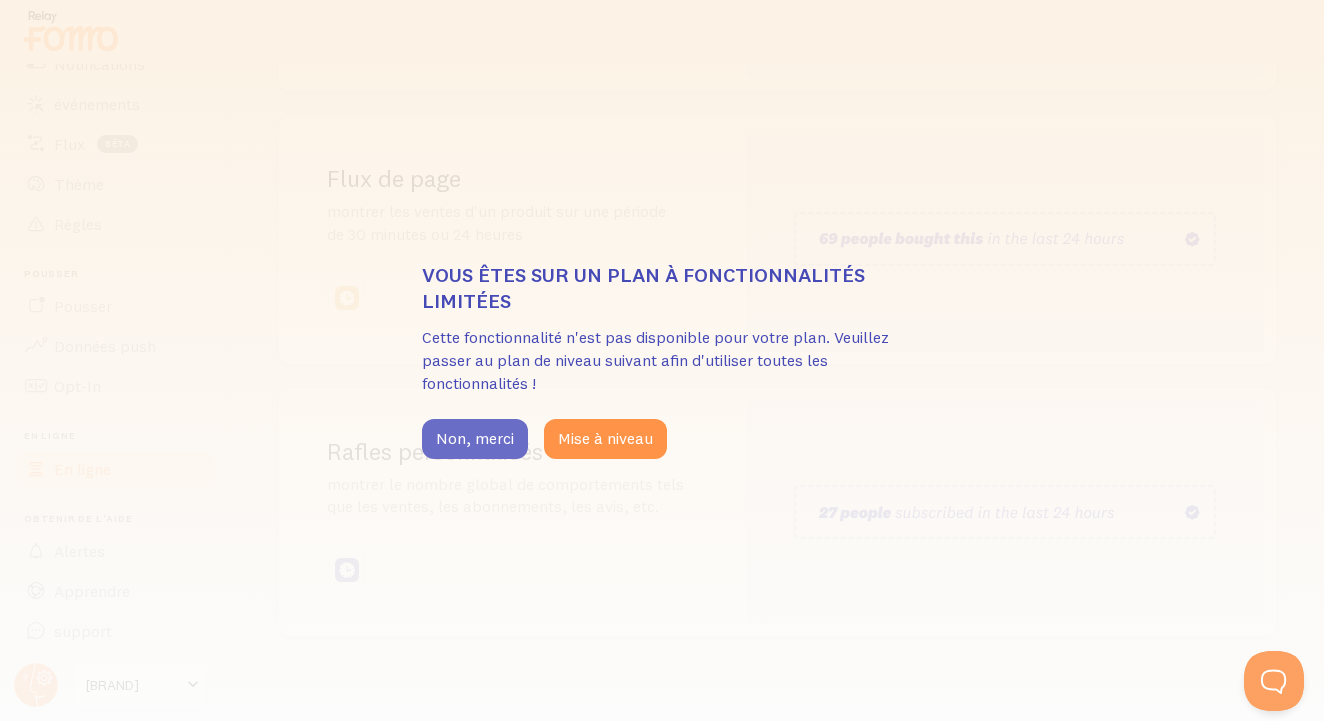 click on "Non, merci" at bounding box center [475, 439] 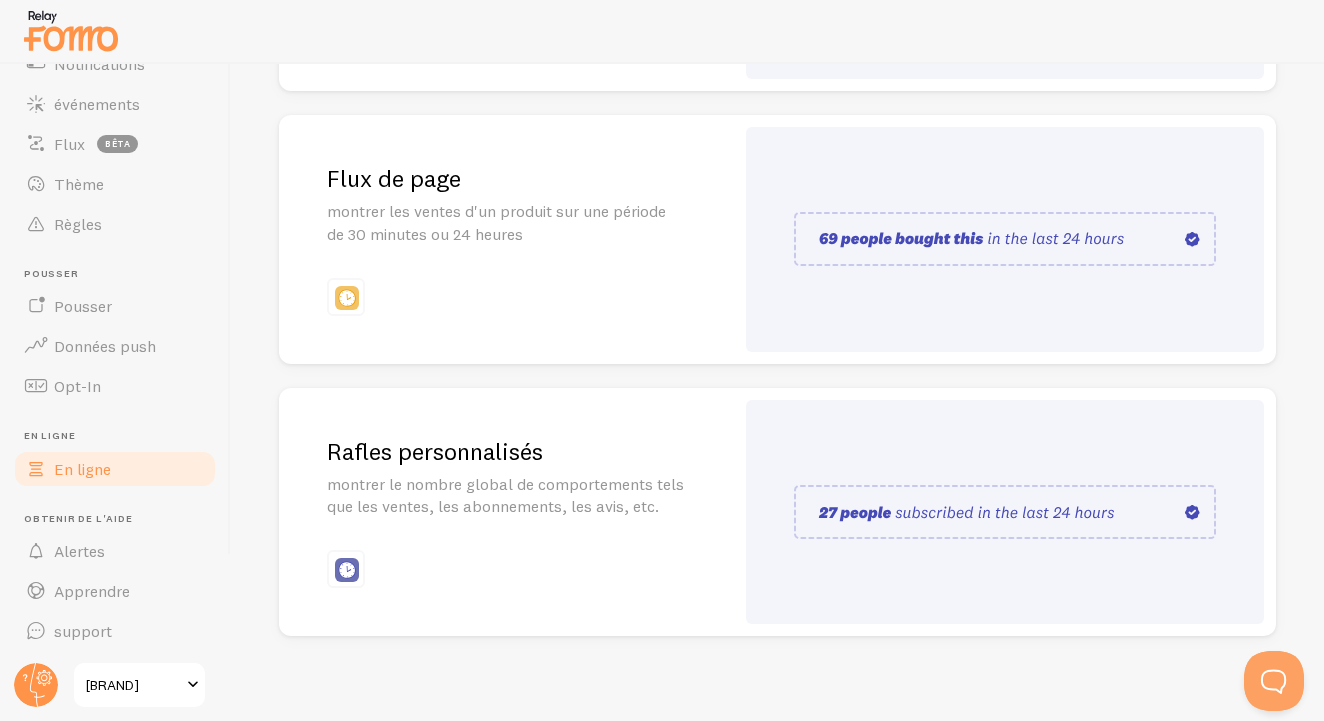scroll, scrollTop: 0, scrollLeft: 0, axis: both 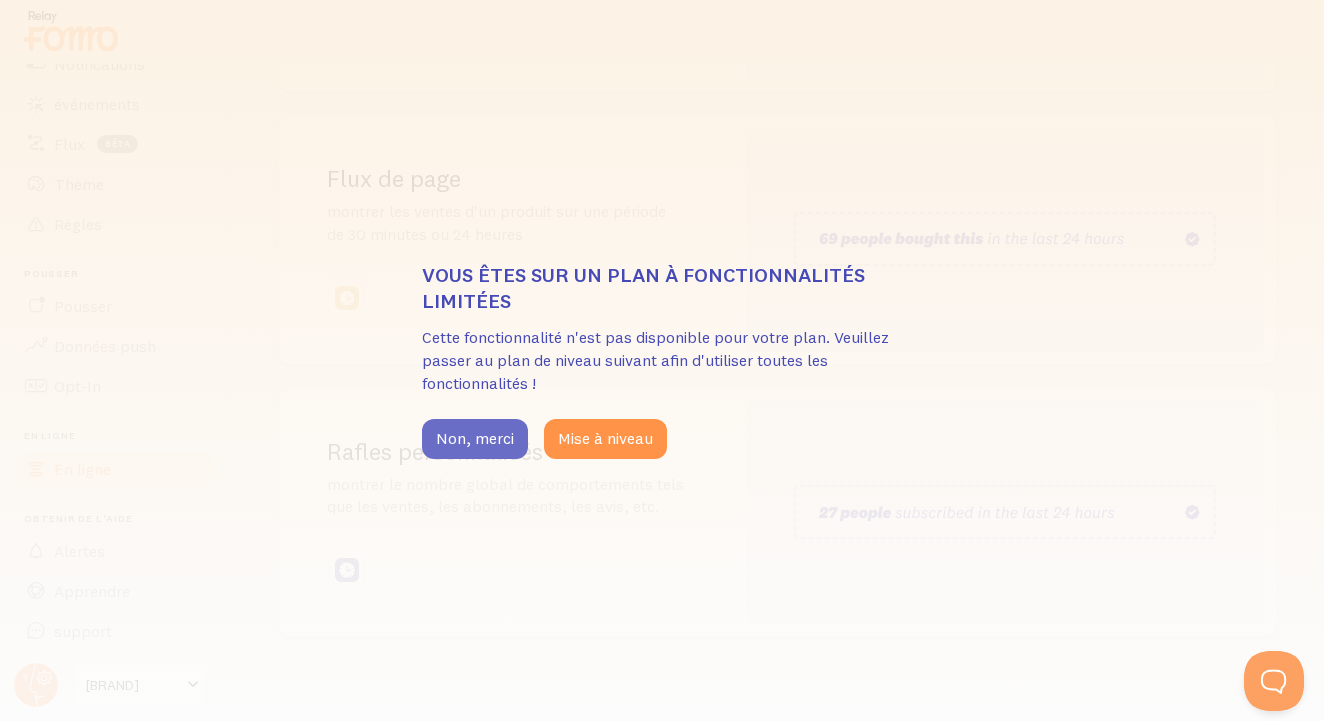 click on "Non, merci" at bounding box center (475, 439) 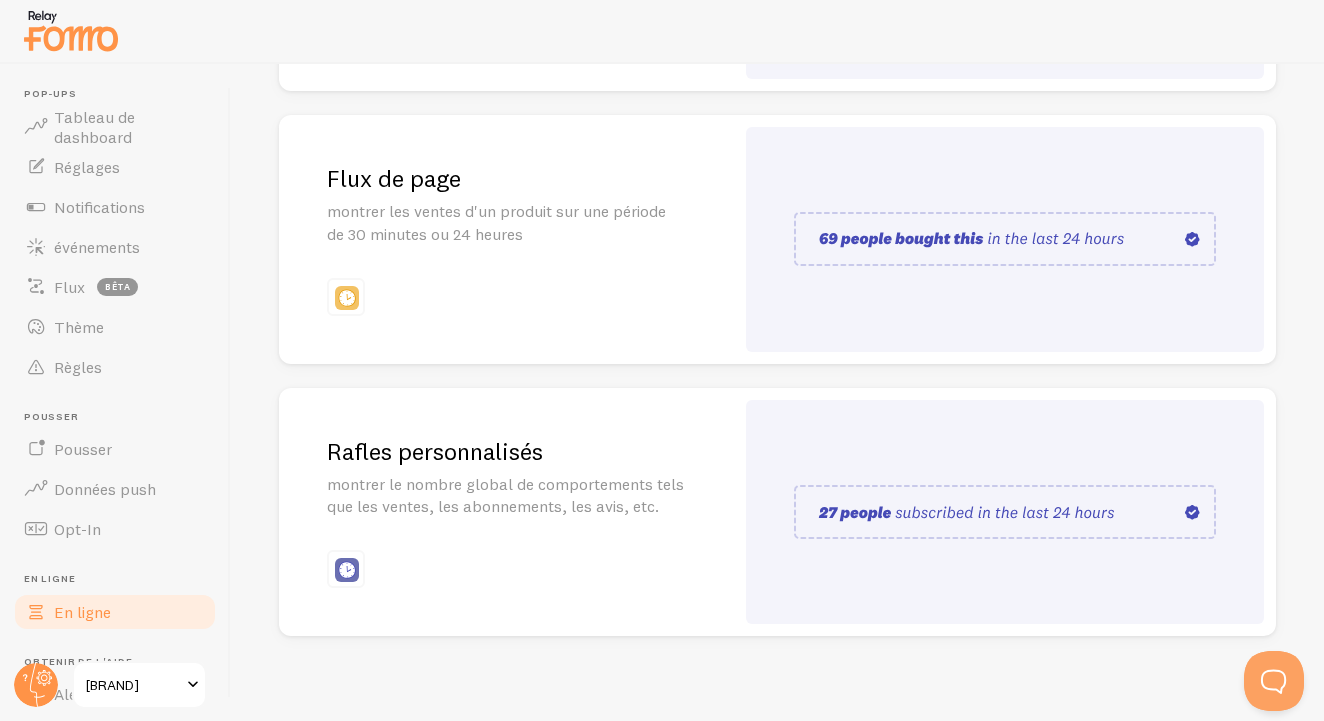 scroll, scrollTop: 0, scrollLeft: 0, axis: both 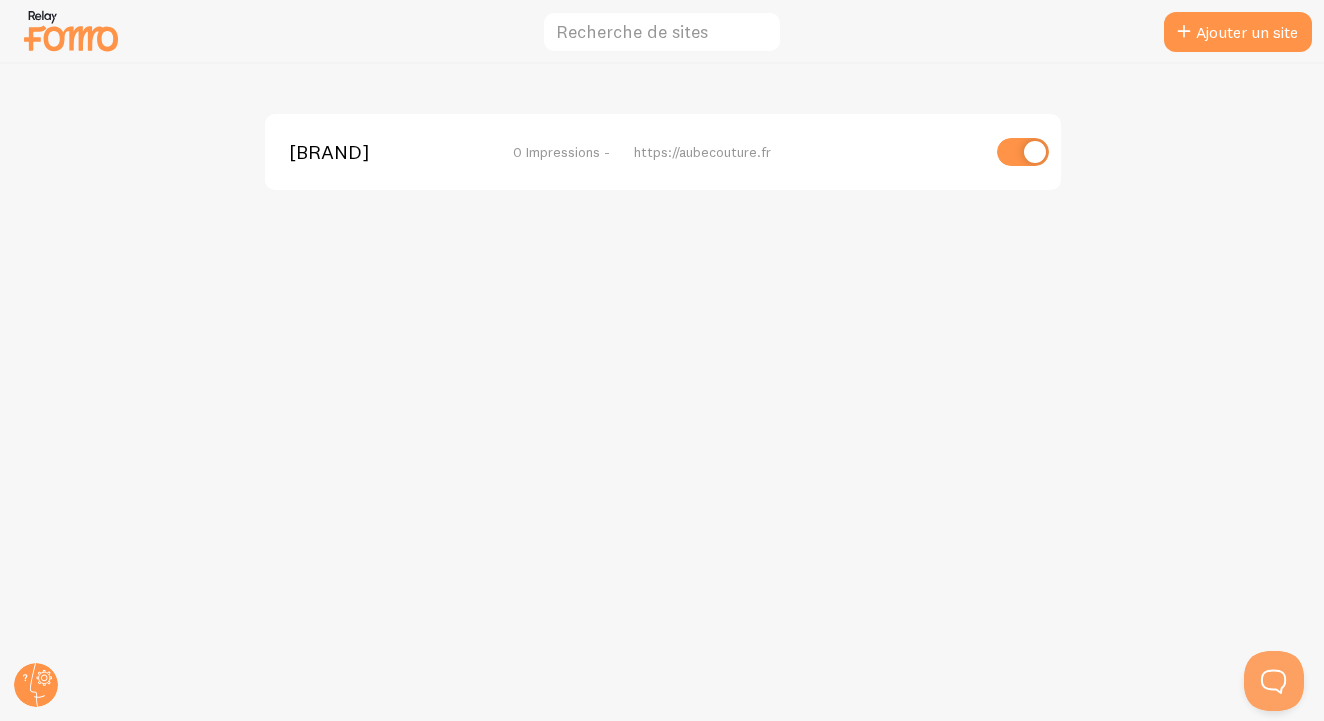 click on "[BRAND]" at bounding box center [369, 152] 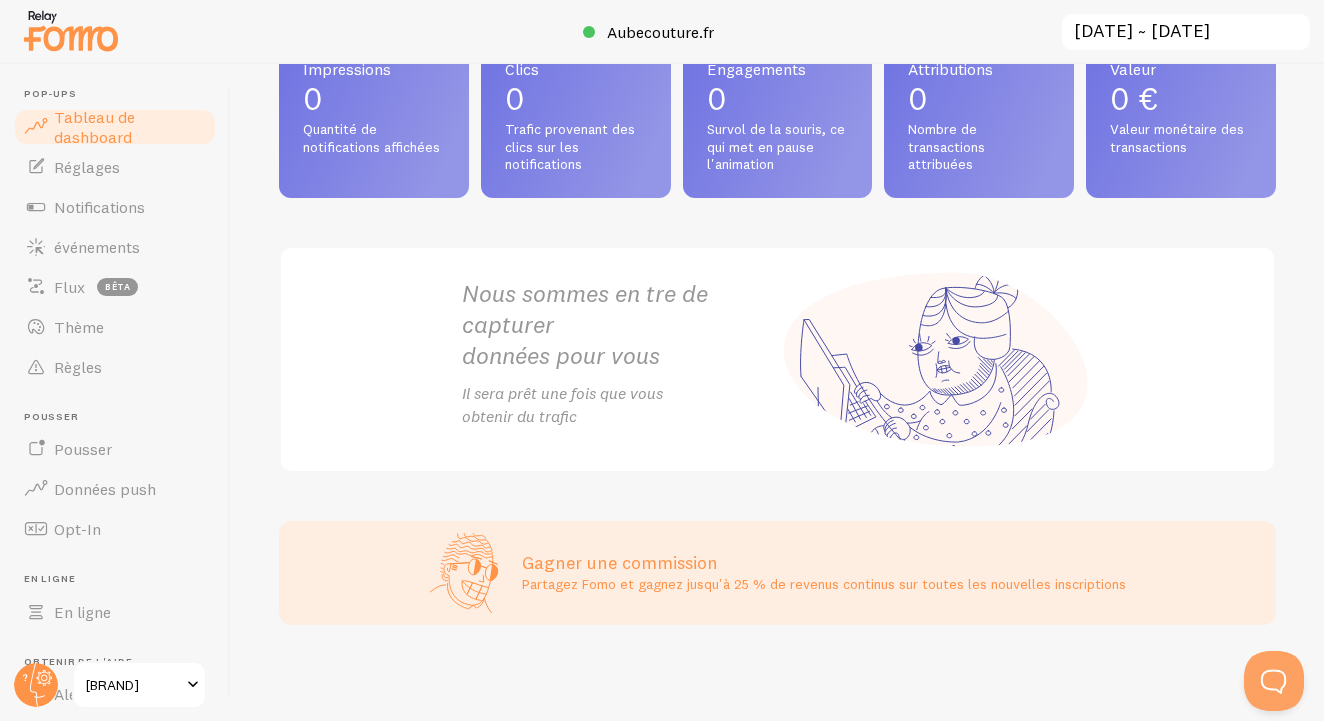 scroll, scrollTop: 115, scrollLeft: 0, axis: vertical 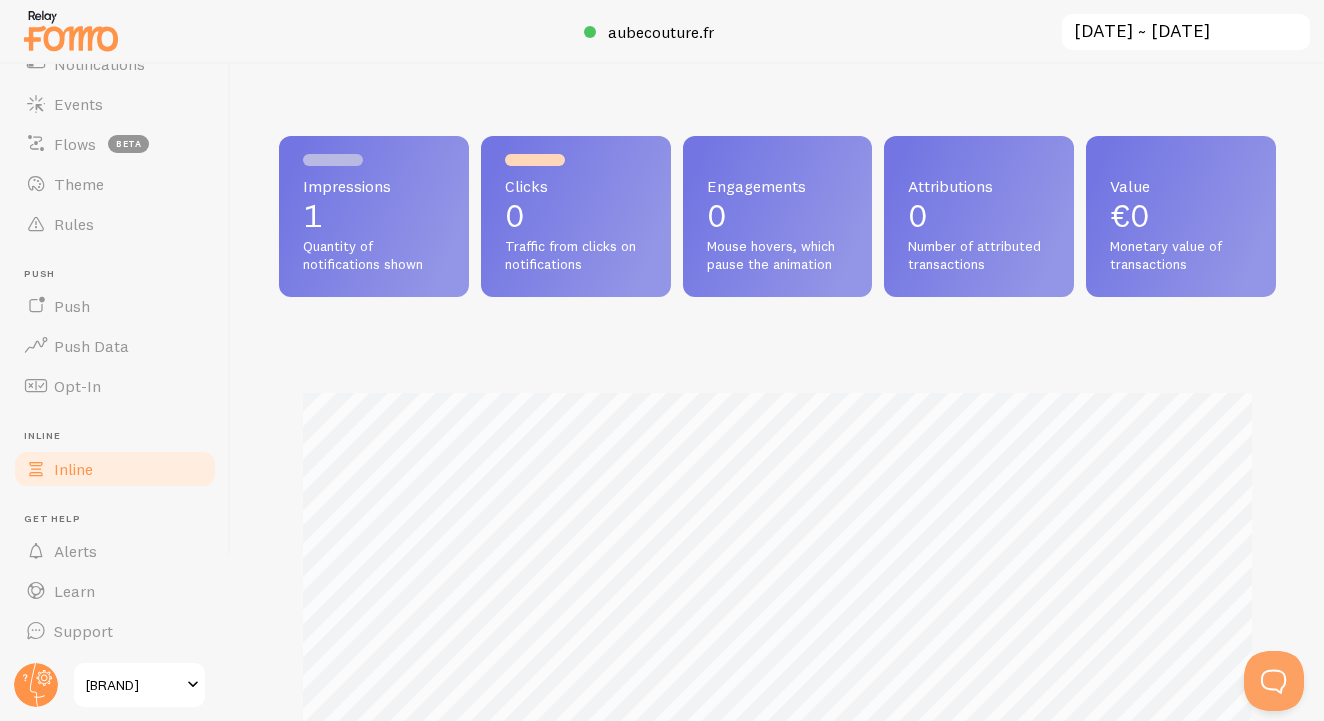 click on "Inline" at bounding box center [115, 469] 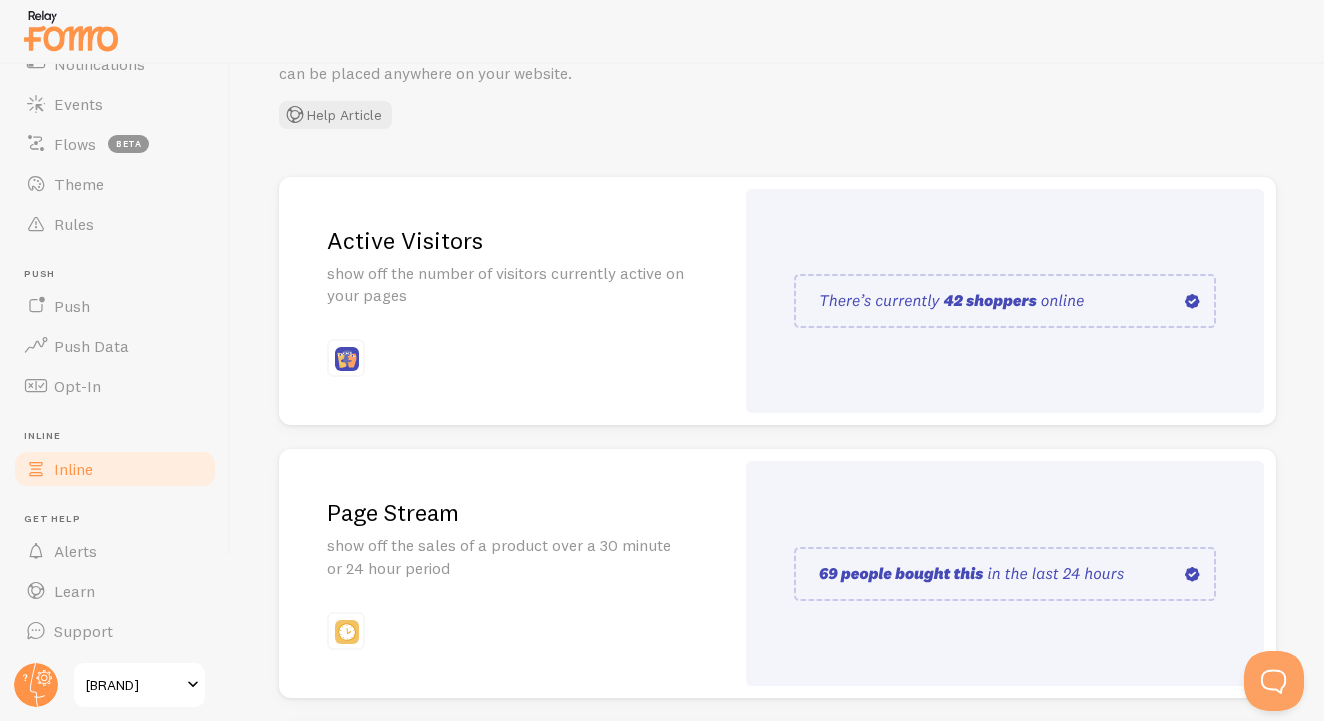 scroll, scrollTop: 157, scrollLeft: 0, axis: vertical 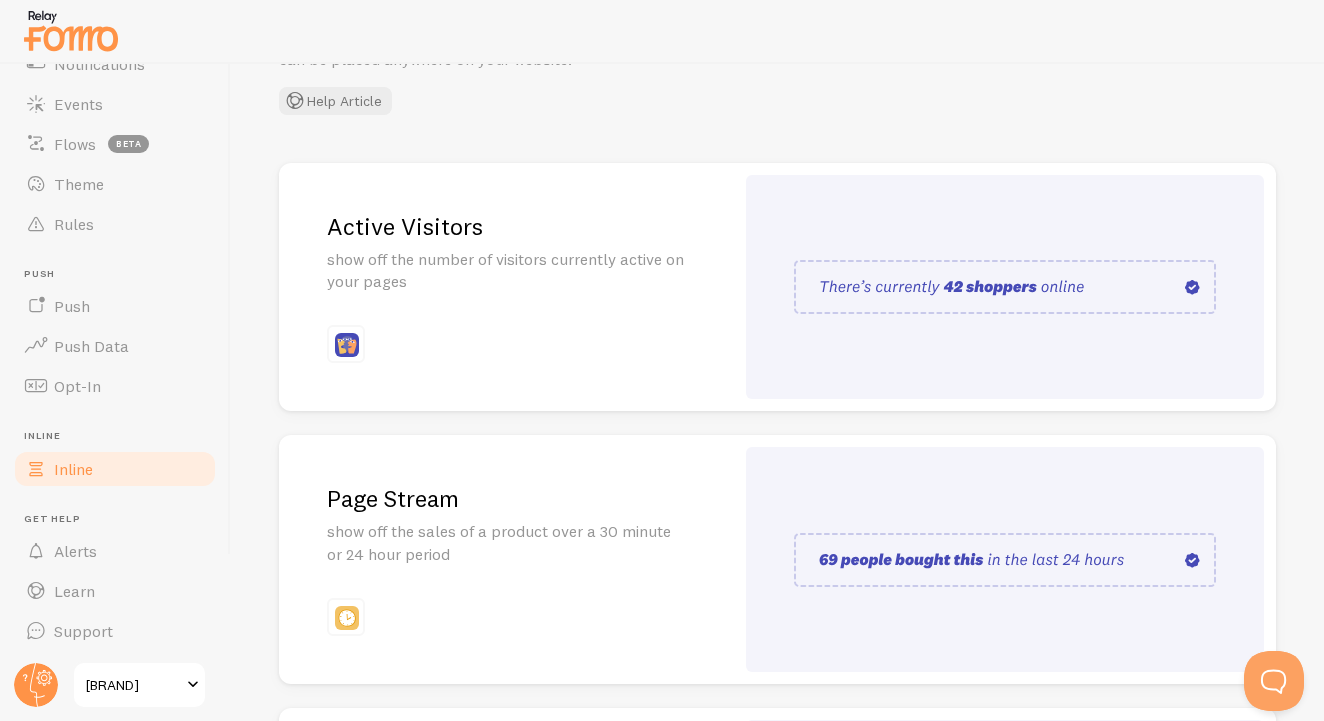 click at bounding box center (1005, 287) 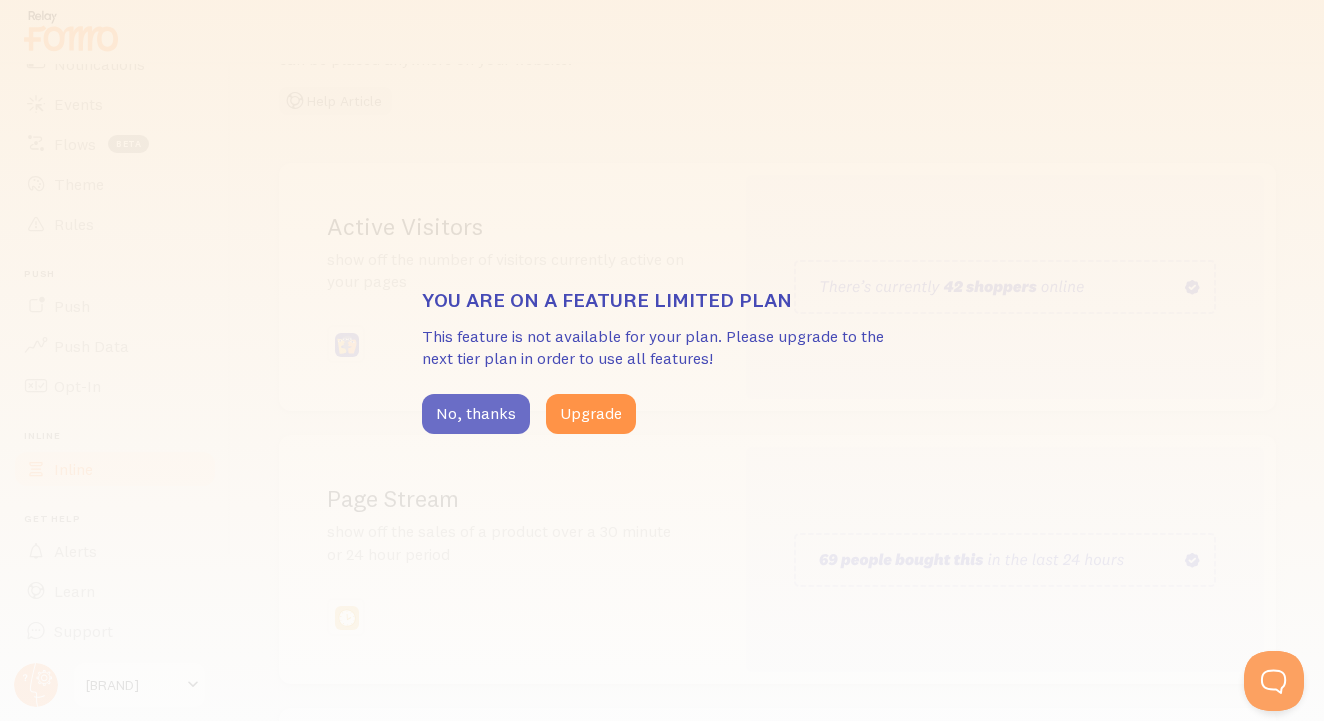 click on "No, thanks" at bounding box center [476, 414] 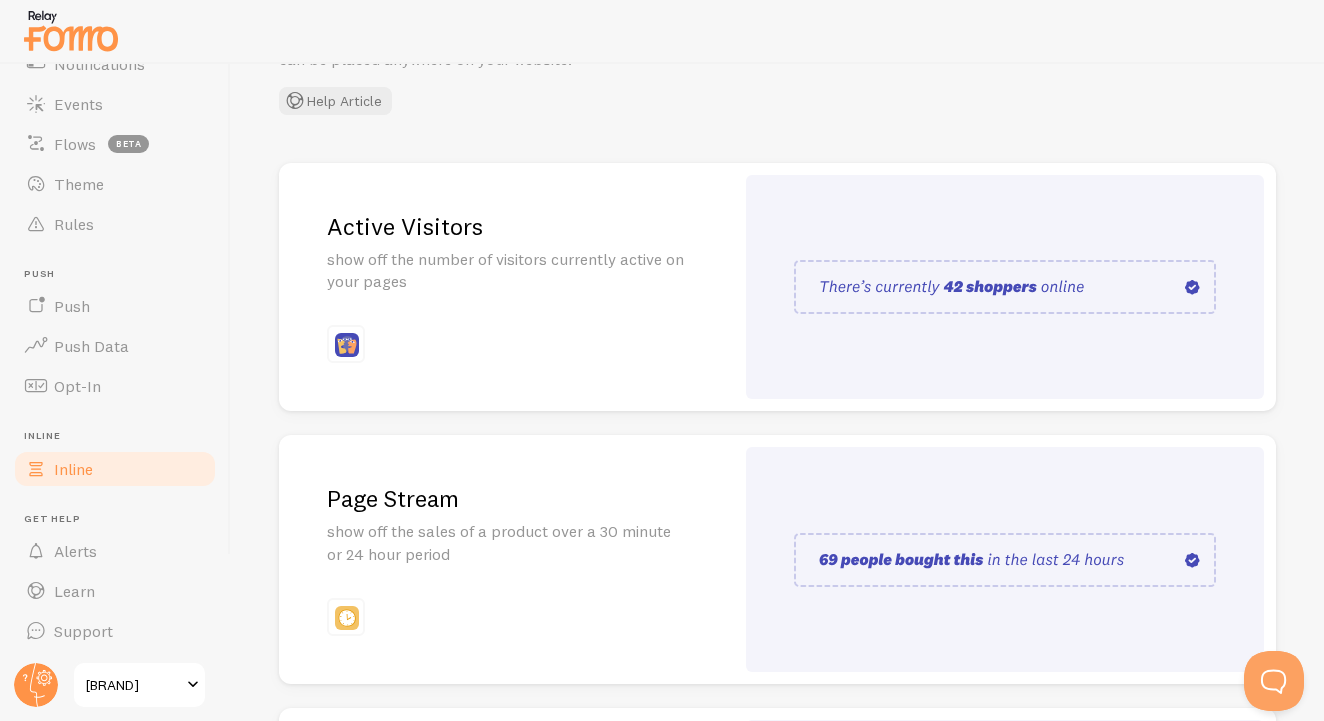 click at bounding box center [1005, 560] 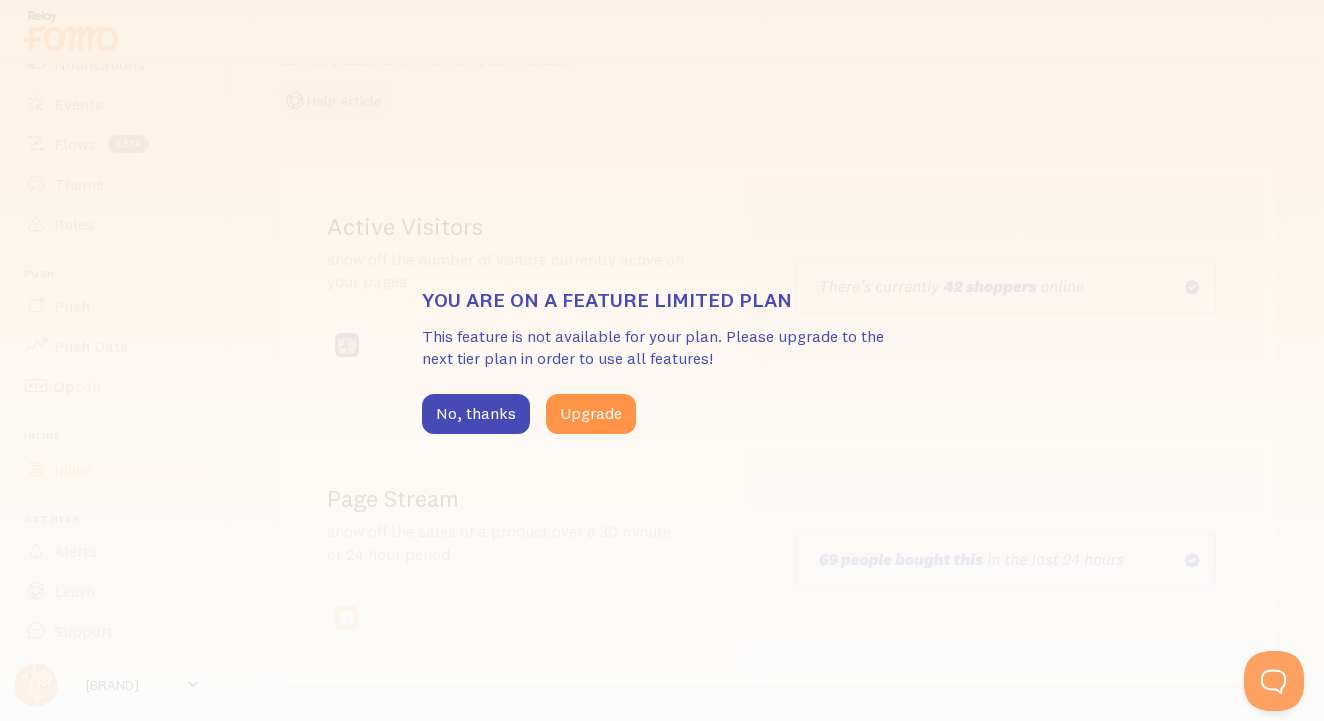 click on "You are on a feature limited plan   This feature is not available for your plan. Please upgrade to the next tier plan in order to use all features!   No, thanks
Upgrade" at bounding box center [662, 360] 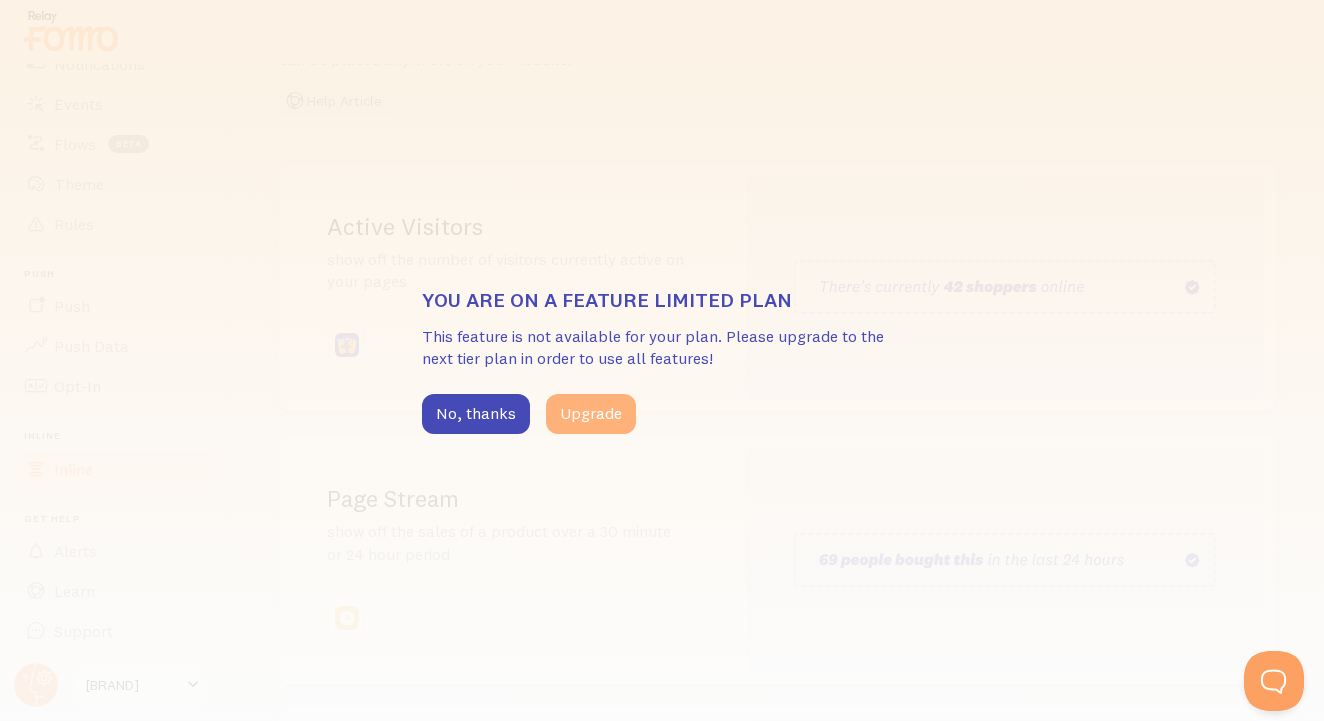 click on "Upgrade" at bounding box center [591, 414] 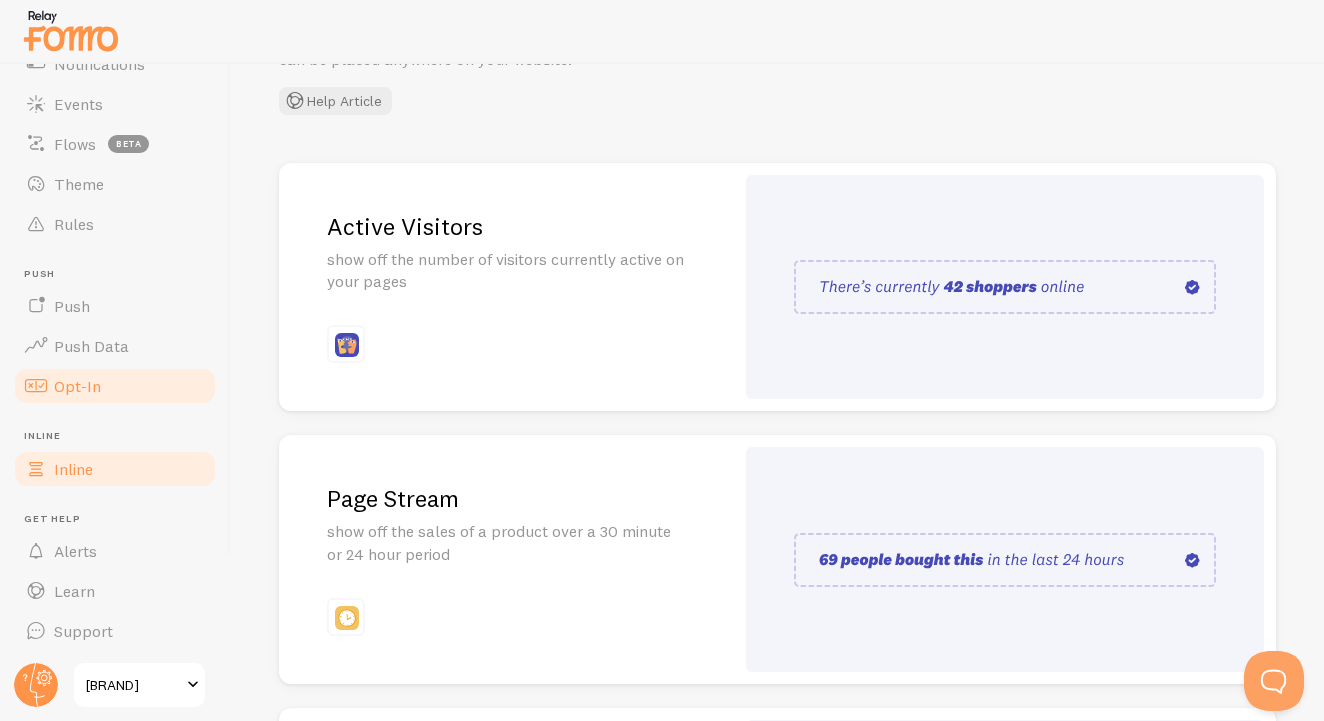 click on "Opt-In" at bounding box center [115, 386] 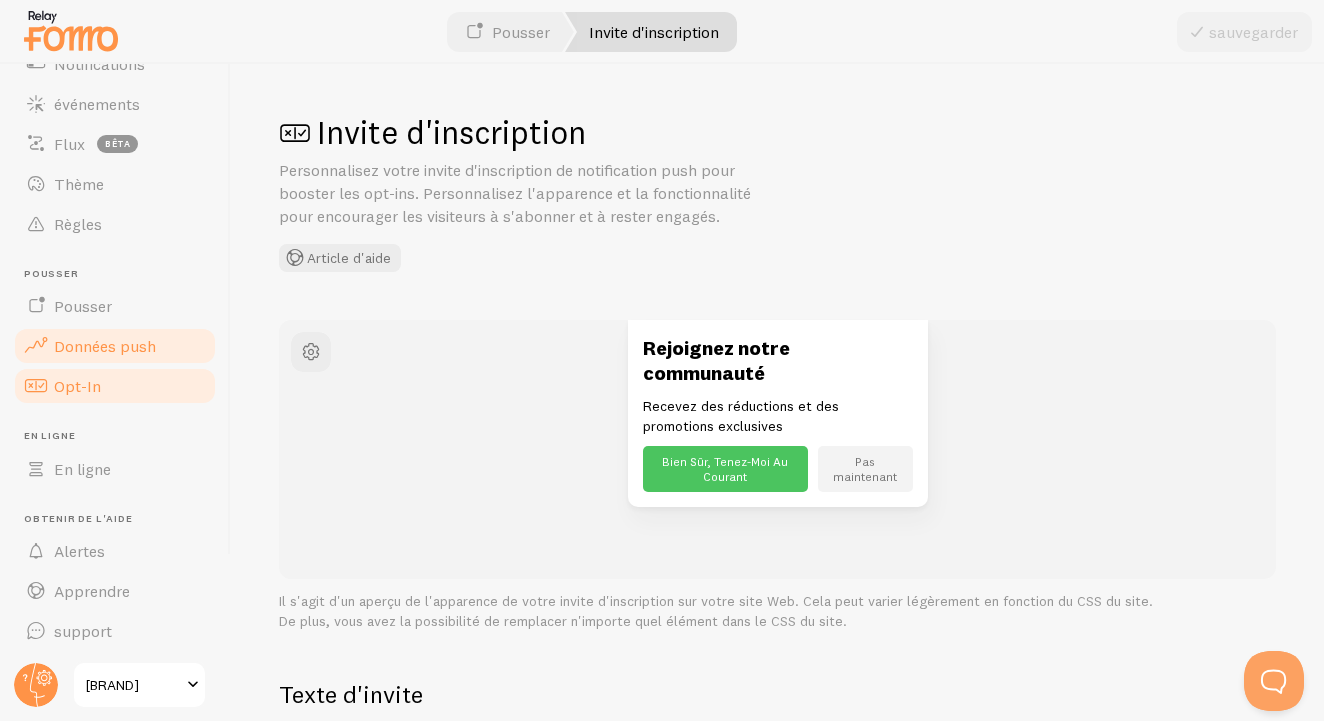 scroll, scrollTop: 0, scrollLeft: 0, axis: both 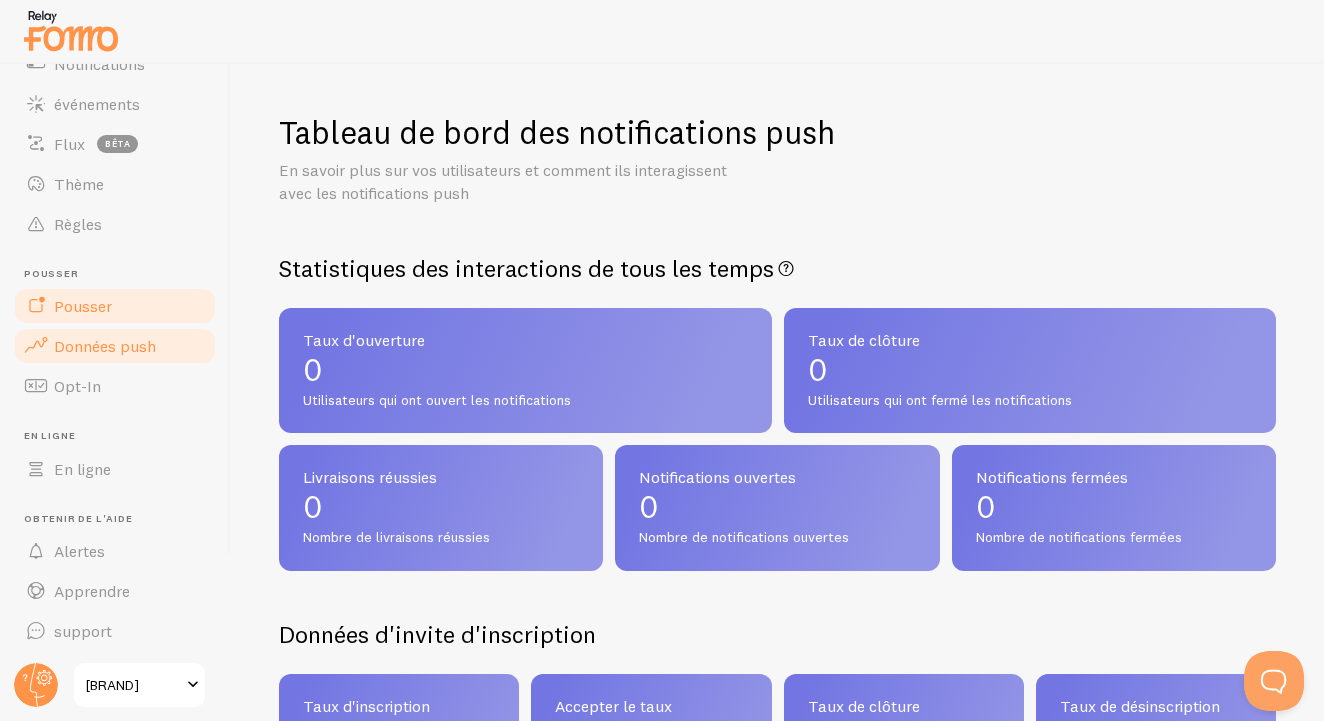 click on "Pousser" at bounding box center [115, 306] 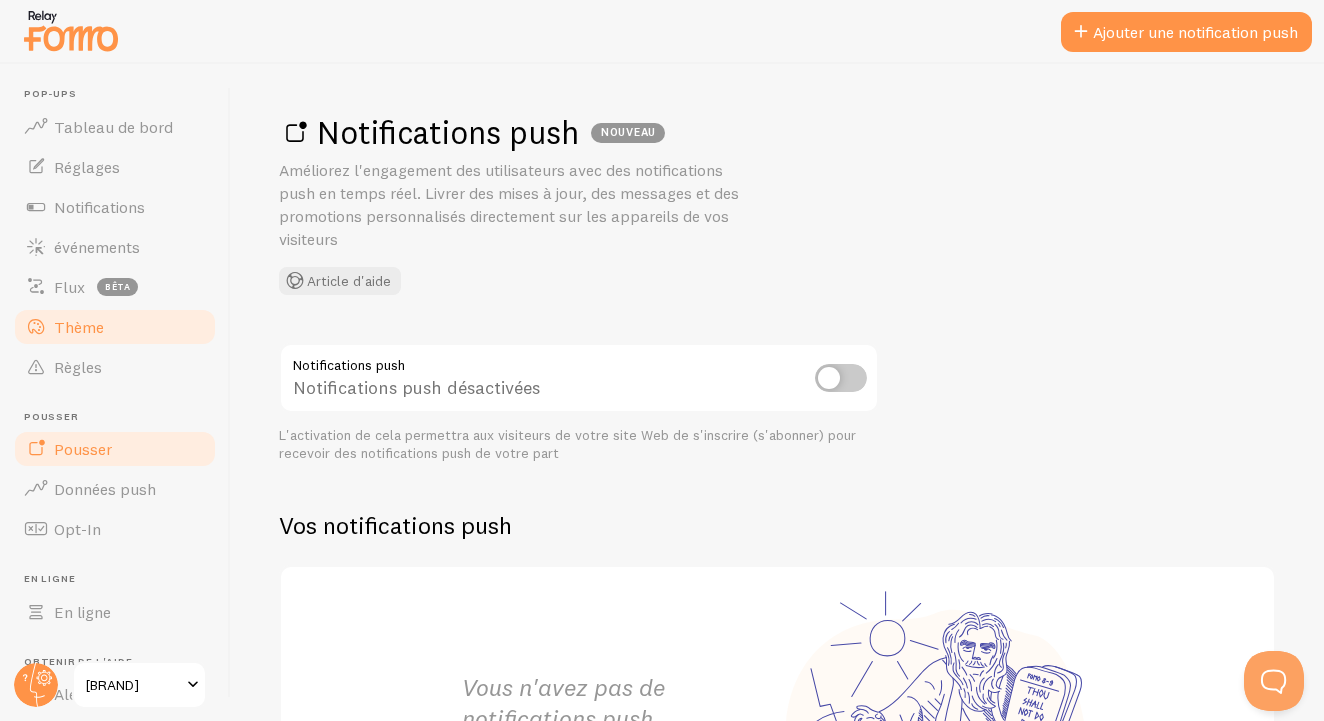 scroll, scrollTop: 0, scrollLeft: 0, axis: both 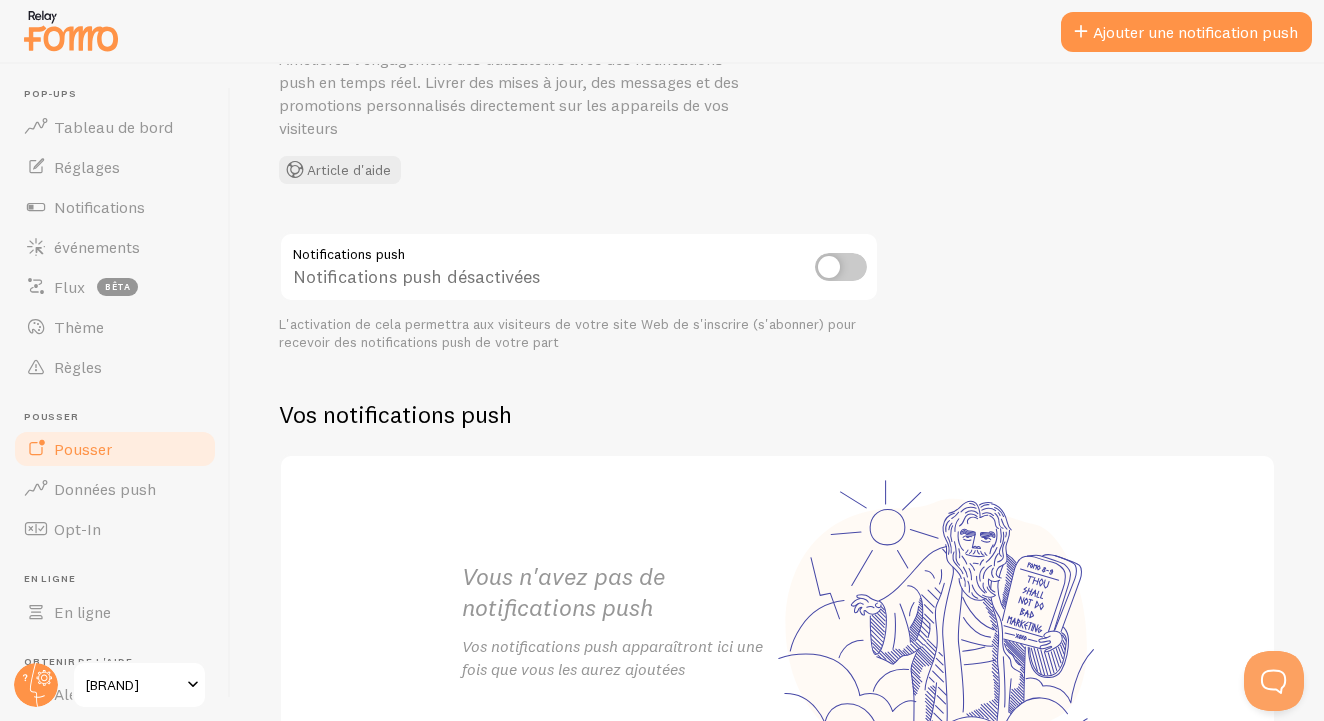 click at bounding box center [841, 267] 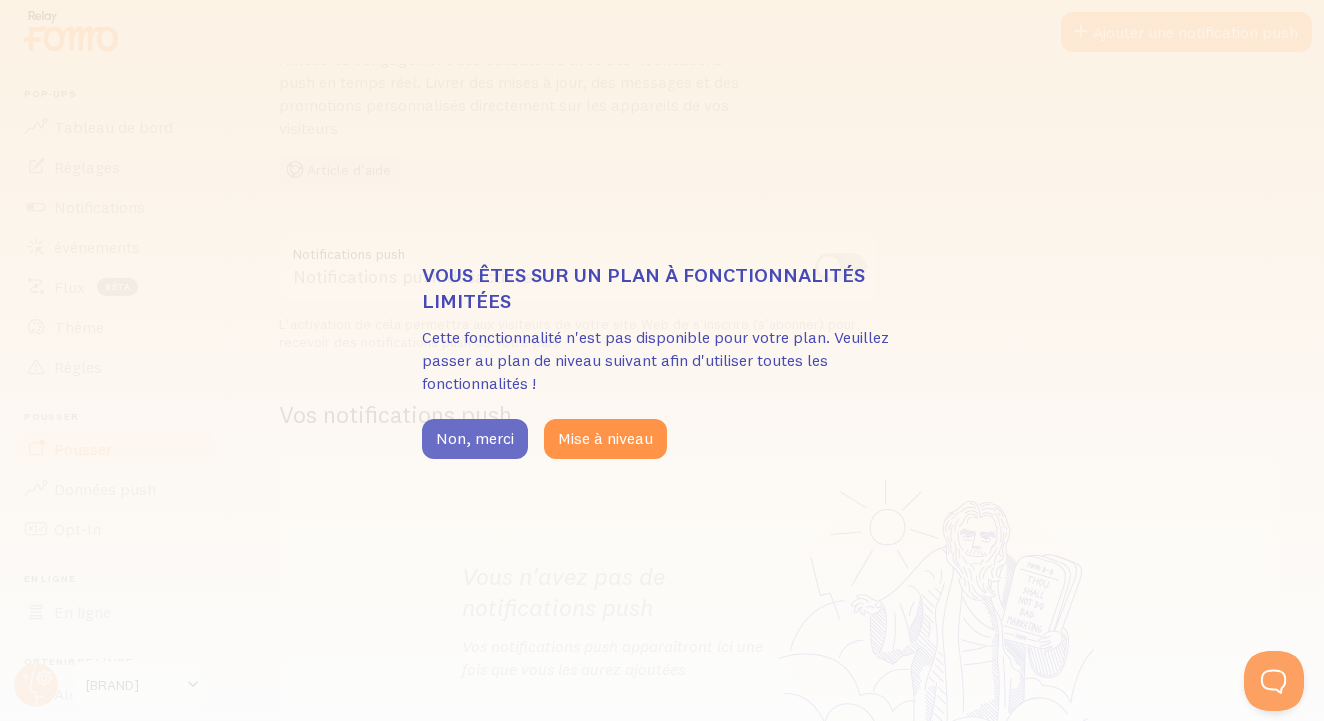 click on "Non, merci" at bounding box center [475, 439] 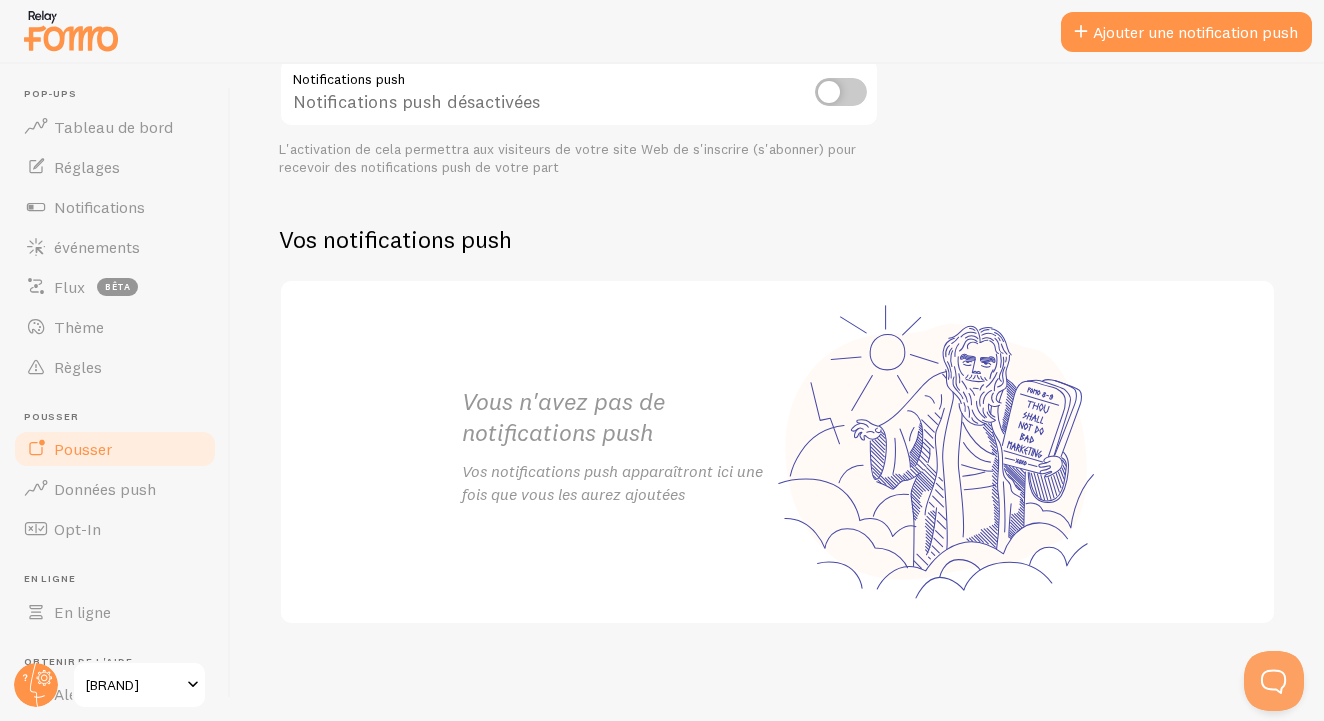 scroll, scrollTop: 280, scrollLeft: 0, axis: vertical 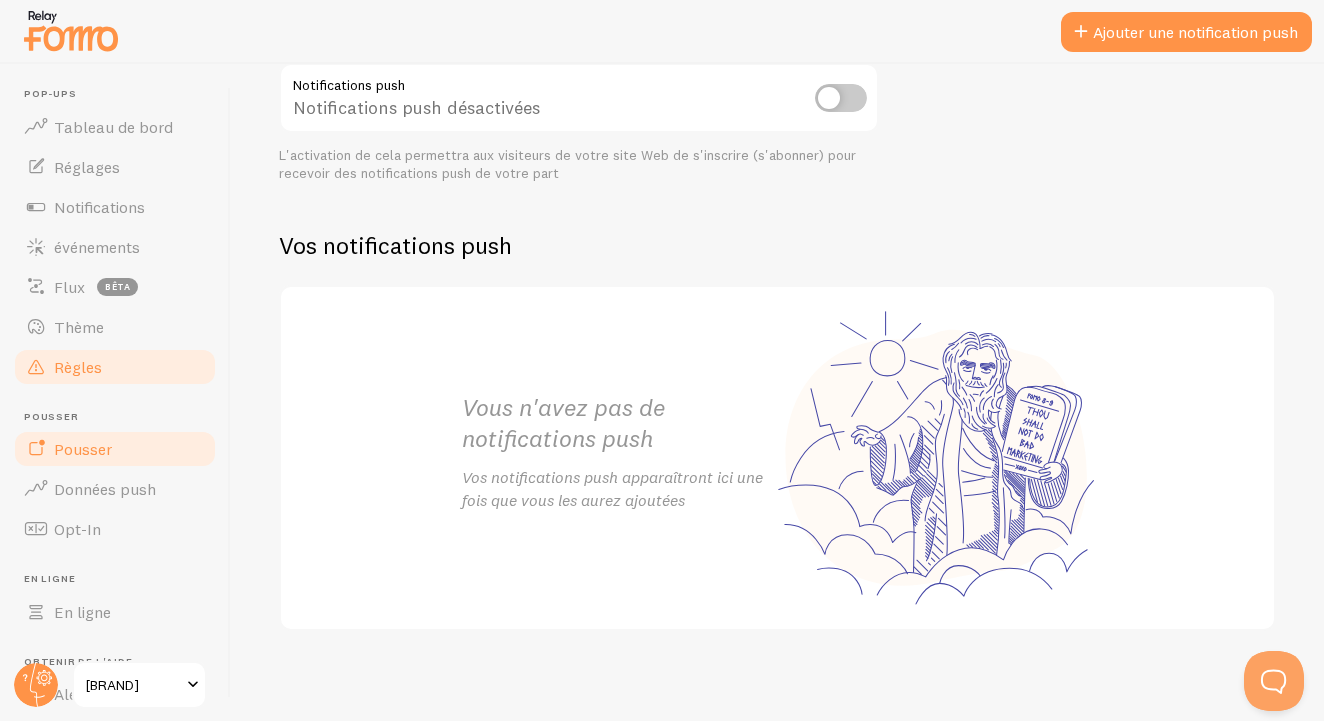 click on "Règles" at bounding box center [115, 367] 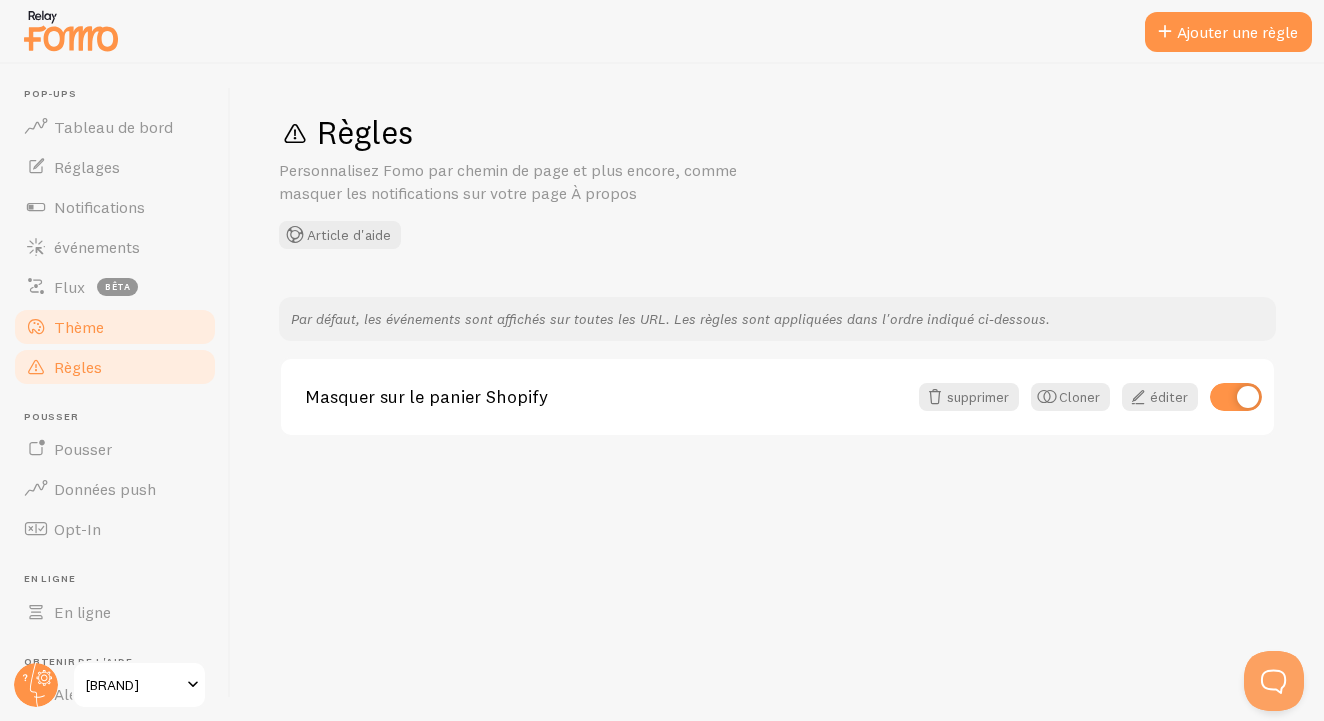 click on "Thème" at bounding box center (115, 327) 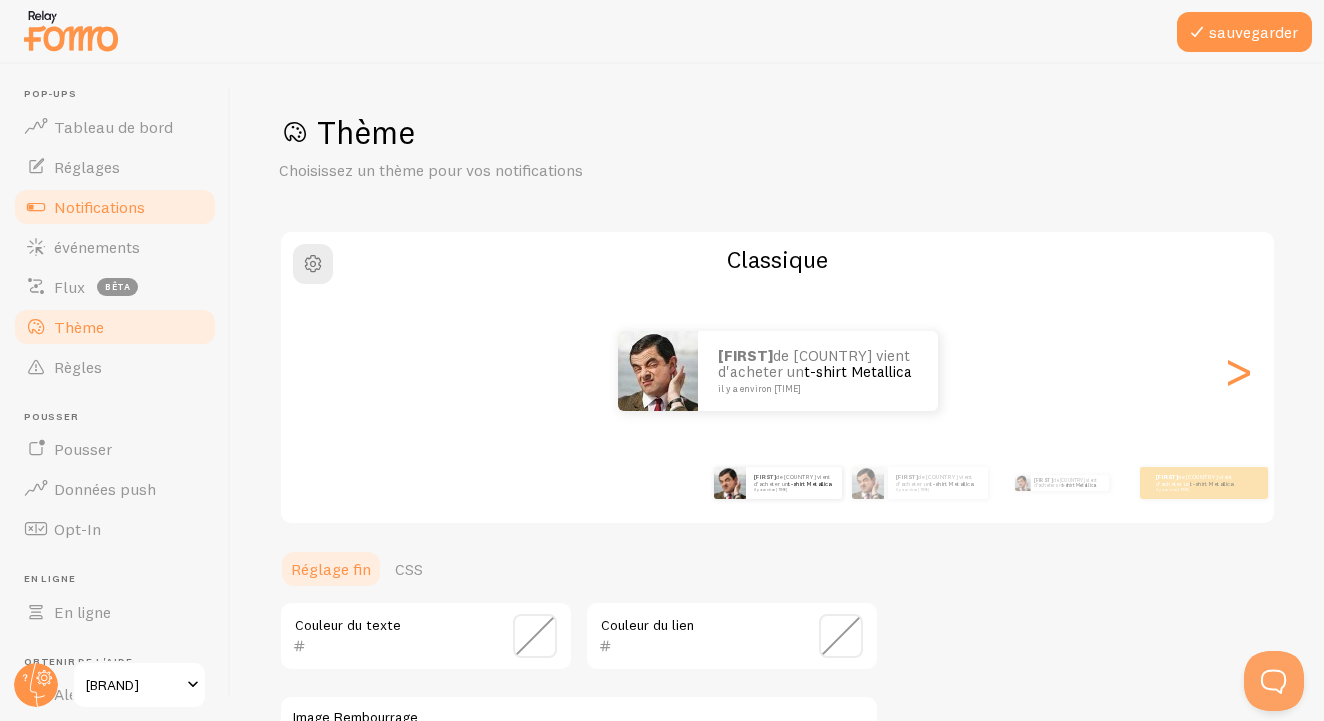 click on "Notifications" at bounding box center [115, 207] 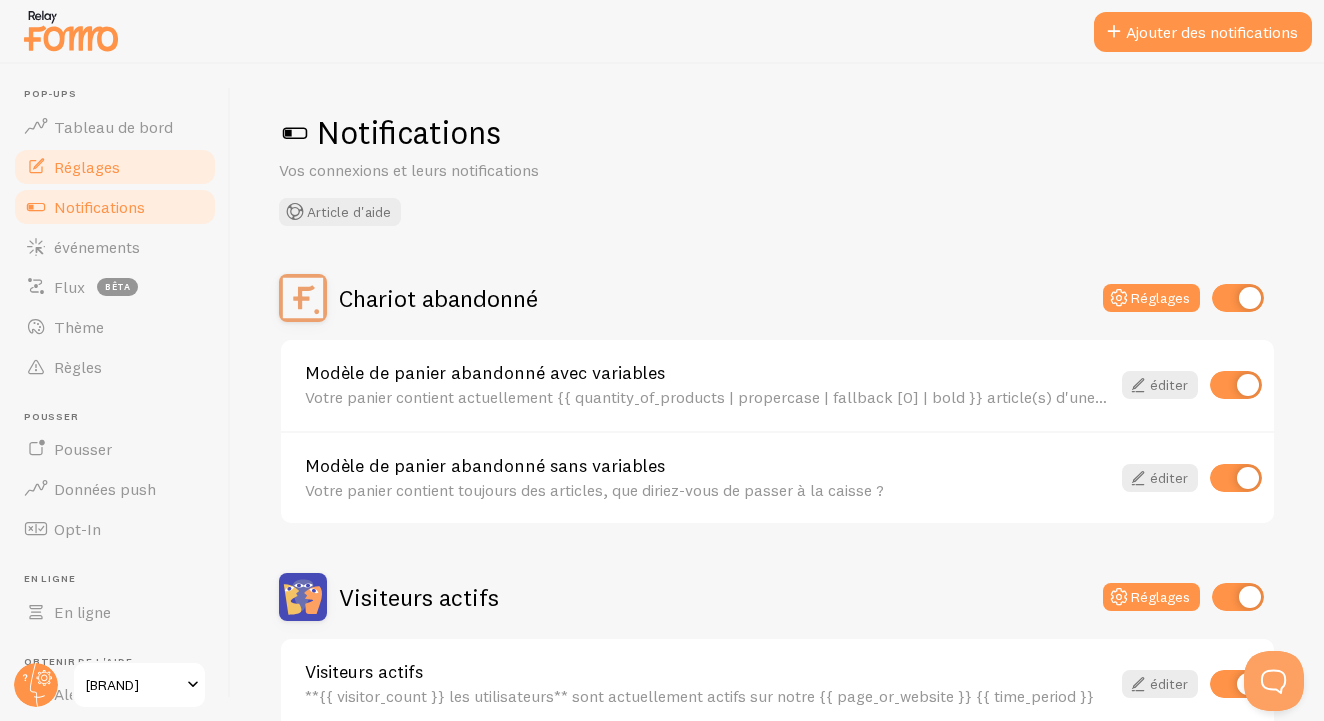 click on "Réglages" at bounding box center (115, 167) 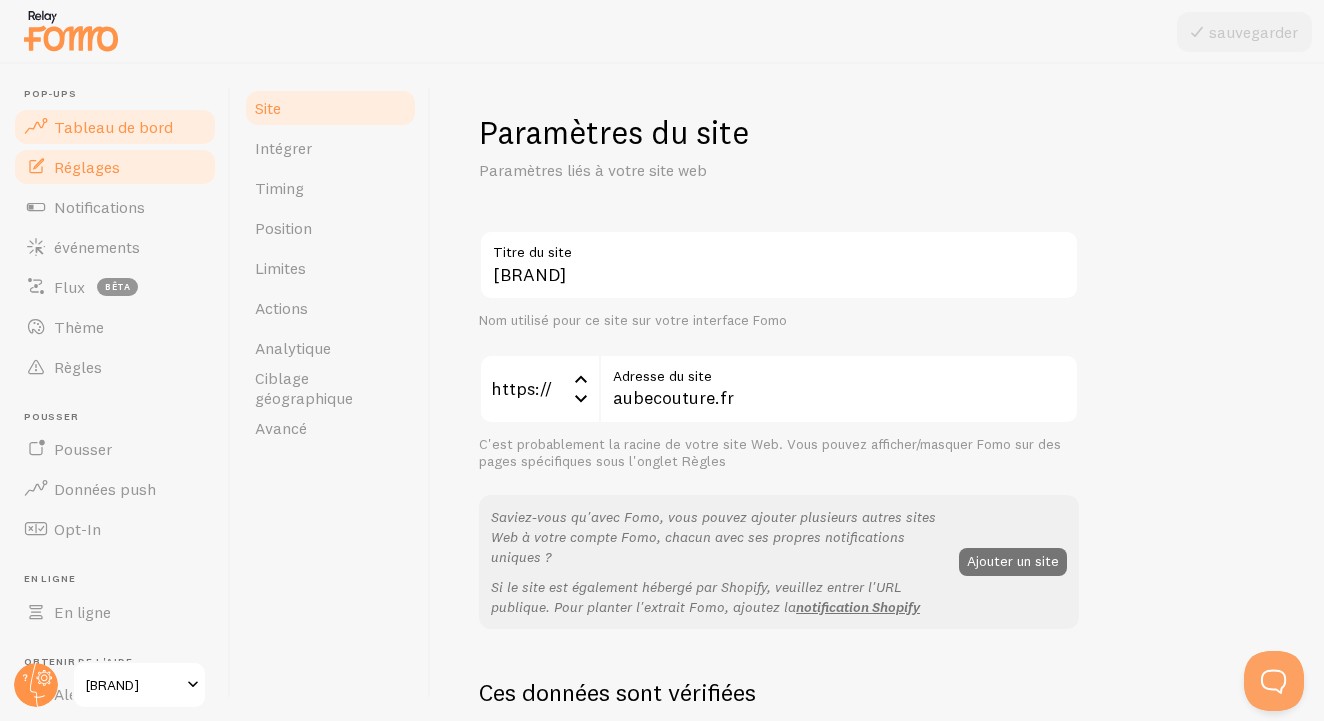 click on "Tableau de bord" at bounding box center [115, 127] 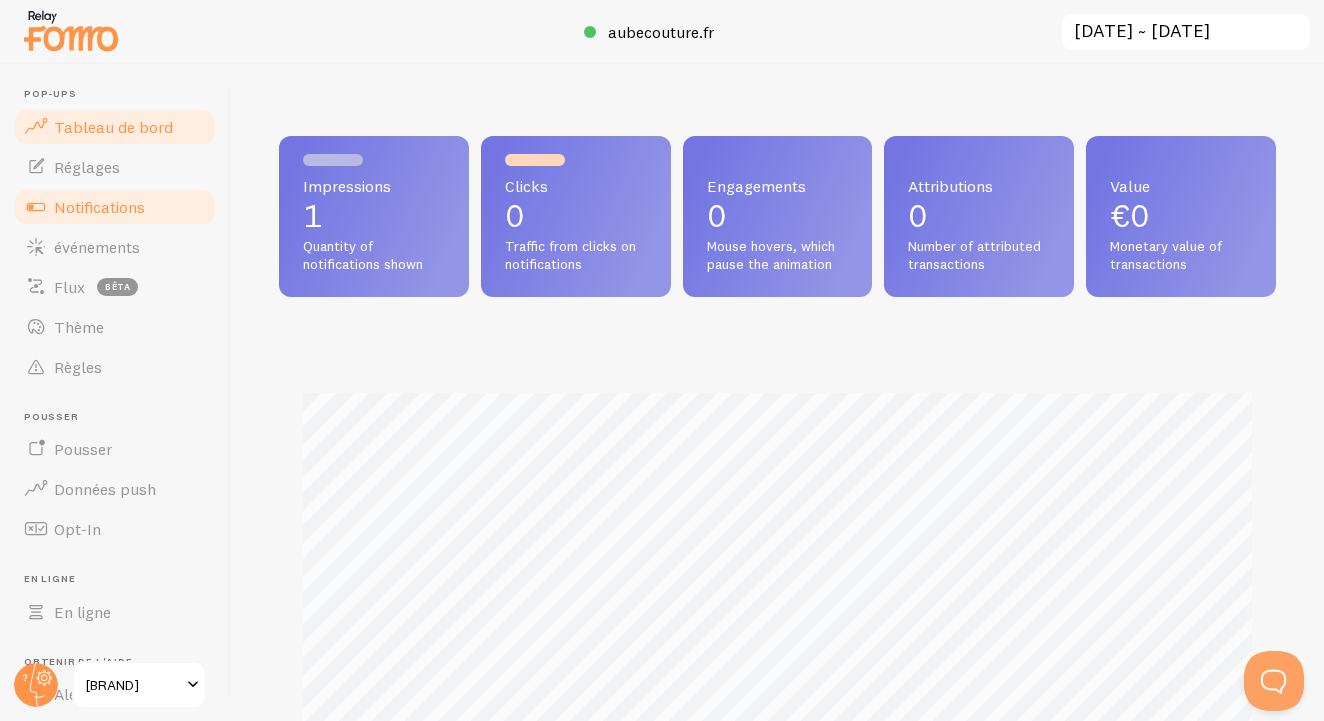 scroll, scrollTop: 999475, scrollLeft: 999003, axis: both 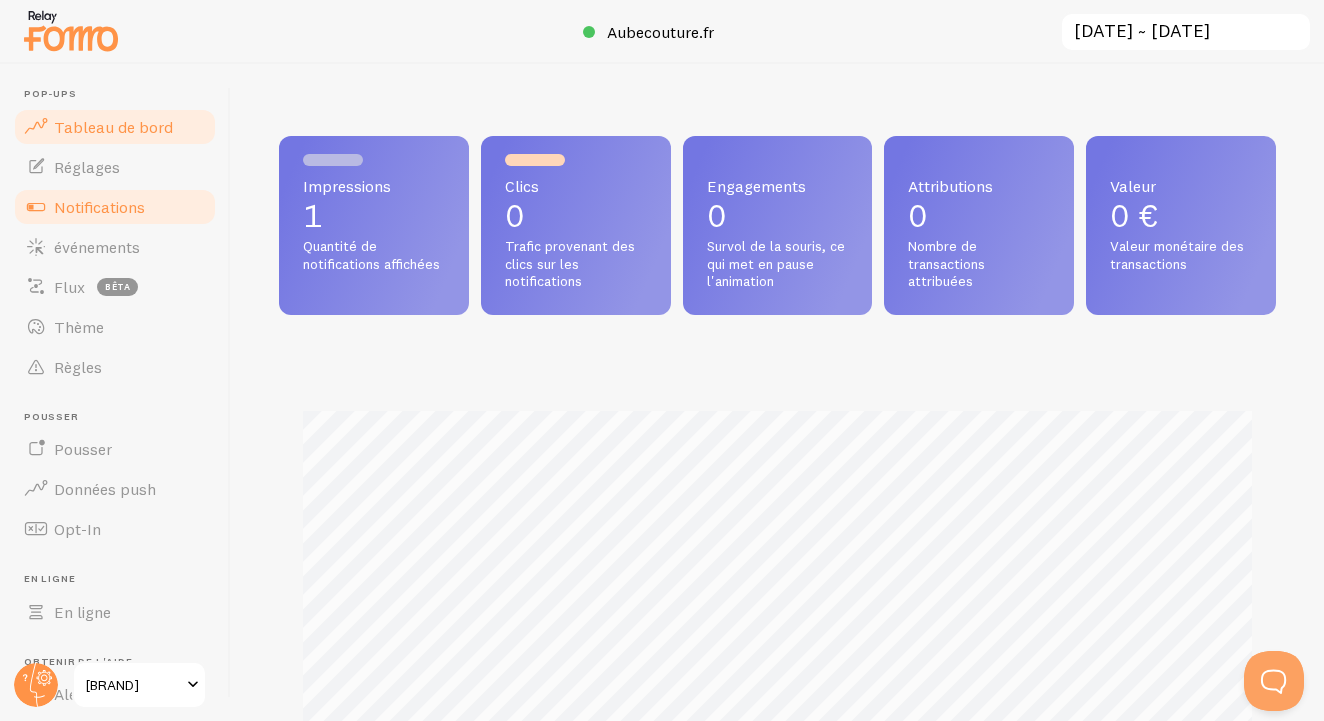 click on "Notifications" at bounding box center (115, 207) 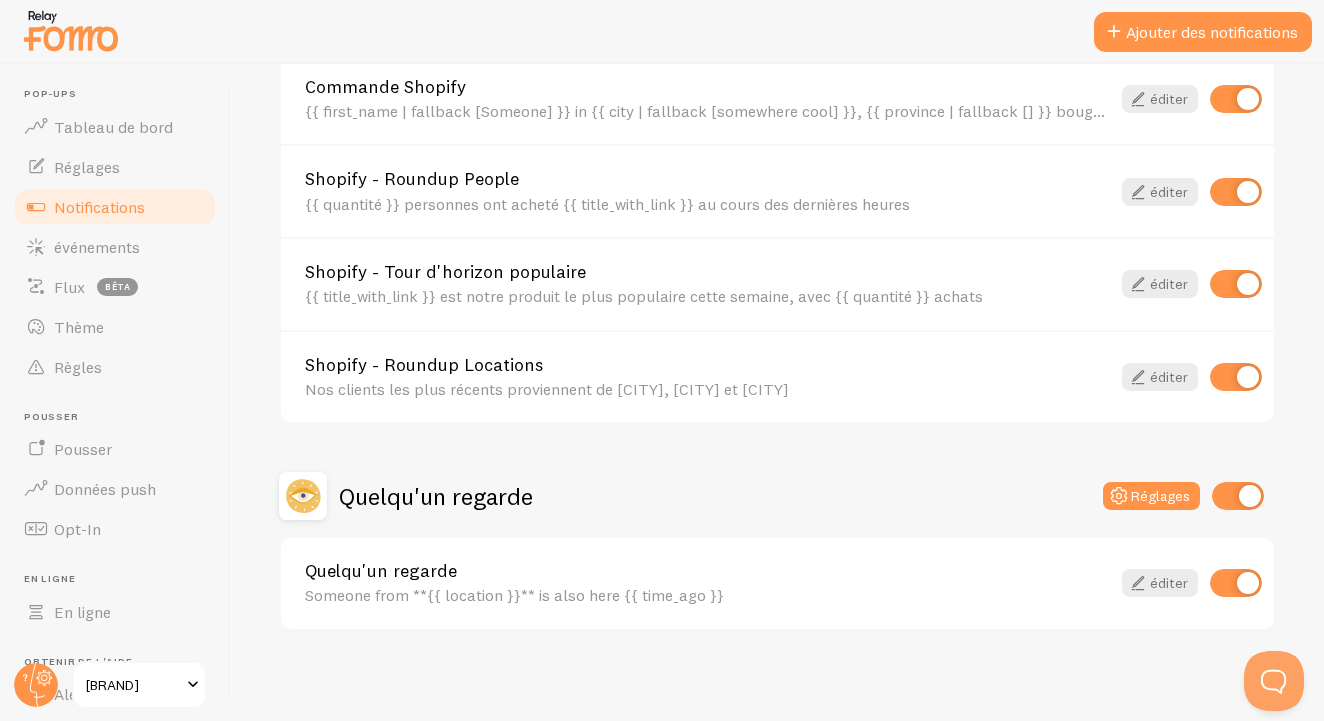 scroll, scrollTop: 1090, scrollLeft: 0, axis: vertical 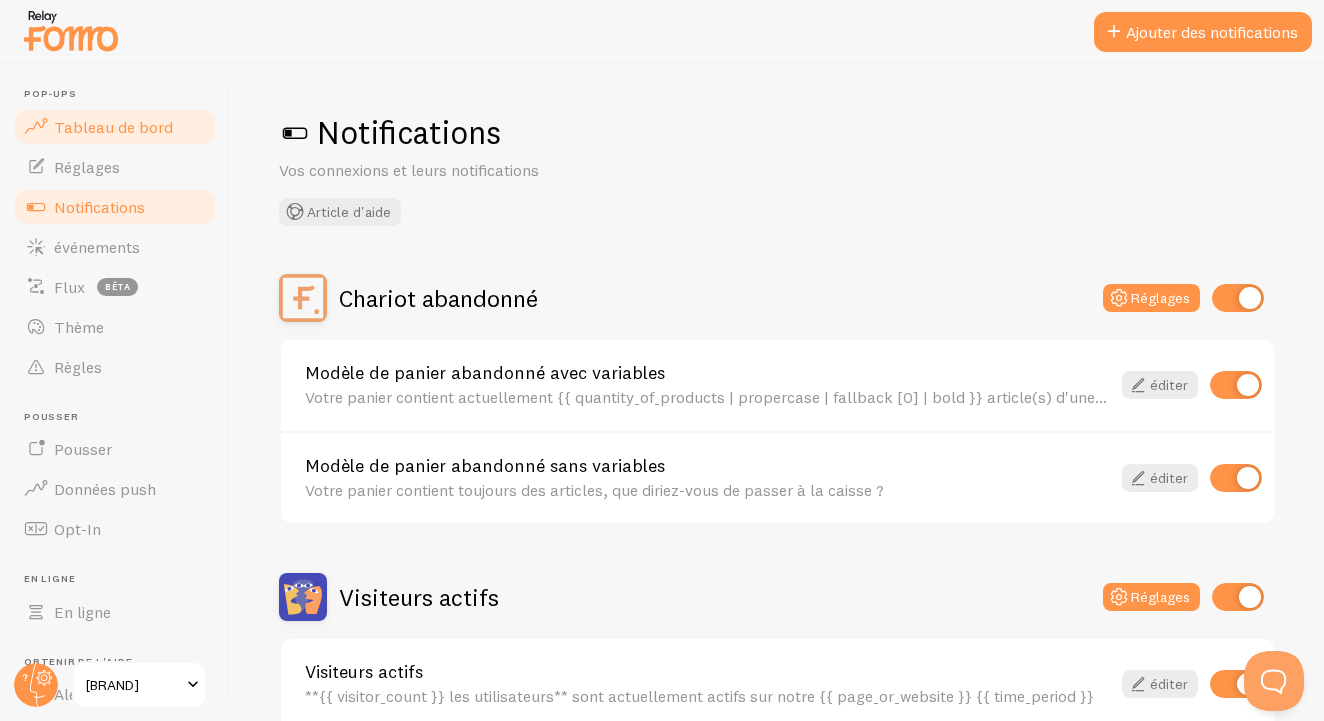 click on "Tableau de bord" at bounding box center (113, 127) 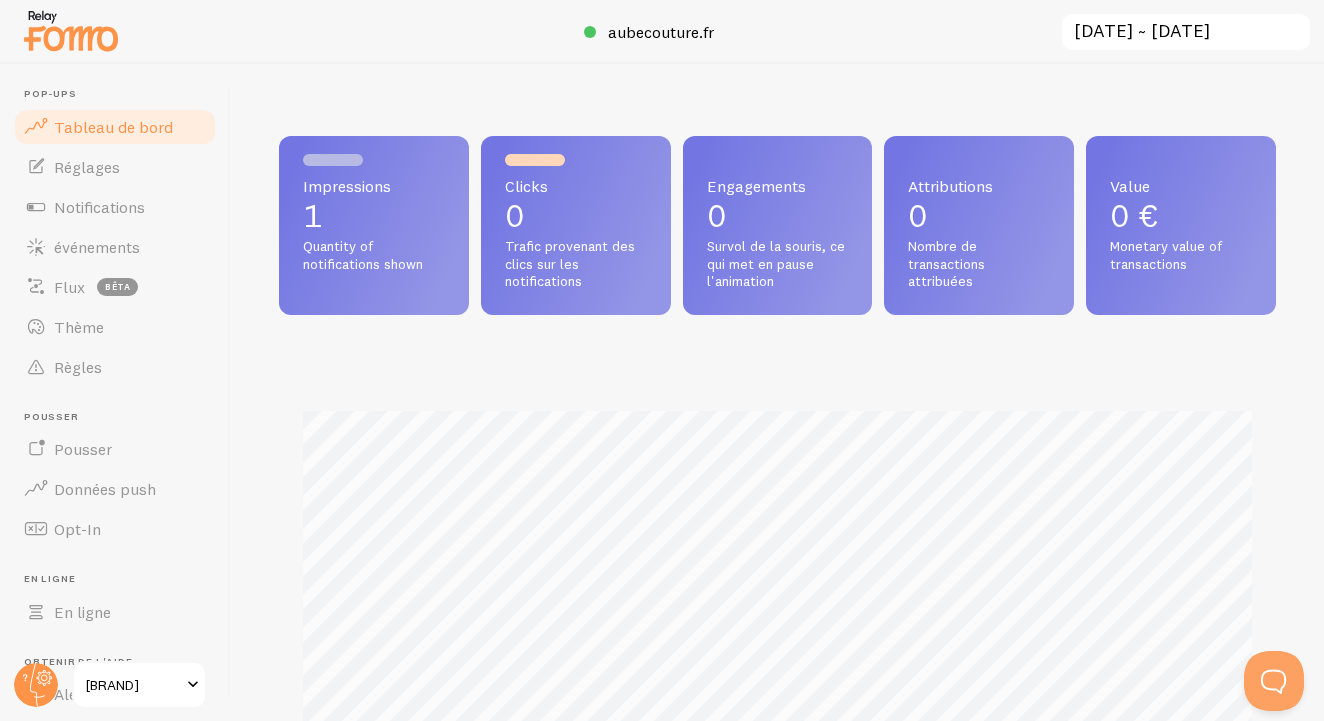 scroll, scrollTop: 999475, scrollLeft: 999003, axis: both 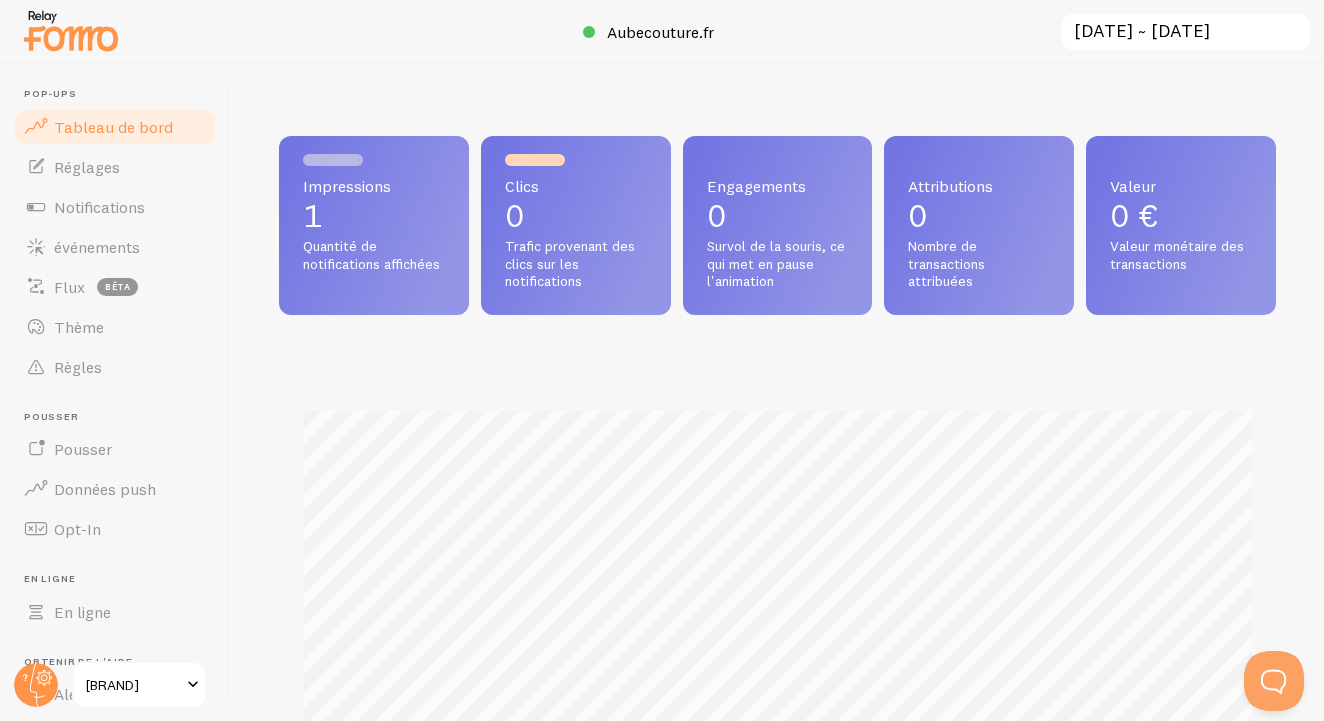 click on "Quantité de notifications affichées" at bounding box center (374, 255) 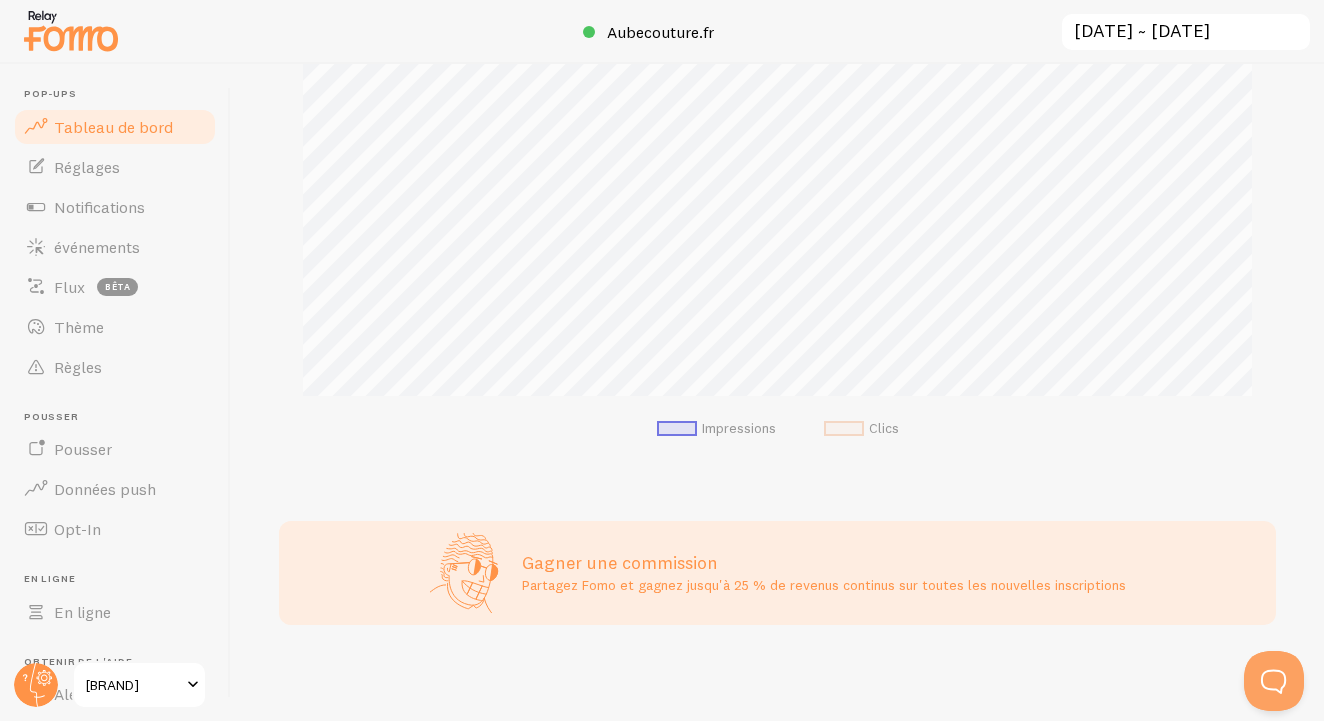 scroll, scrollTop: 413, scrollLeft: 0, axis: vertical 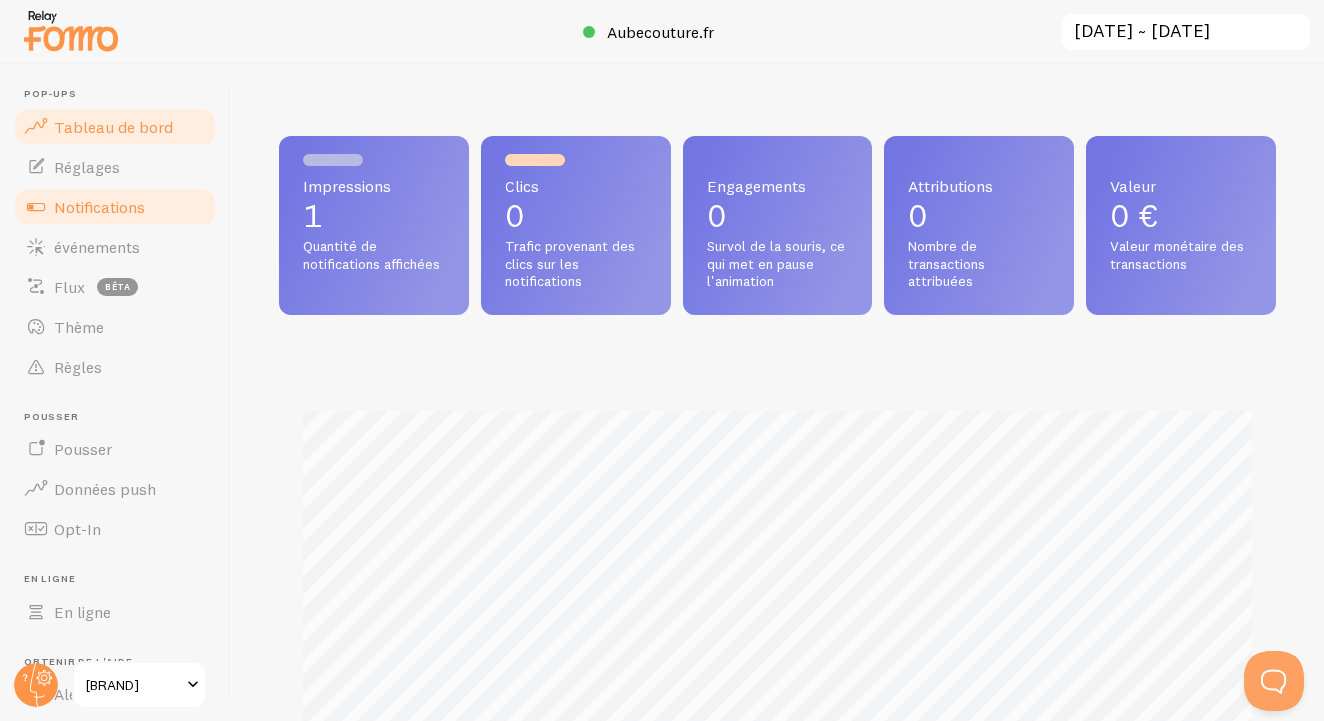 click on "Notifications" at bounding box center [99, 207] 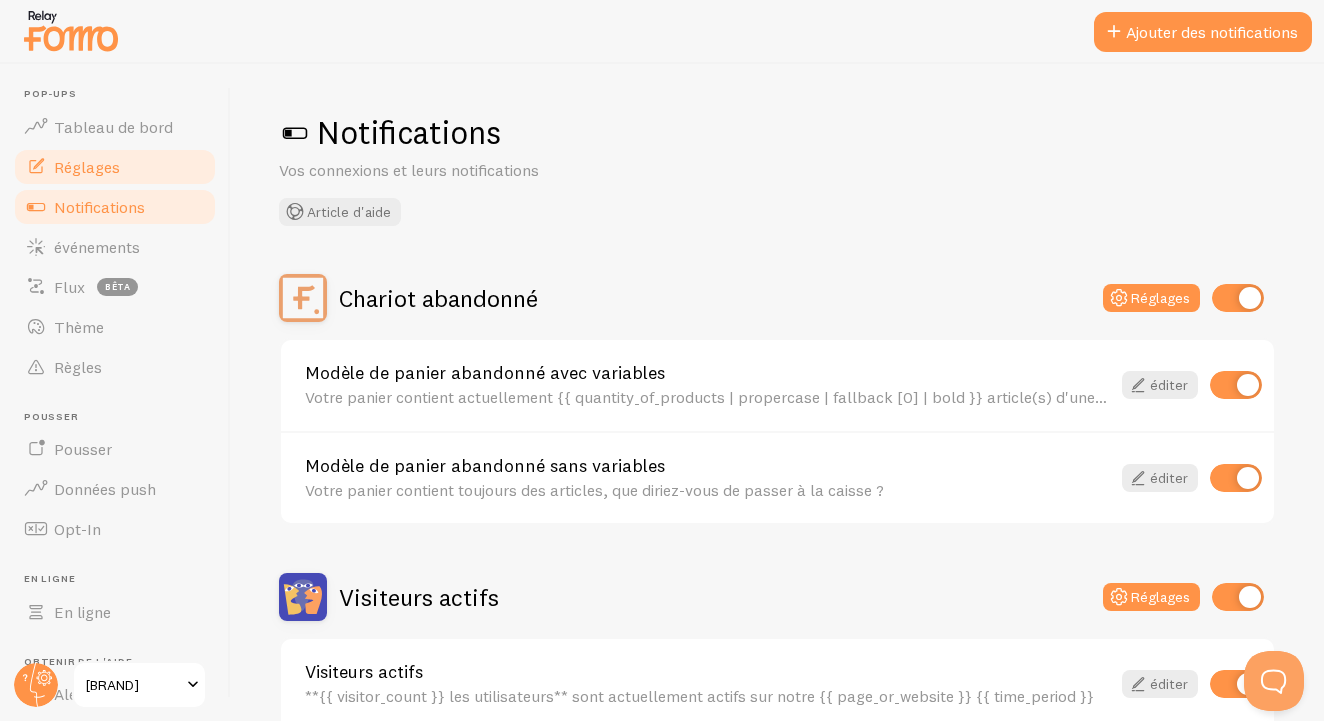 click on "Réglages" at bounding box center (115, 167) 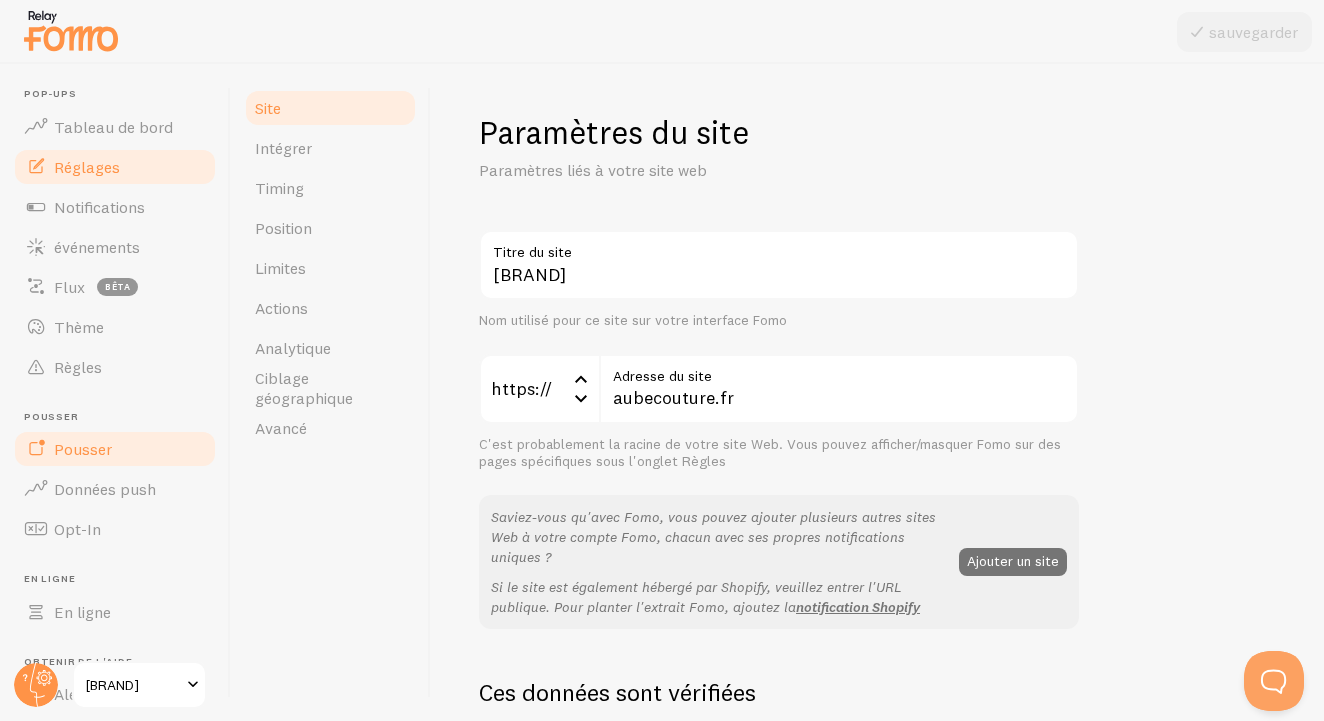 click on "Pousser" at bounding box center (115, 449) 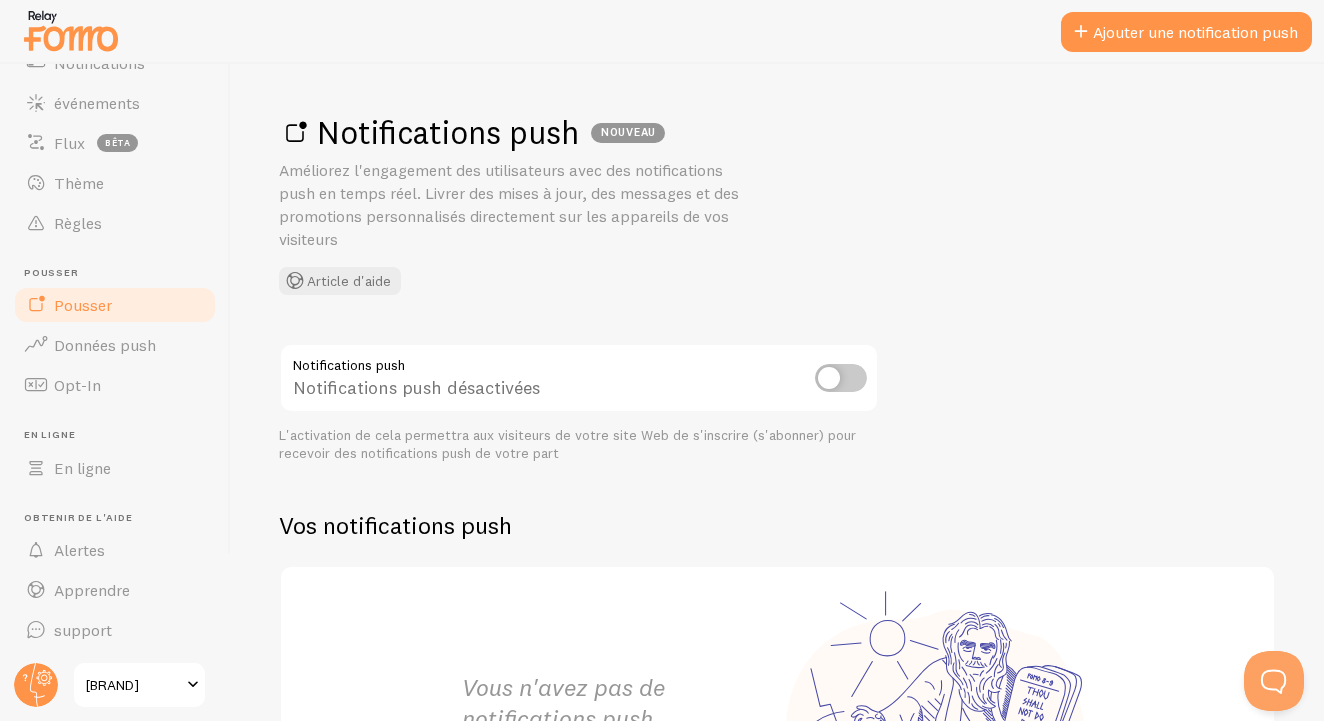 scroll, scrollTop: 143, scrollLeft: 0, axis: vertical 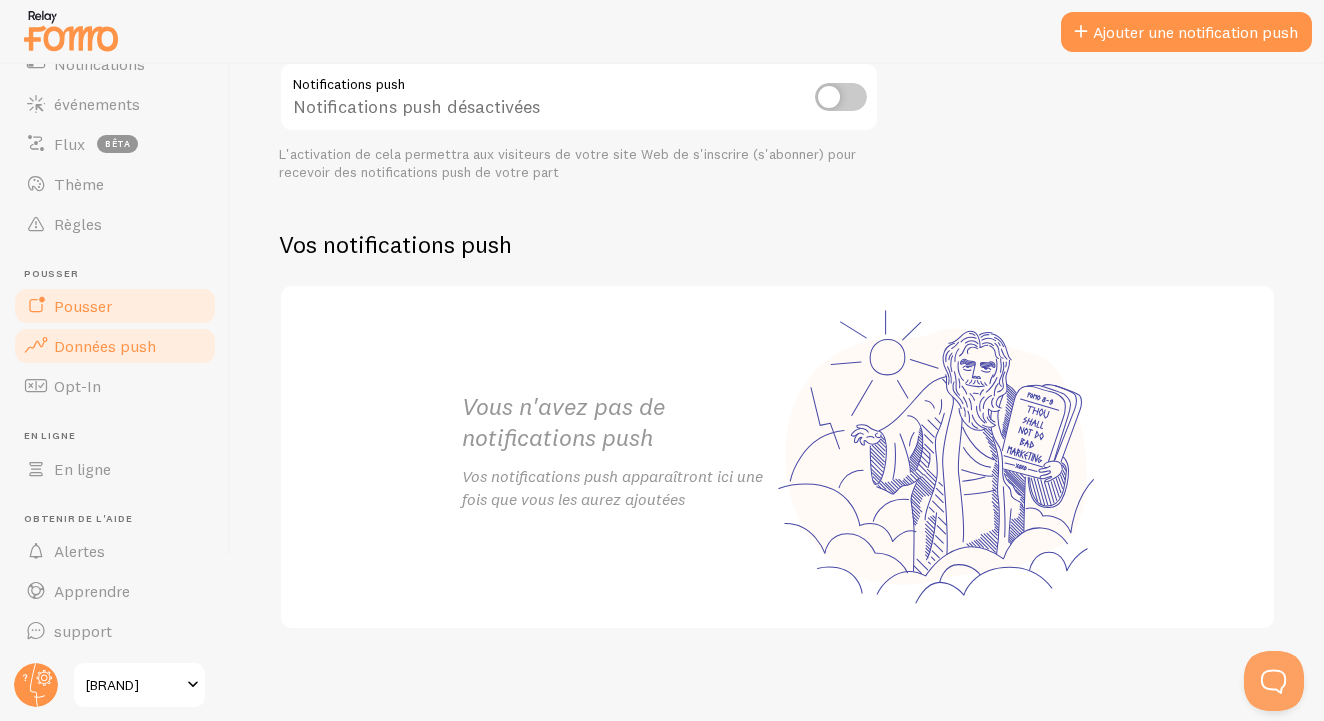 click on "Données push" at bounding box center (115, 346) 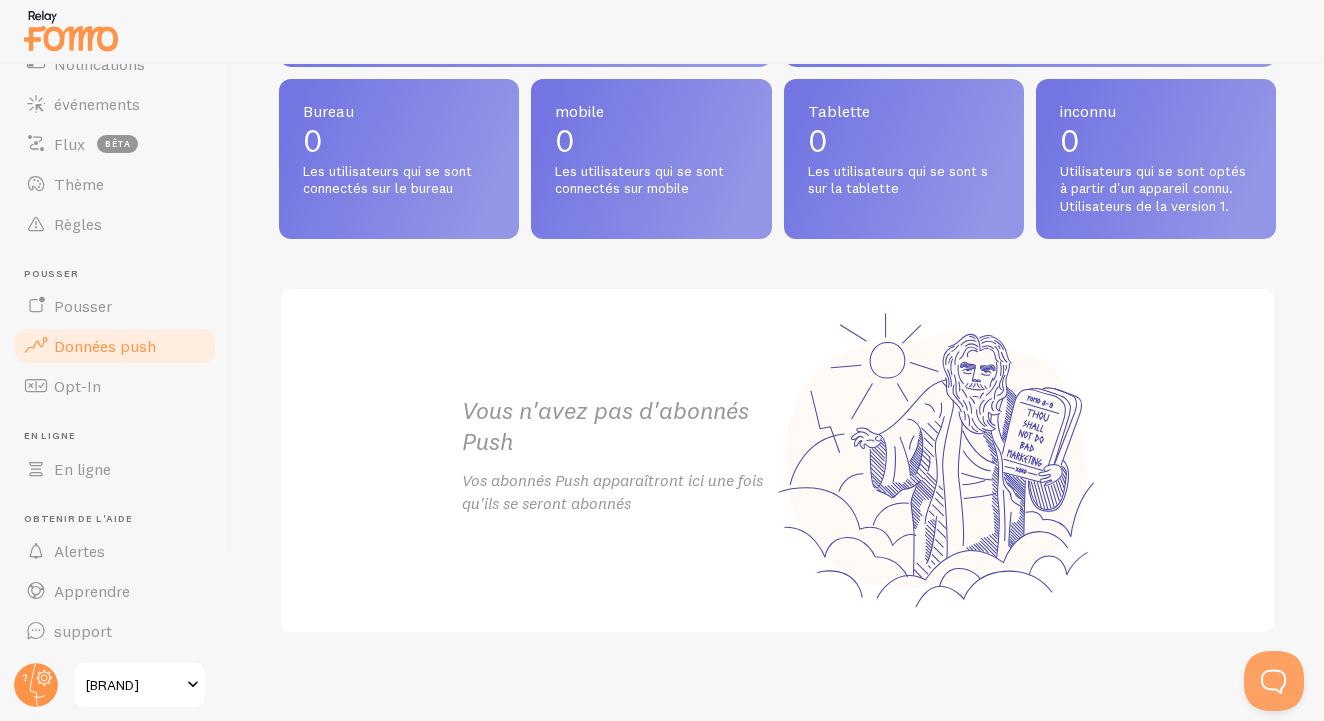 scroll, scrollTop: 1012, scrollLeft: 0, axis: vertical 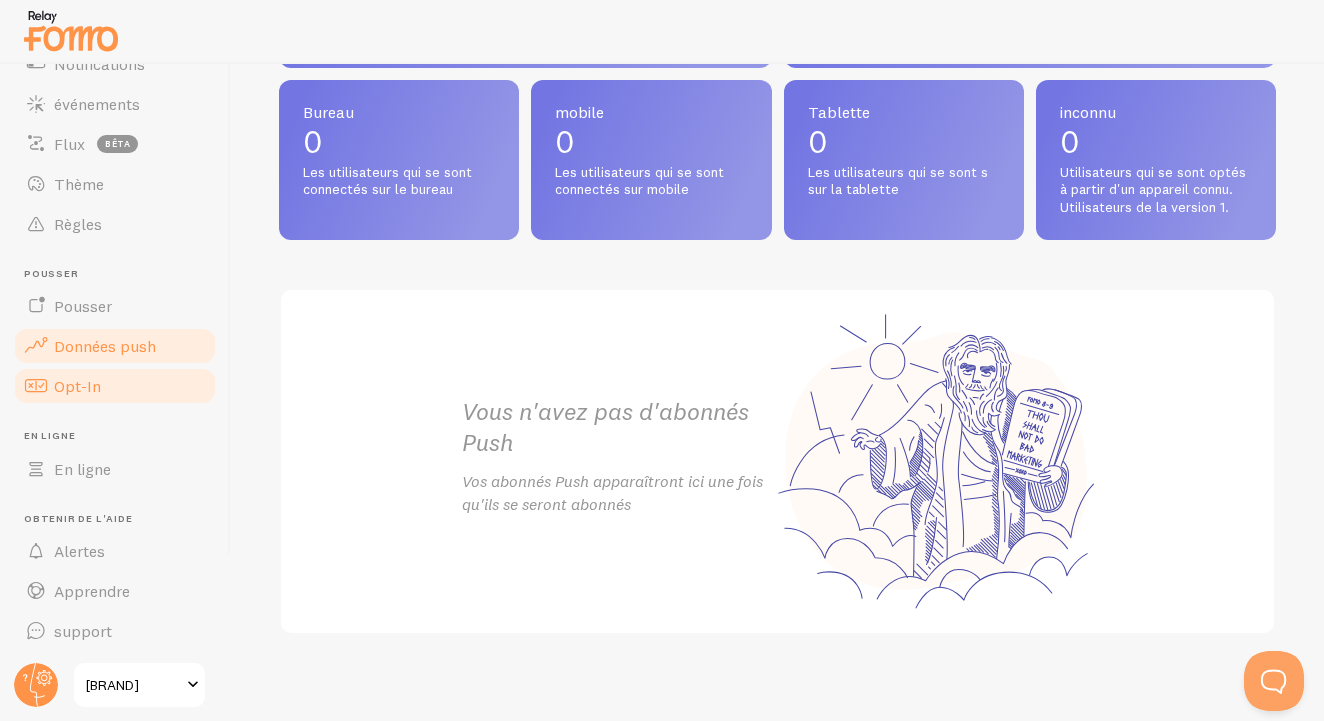 click on "Opt-In" at bounding box center (115, 386) 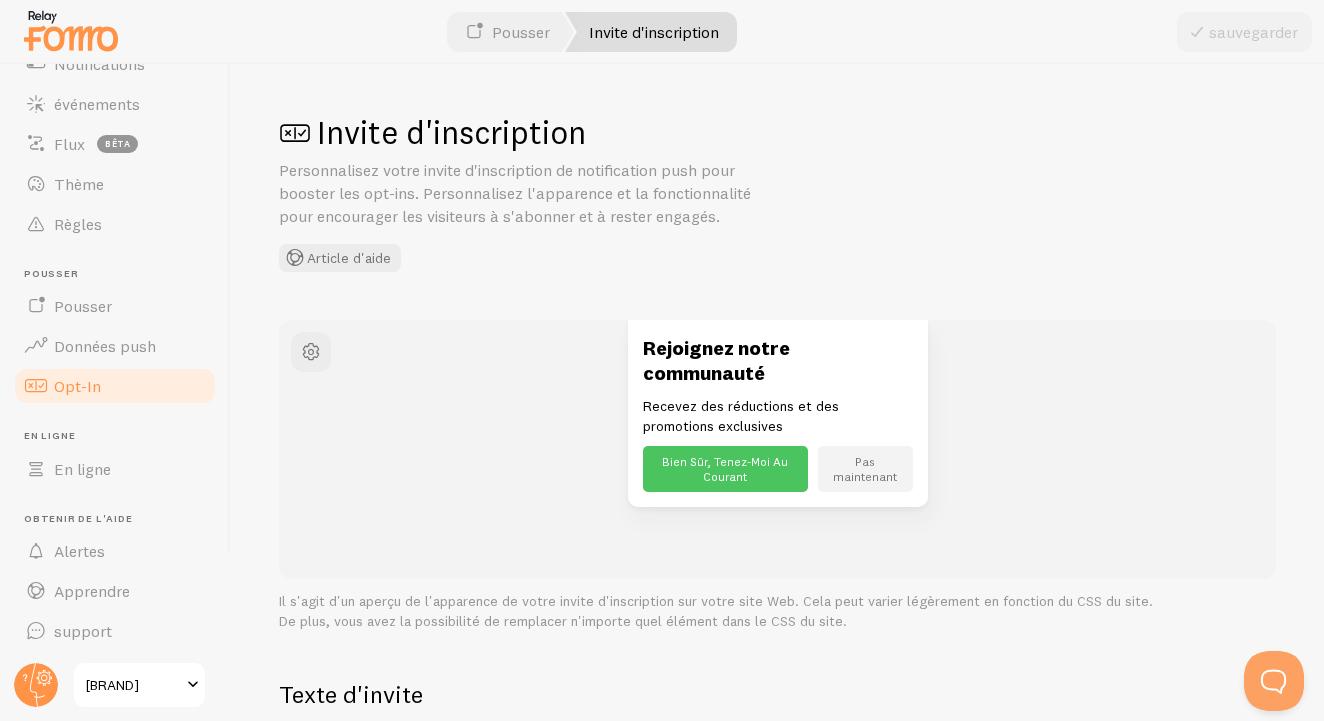 click on "Invite d'inscription" at bounding box center (651, 32) 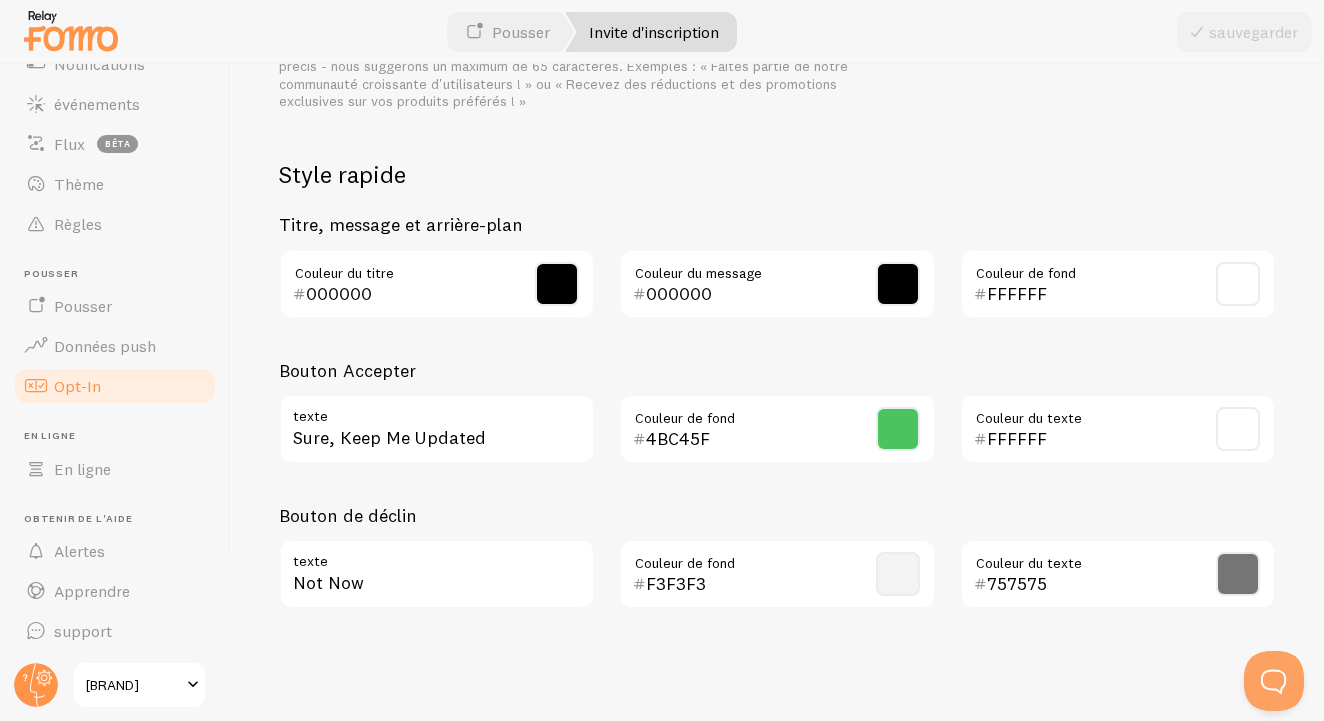 scroll, scrollTop: 978, scrollLeft: 0, axis: vertical 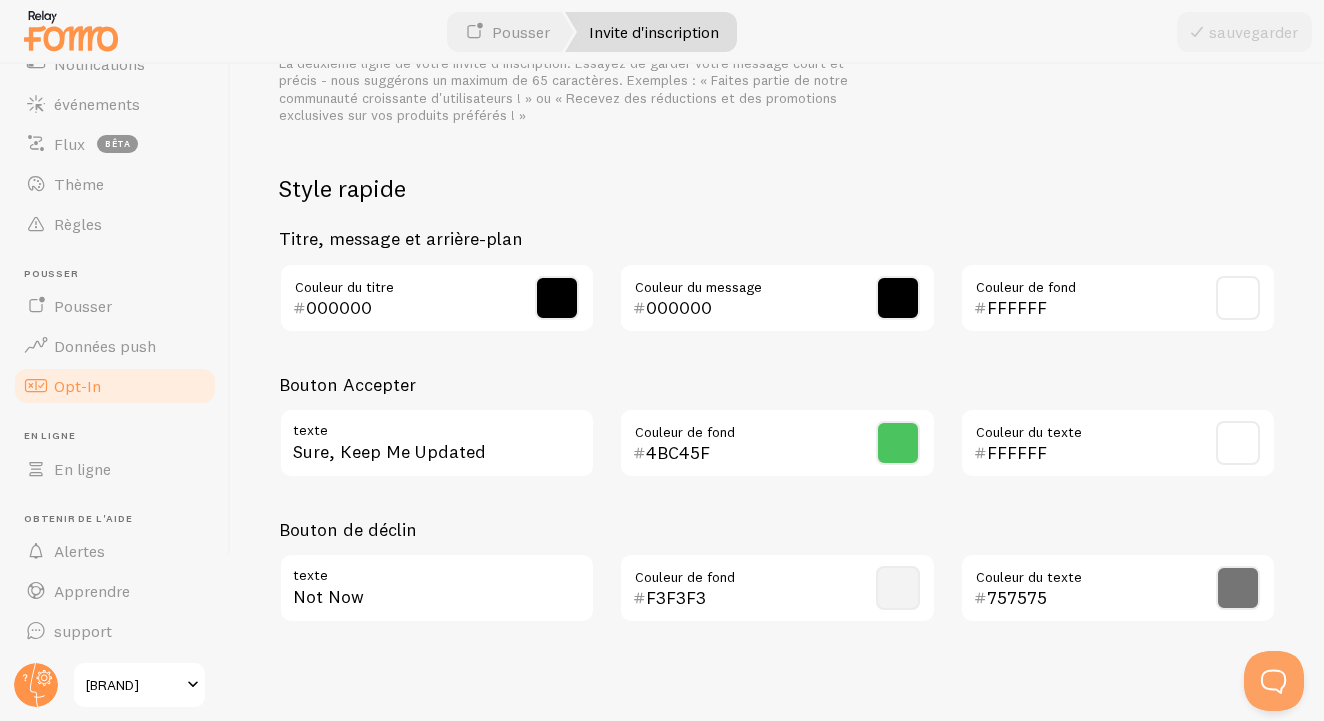 click on "Invite d'inscription" at bounding box center (651, 32) 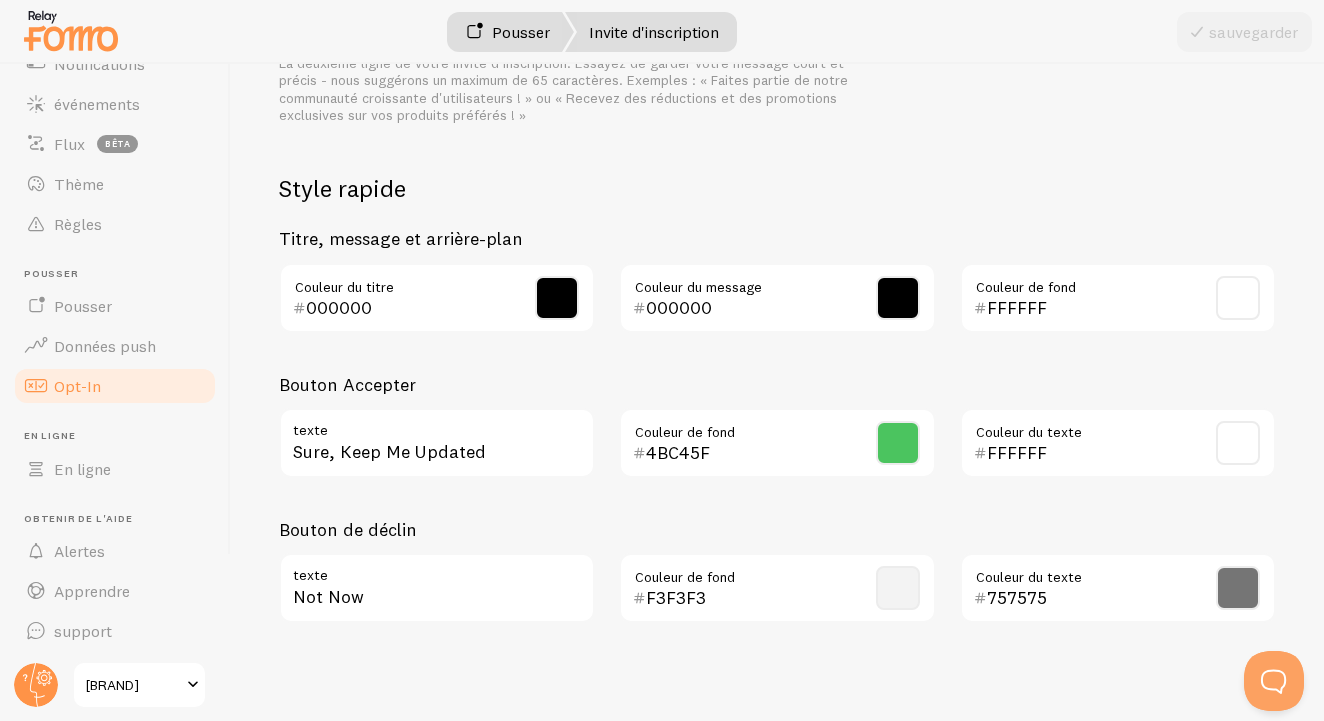 click on "Pousser" at bounding box center (507, 32) 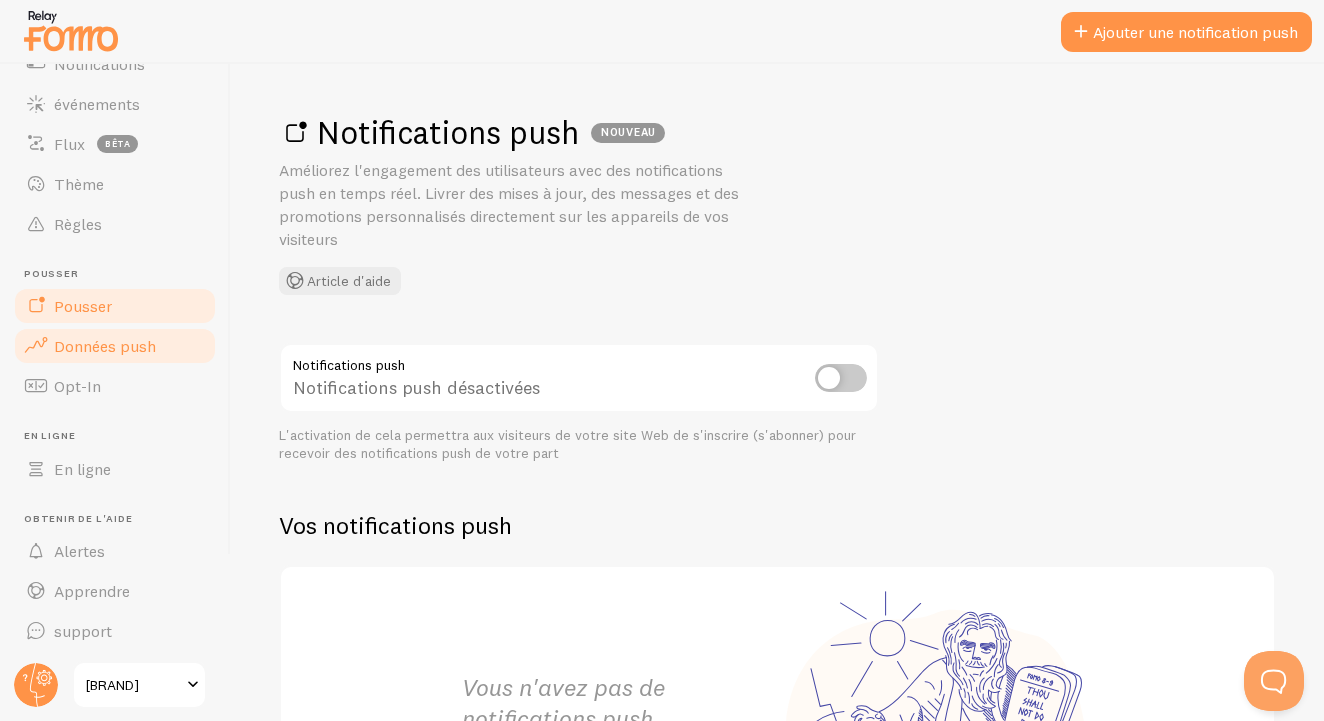 click on "Données push" at bounding box center [105, 346] 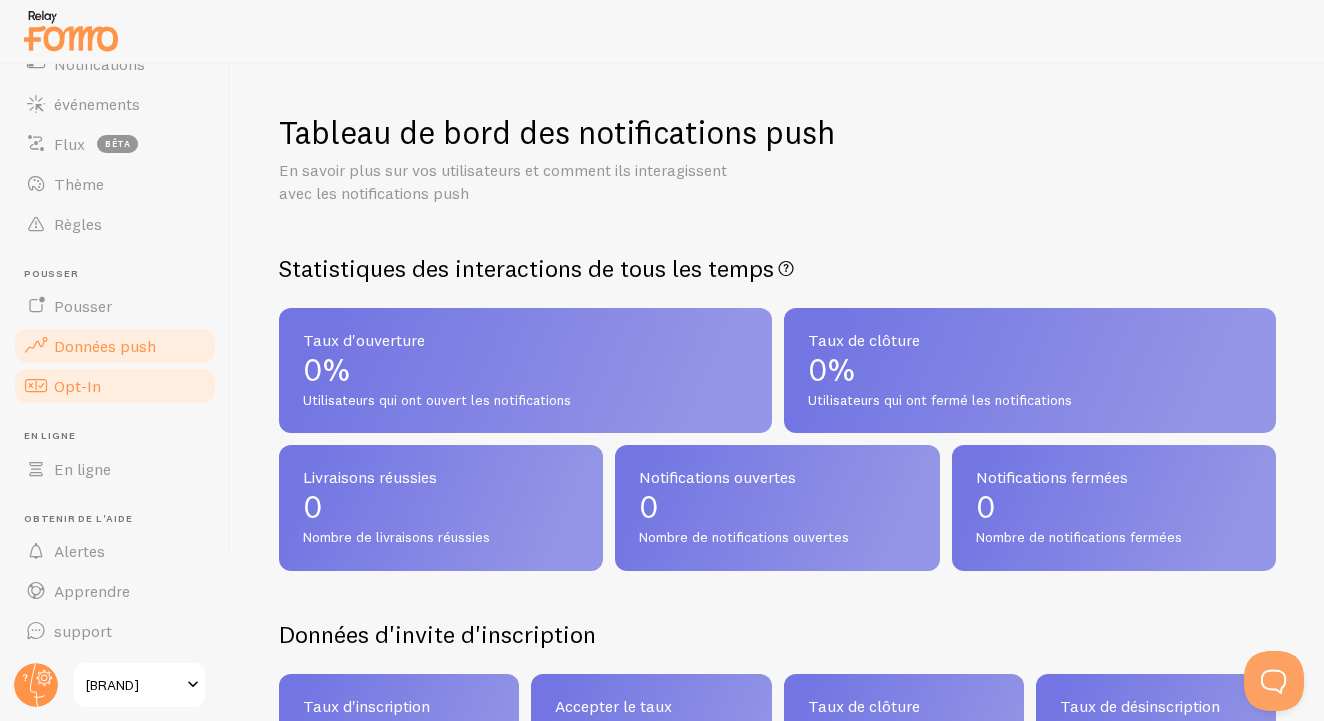 click on "Opt-In" at bounding box center (115, 386) 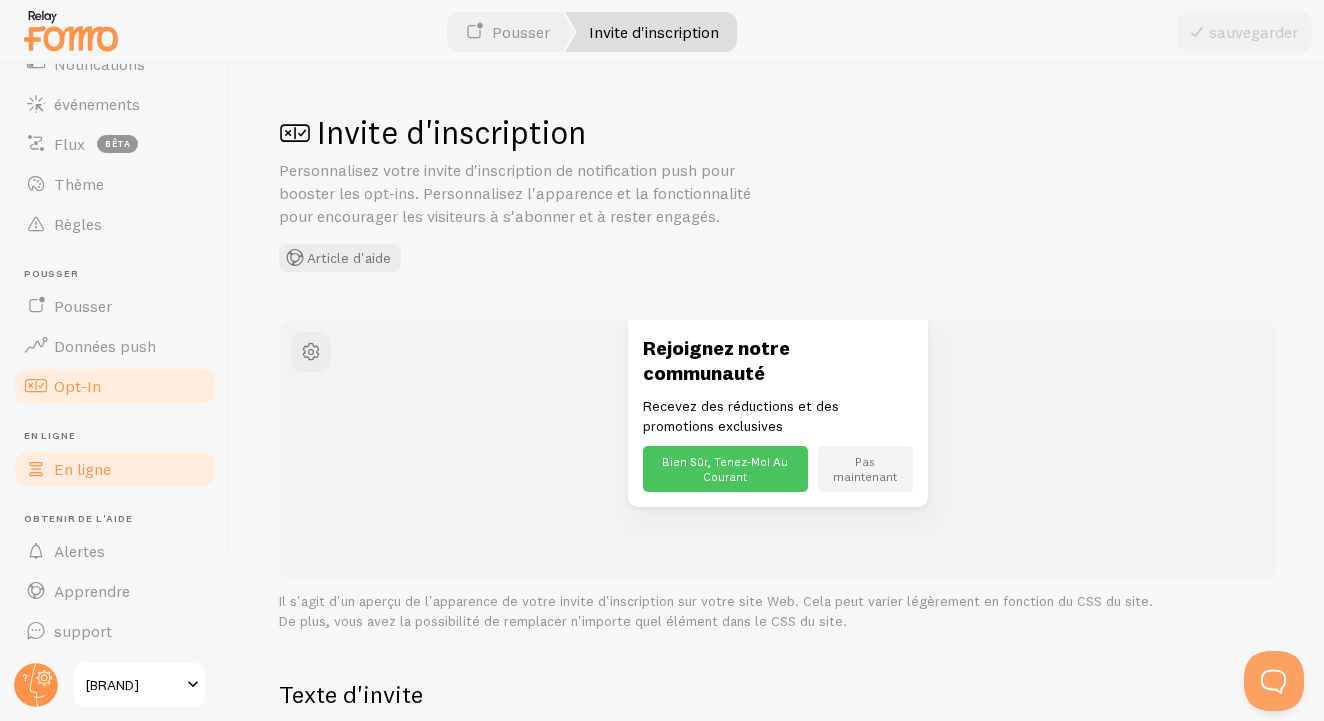 click on "En ligne" at bounding box center [115, 469] 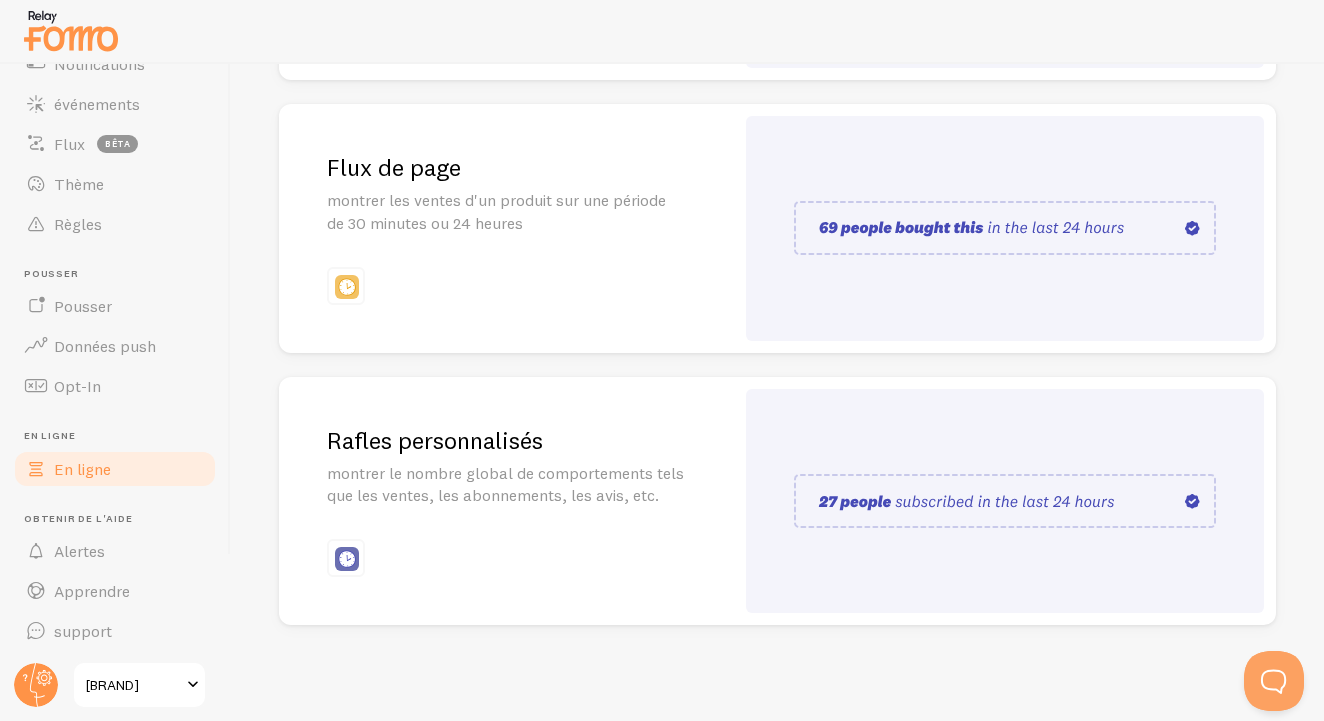 scroll, scrollTop: 500, scrollLeft: 0, axis: vertical 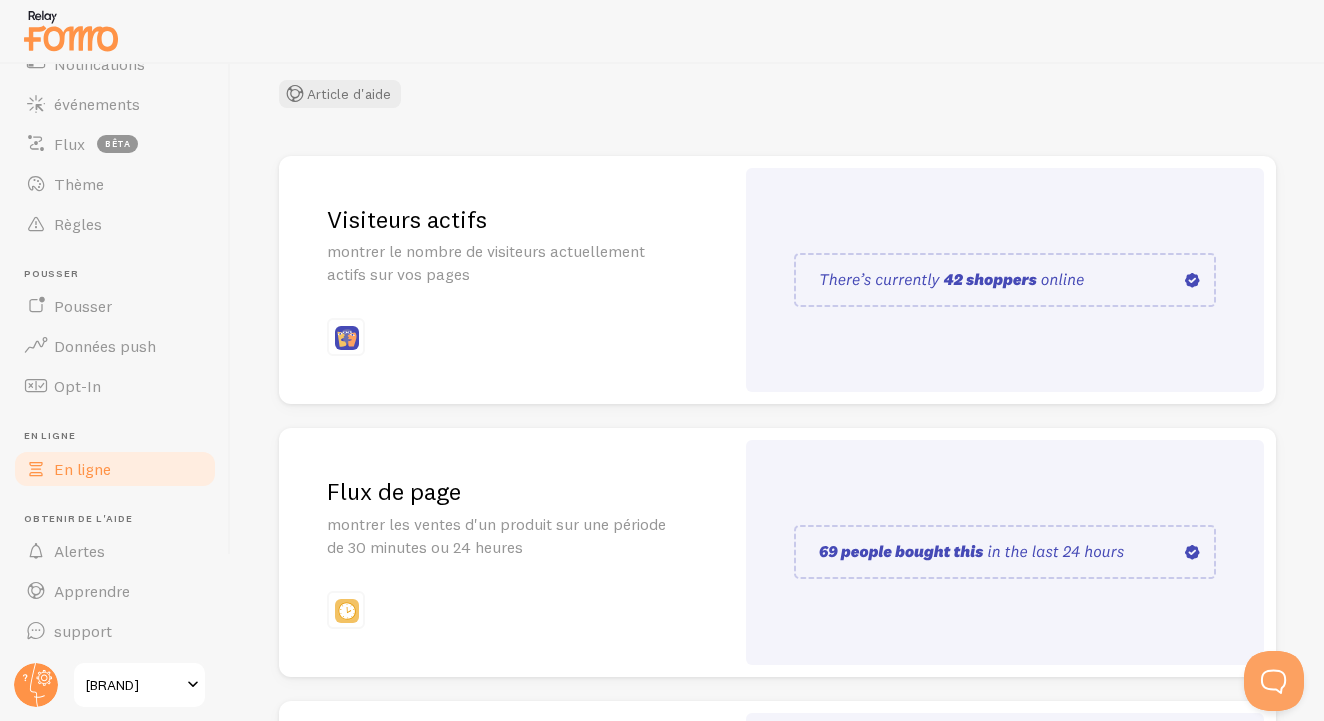 click at bounding box center [347, 338] 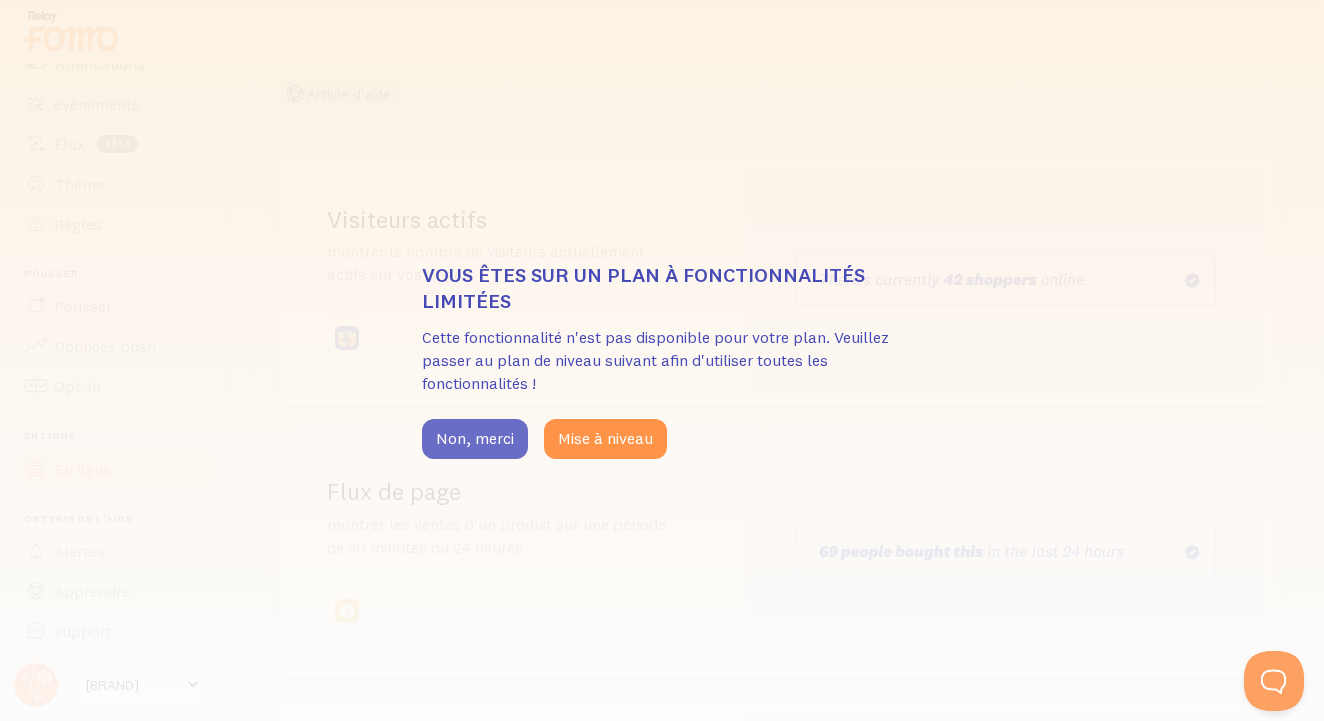 click on "Non, merci" at bounding box center [475, 439] 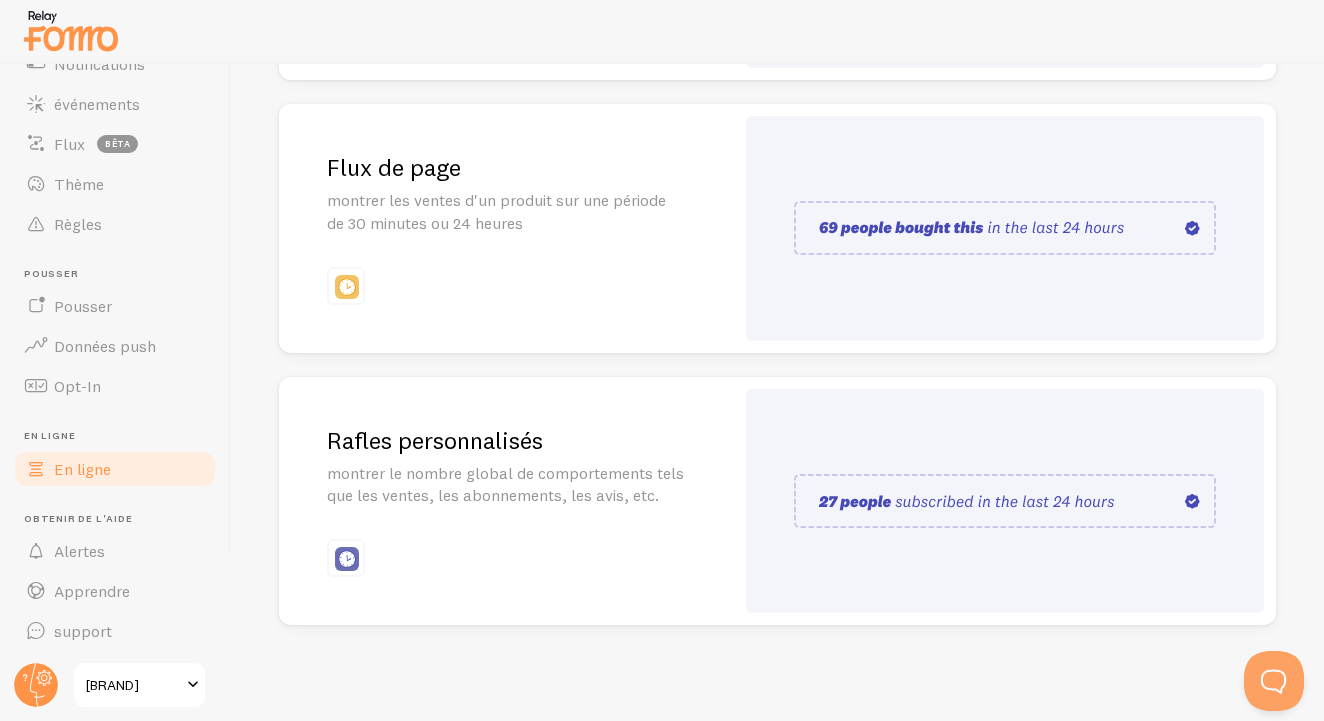 scroll, scrollTop: 500, scrollLeft: 0, axis: vertical 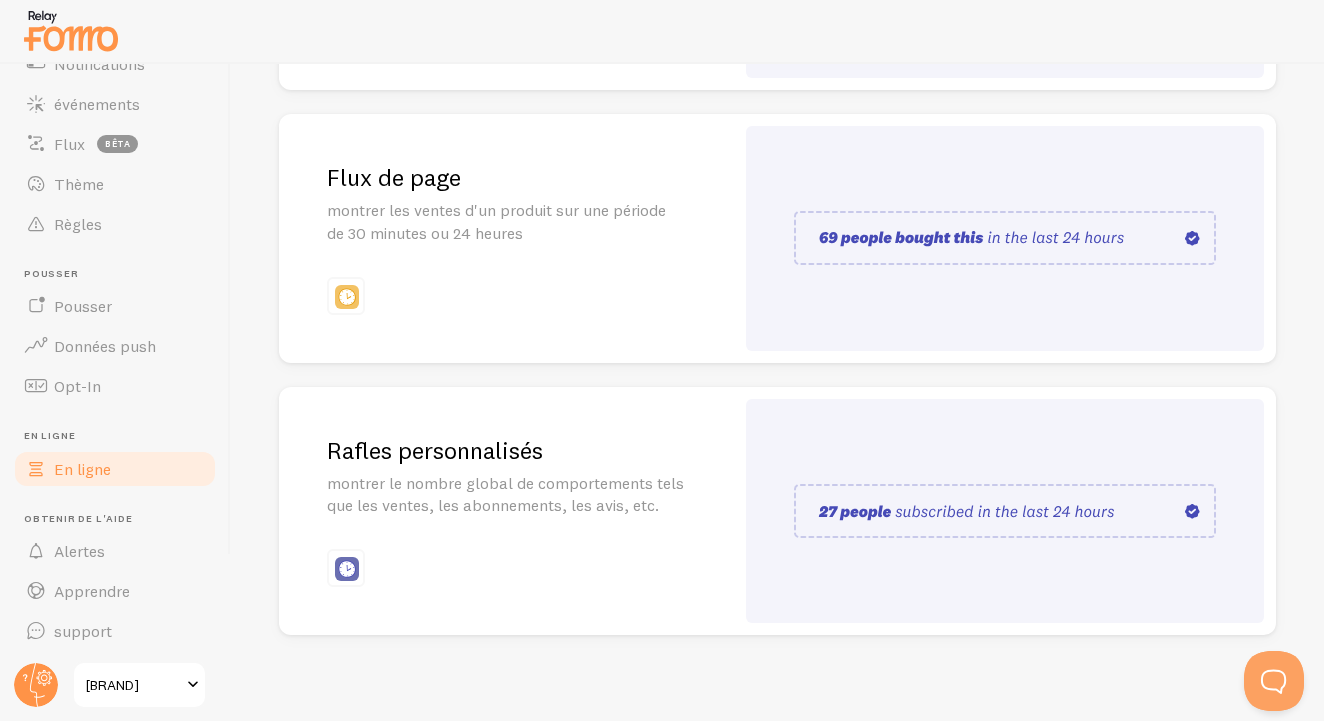 click on "montrer le nombre global de comportements tels que les ventes, les abonnements, les avis, etc." at bounding box center [506, 495] 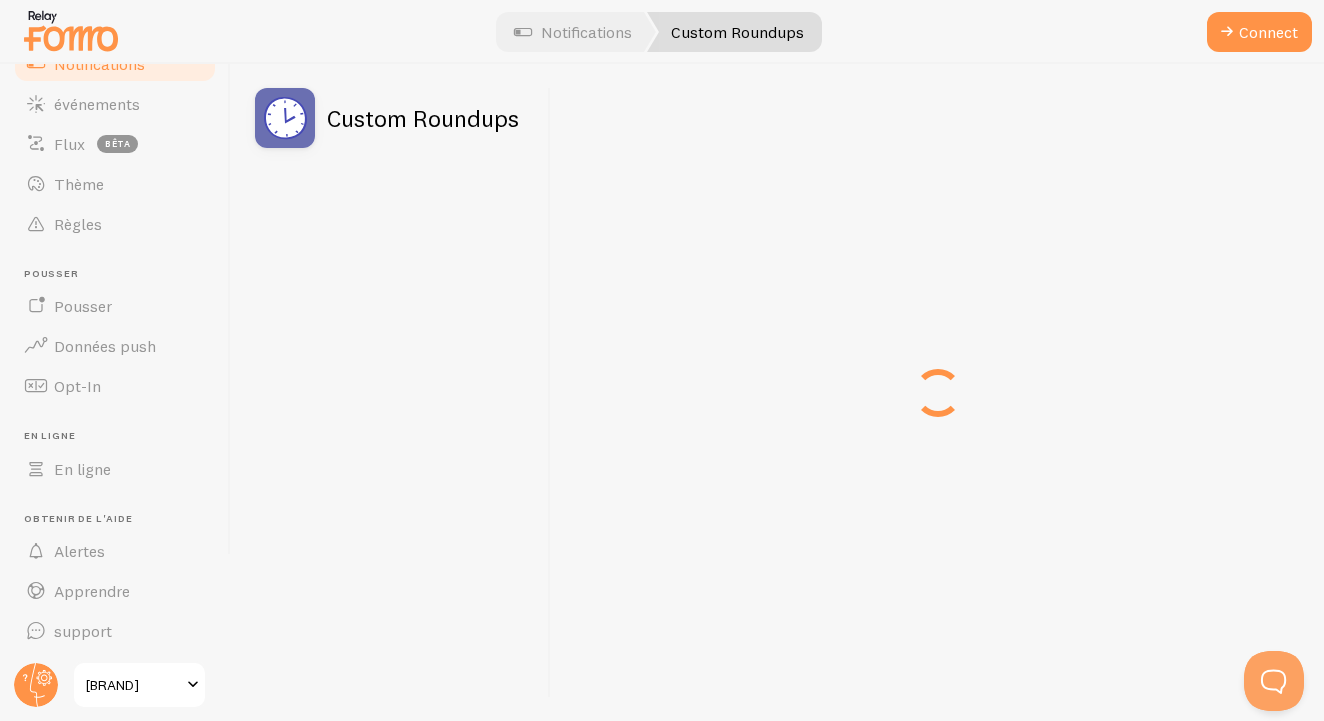 click on "Custom Roundups" at bounding box center (391, 392) 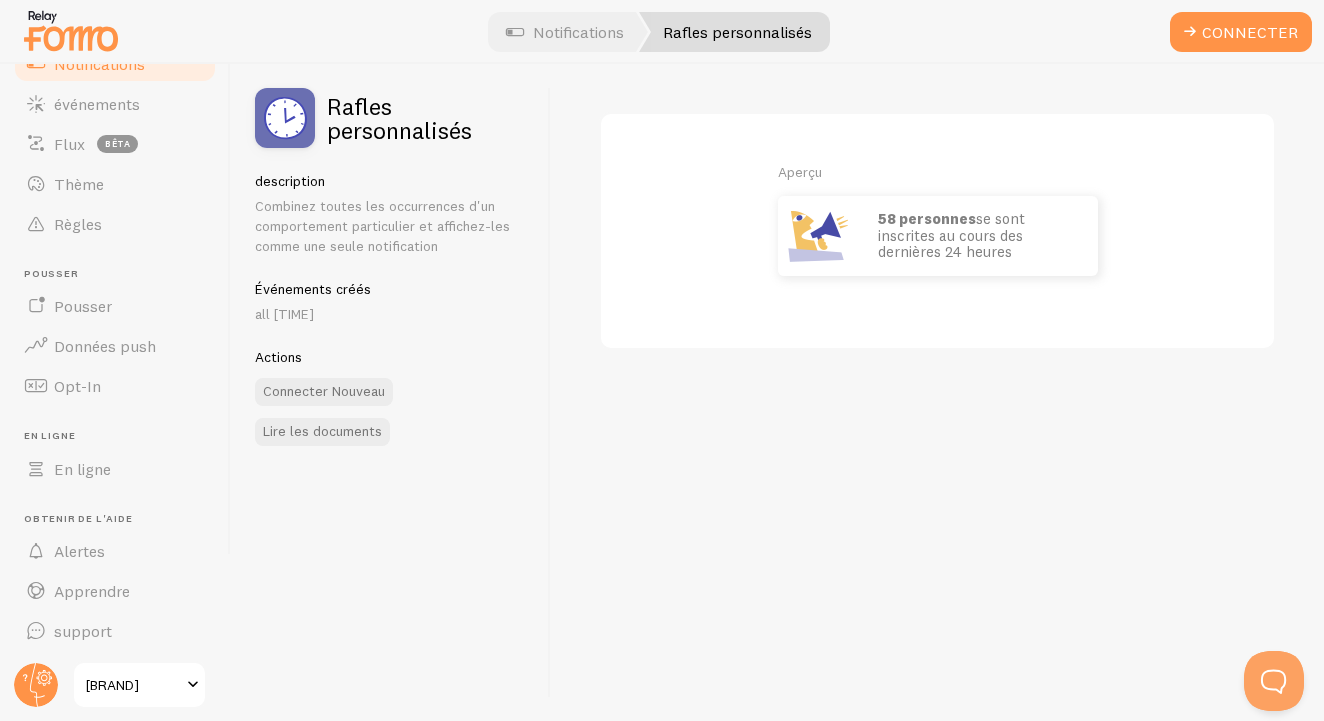 click on "58 personnes" at bounding box center (927, 218) 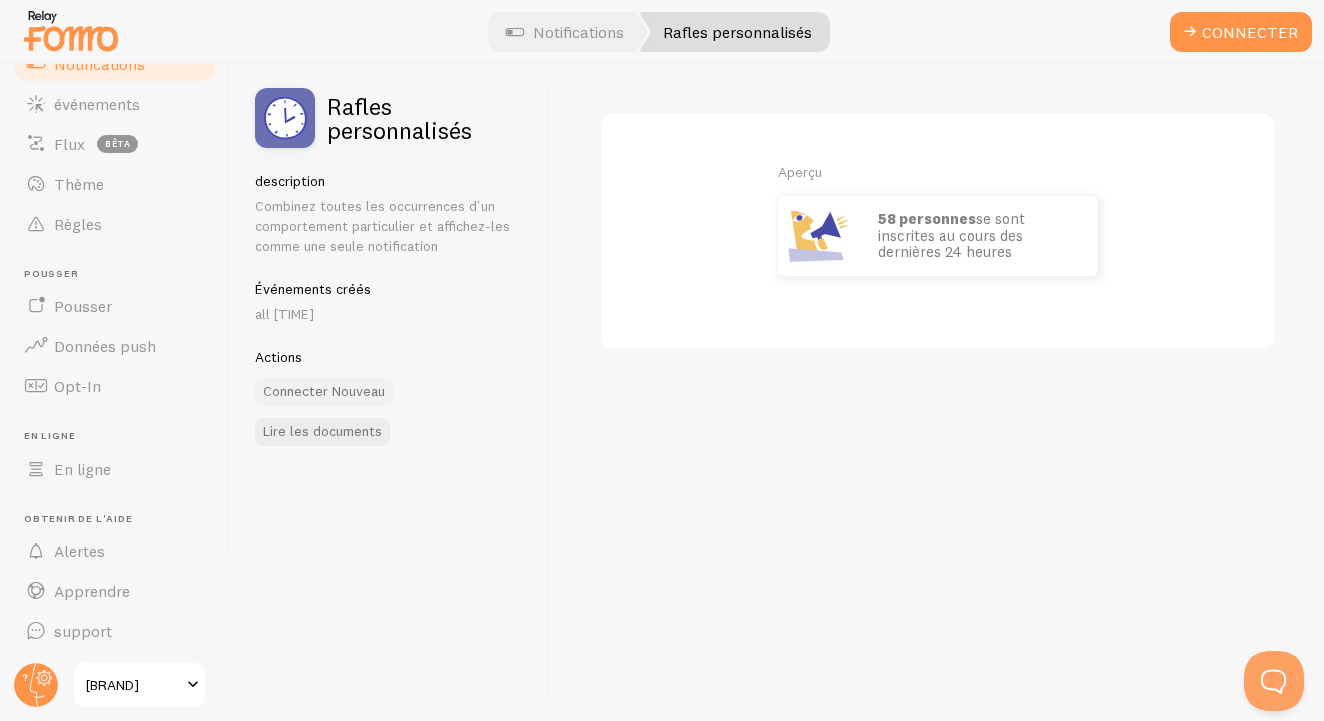 click on "Connecter Nouveau" at bounding box center (324, 392) 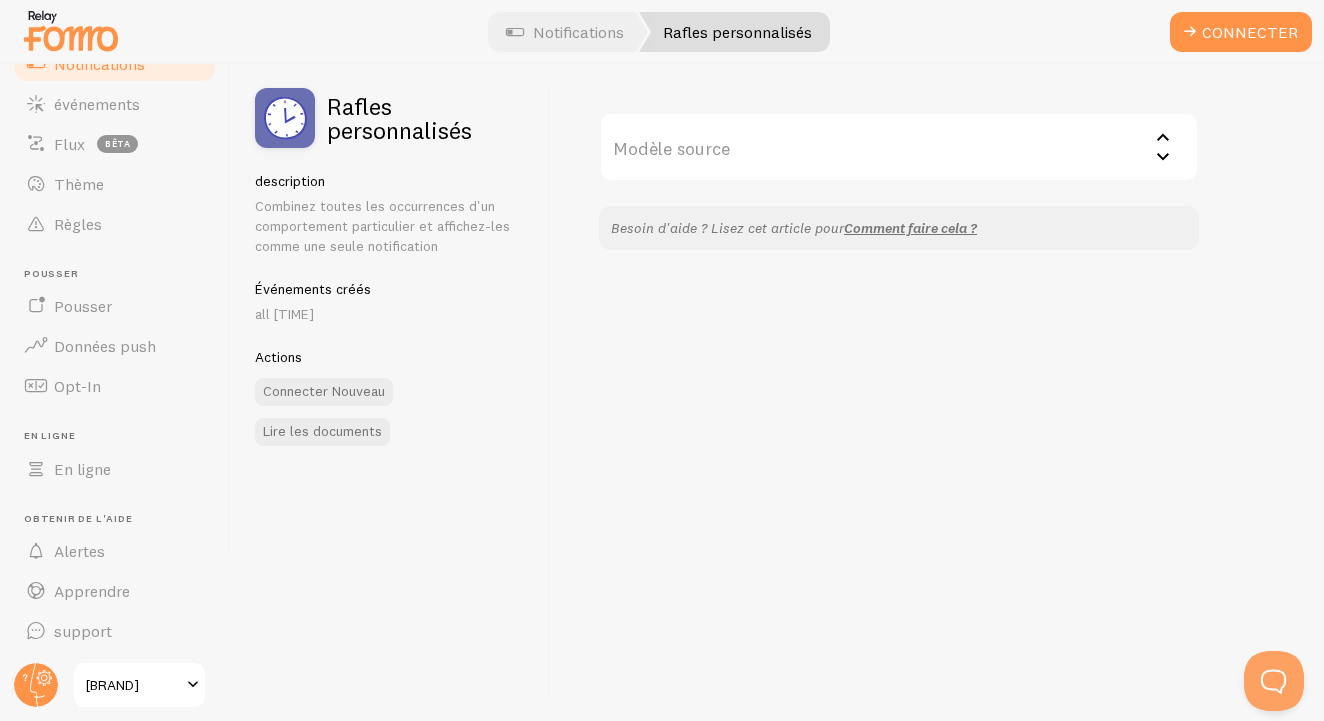 click on "Rafles personnalisés   description   Combinez toutes les occurrences d'un comportement particulier et affichez-les comme une seule notification     Événements créés   toutes les 10 minutes       Actions     Connecter Nouveau       Lire les documents" at bounding box center (391, 392) 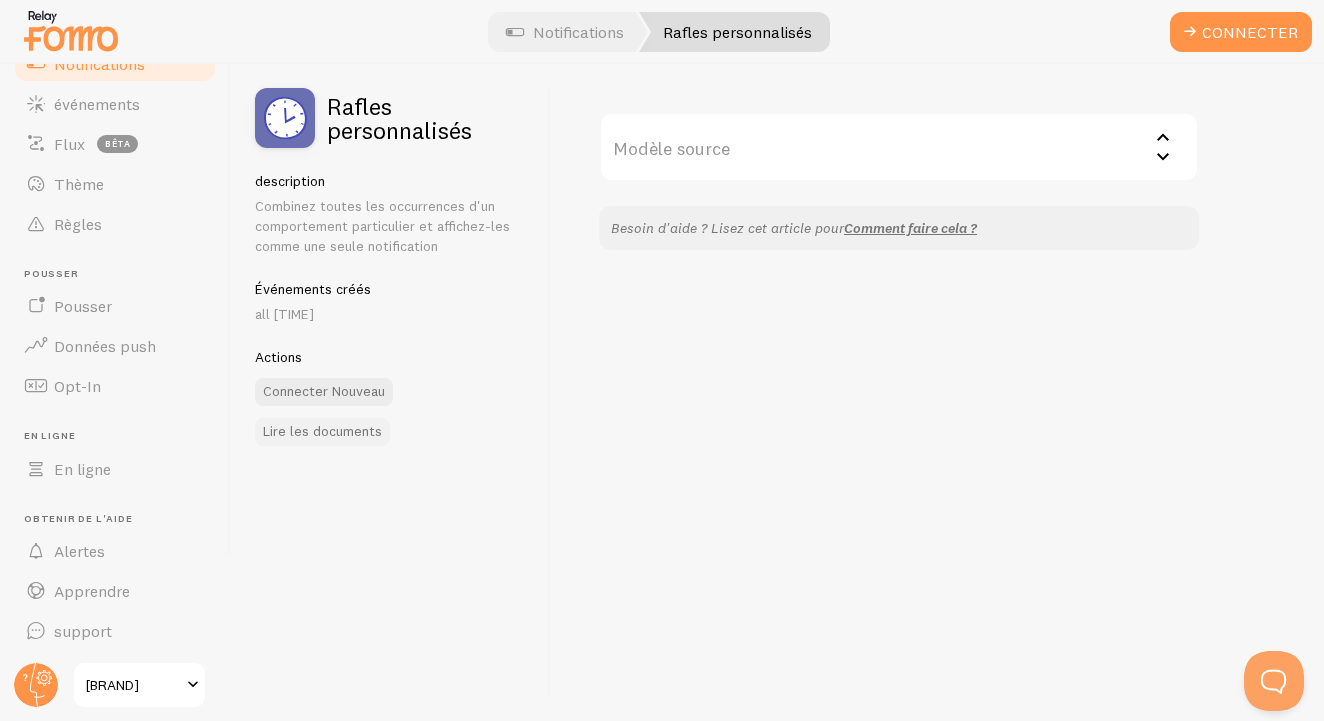 click on "Lire les documents" at bounding box center (322, 432) 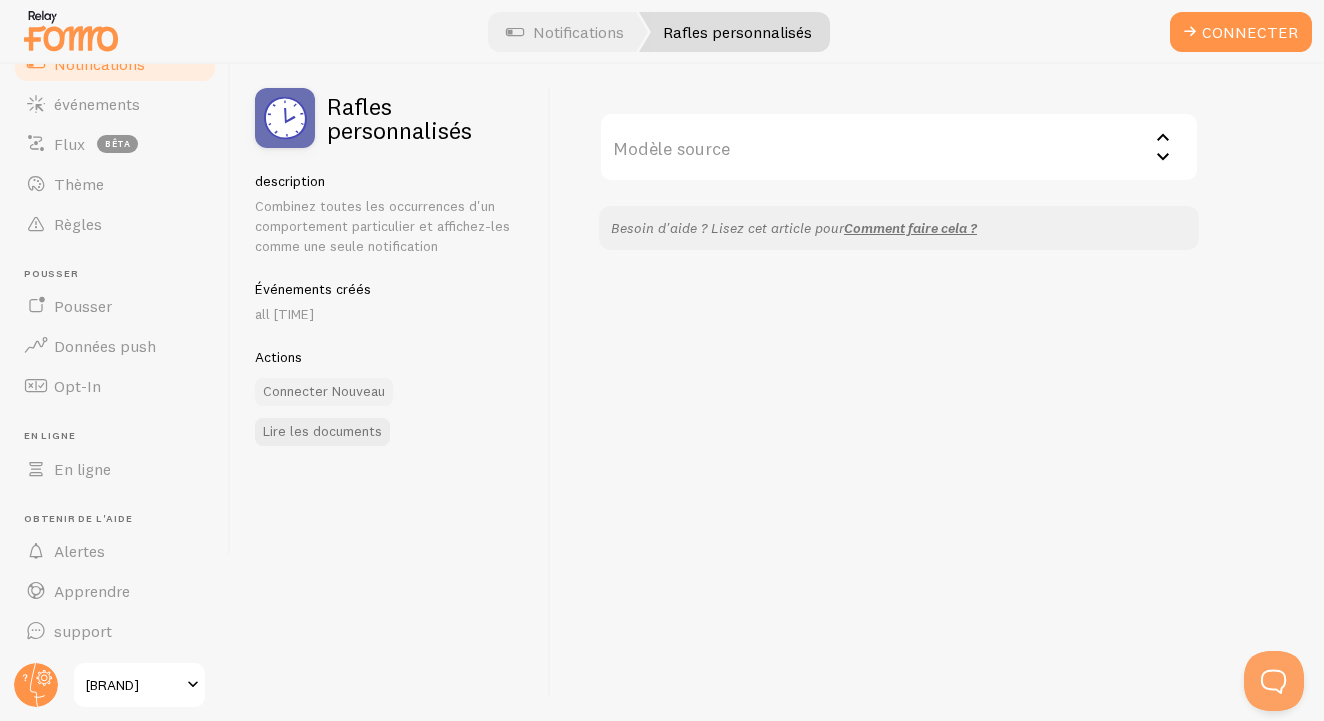 click on "Connecter Nouveau" at bounding box center [324, 392] 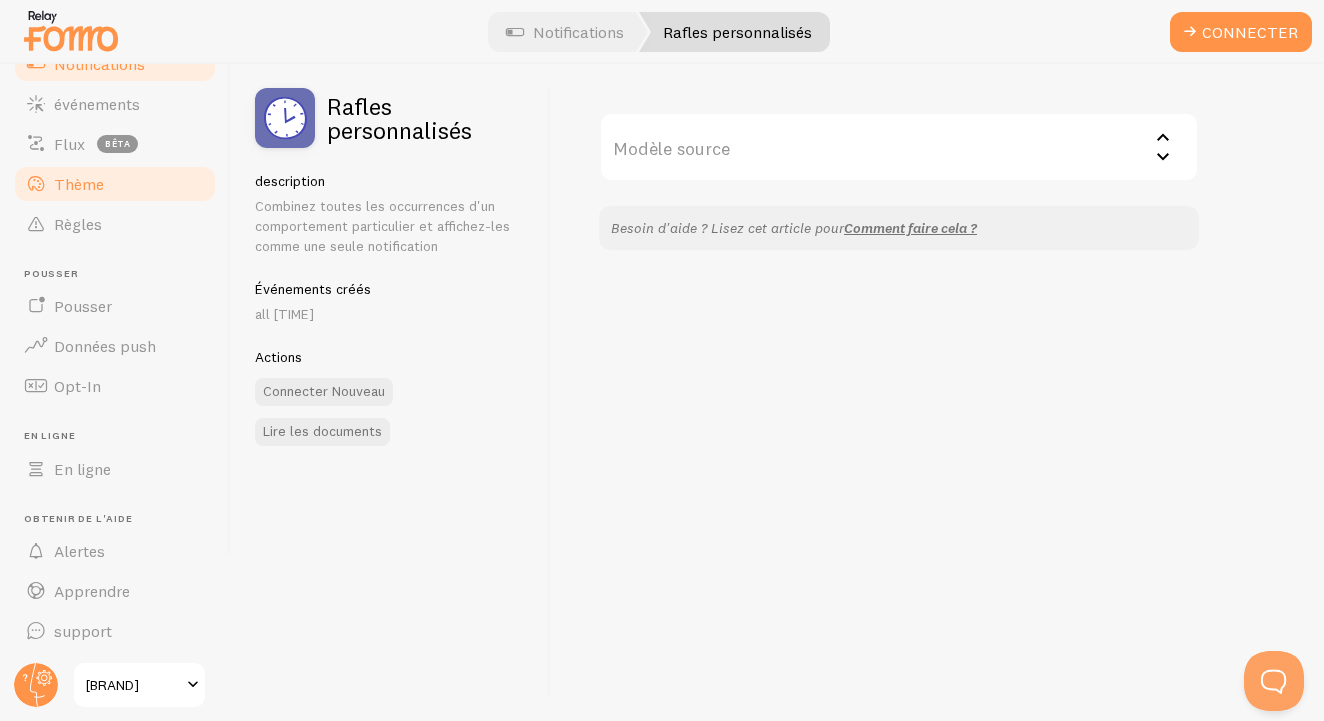 click on "Thème" at bounding box center [115, 184] 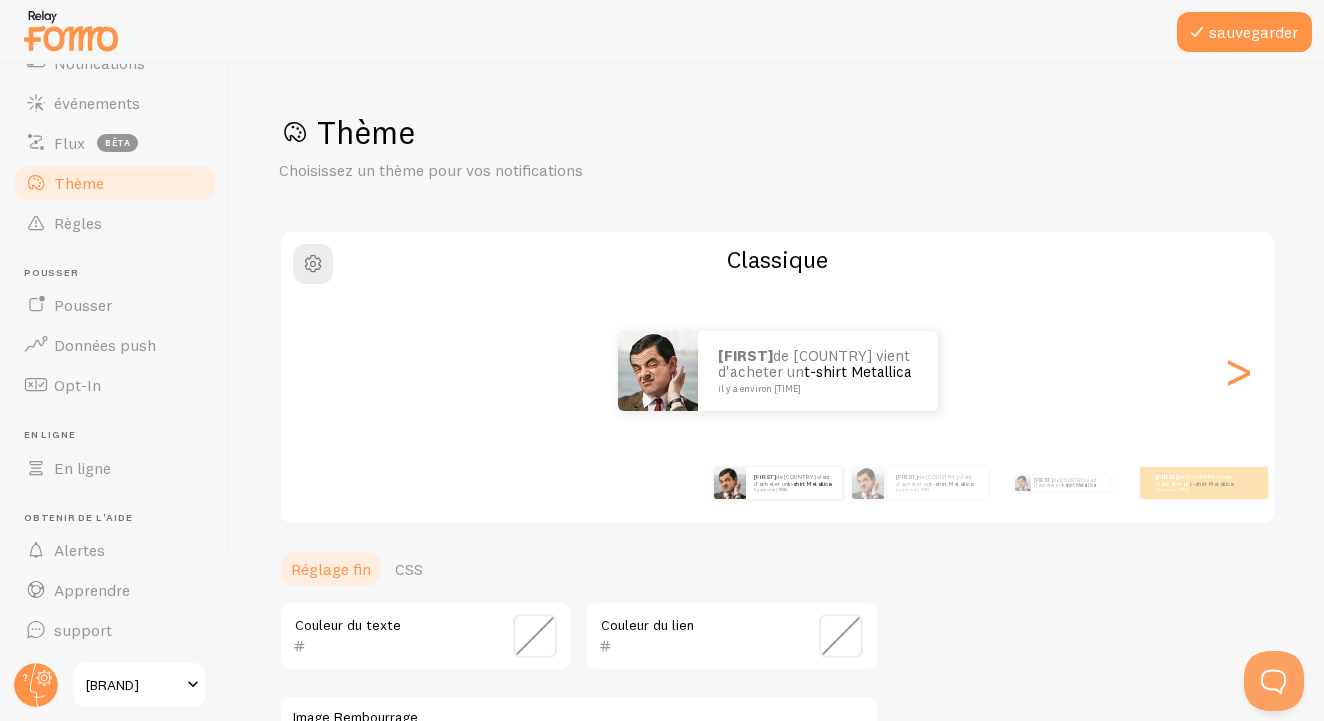 scroll, scrollTop: 143, scrollLeft: 0, axis: vertical 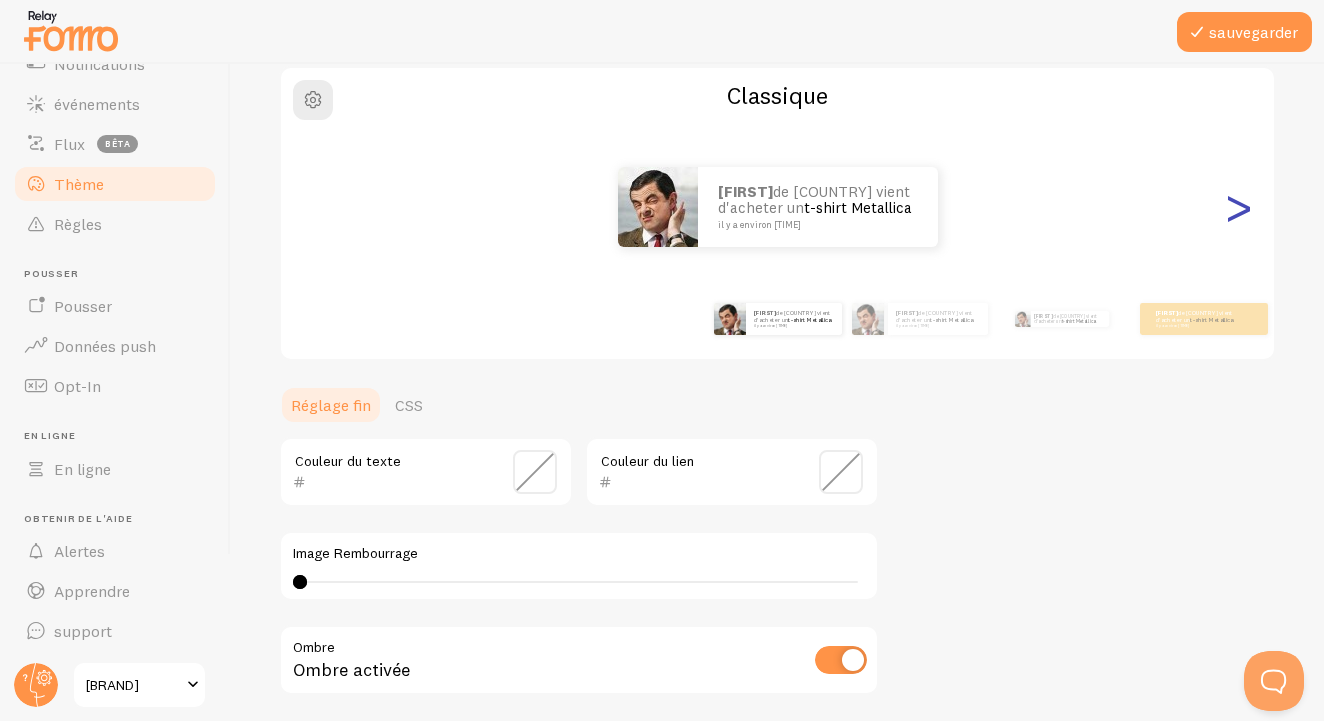 click on ">" at bounding box center (1238, 207) 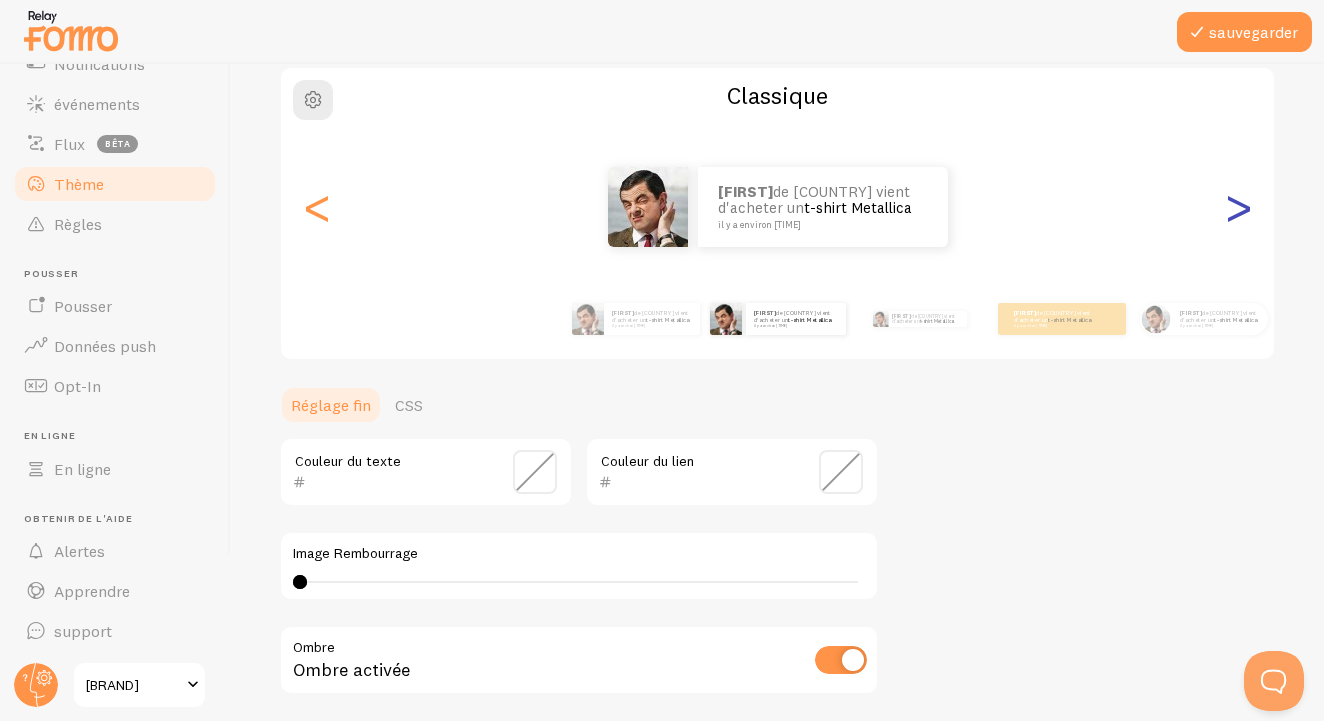 click on ">" at bounding box center (1238, 207) 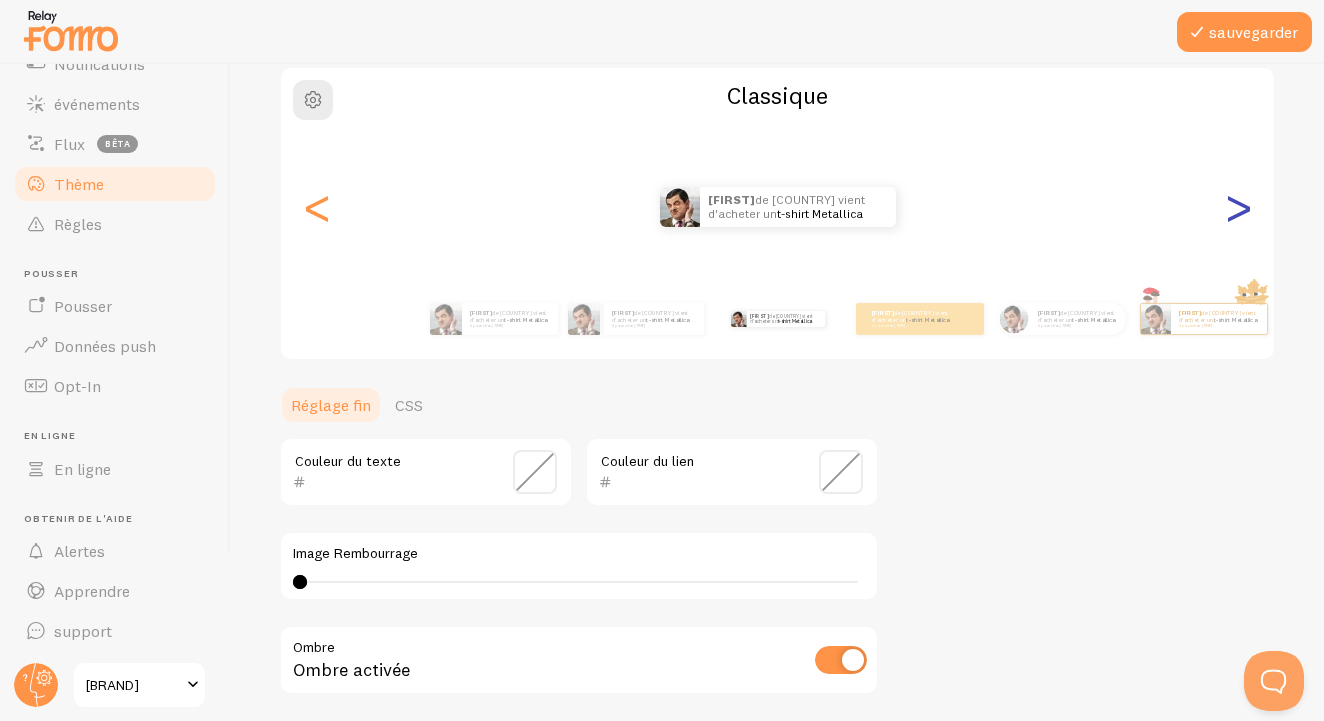 click on ">" at bounding box center (1238, 207) 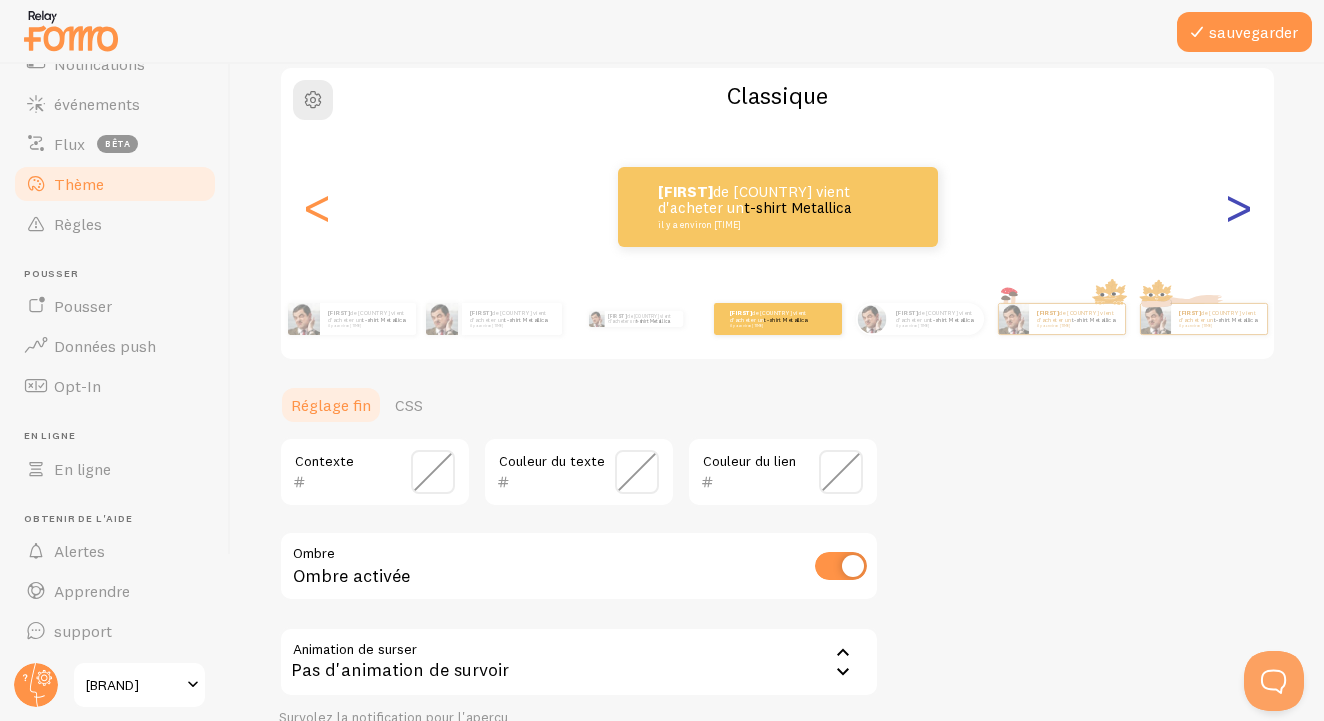 click on ">" at bounding box center [1238, 207] 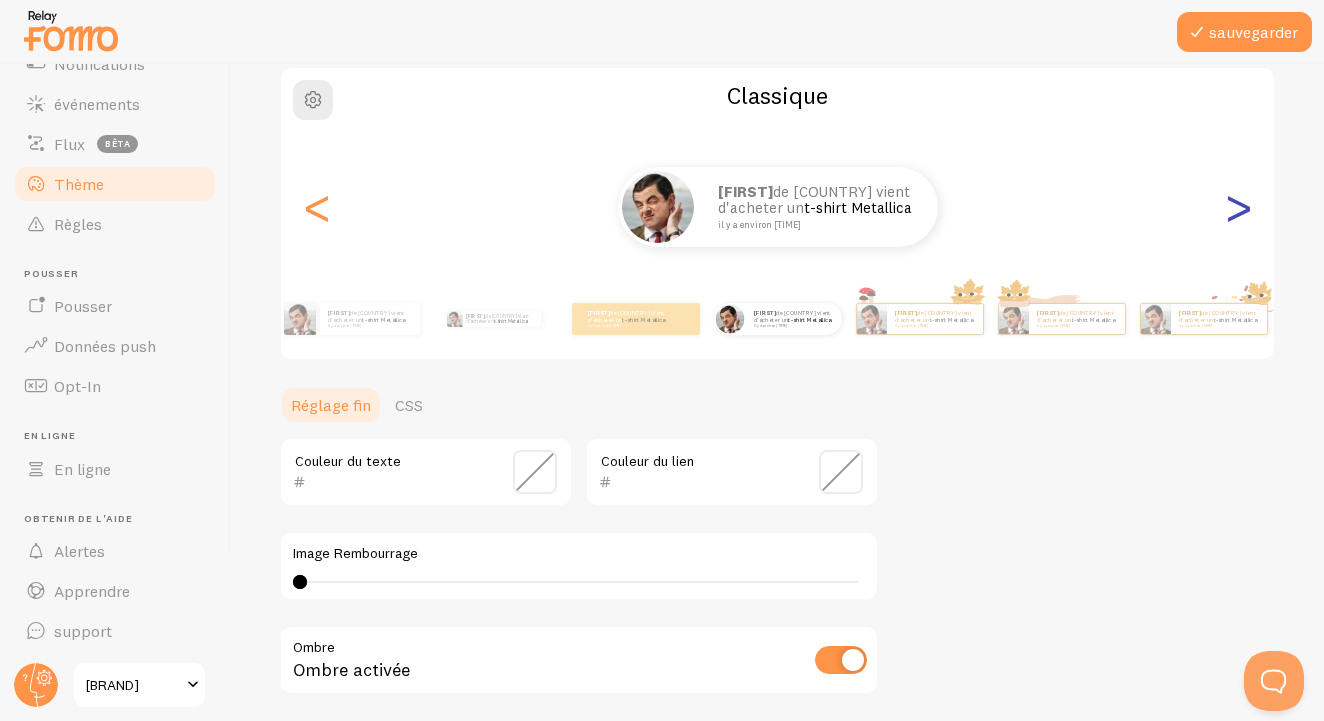 click on ">" at bounding box center [1238, 207] 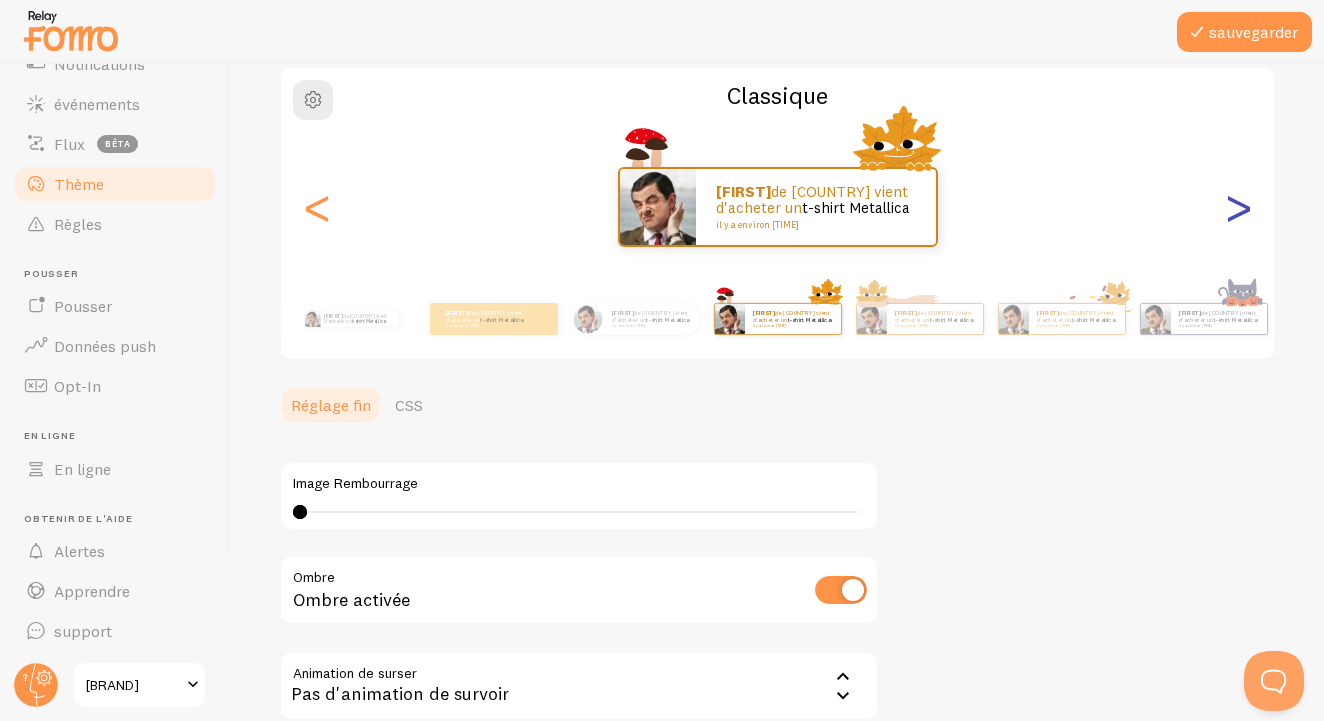 click on ">" at bounding box center [1238, 207] 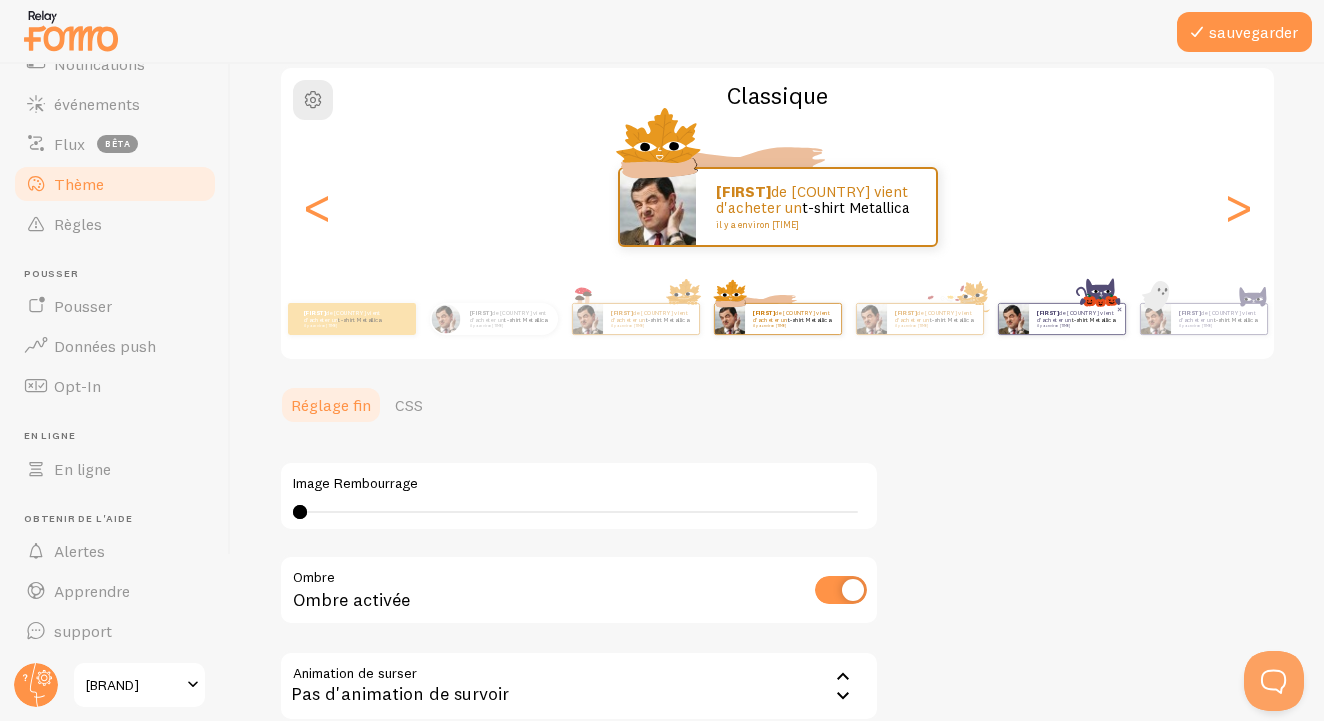 click on "t-shirt Metallica" at bounding box center [1093, 319] 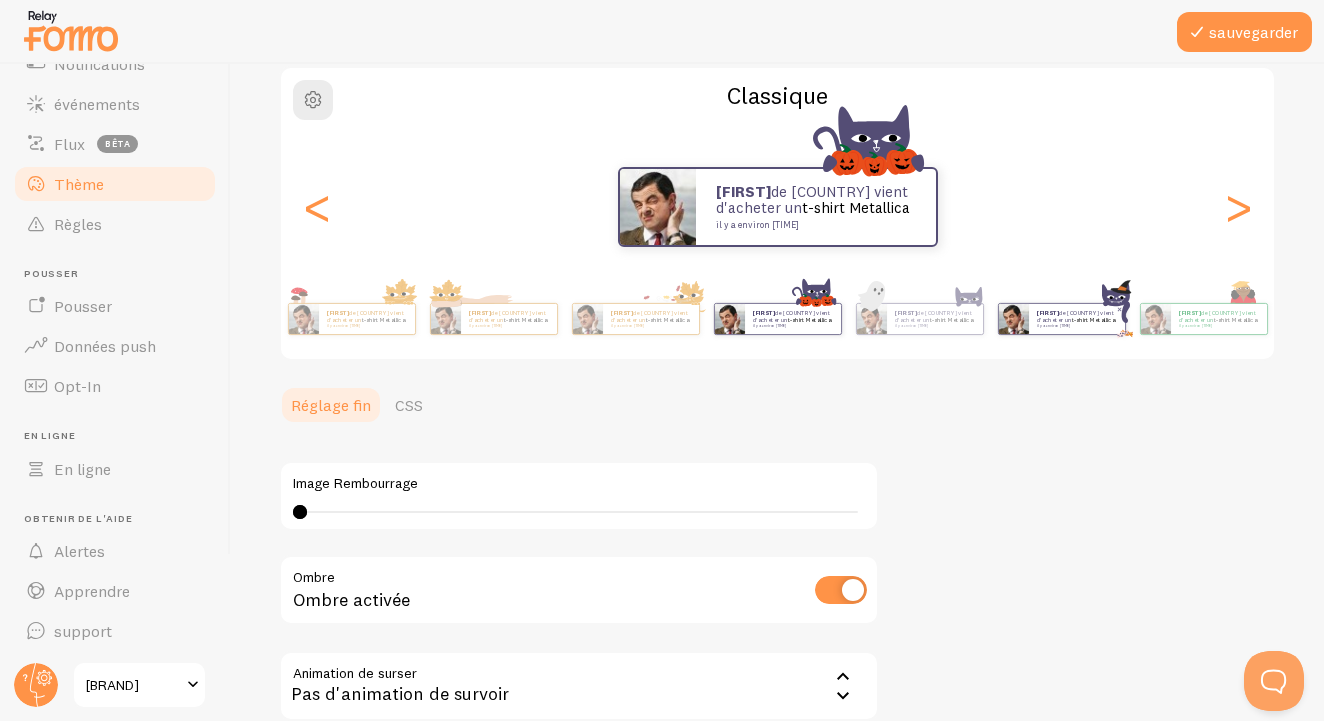 click on "il y a environ [TIME]" at bounding box center [1076, 326] 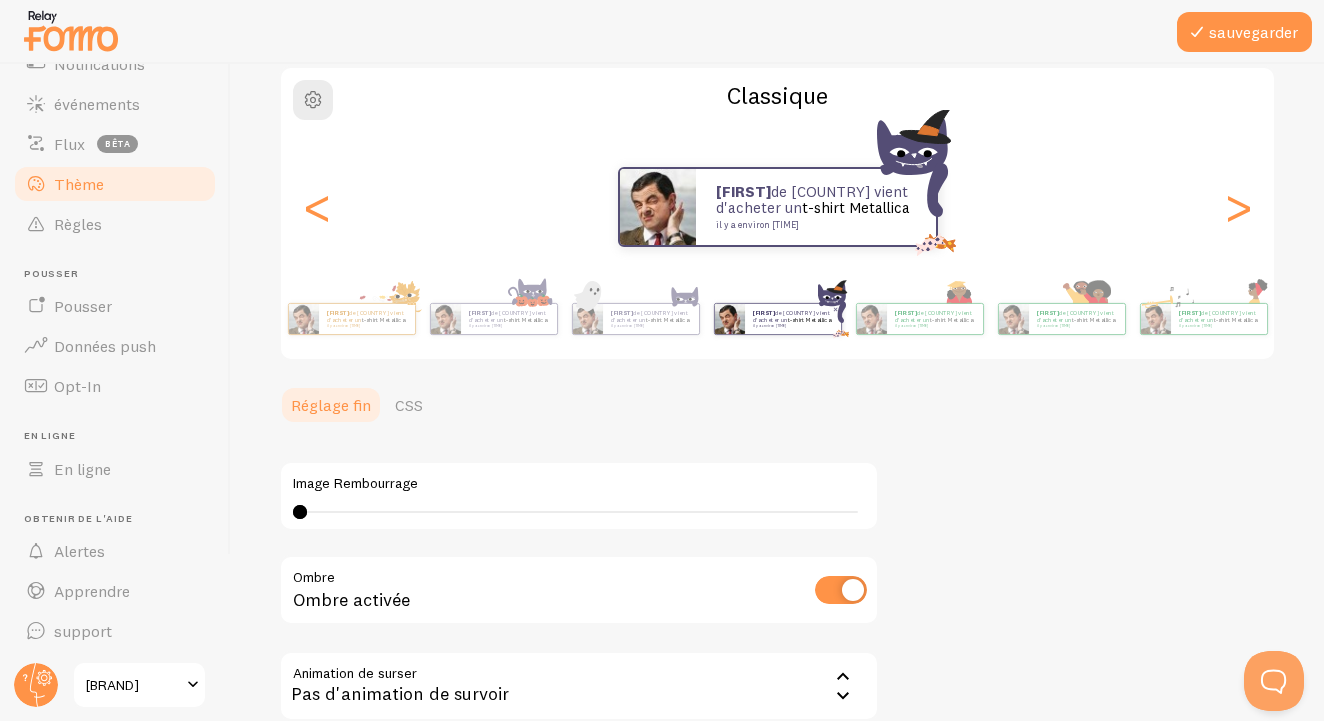 click on "il y a environ [TIME]" at bounding box center [1076, 326] 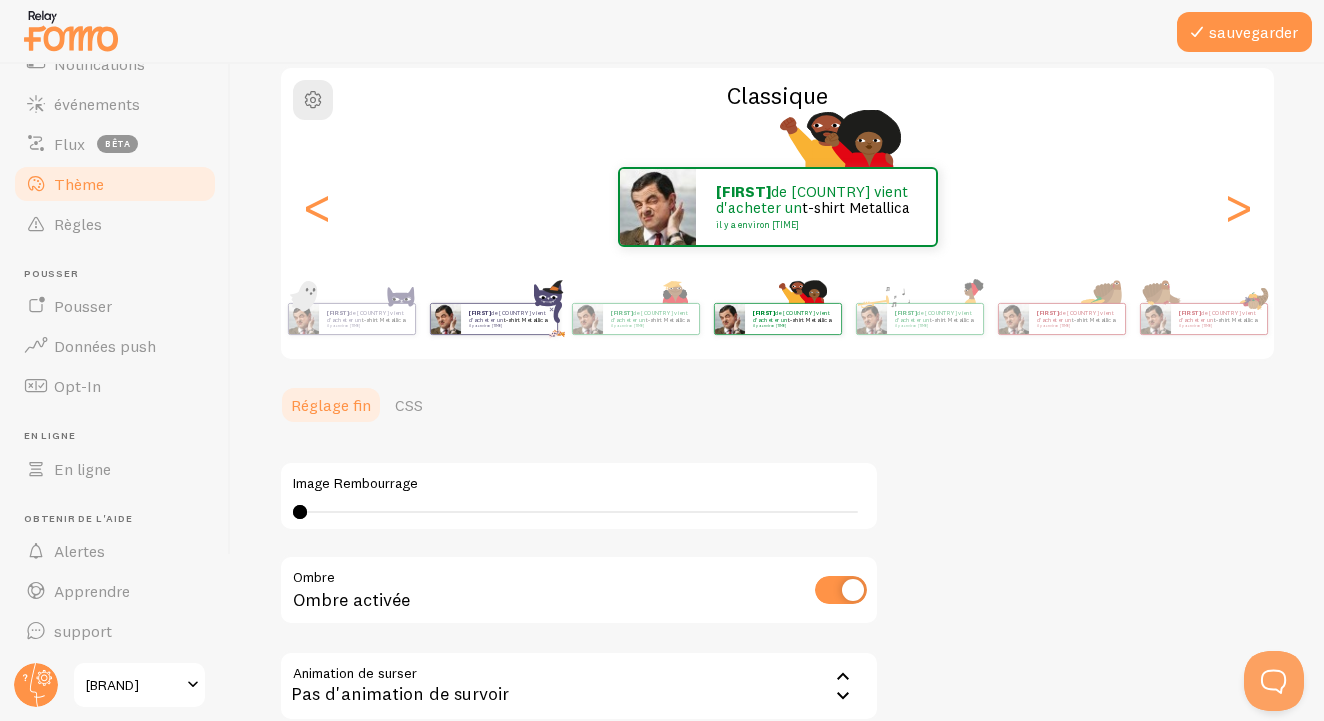 click on "il y a environ [TIME]" at bounding box center [1076, 326] 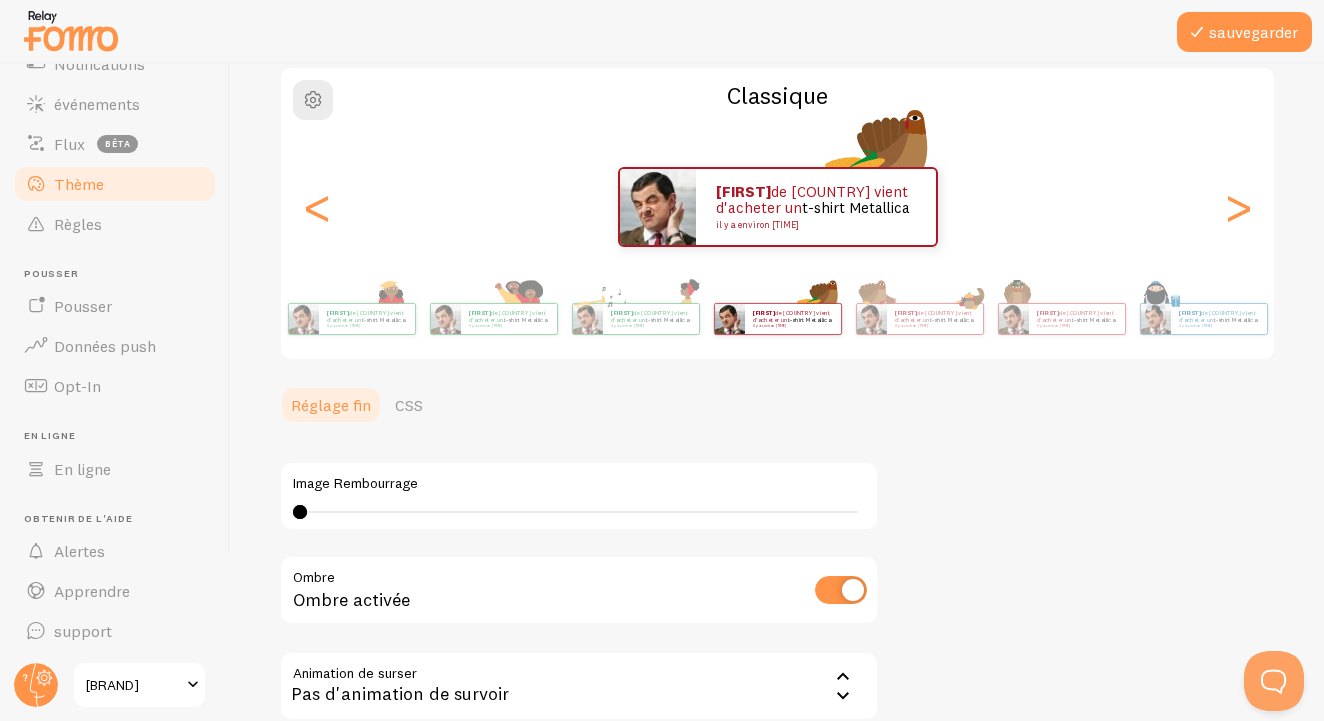 click on "il y a environ [TIME]" at bounding box center [1076, 326] 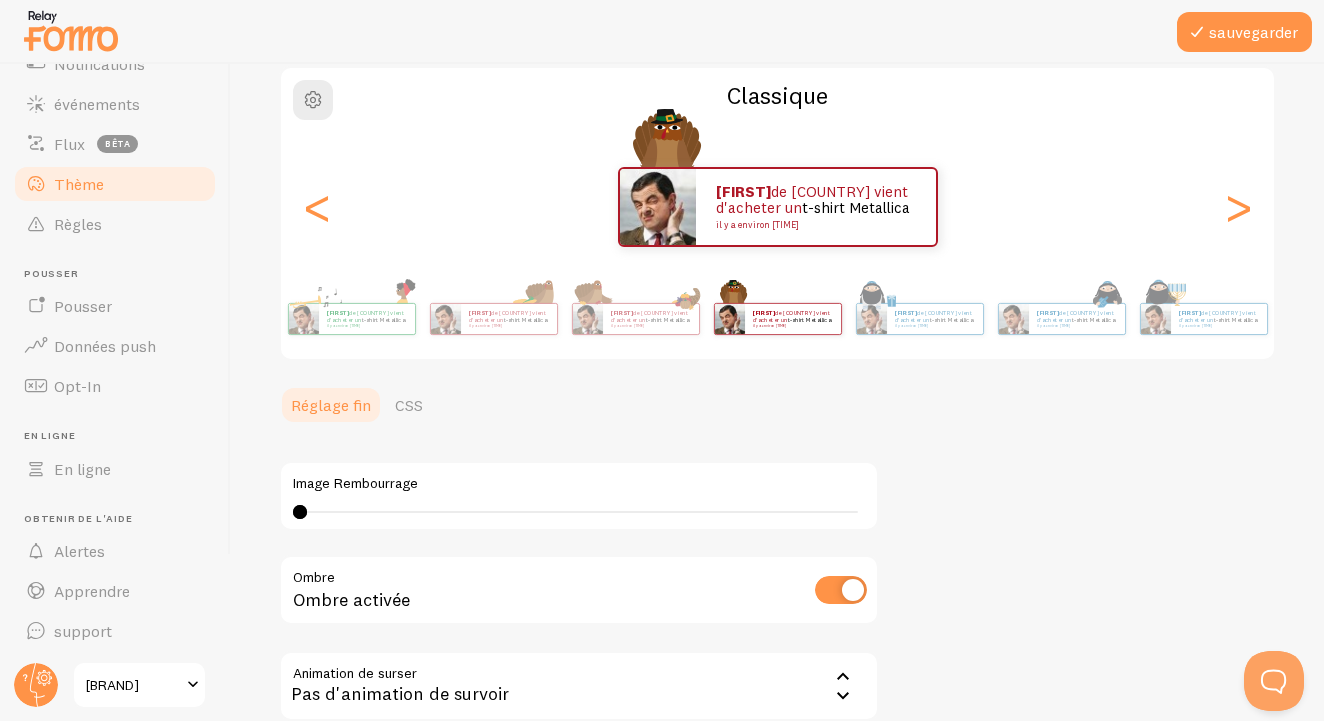 click on "il y a environ [TIME]" at bounding box center [1076, 326] 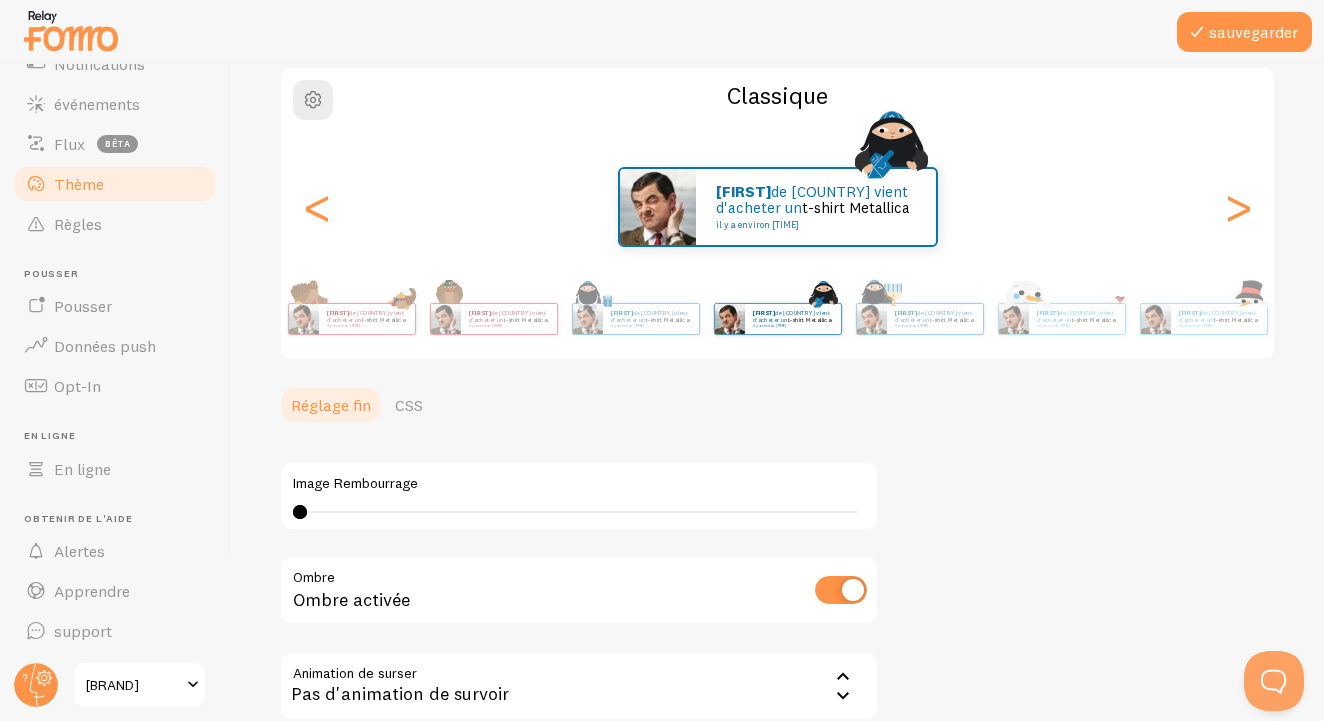 click on "il y a environ [TIME]" at bounding box center [1076, 326] 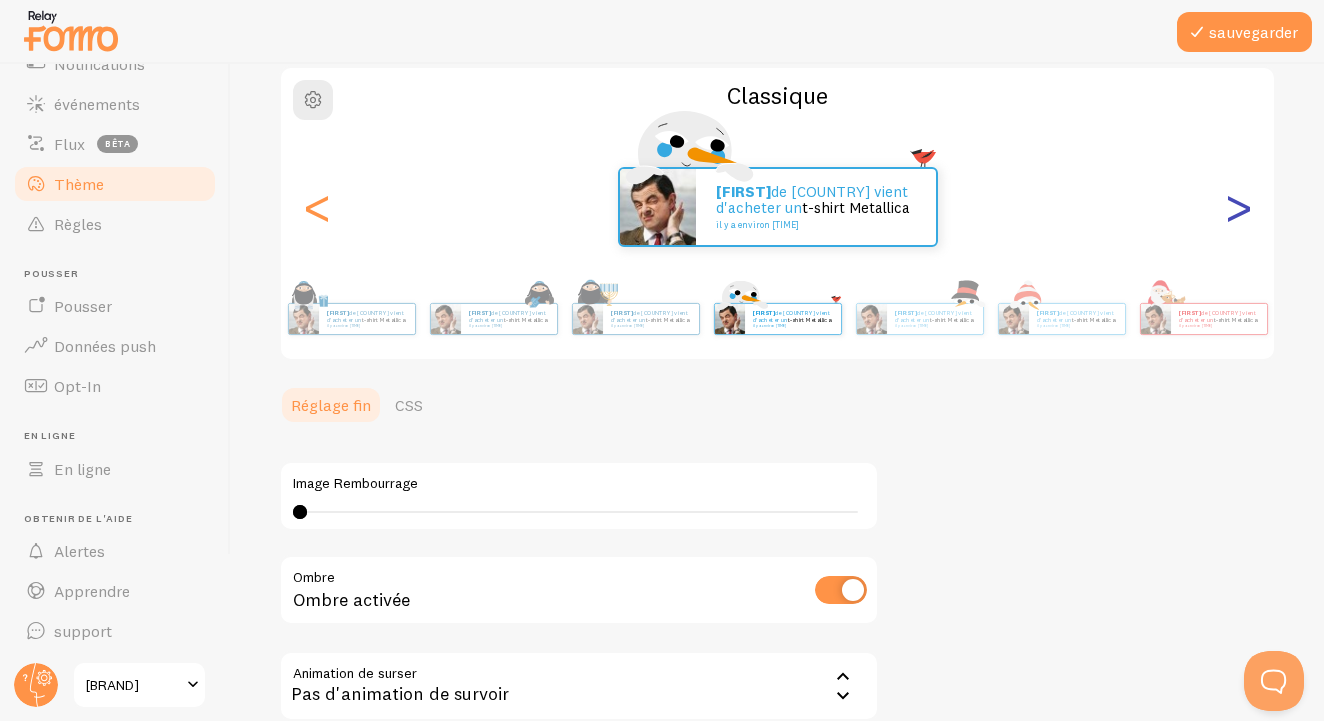 click on ">" at bounding box center (1238, 207) 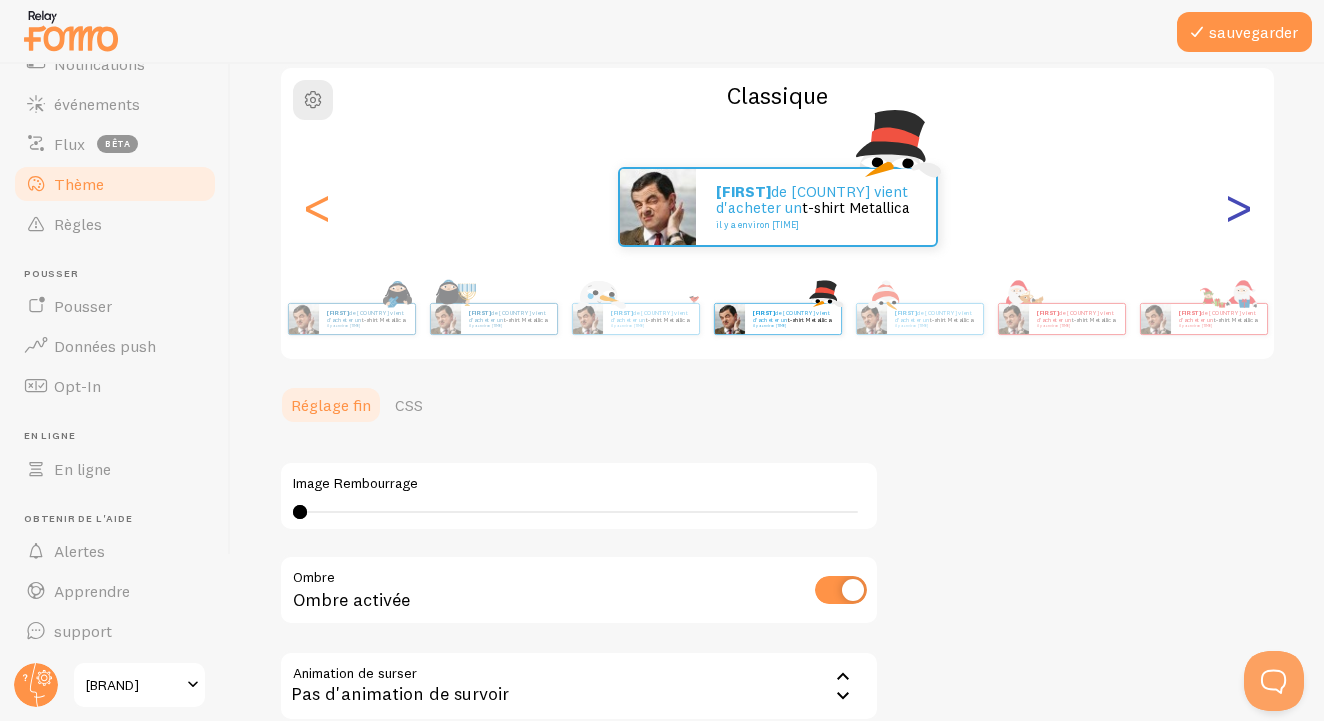 click on ">" at bounding box center (1238, 207) 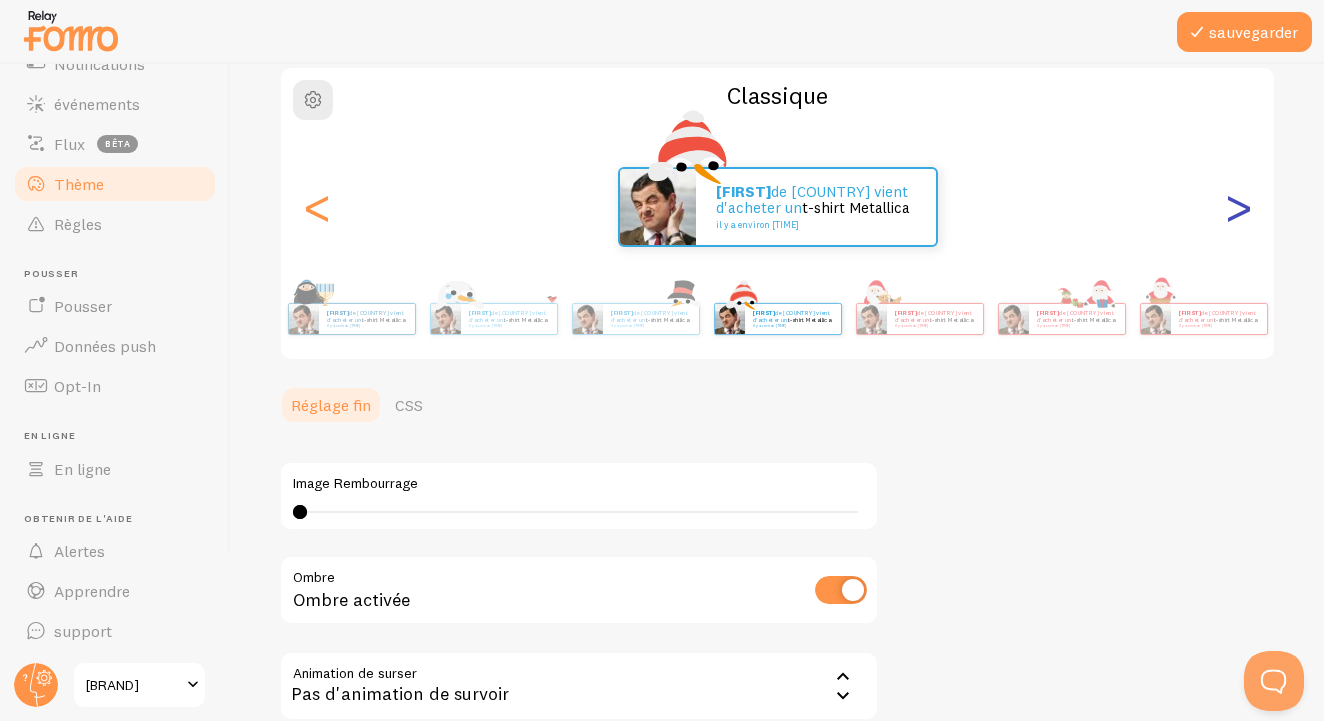 click on ">" at bounding box center [1238, 207] 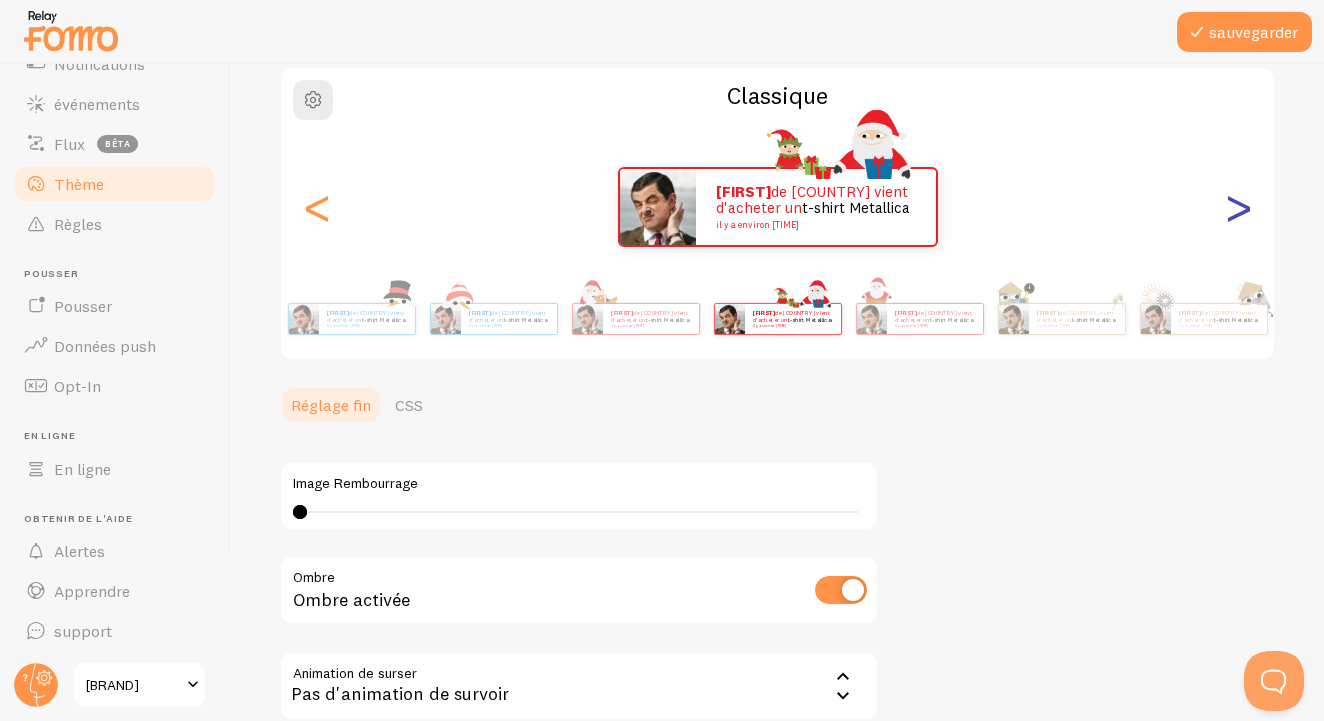click on ">" at bounding box center [1238, 207] 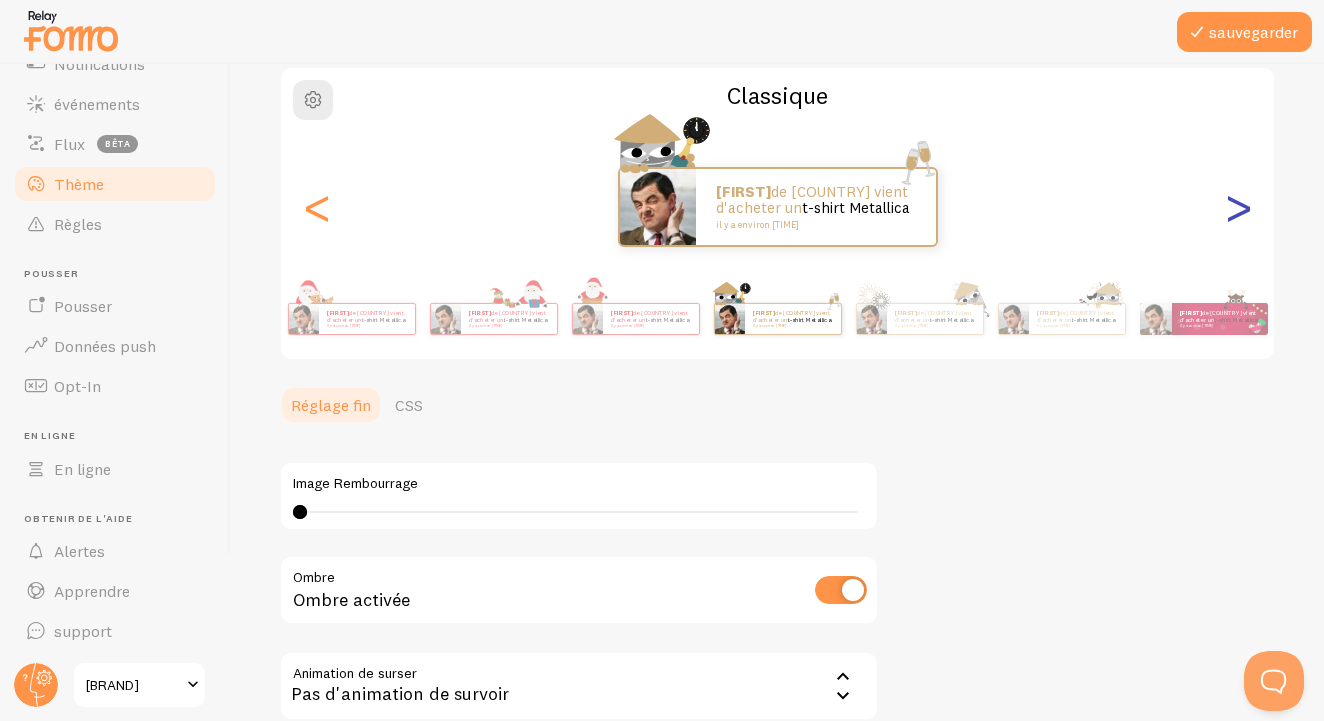 click on ">" at bounding box center (1238, 207) 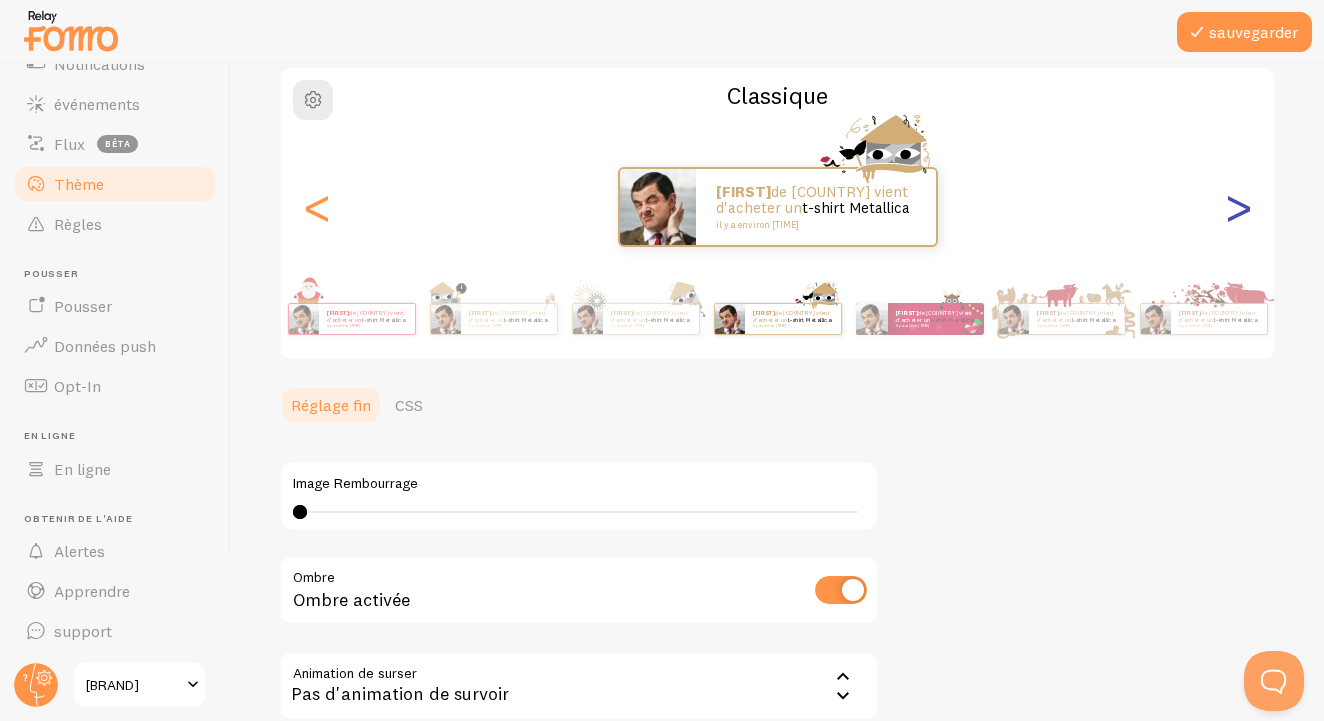 click on ">" at bounding box center [1238, 207] 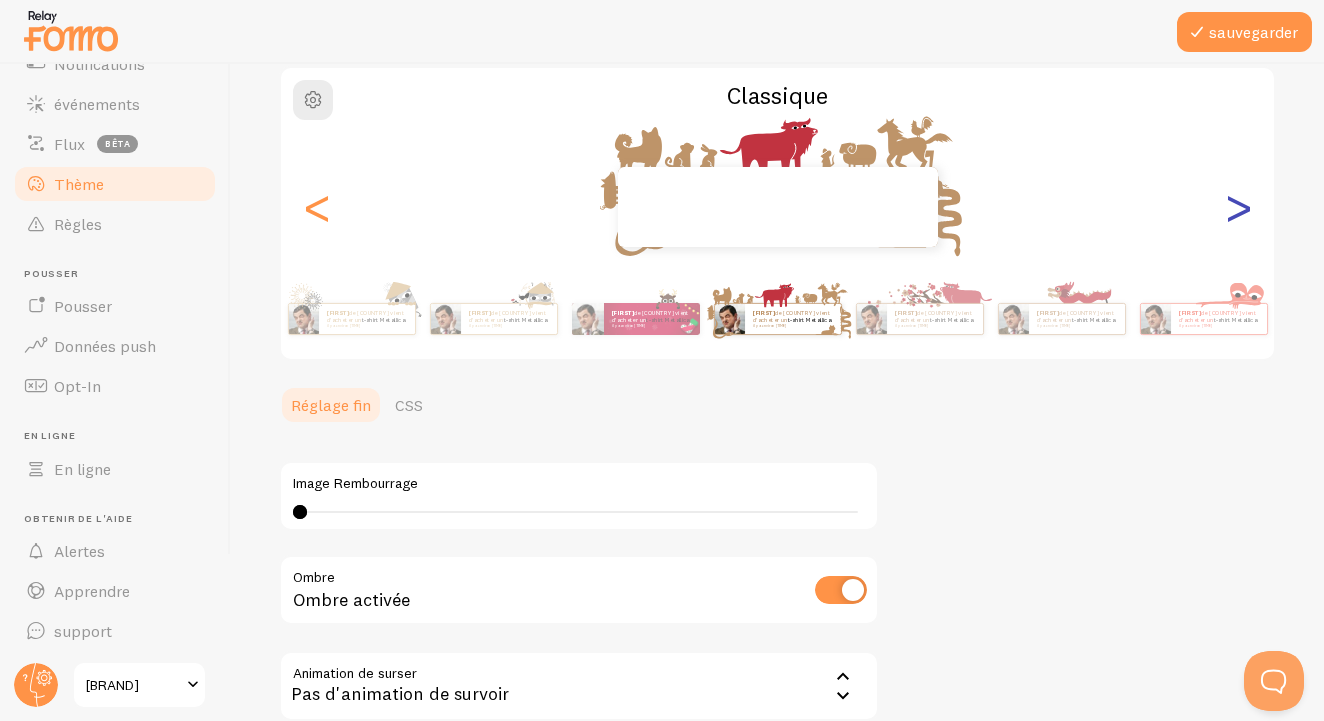 click on ">" at bounding box center [1238, 207] 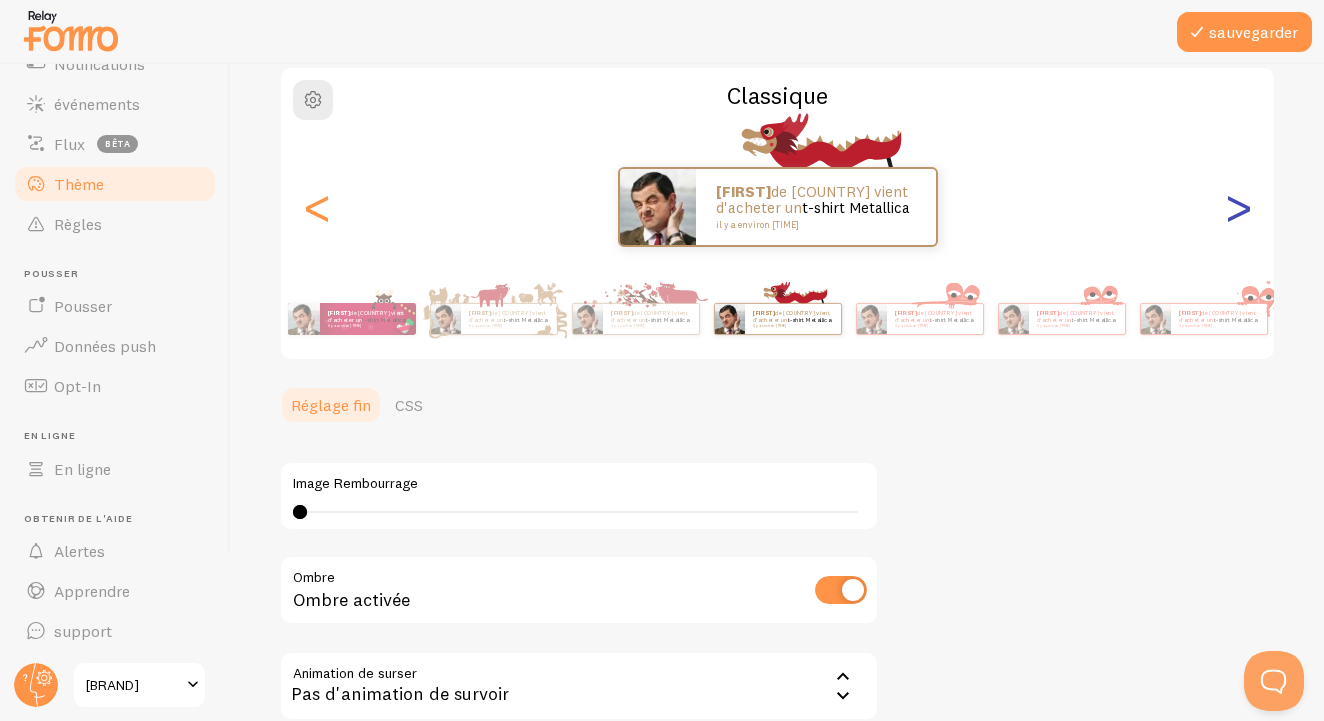 click on ">" at bounding box center [1238, 207] 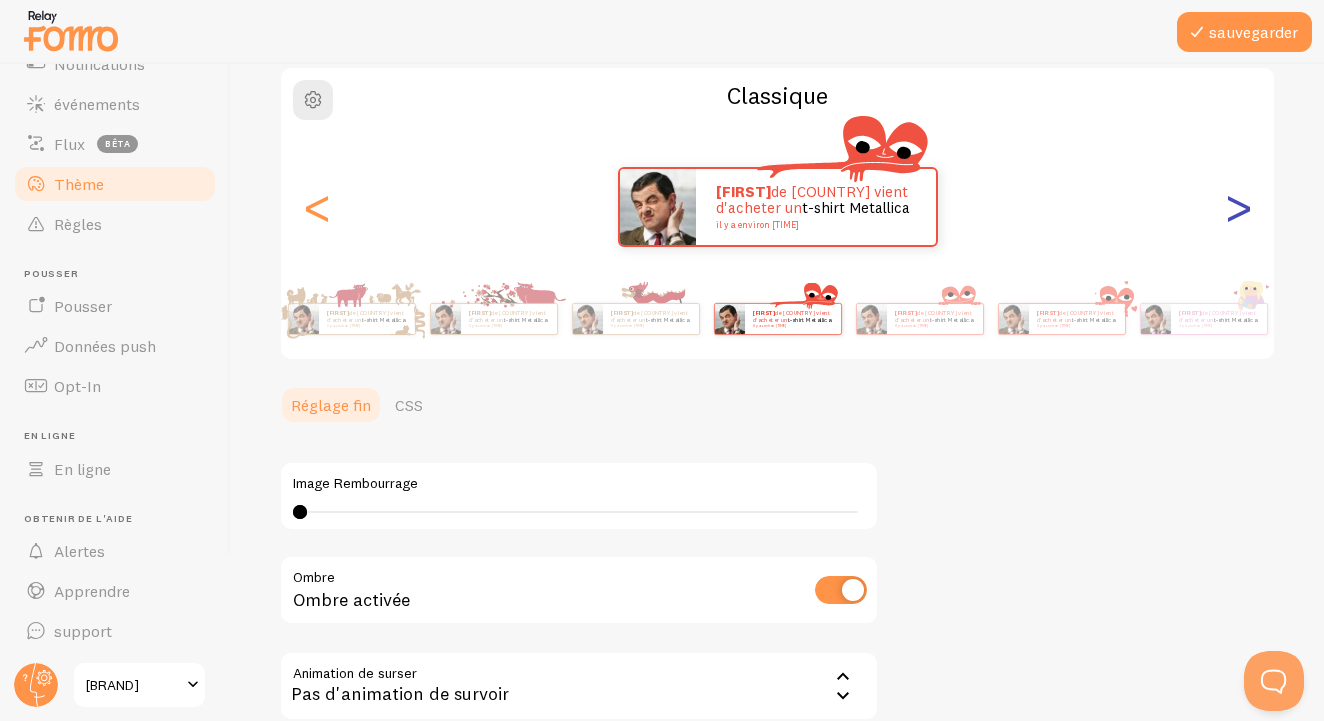 click on ">" at bounding box center (1238, 207) 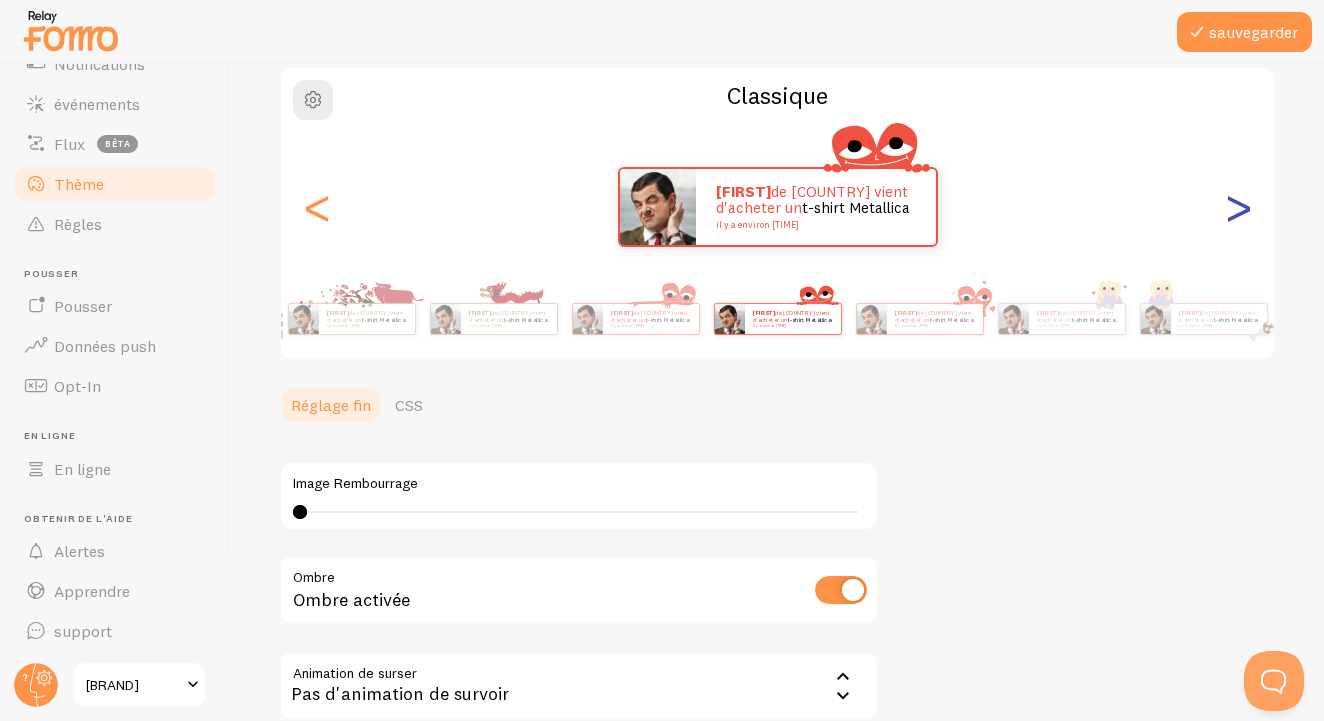 click on ">" at bounding box center [1238, 207] 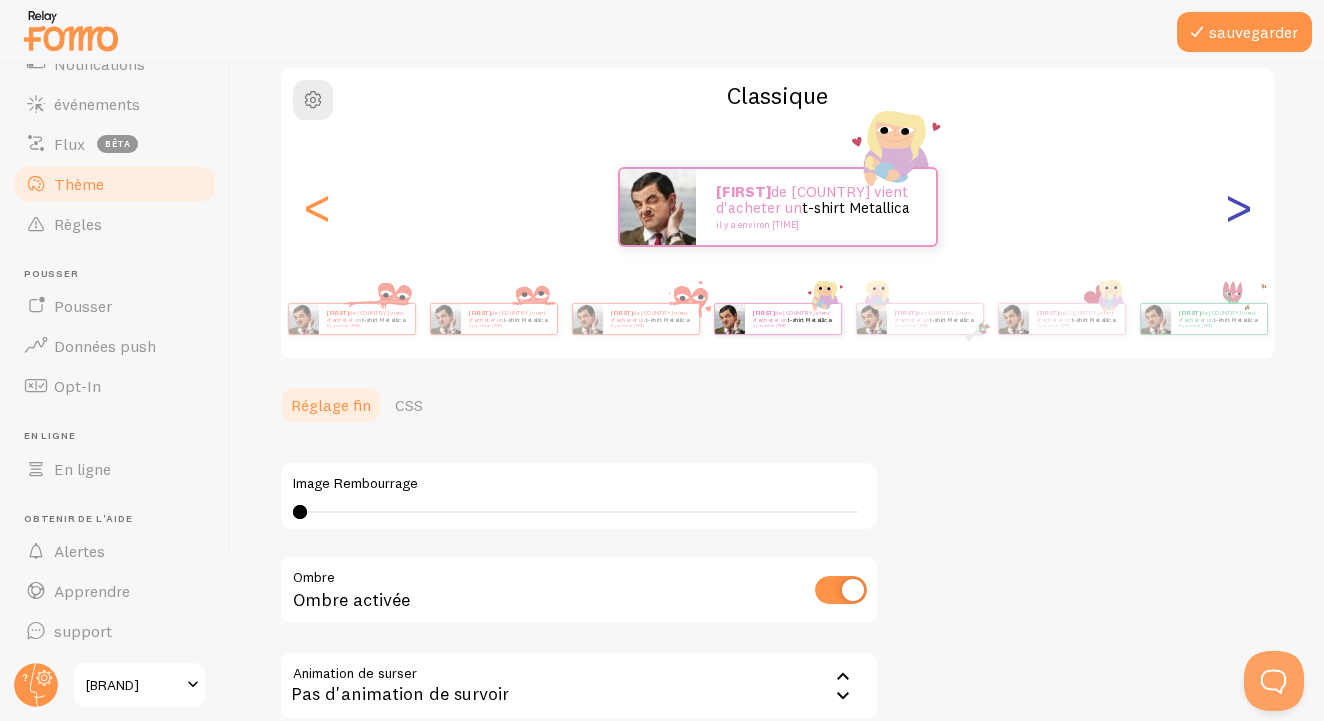 click on ">" at bounding box center (1238, 207) 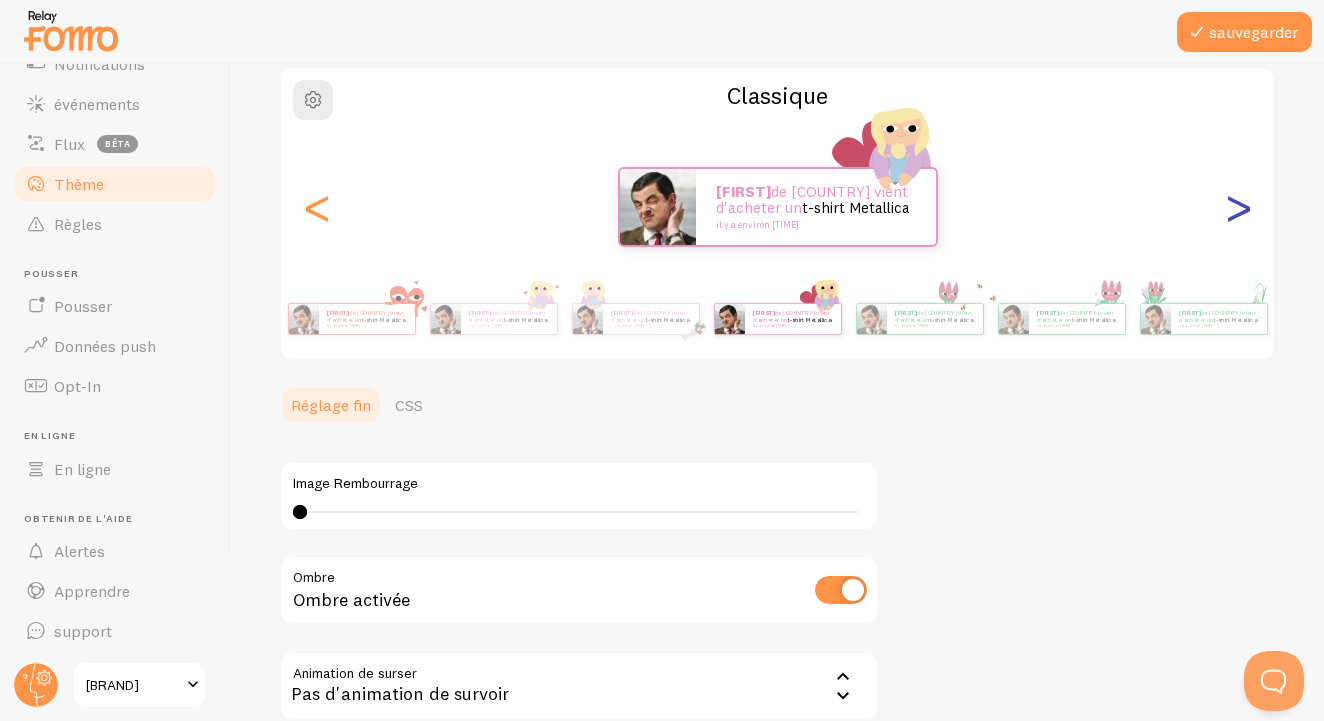 click on ">" at bounding box center [1238, 207] 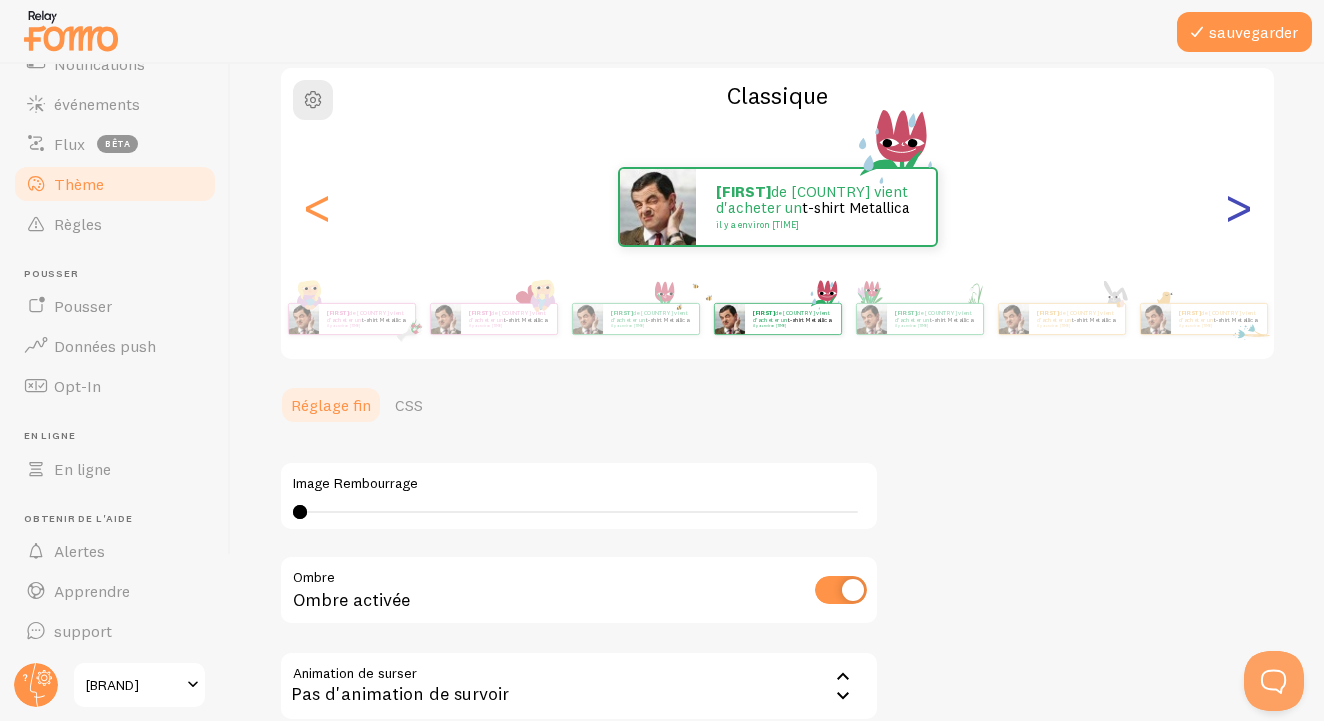 click on ">" at bounding box center [1238, 207] 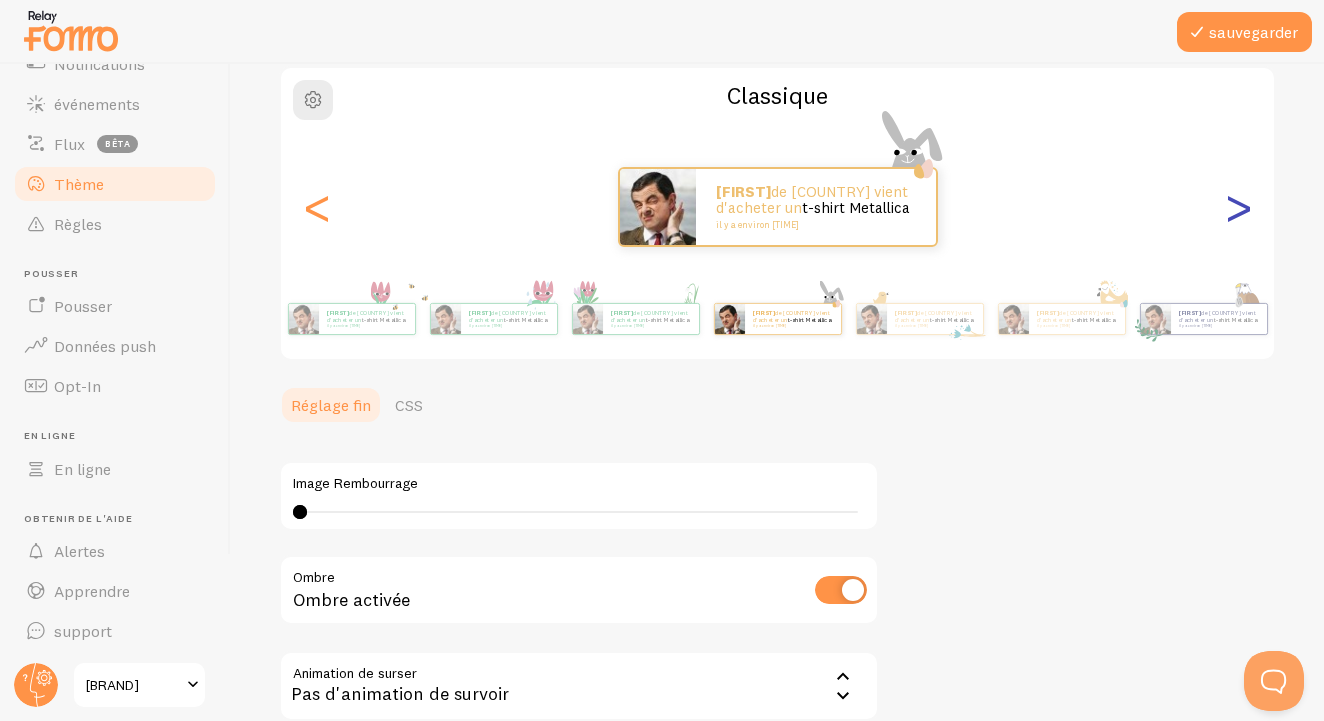 click on ">" at bounding box center [1238, 207] 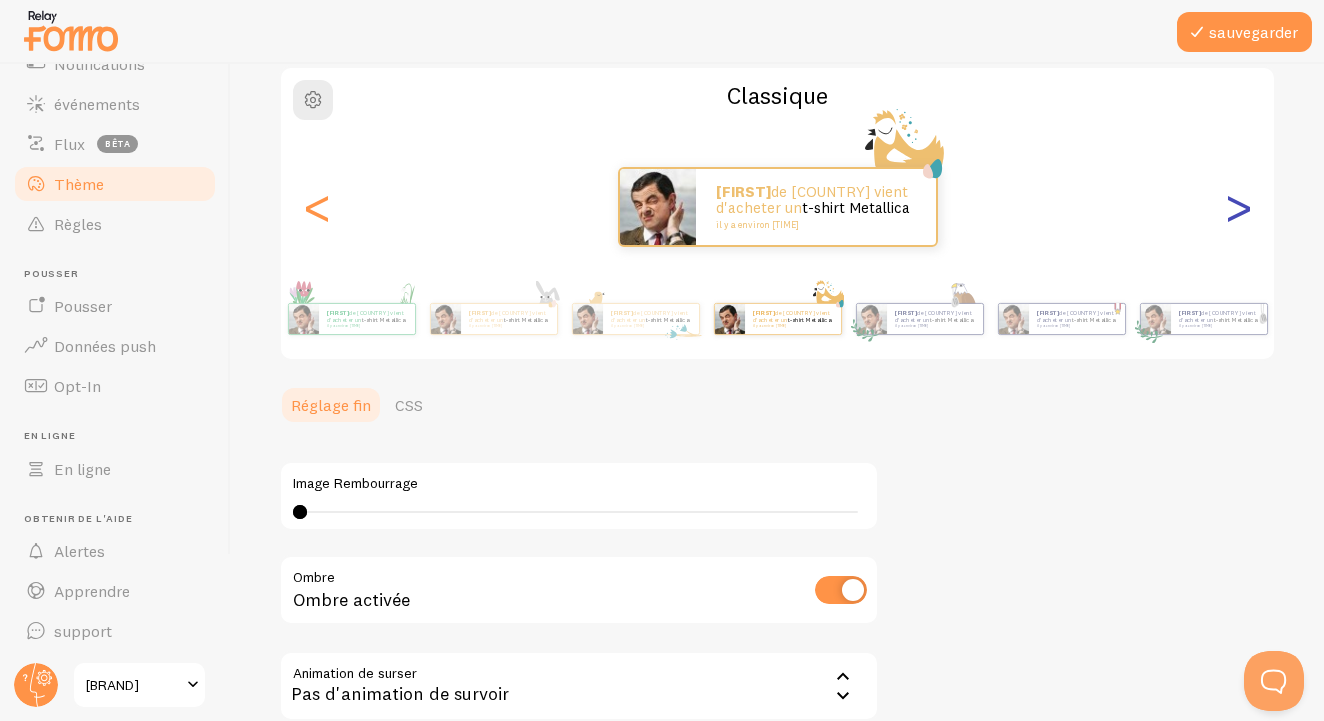 click on ">" at bounding box center (1238, 207) 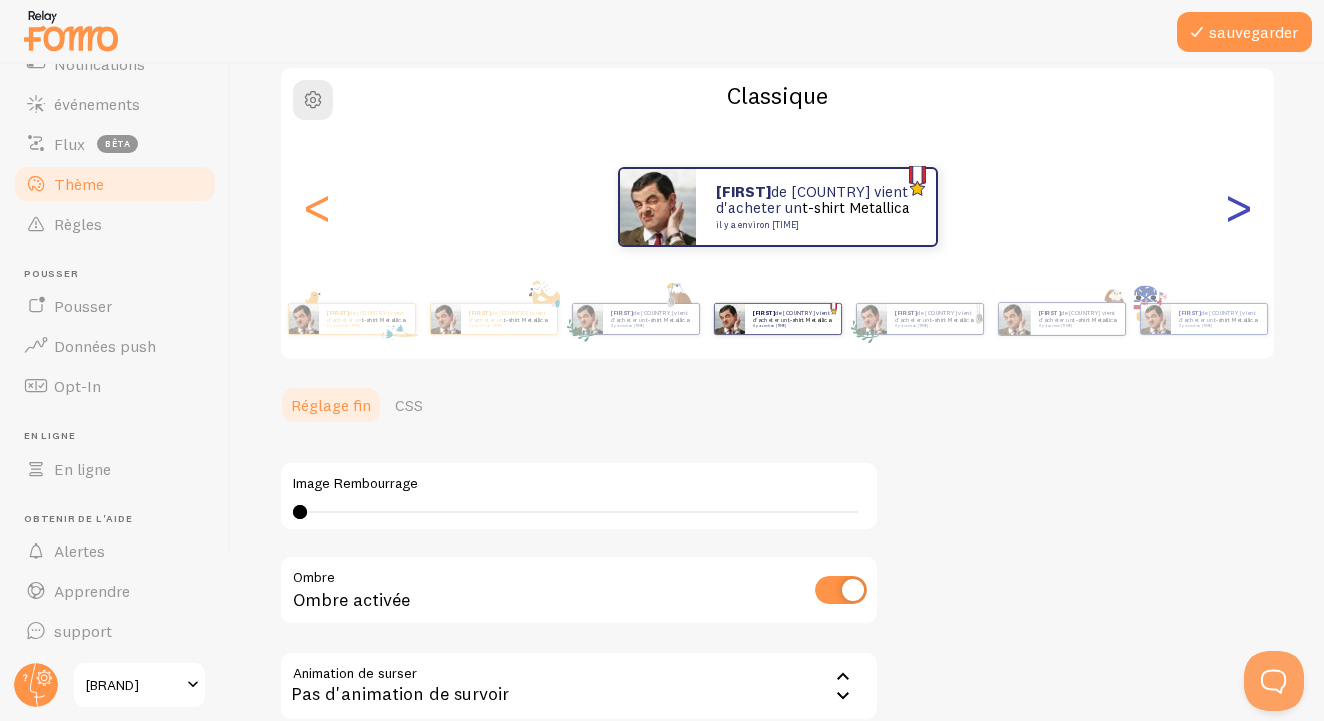 click on ">" at bounding box center (1238, 207) 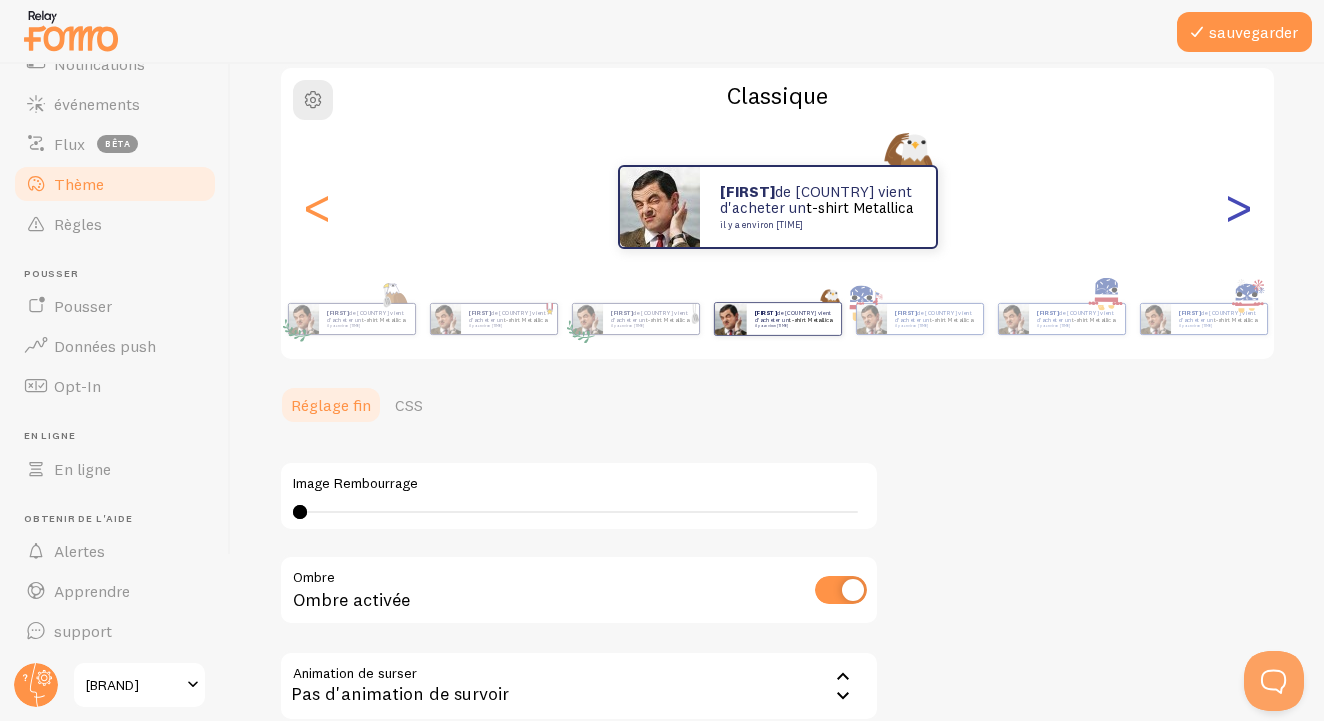 click on ">" at bounding box center [1238, 207] 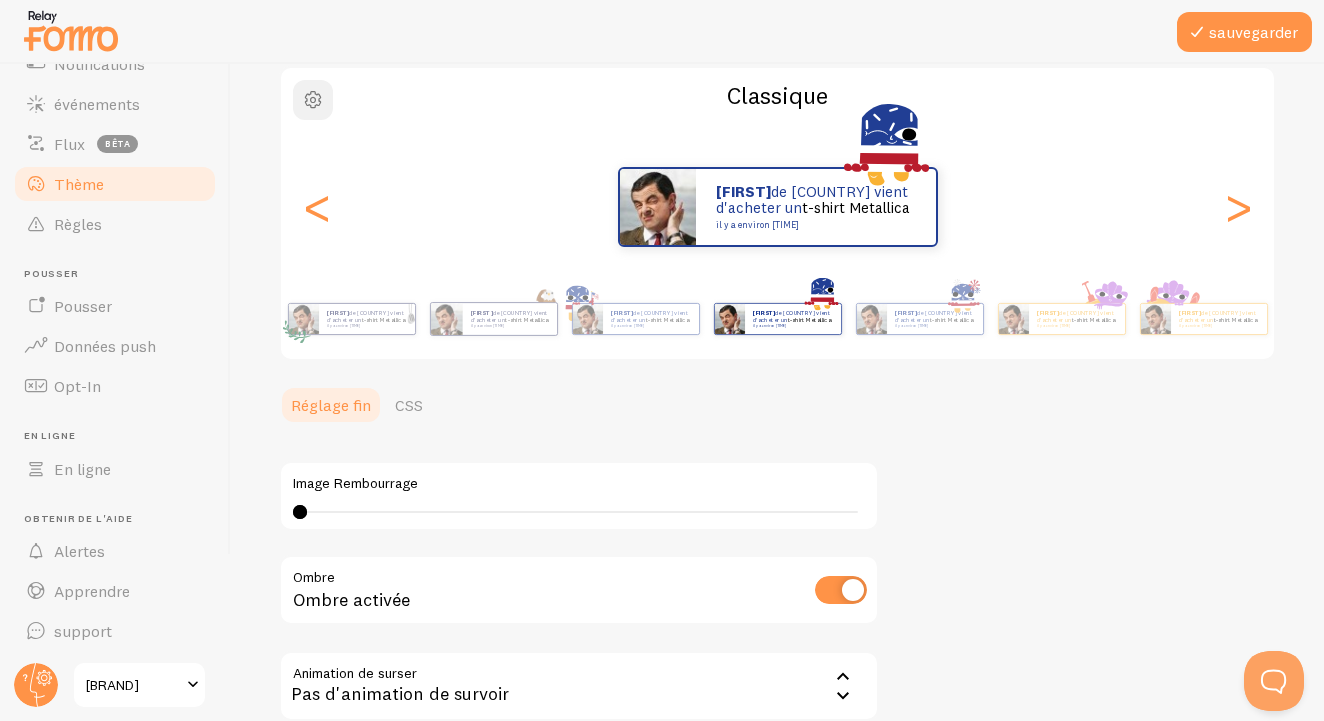 click at bounding box center [313, 100] 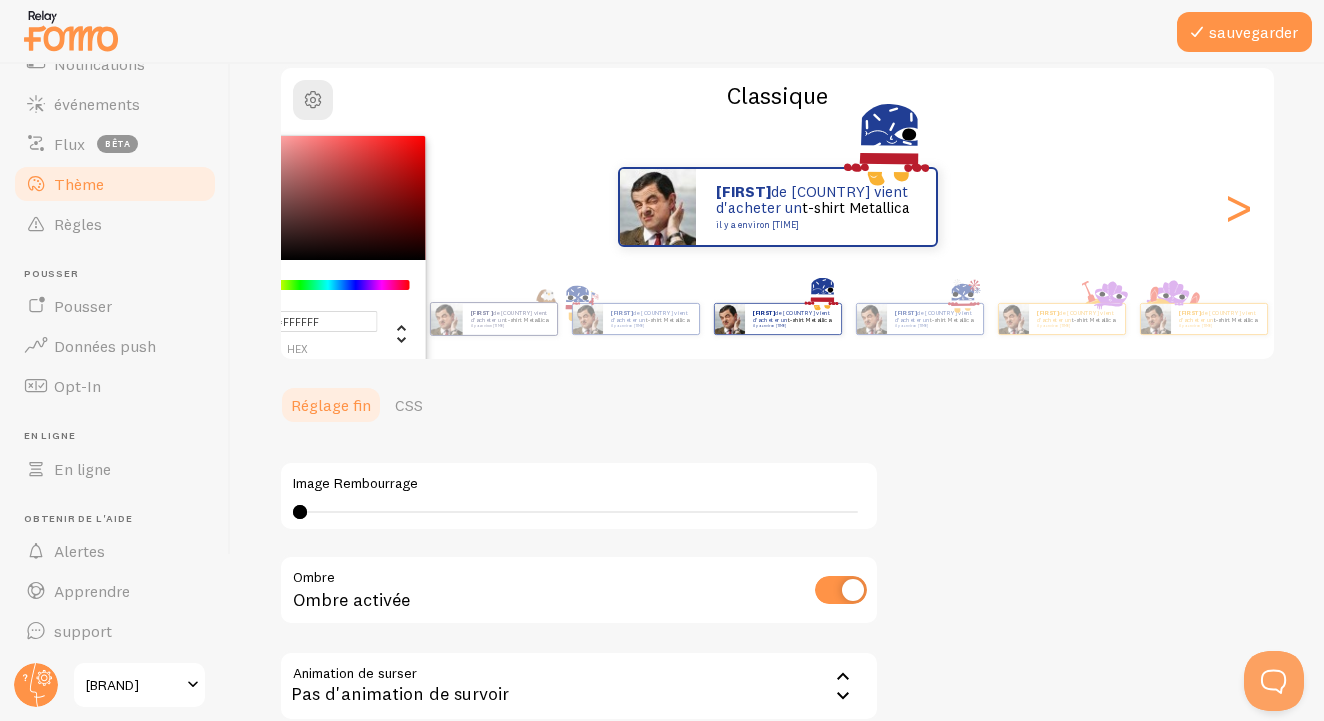 click at bounding box center (313, 198) 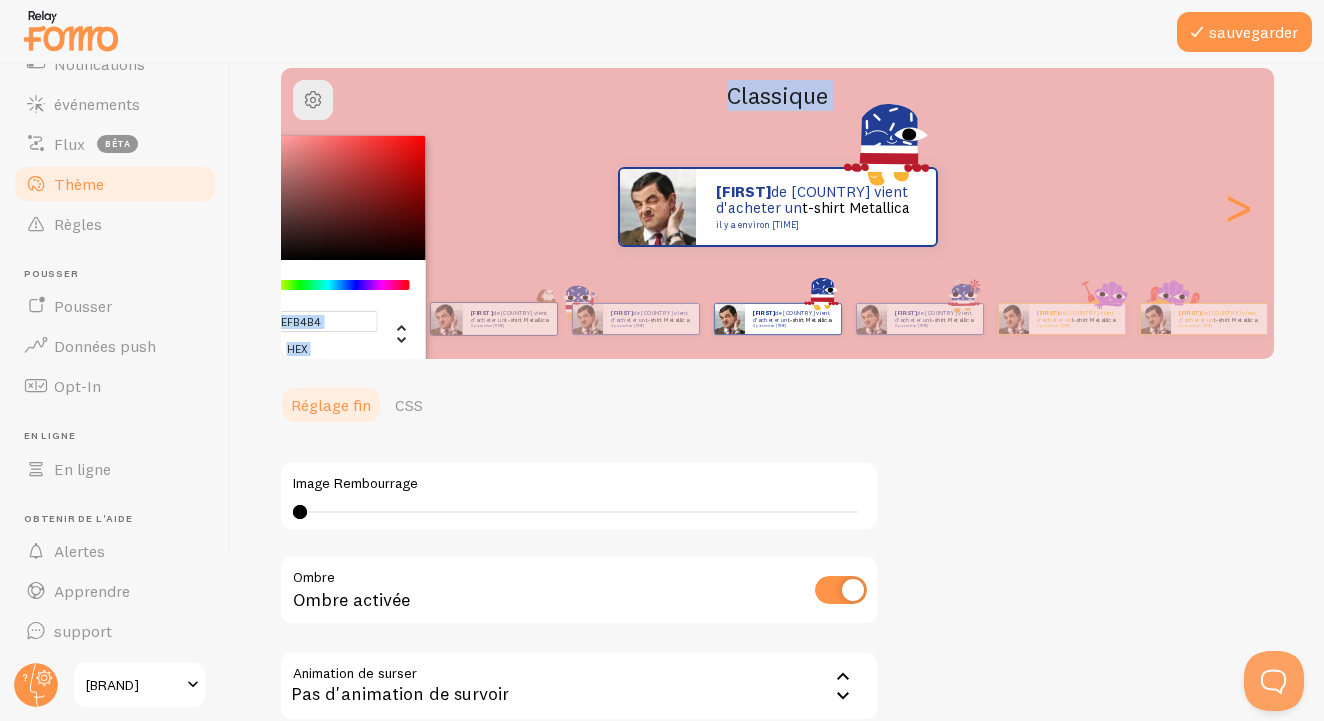 type on "#FBC7C7" 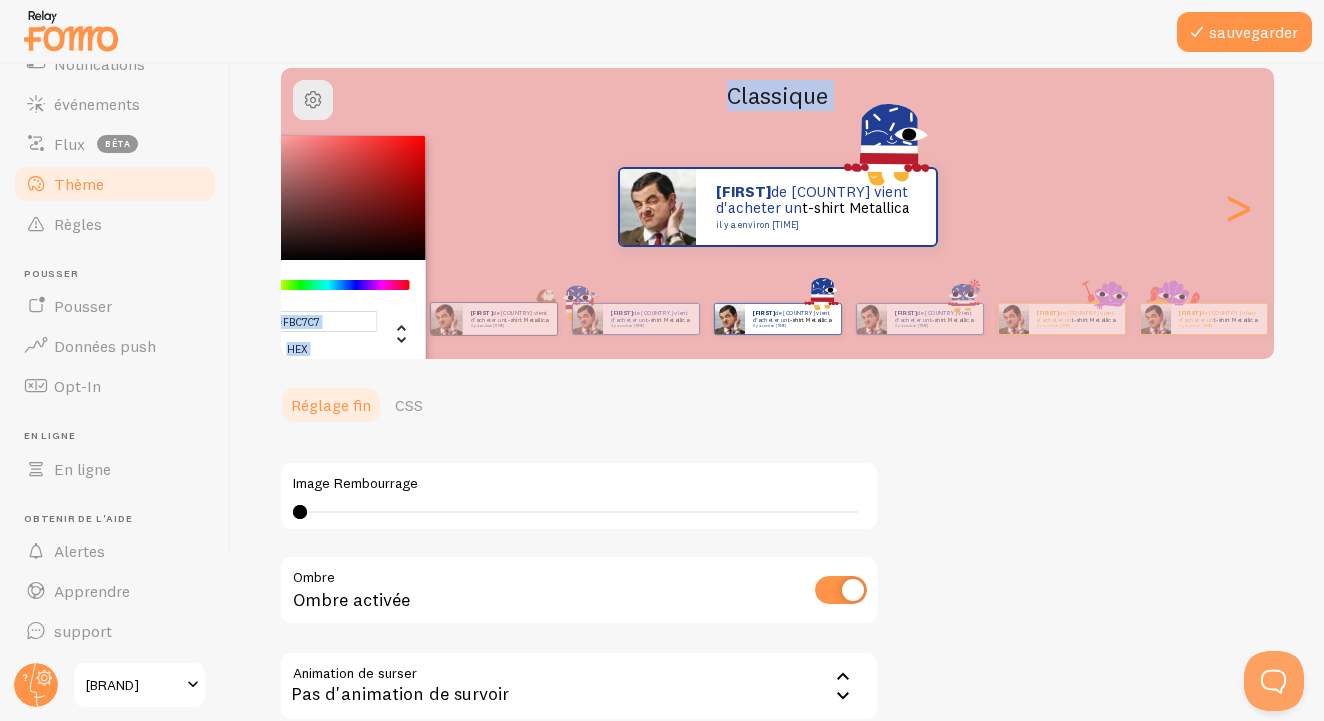 drag, startPoint x: 410, startPoint y: 203, endPoint x: 247, endPoint y: 137, distance: 175.85506 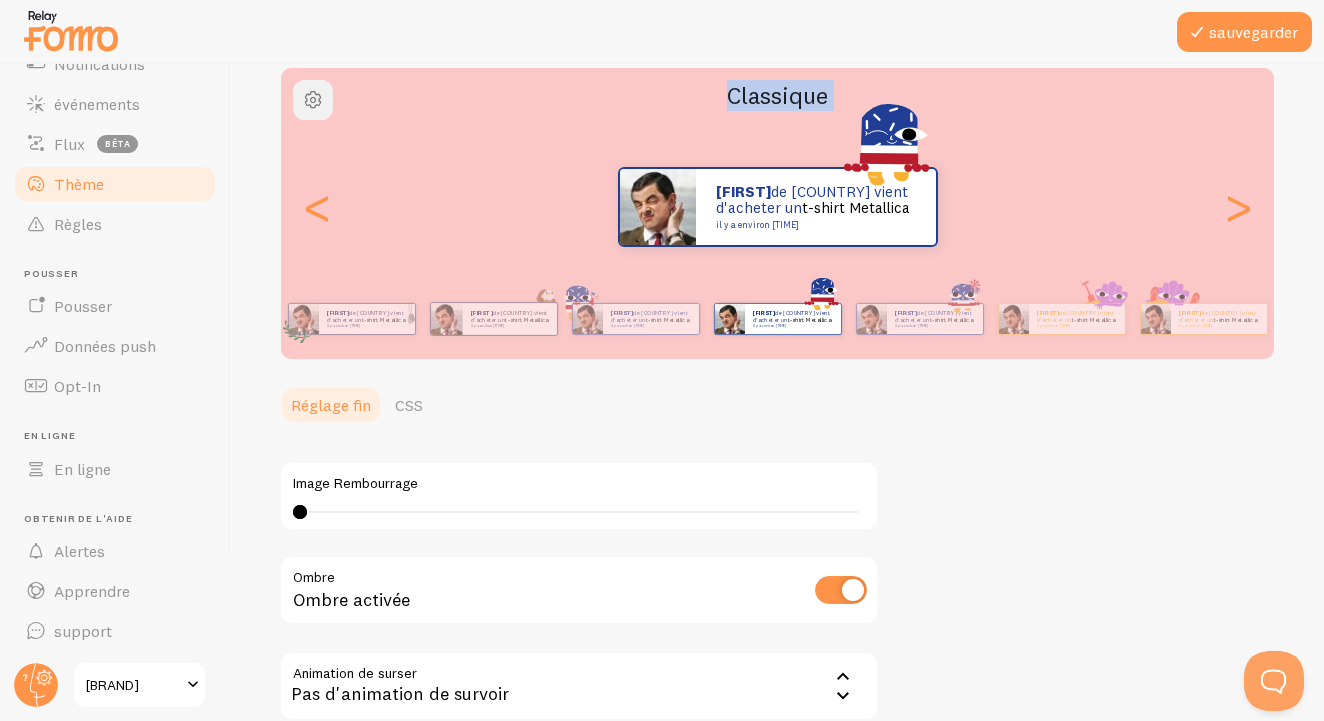 click at bounding box center [313, 100] 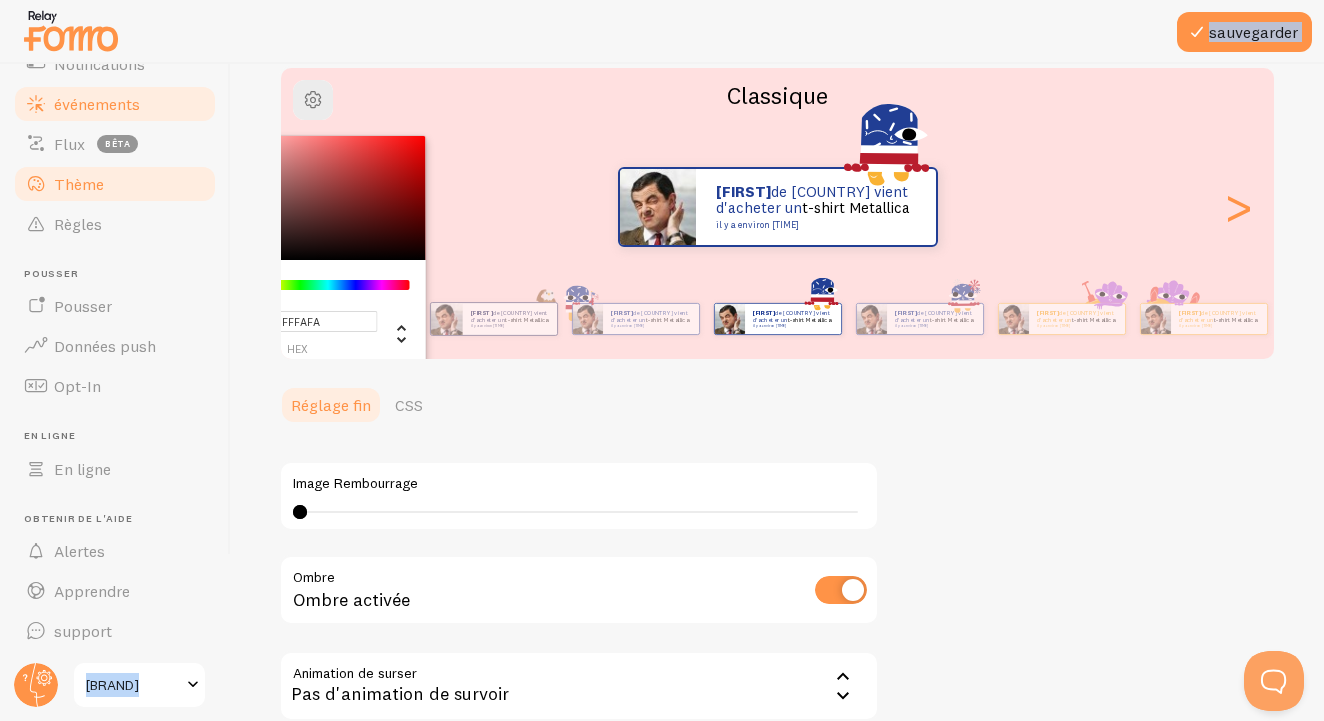 type on "#FFFFFF" 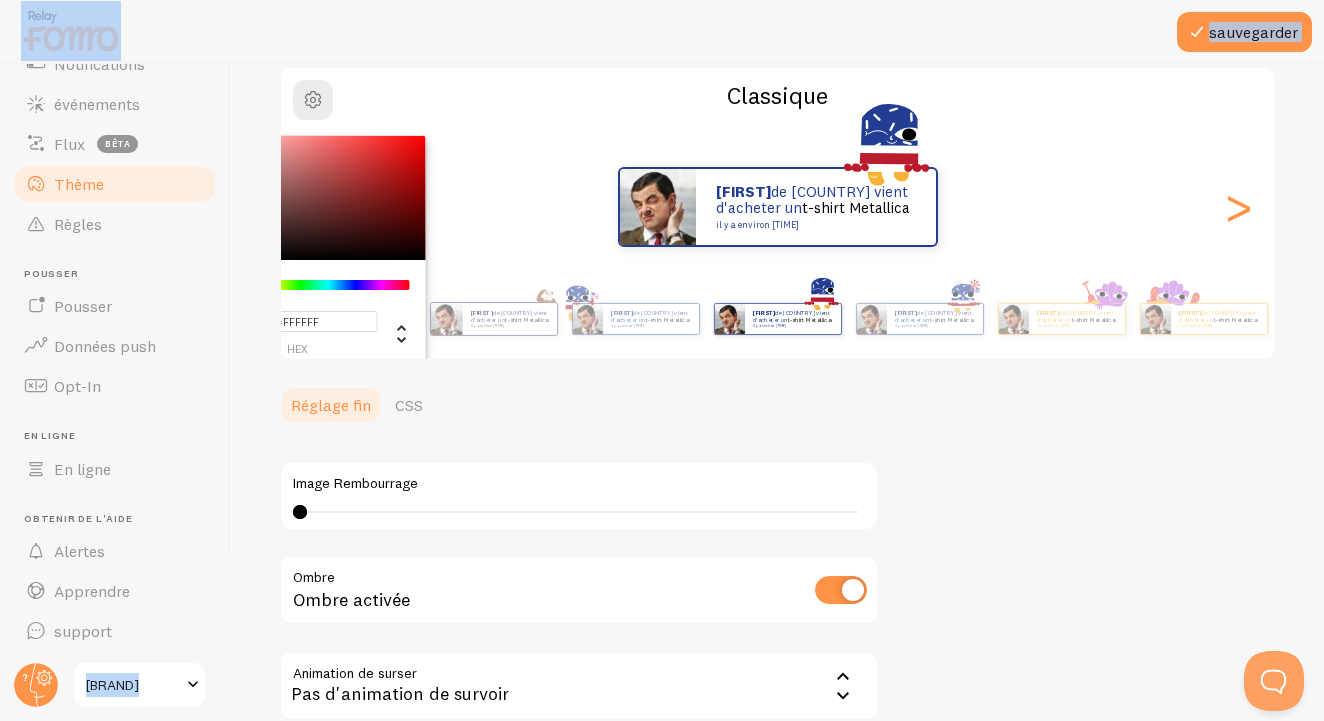 drag, startPoint x: 312, startPoint y: 173, endPoint x: 170, endPoint y: 57, distance: 183.35757 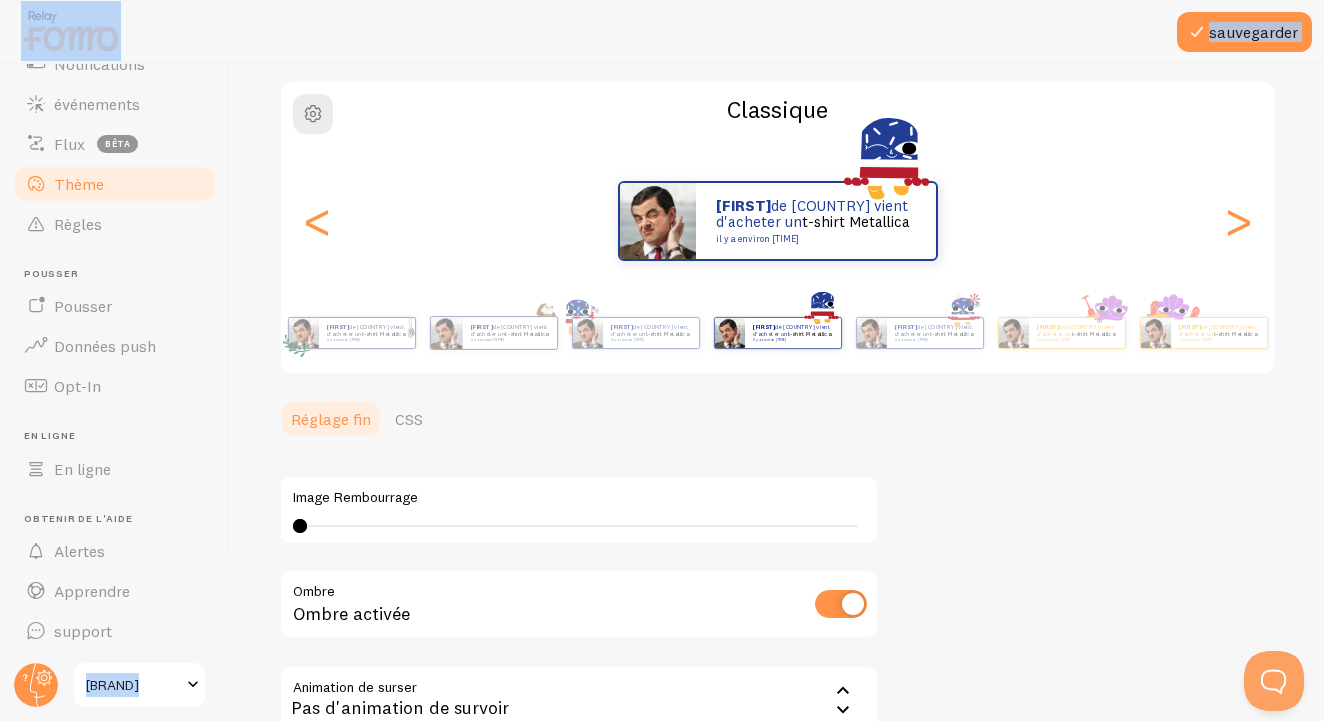 click on "Thème   Choisissez un thème pour vos notifications       Classique   [FIRST] [LAST] de [COUNTRY] vient d'acheter un  t-shirt Metallica   il y a environ 4 minutes [FIRST] [LAST] de [COUNTRY] vient d'acheter un  t-shirt Metallica   il y a environ 4 minutes [FIRST] [LAST] de [COUNTRY] vient d'acheter un  t-shirt Metallica   about 4 minutes ago [FIRST] [LAST] de [COUNTRY] vient d'acheter un  t-shirt Metallica   il y a environ 4 minutes [FIRST] [LAST] de [COUNTRY] vient d'acheter un  t-shirt Metallica   il y a environ 4 minutes [FIRST] [LAST] de [COUNTRY] vient d'acheter un  t-shirt Metallica   il y a environ 4 minutes [FIRST] [LAST] de [COUNTRY] vient d'acheter un  t-shirt Metallica   il y a environ 4 minutes [FIRST] [LAST] de [COUNTRY] vient d'acheter un  t-shirt Metallica   il y a environ 4 minutes [FIRST] [LAST] de [COUNTRY] vient d'acheter un  t-shirt Metallica   il y a environ 4 minutes [FIRST] [LAST] de [COUNTRY] vient d'acheter un  t-shirt Metallica   il y a environ 4 minutes [FIRST]    [FIRST]" at bounding box center (777, 401) 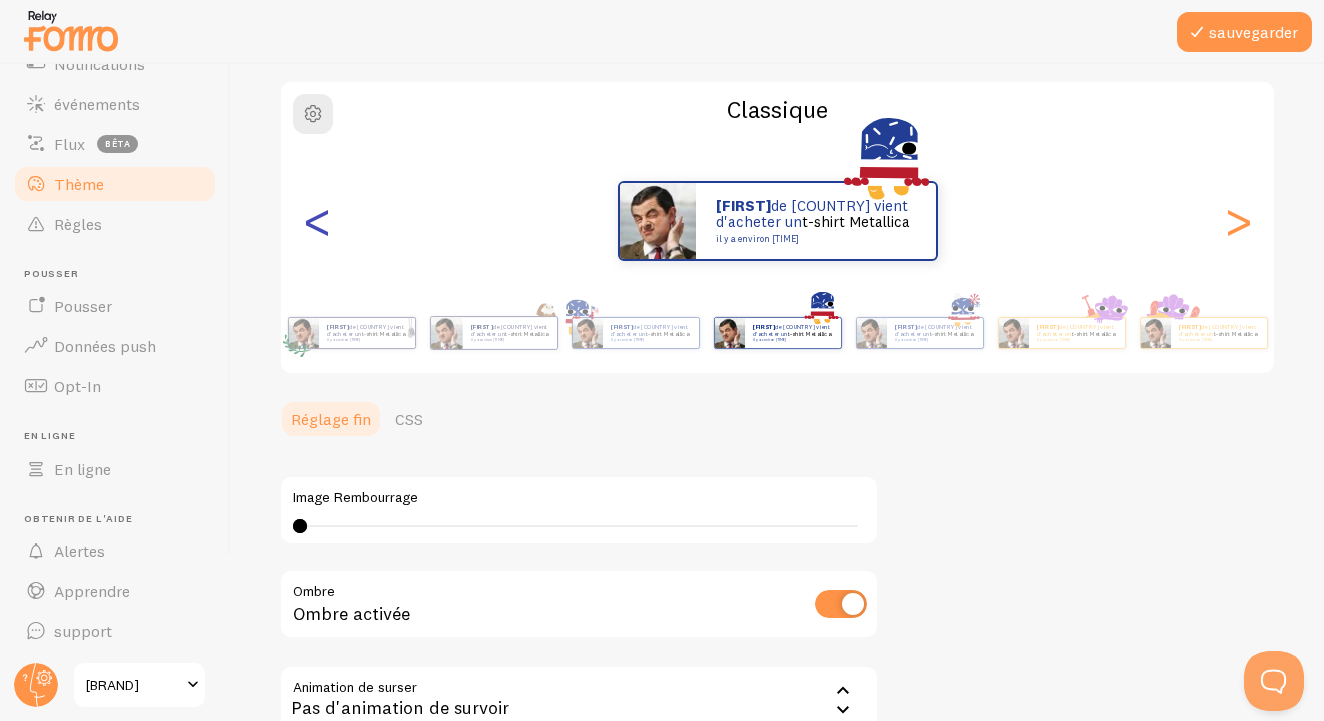 click on "<" at bounding box center (317, 221) 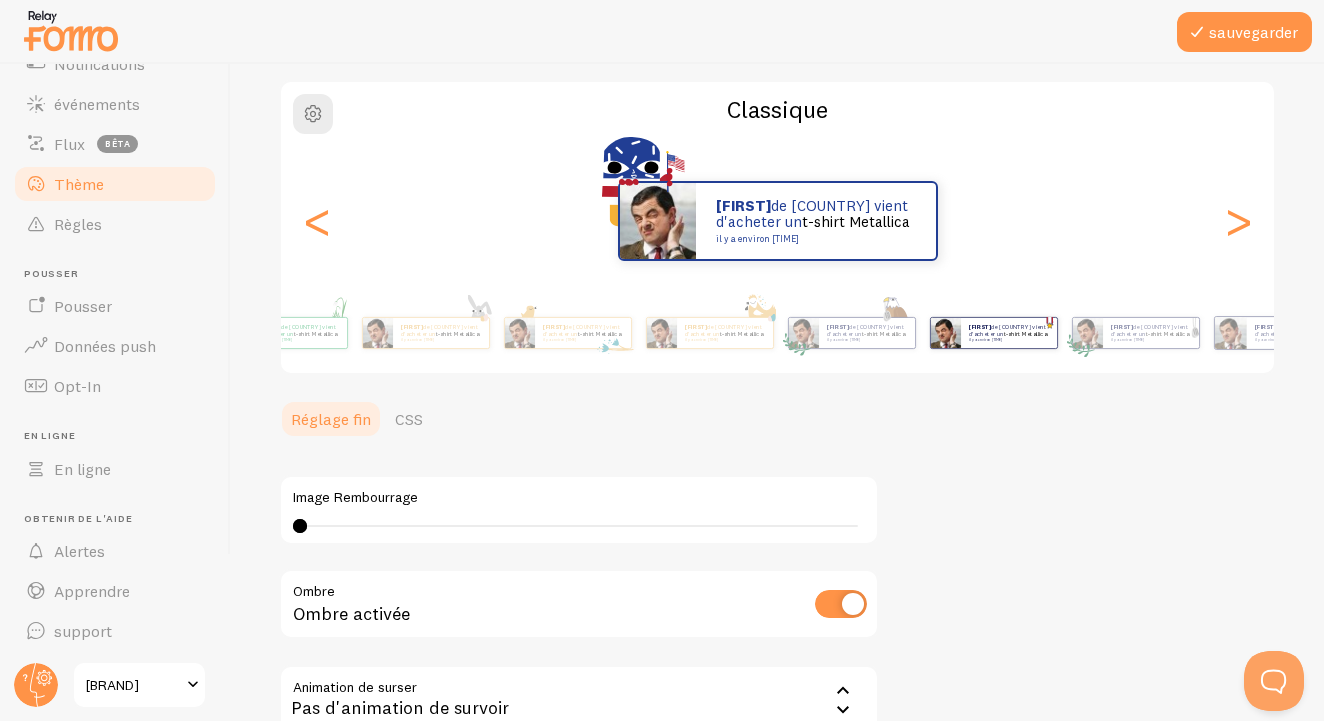 click on "Thème   Choisissez un thème pour vos notifications       Classique   [FIRST] [LAST] de [COUNTRY] vient d'acheter un  t-shirt Metallica   il y a environ 4 minutes [FIRST] [LAST] de [COUNTRY] vient d'acheter un  t-shirt Metallica   il y a environ 4 minutes [FIRST] [LAST] de [COUNTRY] vient d'acheter un  t-shirt Metallica   about 4 minutes ago [FIRST] [LAST] de [COUNTRY] vient d'acheter un  t-shirt Metallica   il y a environ 4 minutes [FIRST] [LAST] de [COUNTRY] vient d'acheter un  t-shirt Metallica   il y a environ 4 minutes [FIRST] [LAST] de [COUNTRY] vient d'acheter un  t-shirt Metallica   il y a environ 4 minutes [FIRST] [LAST] de [COUNTRY] vient d'acheter un  t-shirt Metallica   il y a environ 4 minutes [FIRST] [LAST] de [COUNTRY] vient d'acheter un  t-shirt Metallica   il y a environ 4 minutes [FIRST] [LAST] de [COUNTRY] vient d'acheter un  t-shirt Metallica   il y a environ 4 minutes [FIRST] [LAST] de [COUNTRY] vient d'acheter un  t-shirt Metallica   il y a environ 4 minutes [FIRST]    [FIRST]" at bounding box center (777, 401) 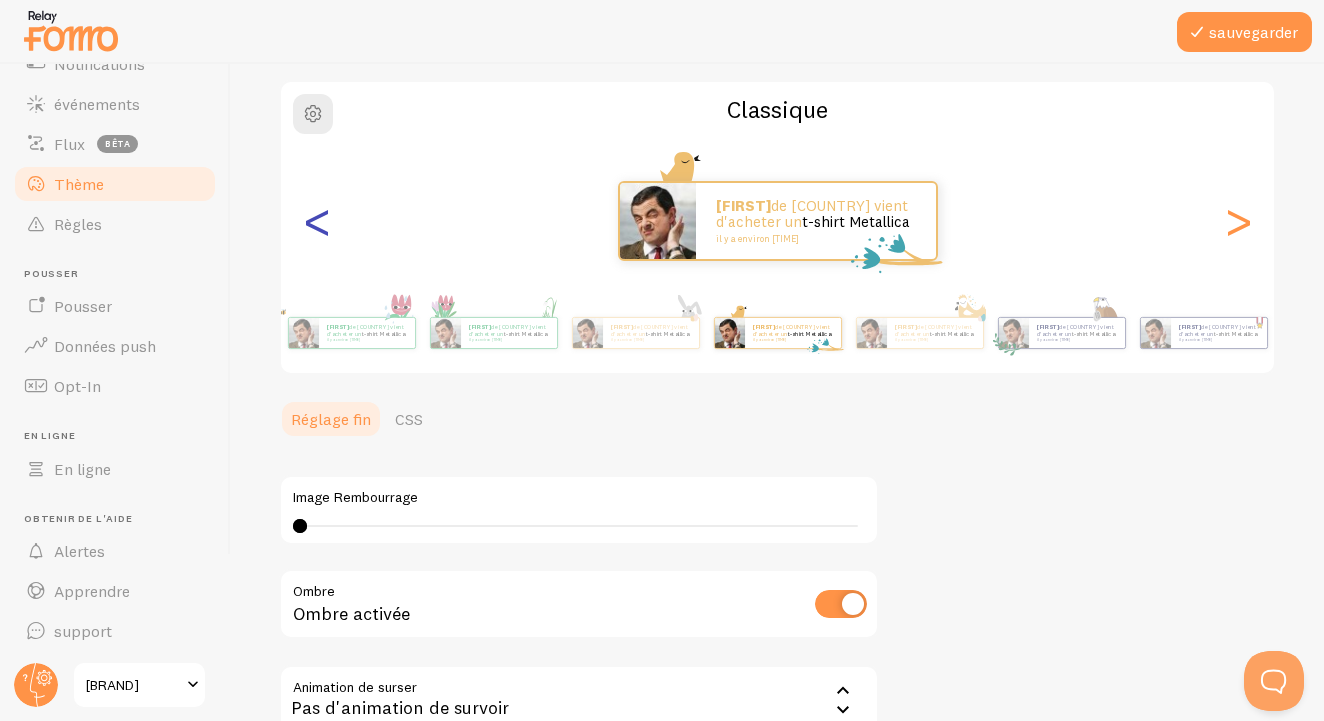 click on "<" at bounding box center [317, 221] 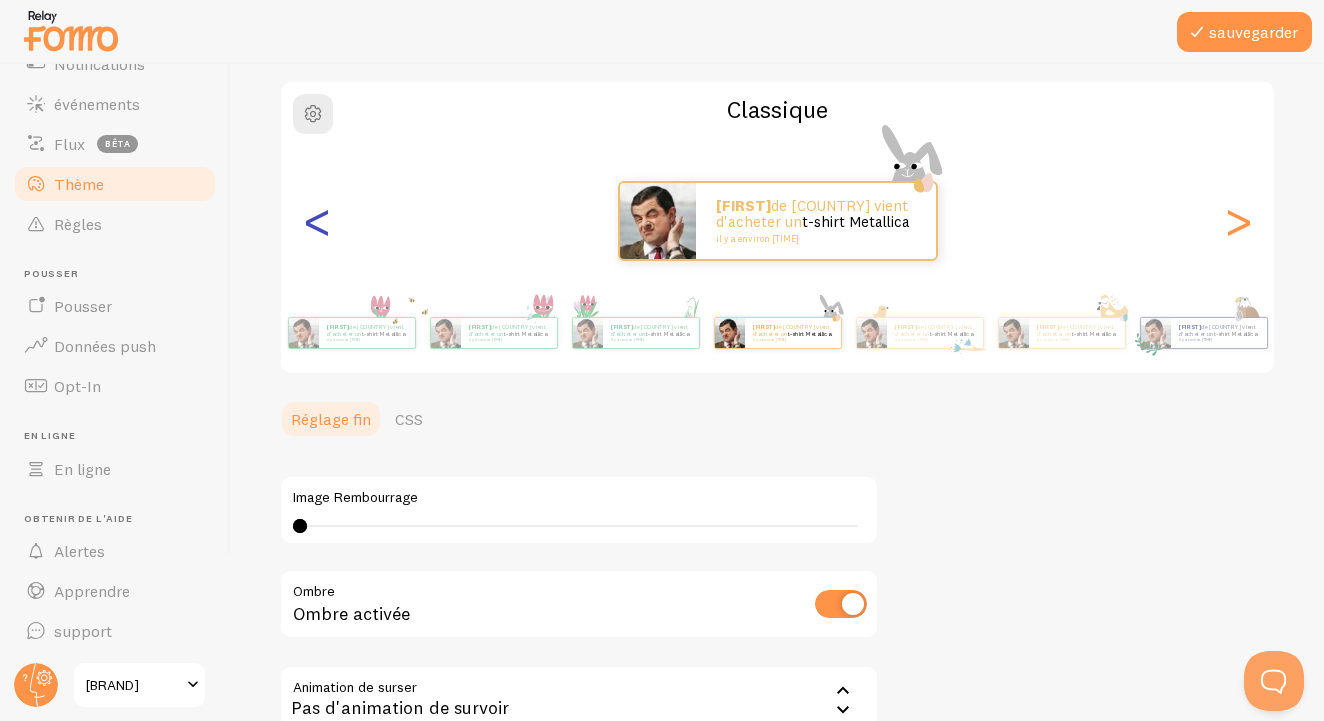 click on "<" at bounding box center (317, 221) 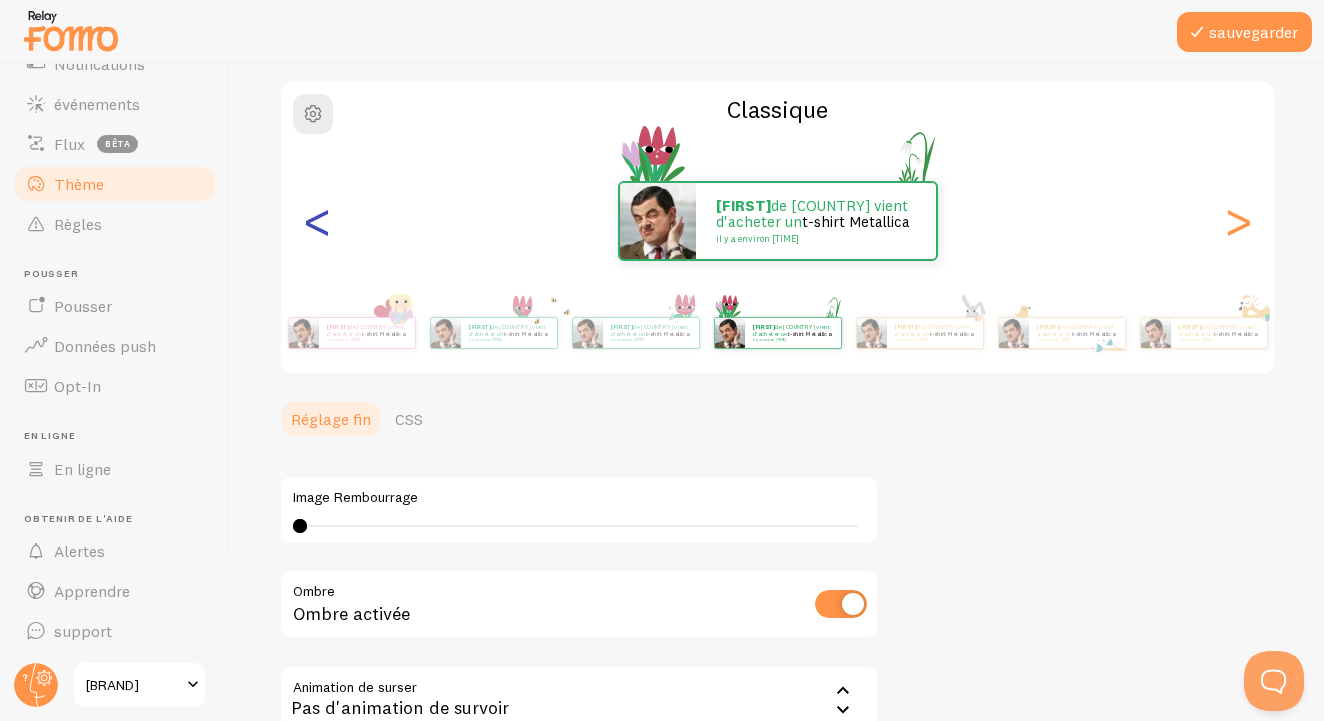 click on "<" at bounding box center [317, 221] 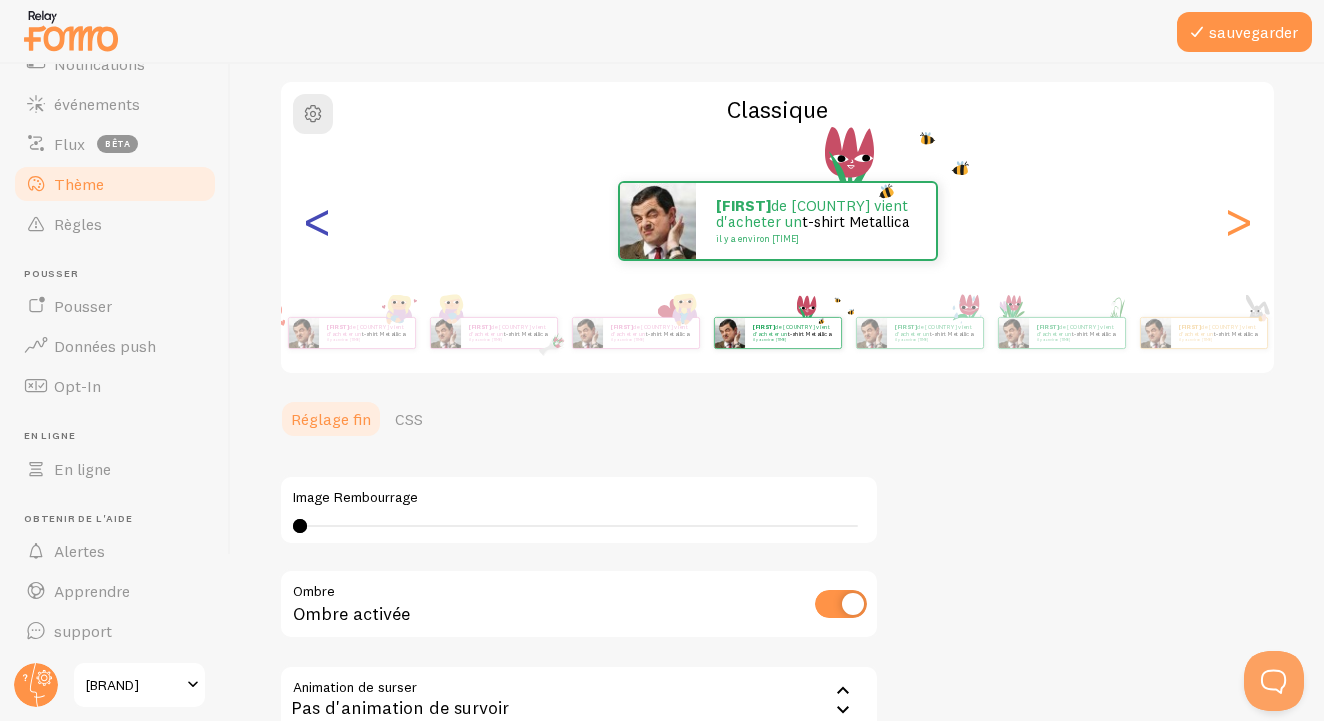 click on "<" at bounding box center [317, 221] 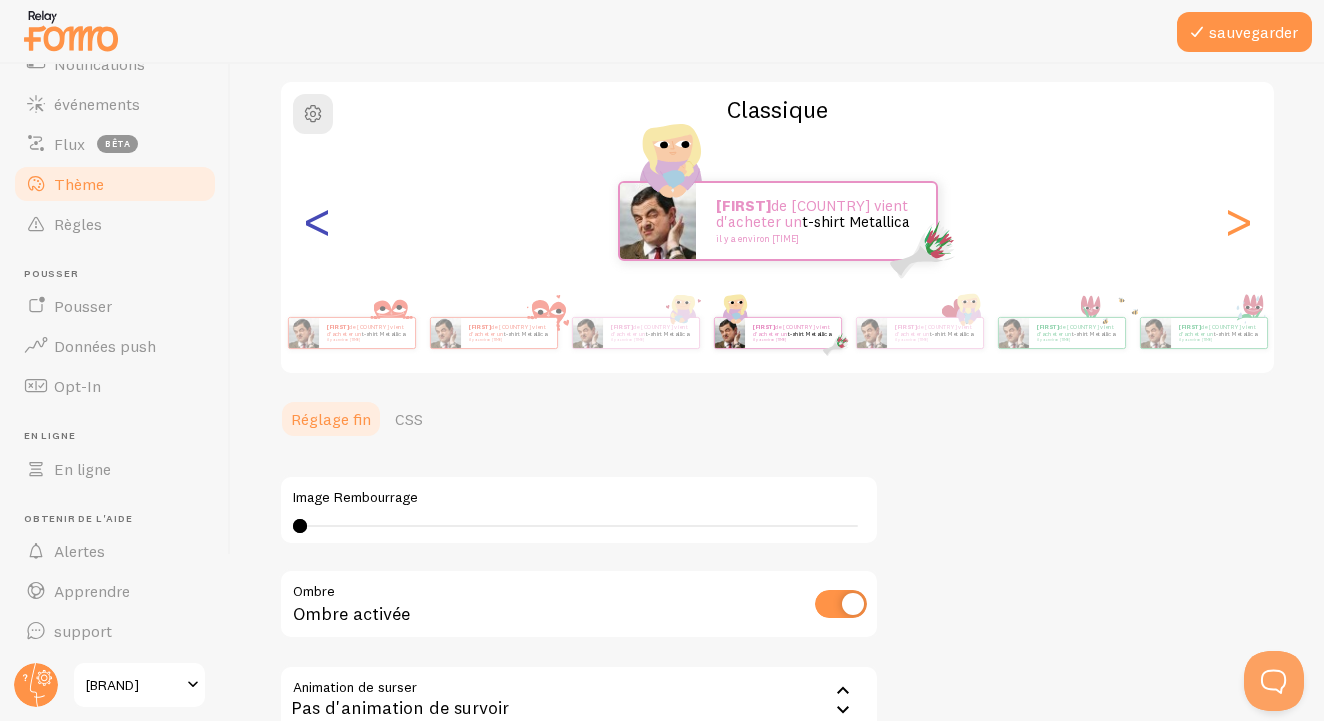 click on "<" at bounding box center (317, 221) 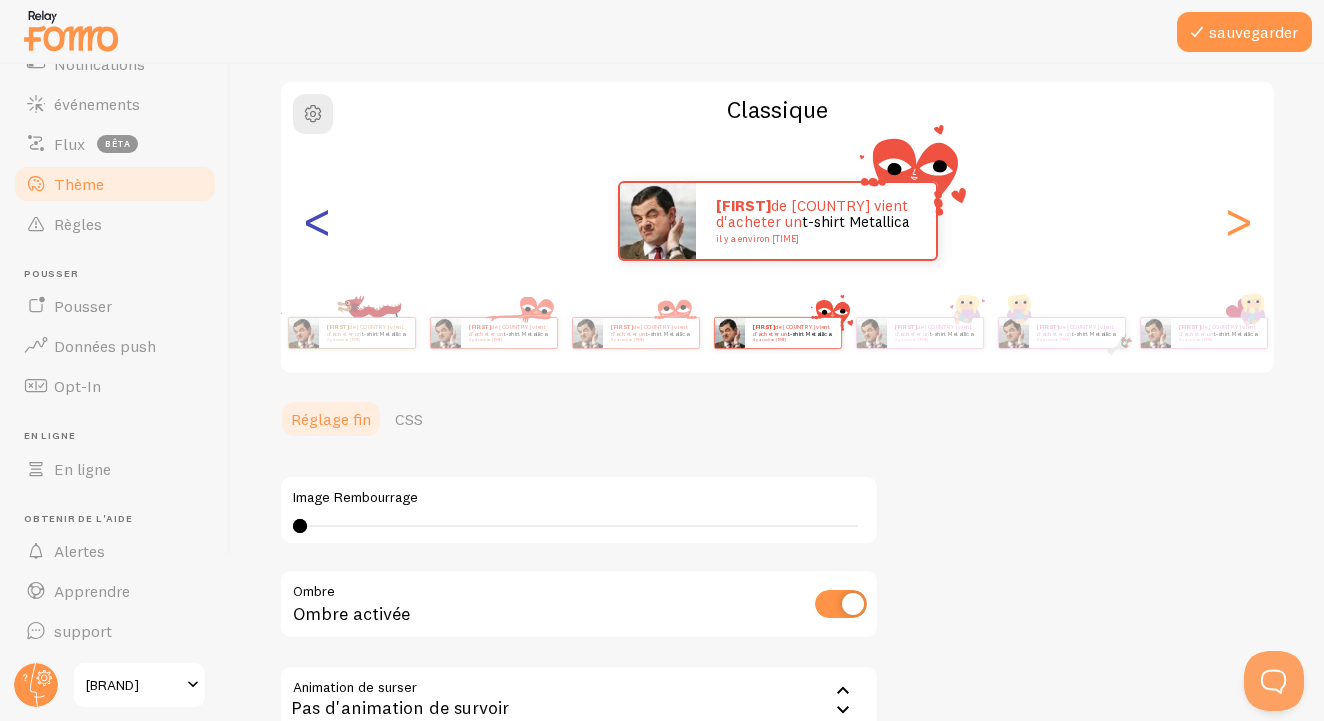 click on "<" at bounding box center (317, 221) 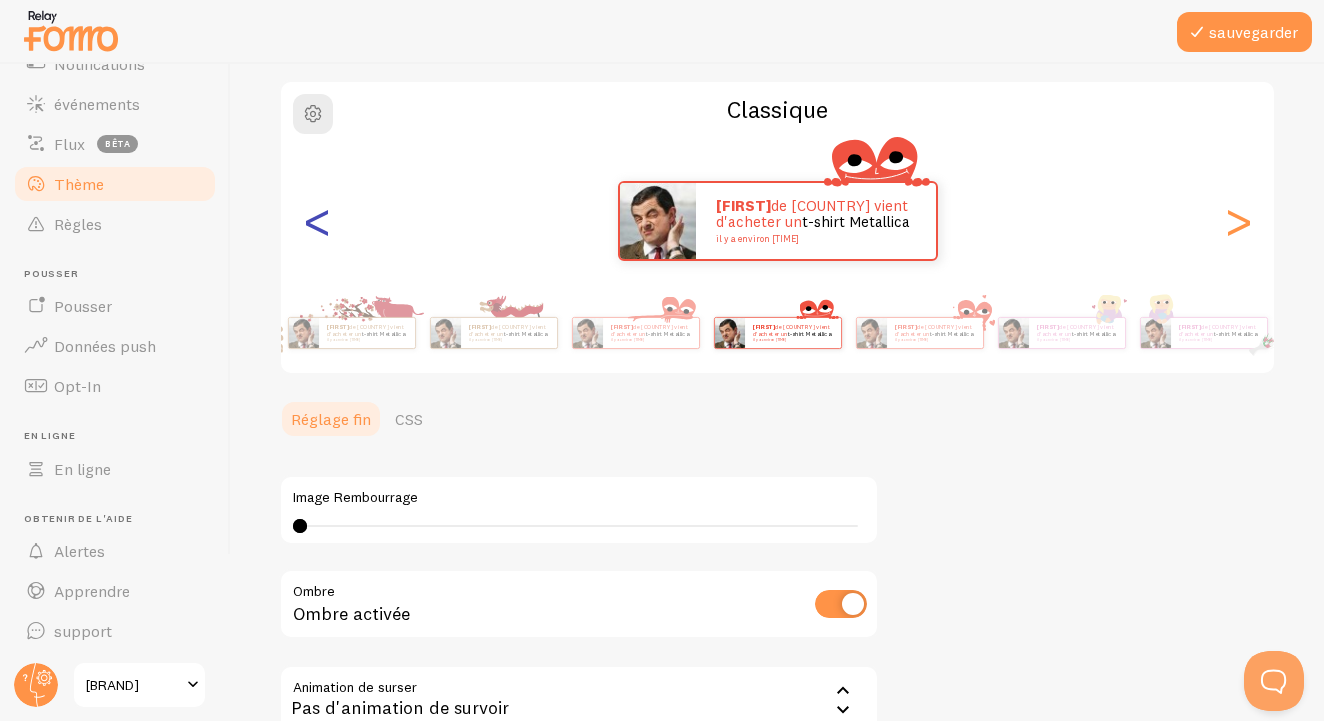 click on "<" at bounding box center [317, 221] 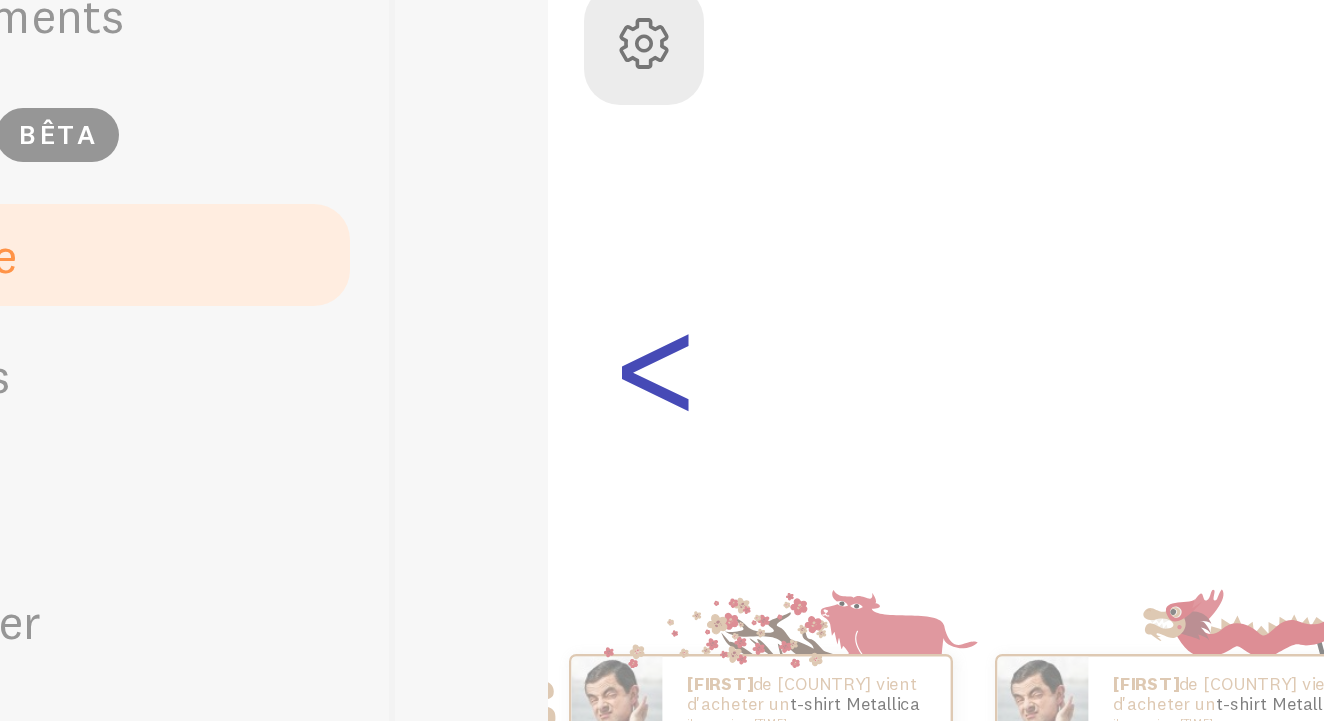 click on "Thème" at bounding box center [115, 184] 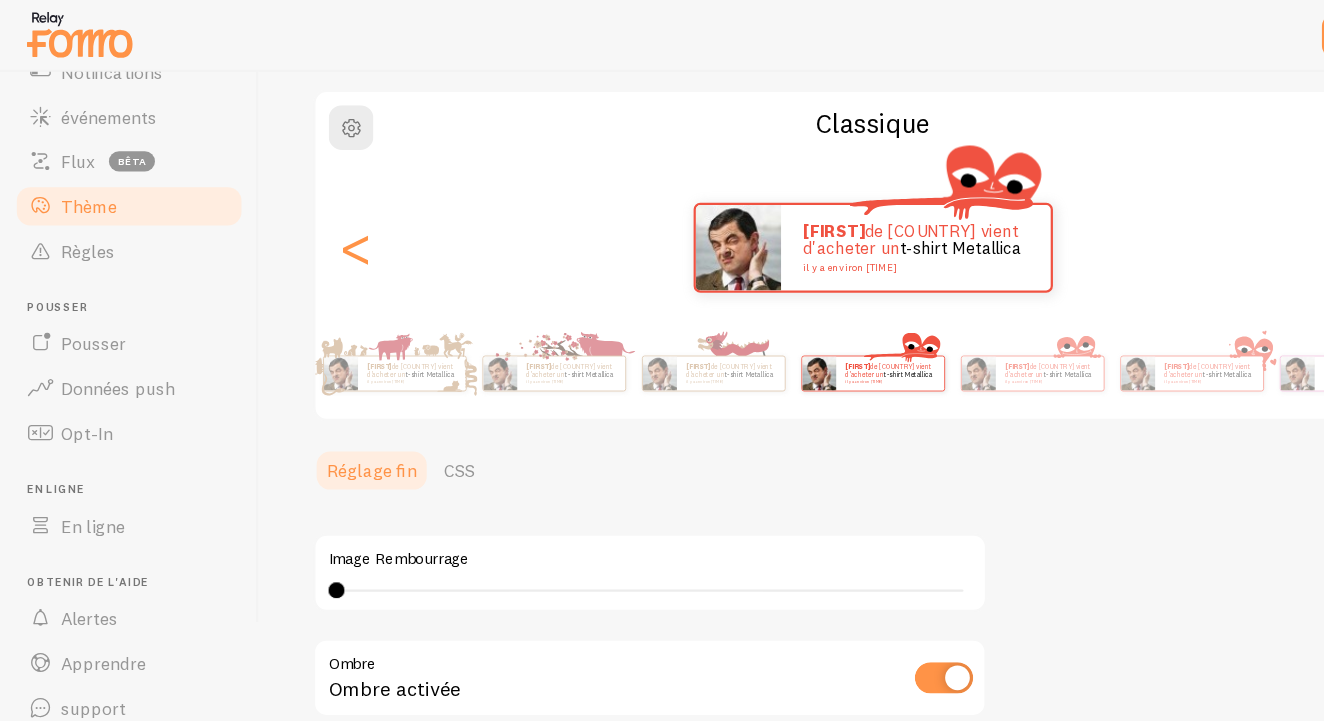 scroll, scrollTop: 229, scrollLeft: 0, axis: vertical 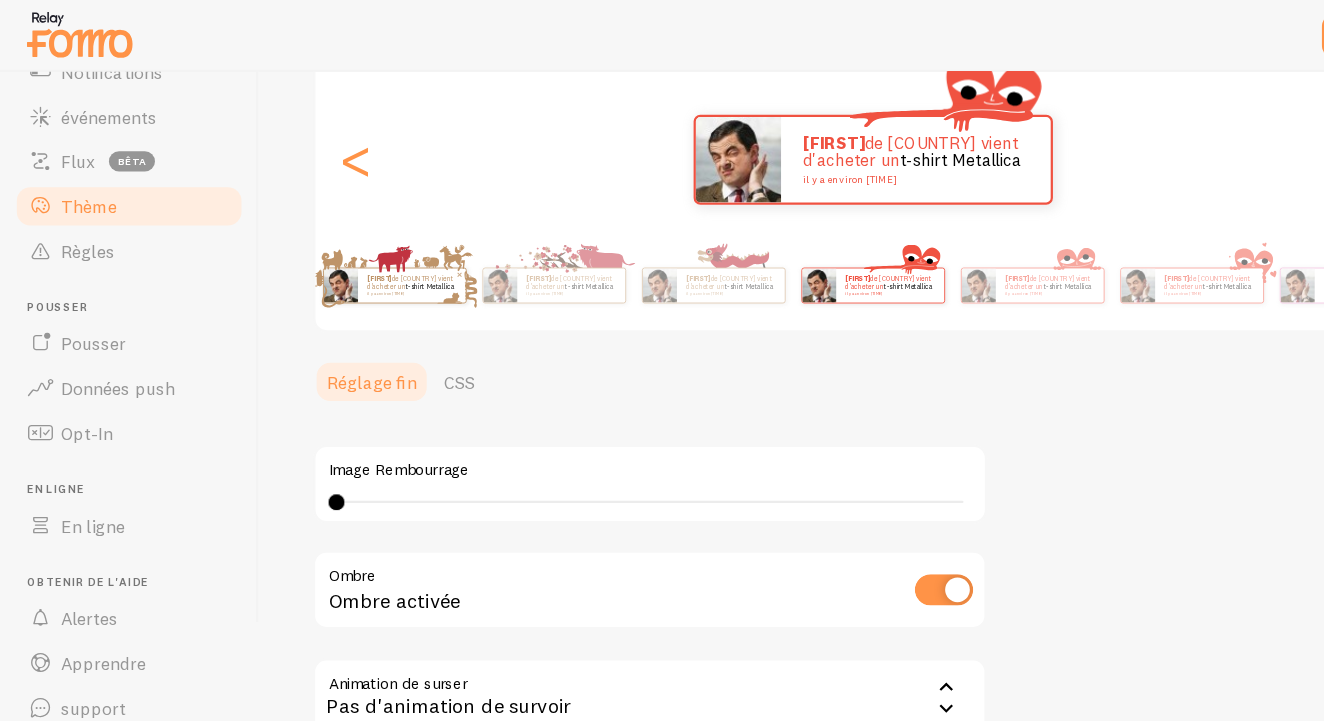 click on "[FIRST]  de [COUNTRY] vient d'acheter un  t-shirt Metallica   il y a environ [TIME] minutes" at bounding box center [367, 254] 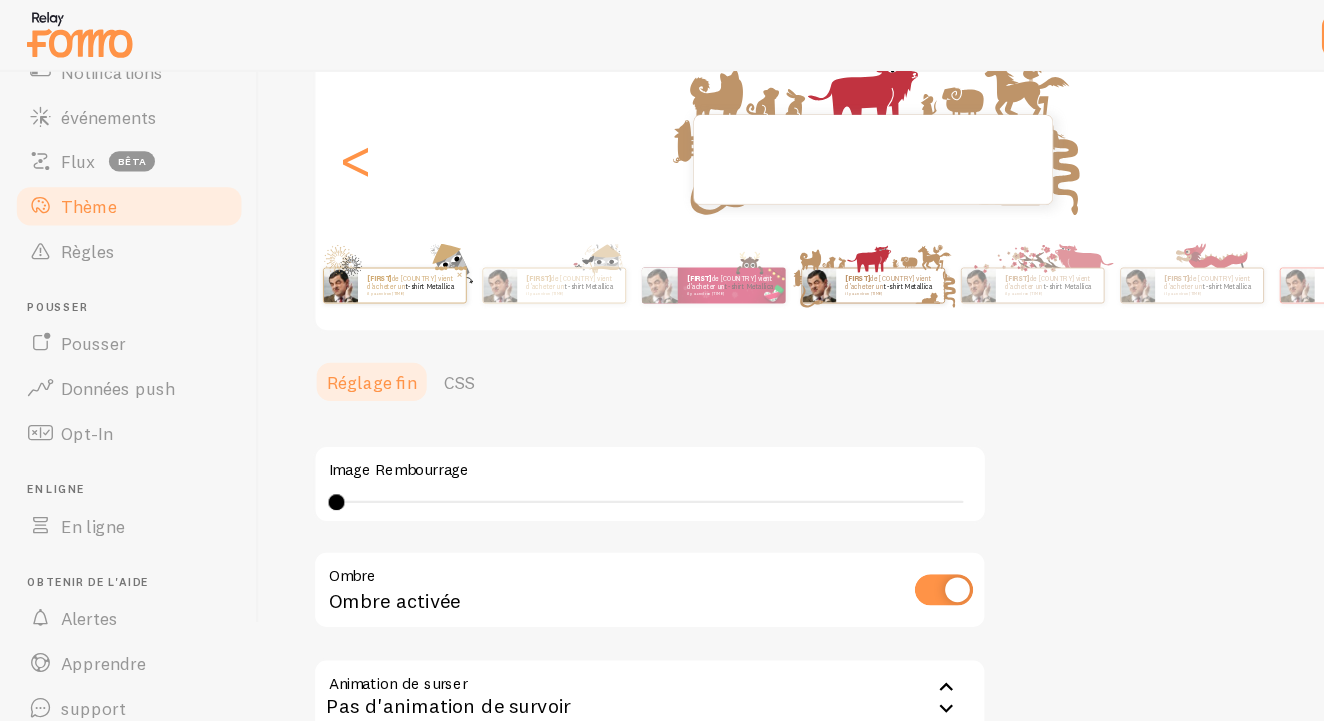 click at bounding box center (304, 254) 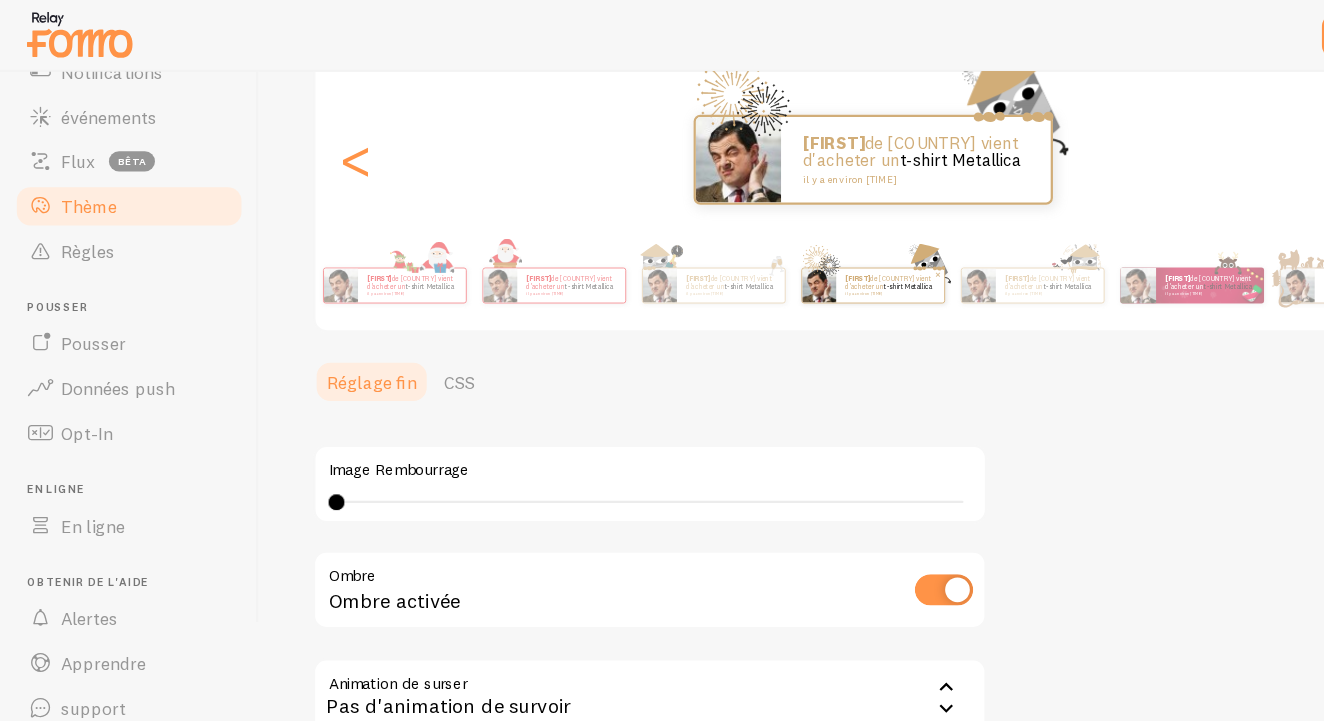 click at bounding box center (304, 254) 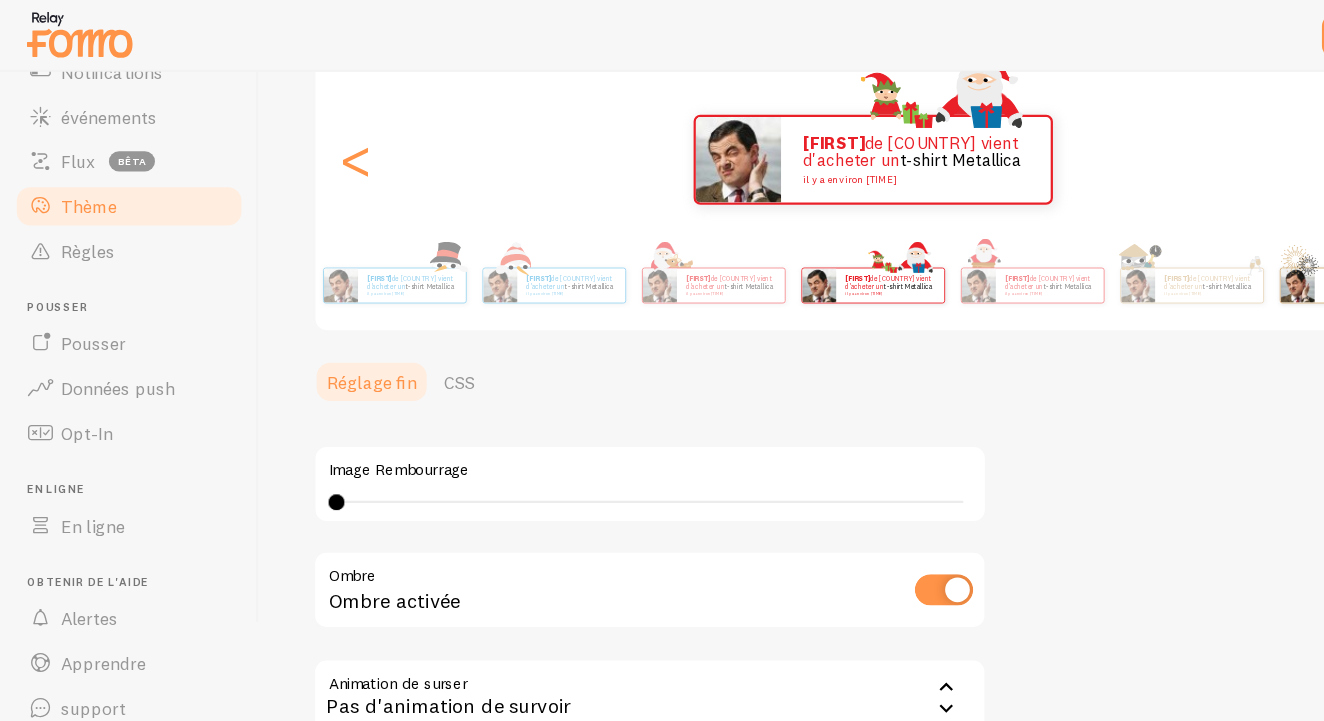 click at bounding box center (304, 254) 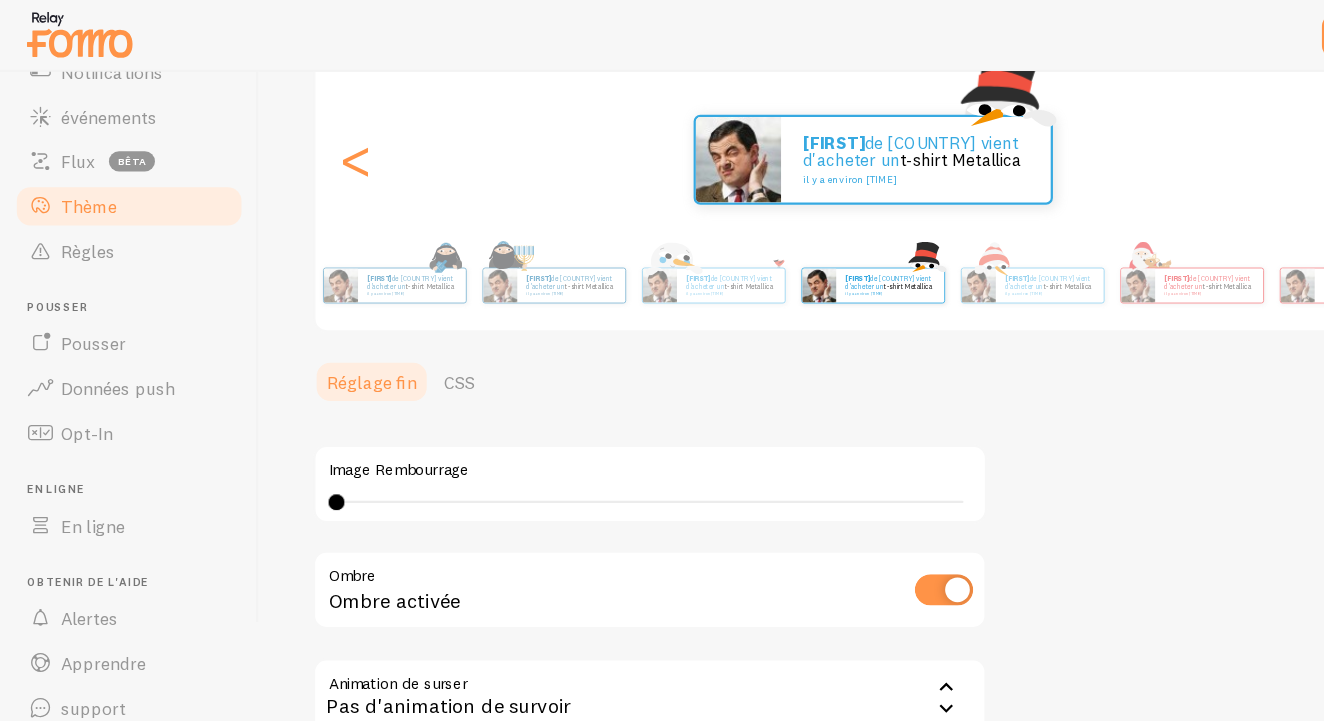 click at bounding box center (304, 254) 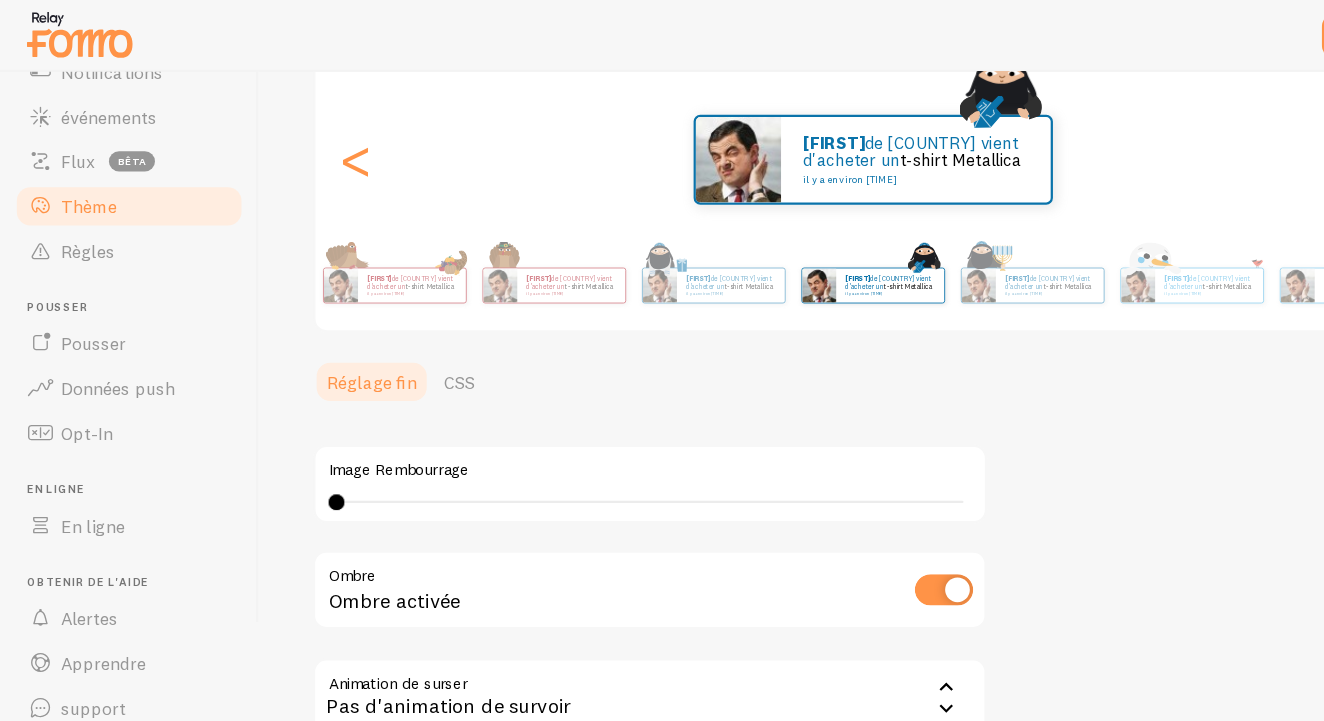 click at bounding box center (304, 254) 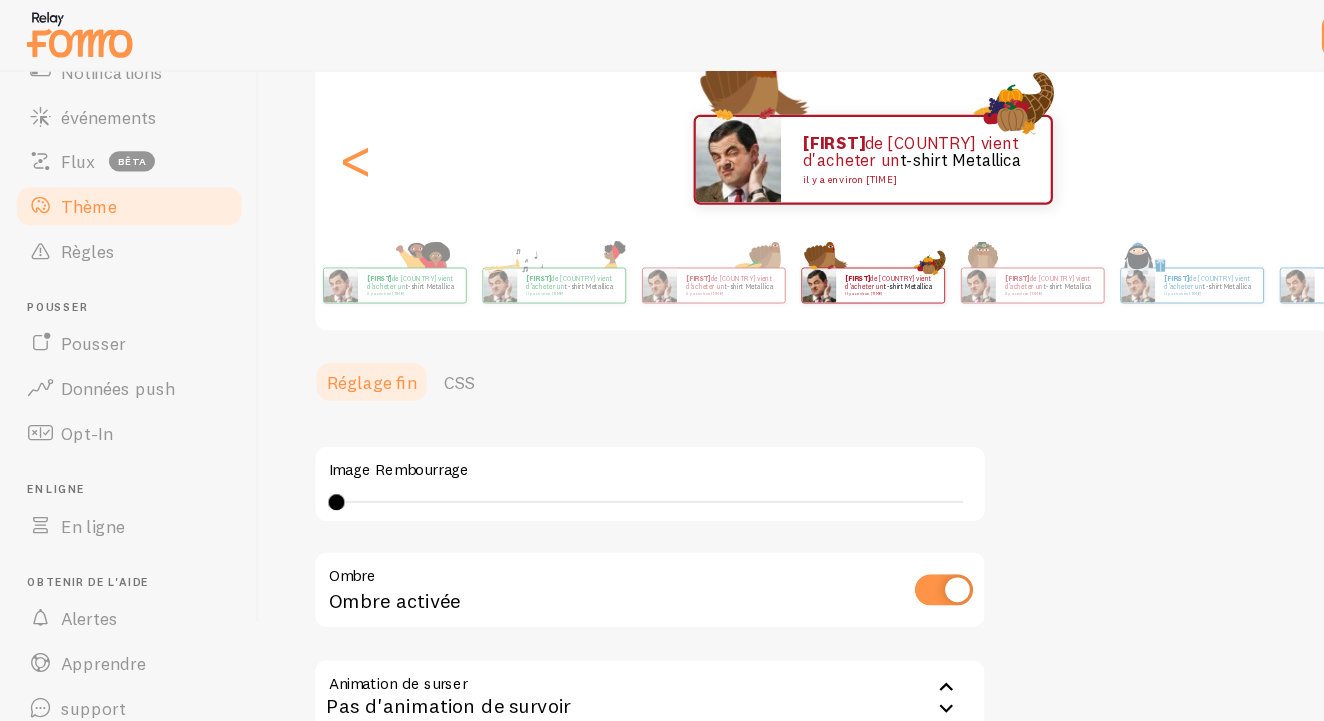 click at bounding box center (304, 254) 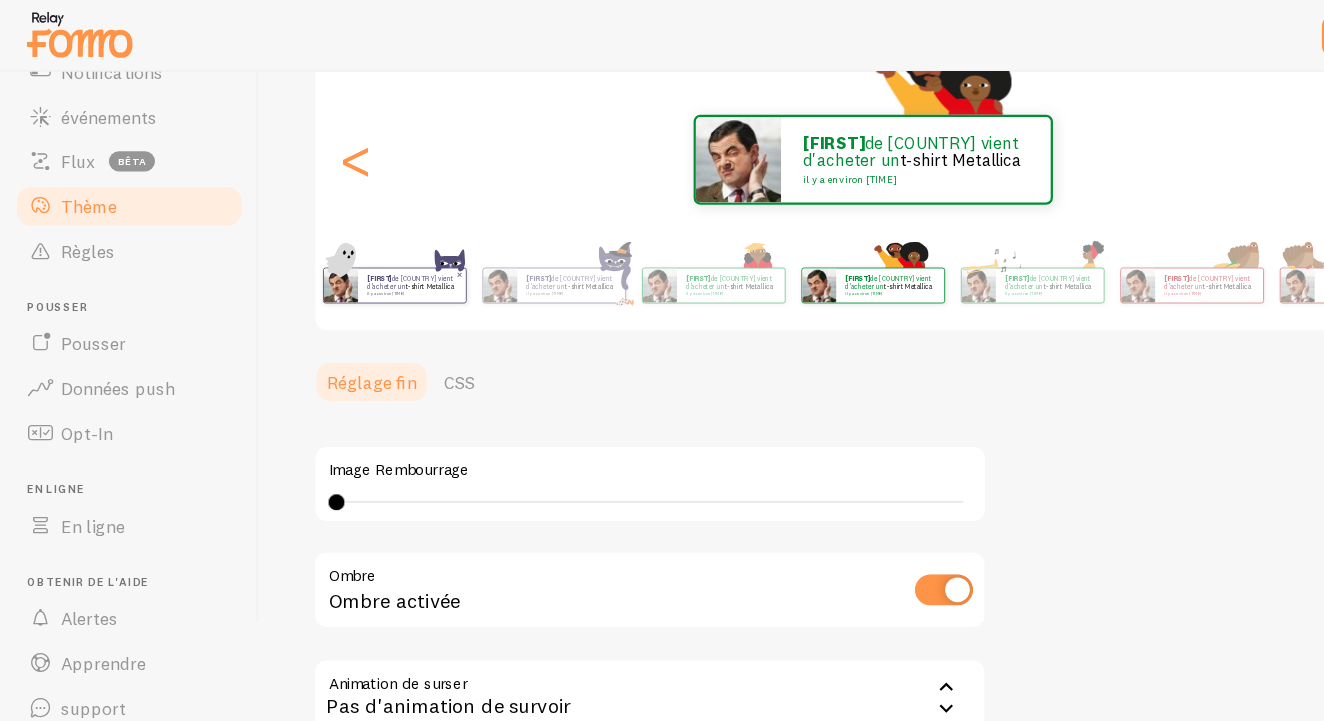 click at bounding box center (304, 254) 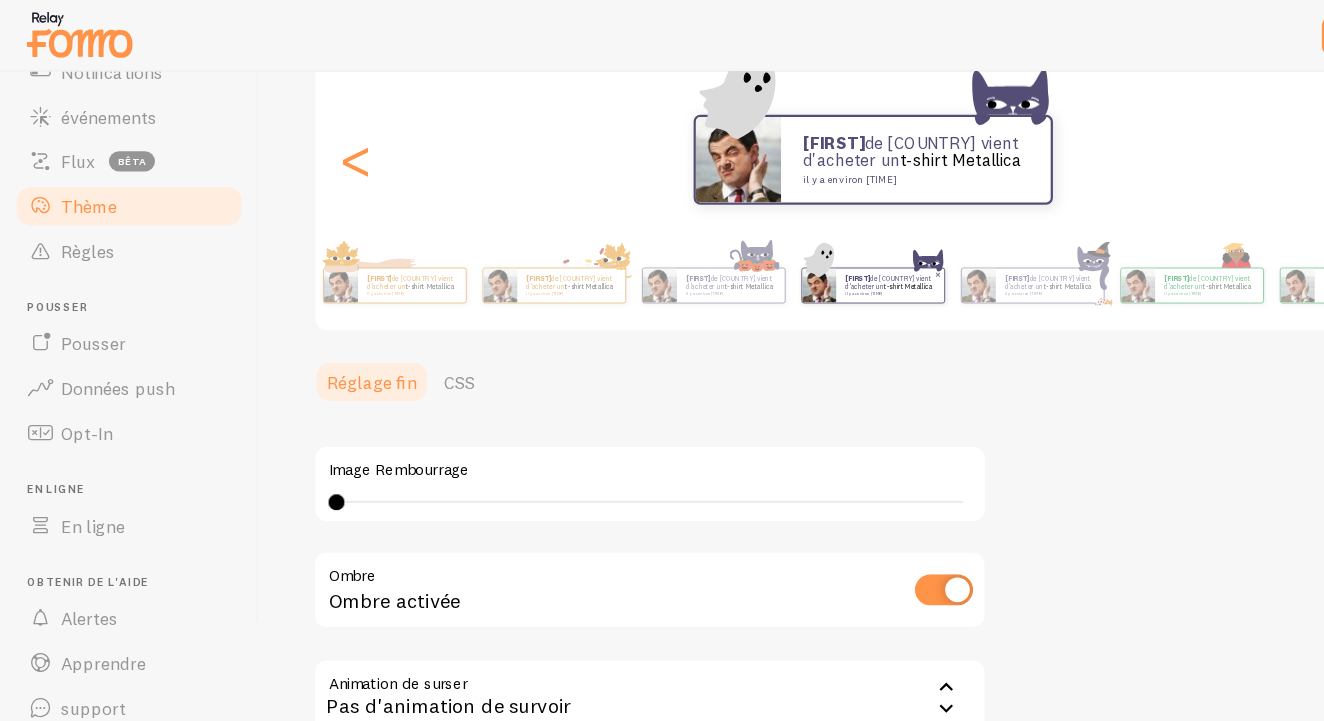 click at bounding box center [304, 254] 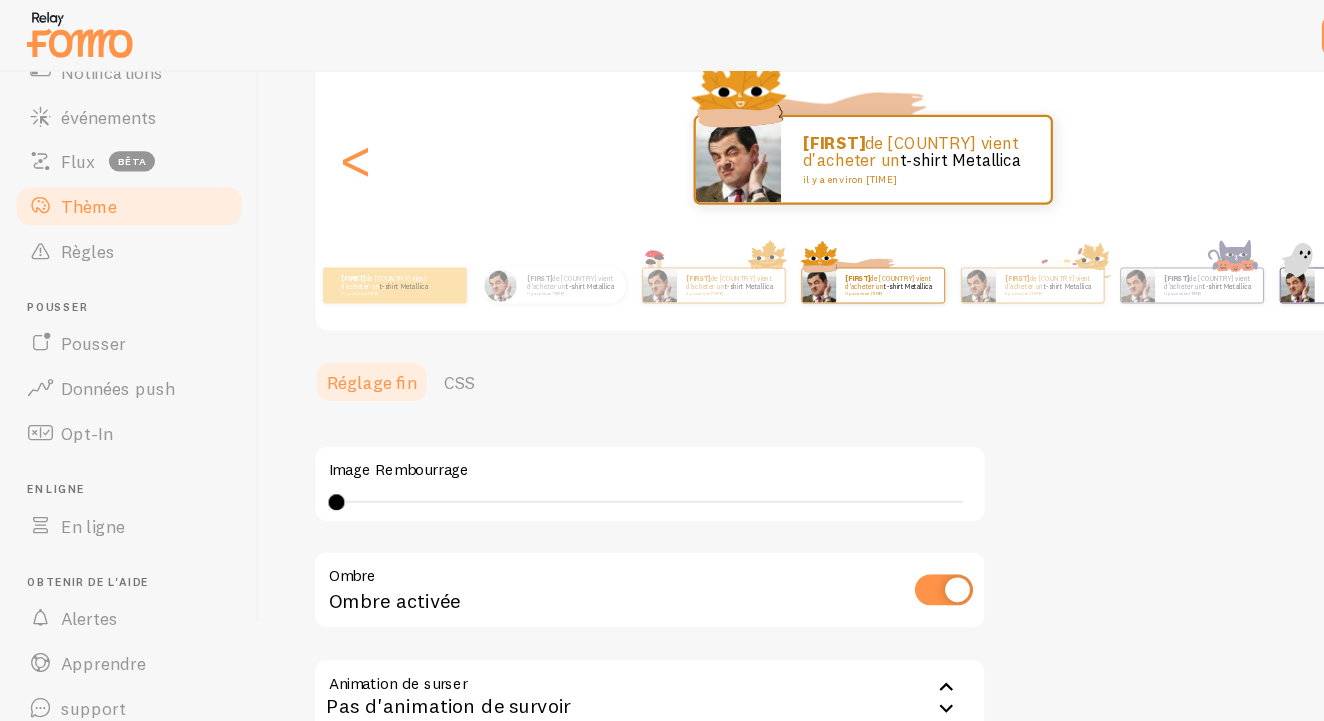 click on "il y a environ [TIME]" at bounding box center (343, 261) 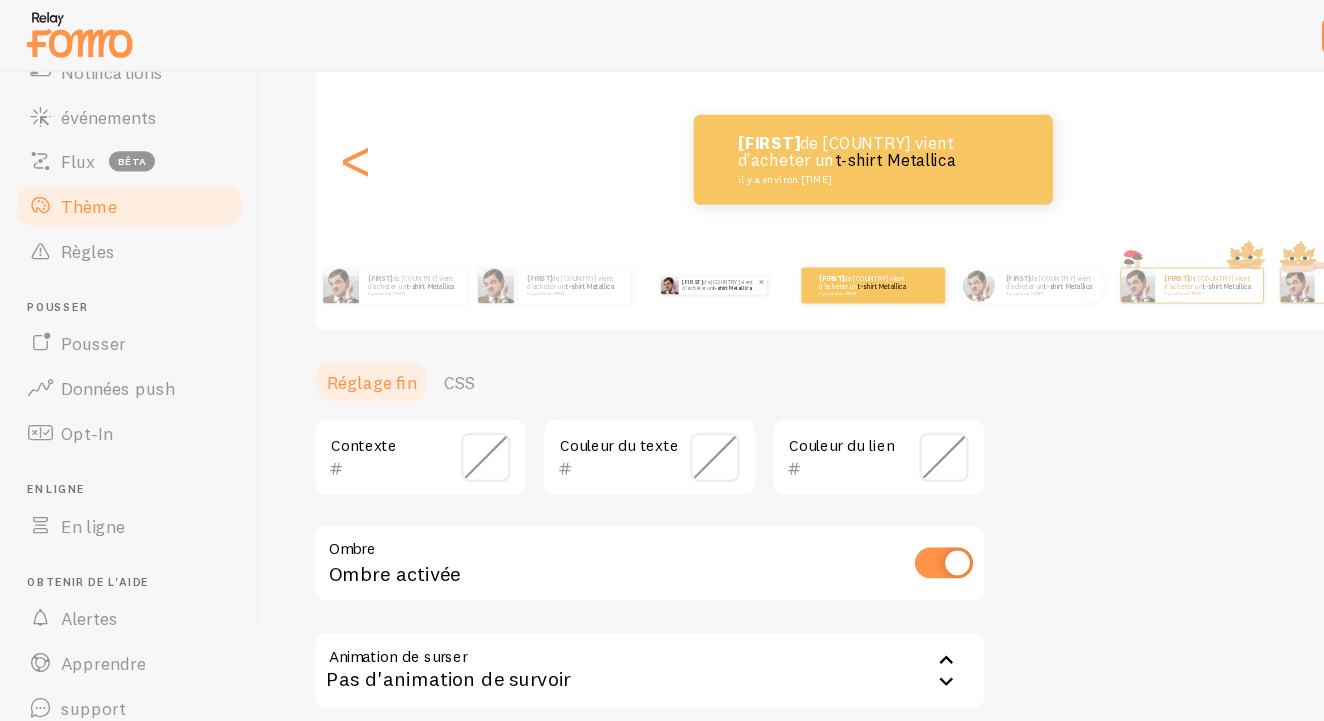 click on "[FIRST]" at bounding box center [617, 251] 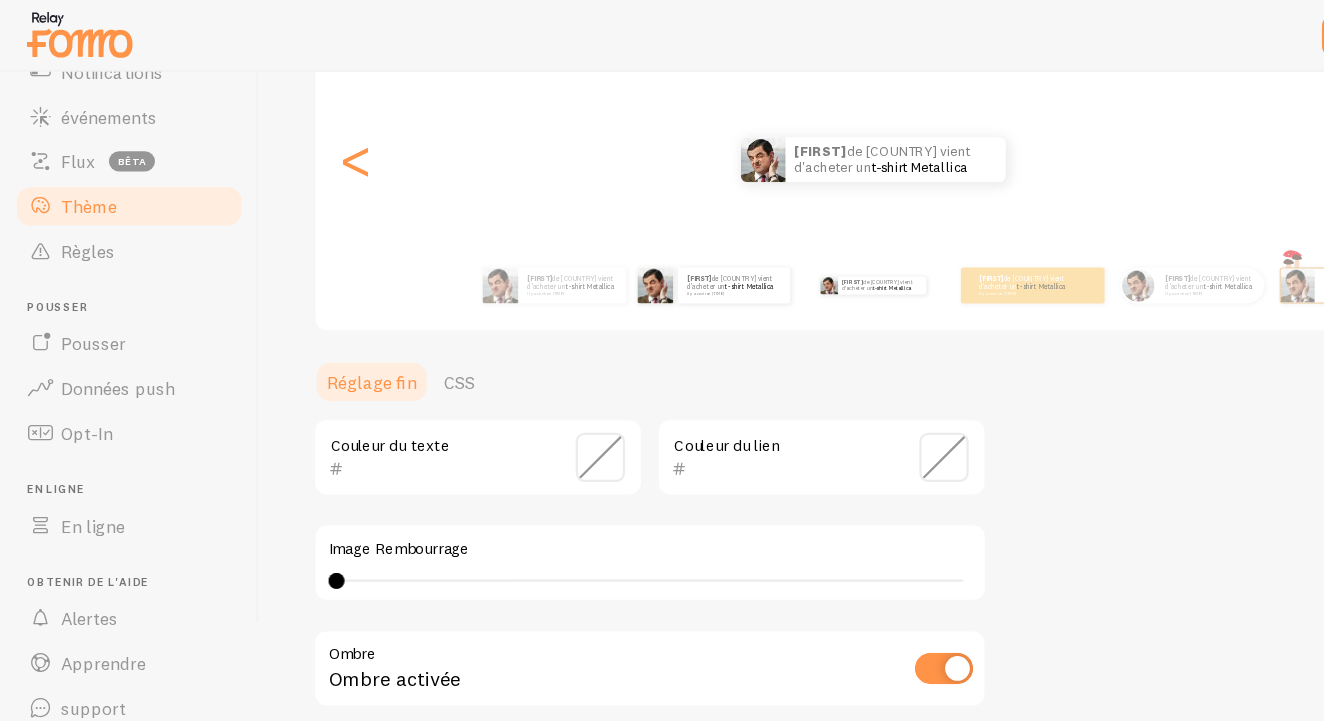 click on "[FIRST]  de [COUNTRY] vient d'acheter un  t-shirt Metallica   il y a environ [TIME] minutes" at bounding box center [636, 254] 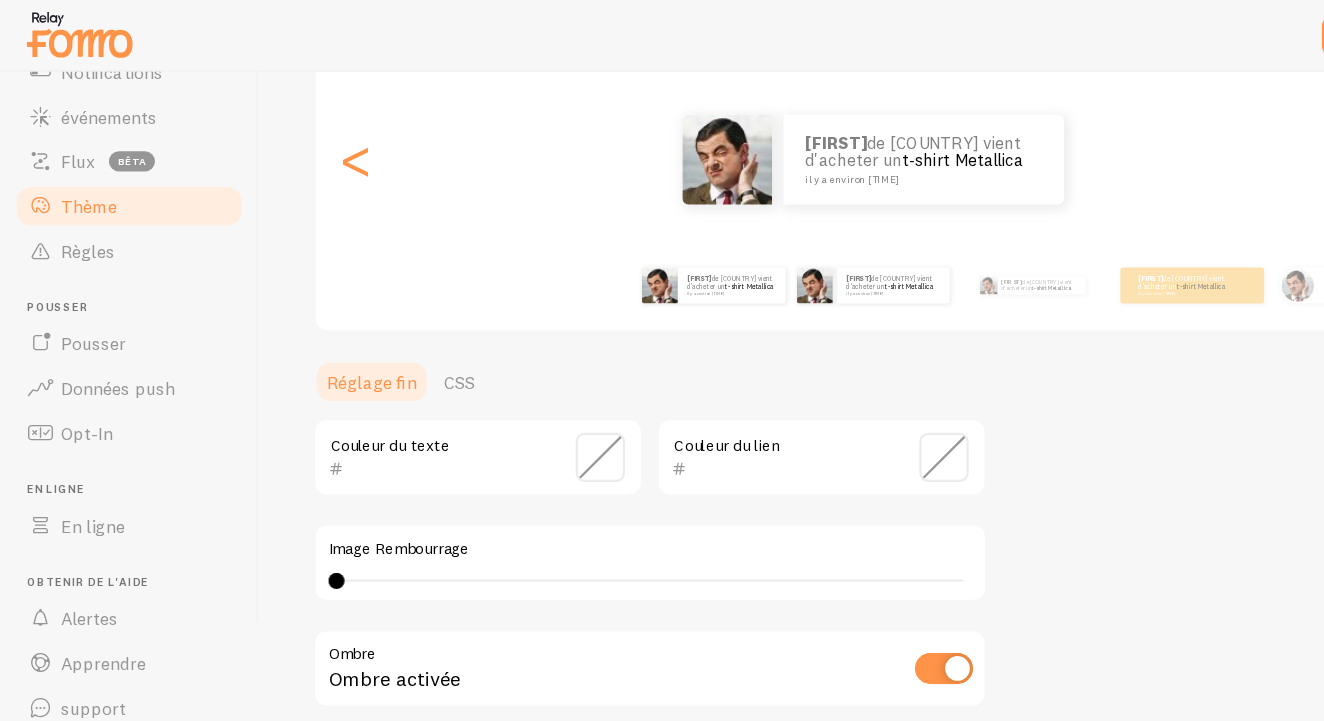 click on "[FIRST]  de [COUNTRY] vient d'acheter un  t-shirt Metallica   il y a environ [TIME] minutes" at bounding box center [636, 254] 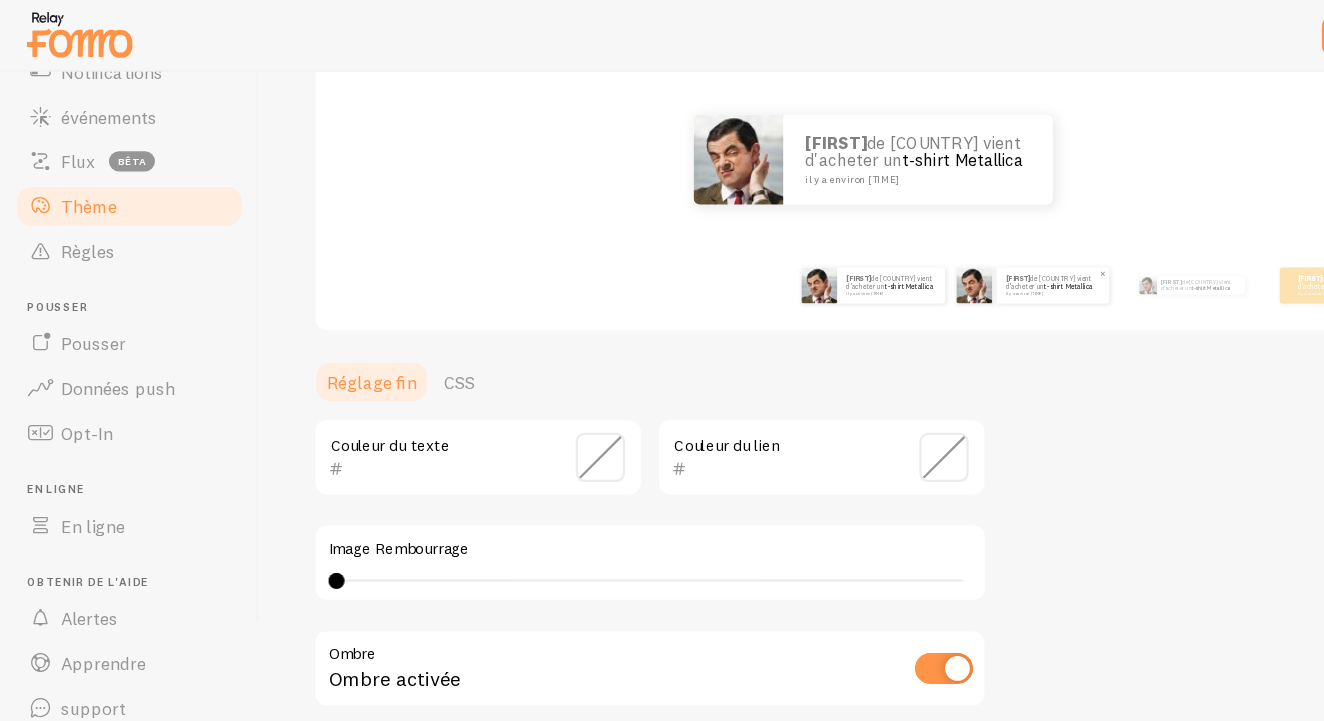click on "[FIRST]  de [COUNTRY] vient d'acheter un  t-shirt Metallica   il y a environ [TIME] minutes" at bounding box center [938, 254] 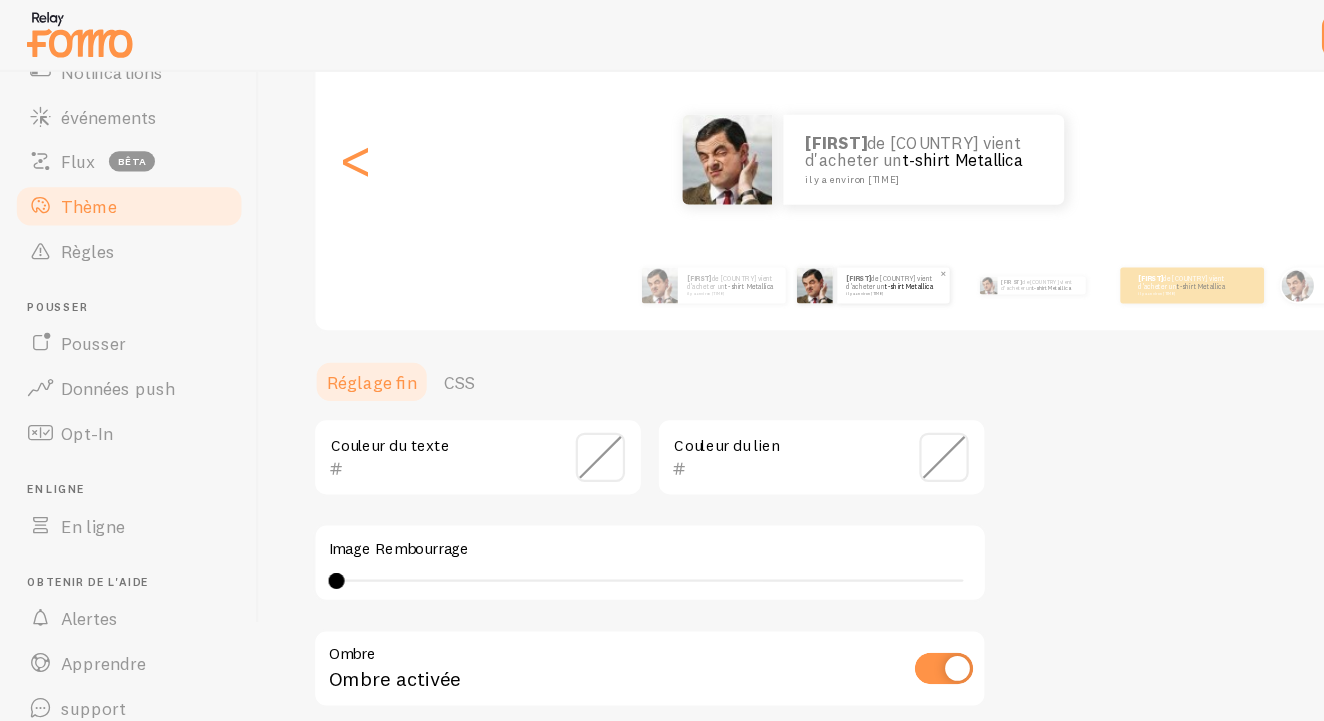 click on "[FIRST]  de [COUNTRY] vient d'acheter un  t-shirt Metallica   il y a environ [TIME] minutes" at bounding box center [796, 254] 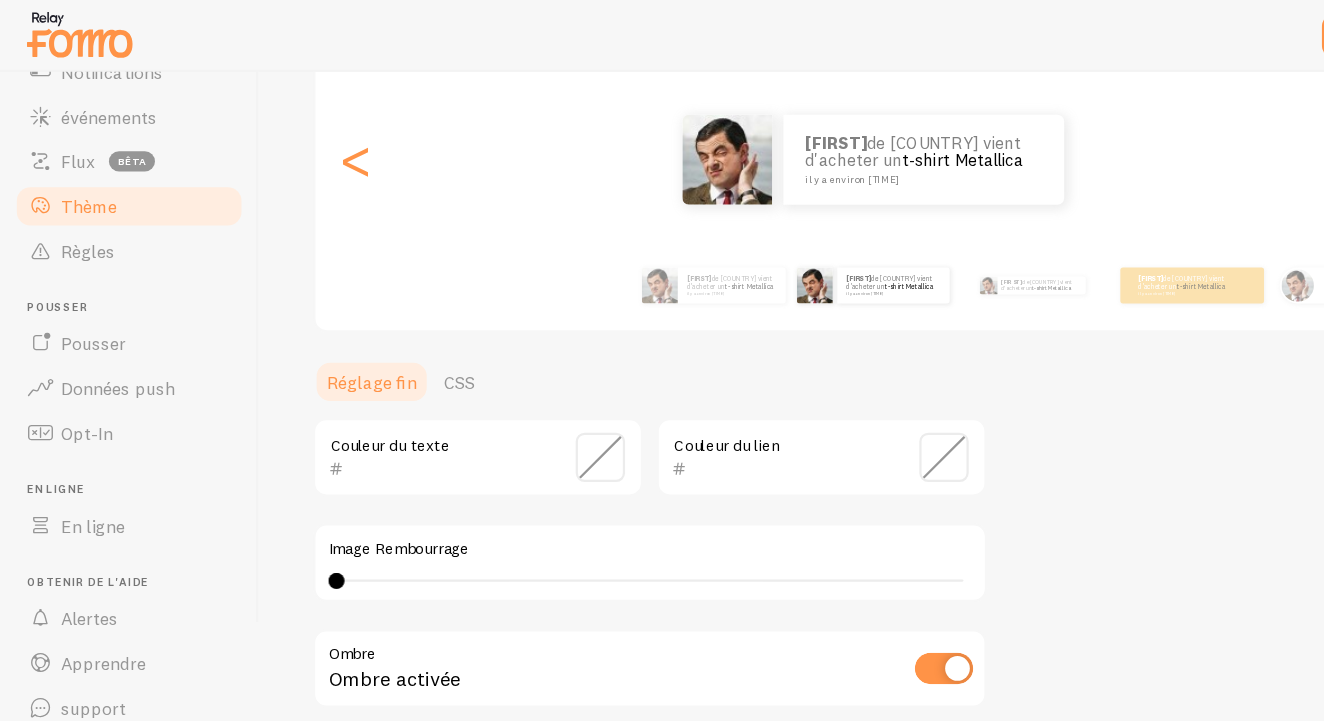 click at bounding box center [841, 407] 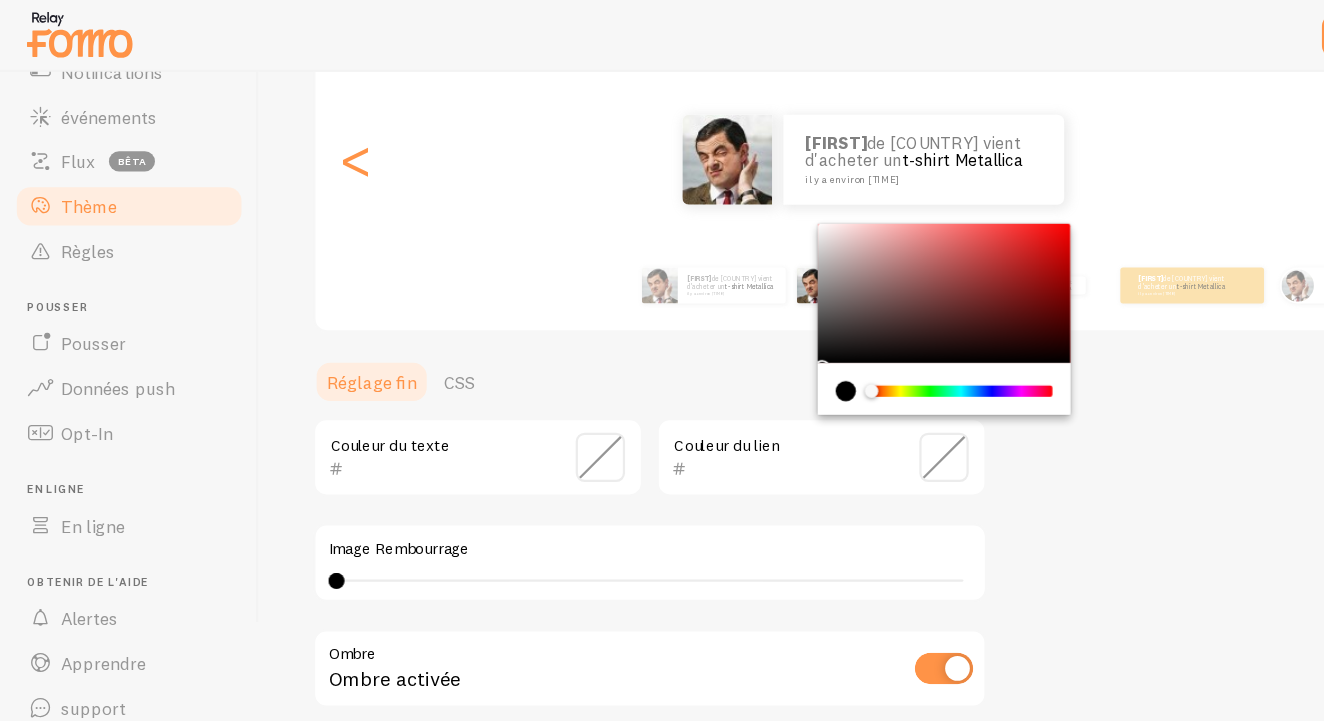 click at bounding box center (841, 261) 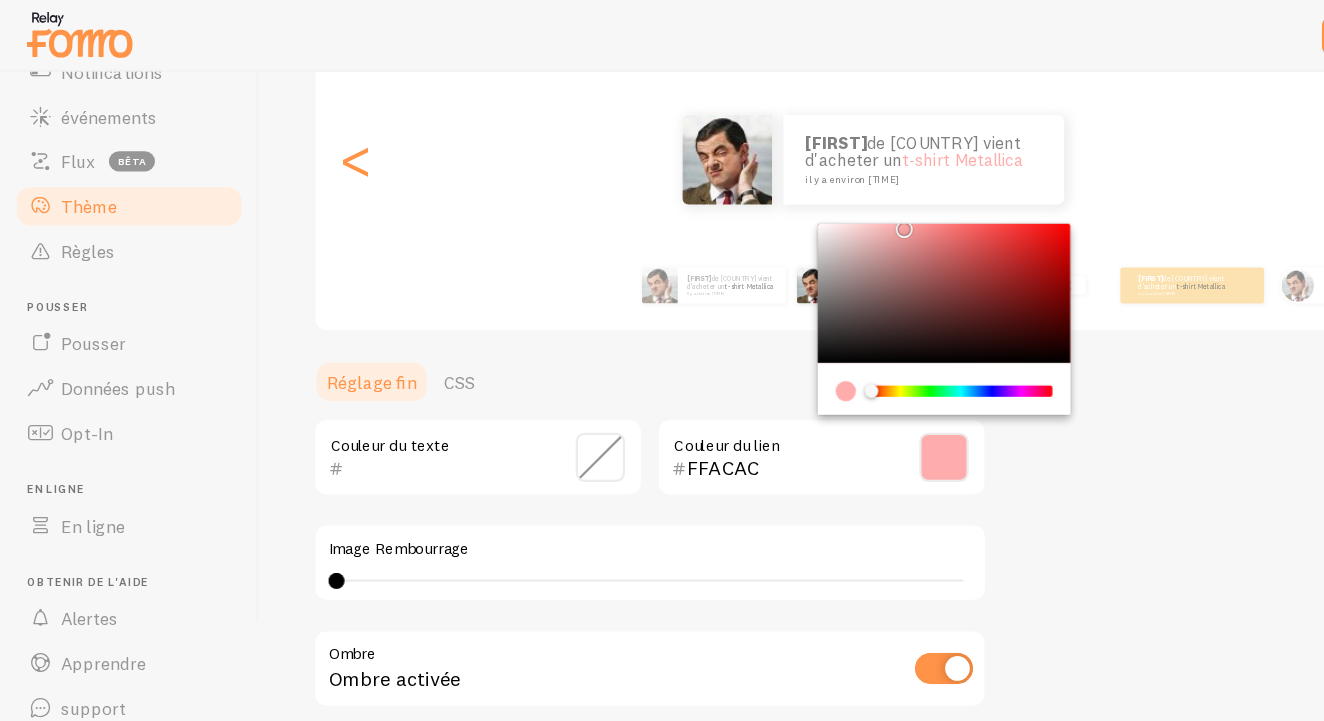 drag, startPoint x: 775, startPoint y: 205, endPoint x: 802, endPoint y: 197, distance: 28.160255 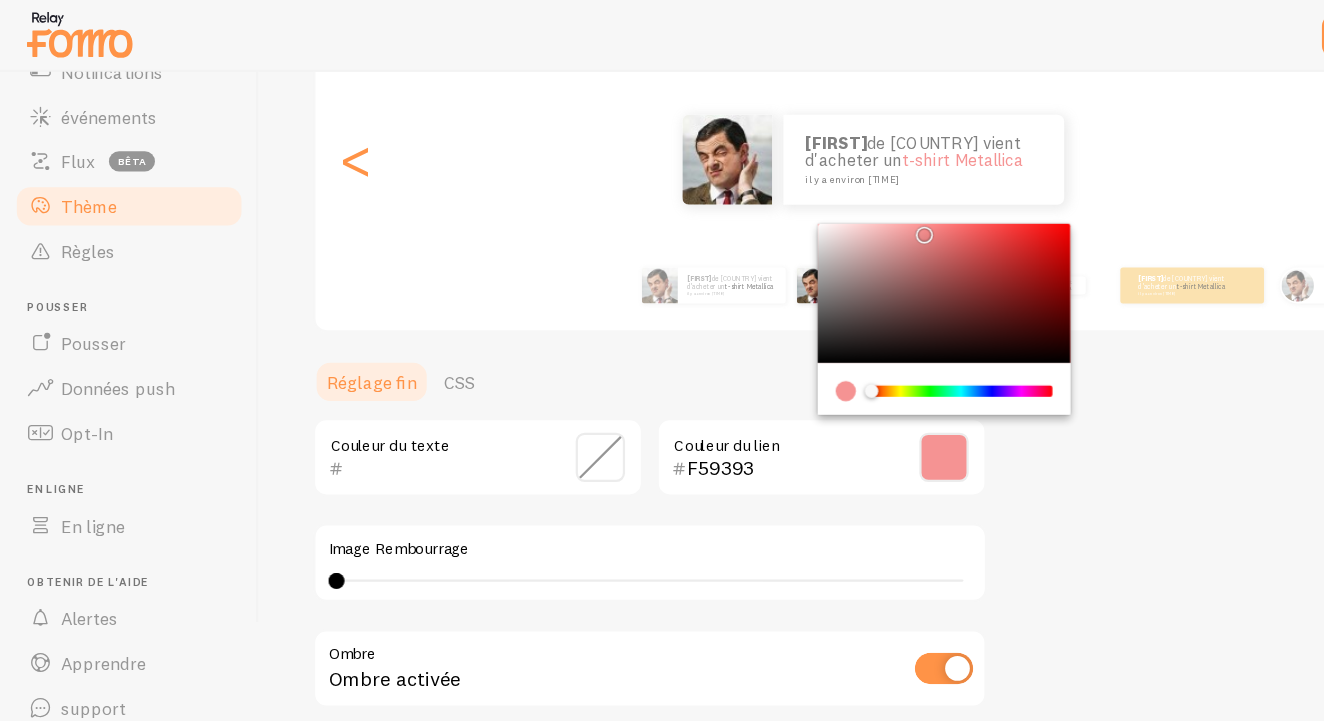 click at bounding box center [841, 261] 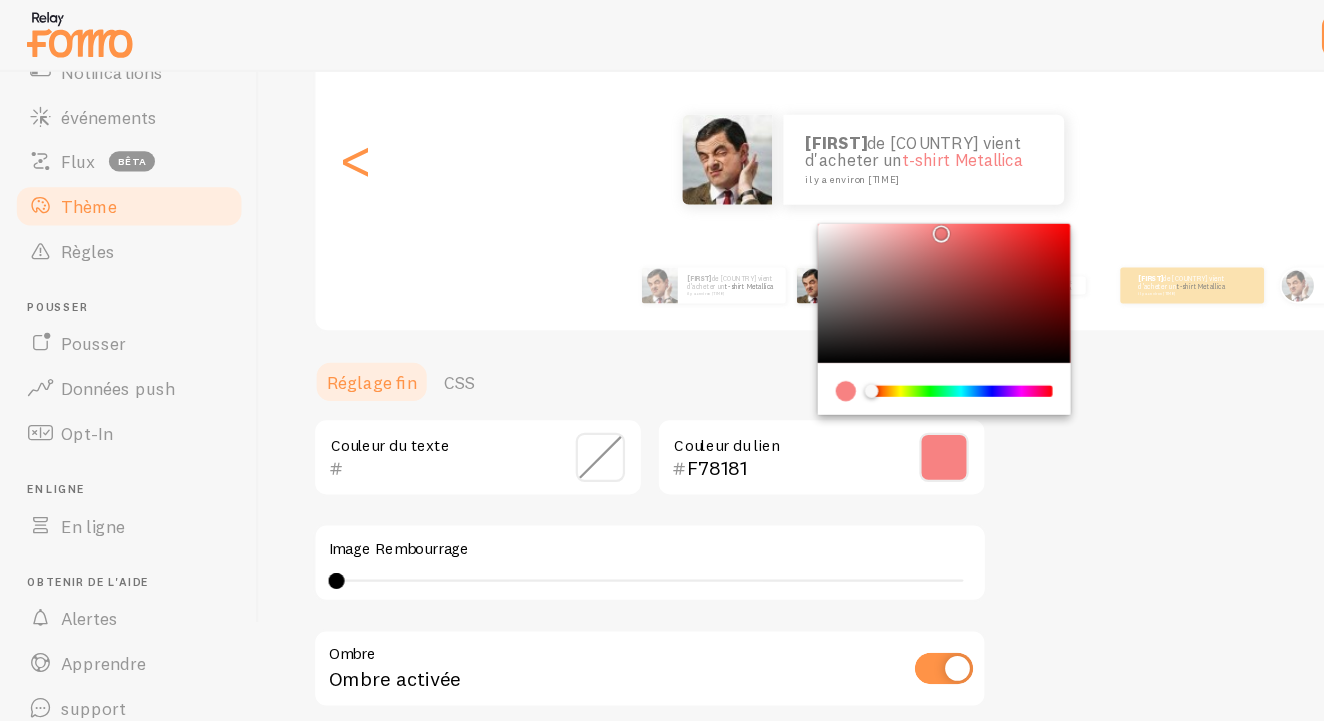 type on "F78282" 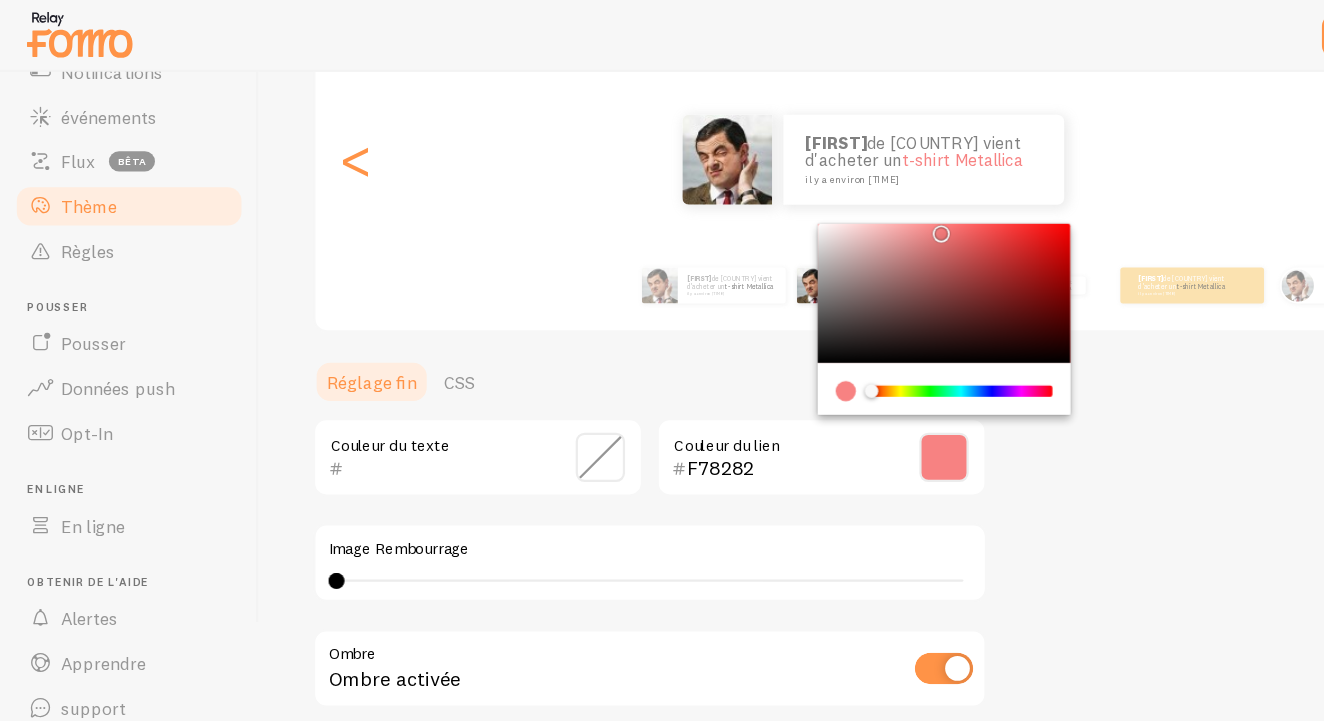 drag, startPoint x: 819, startPoint y: 202, endPoint x: 835, endPoint y: 201, distance: 16.03122 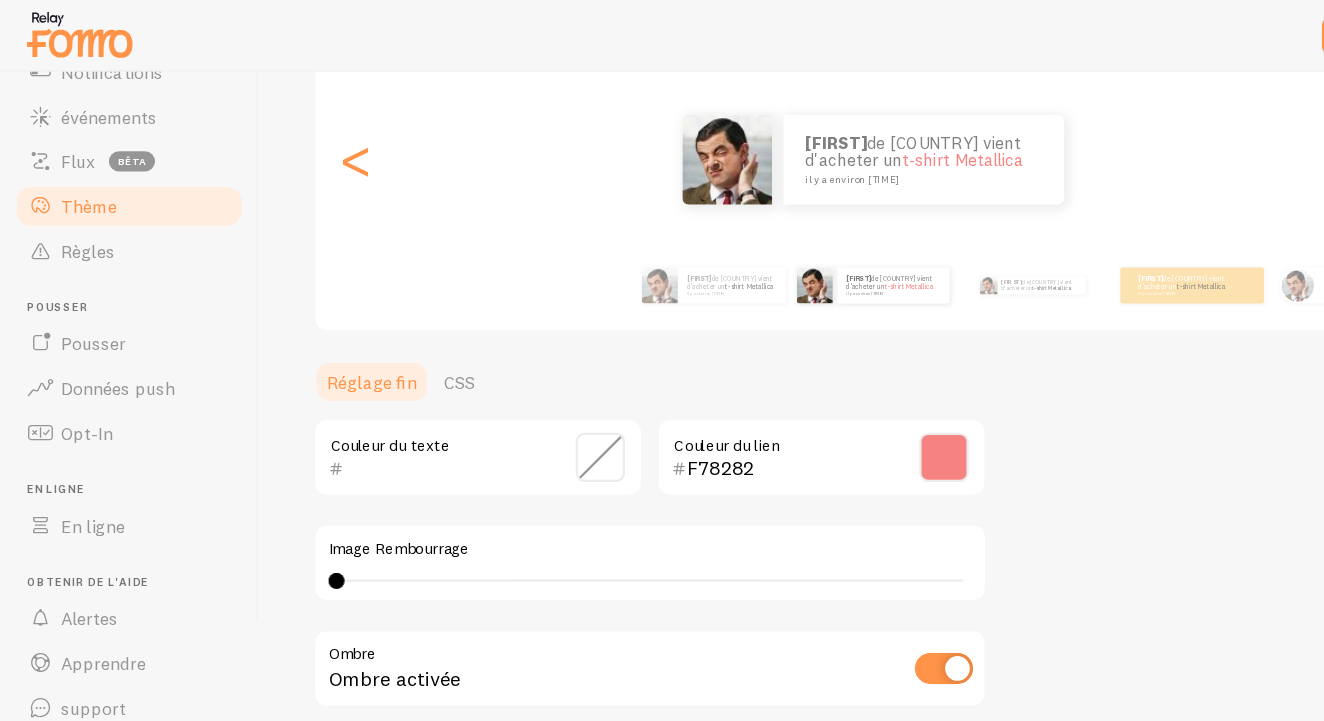 click on "F78282" at bounding box center [703, 417] 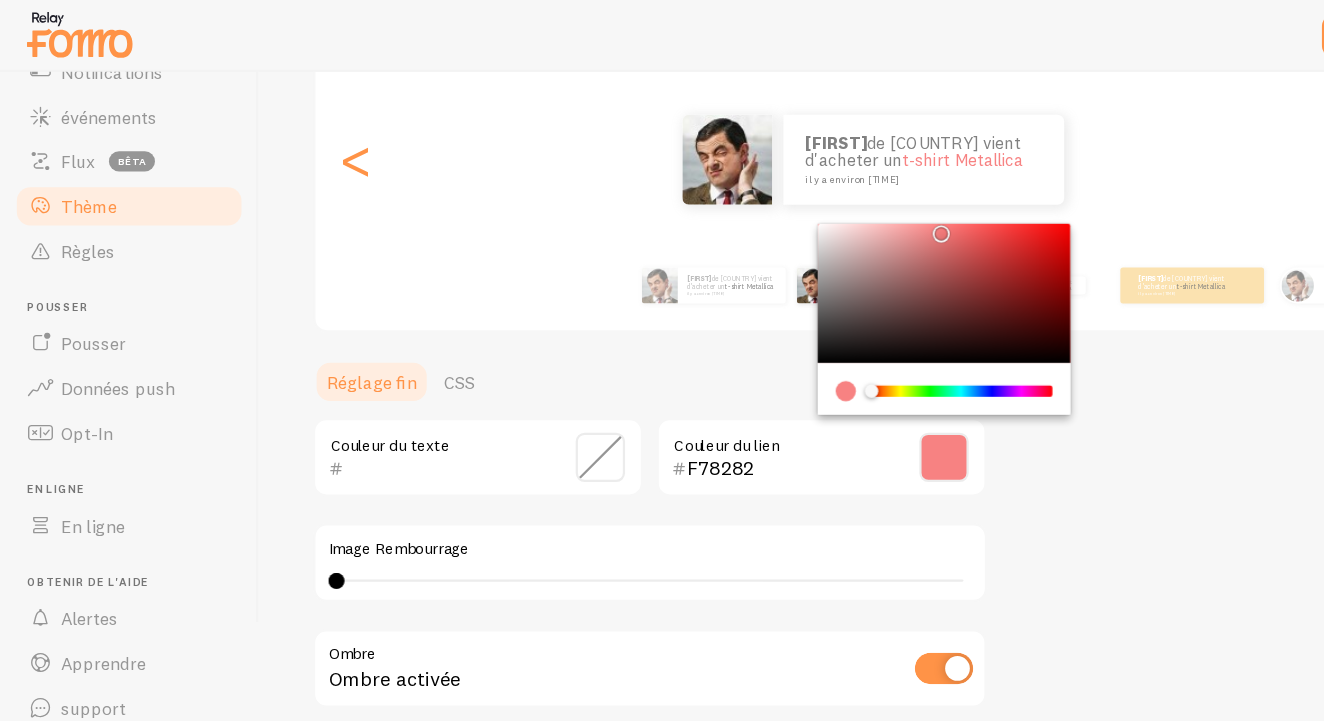 click at bounding box center (535, 407) 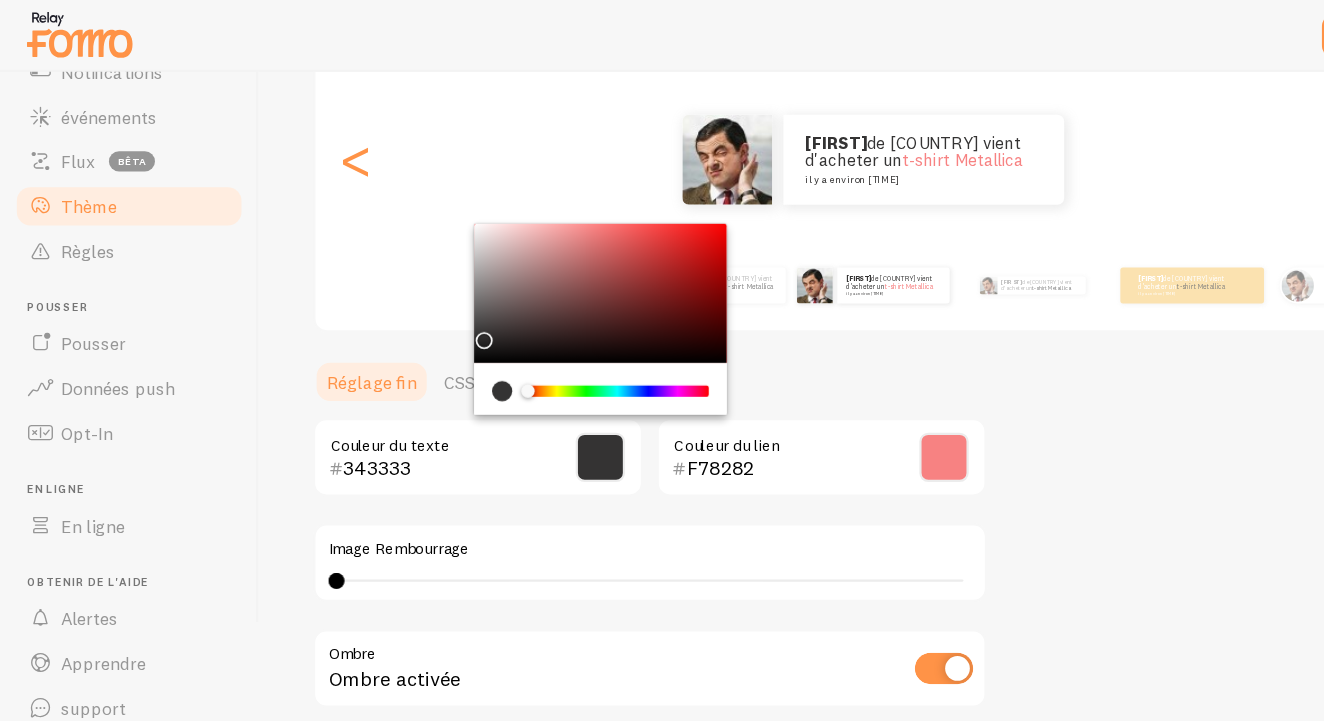 type on "323232" 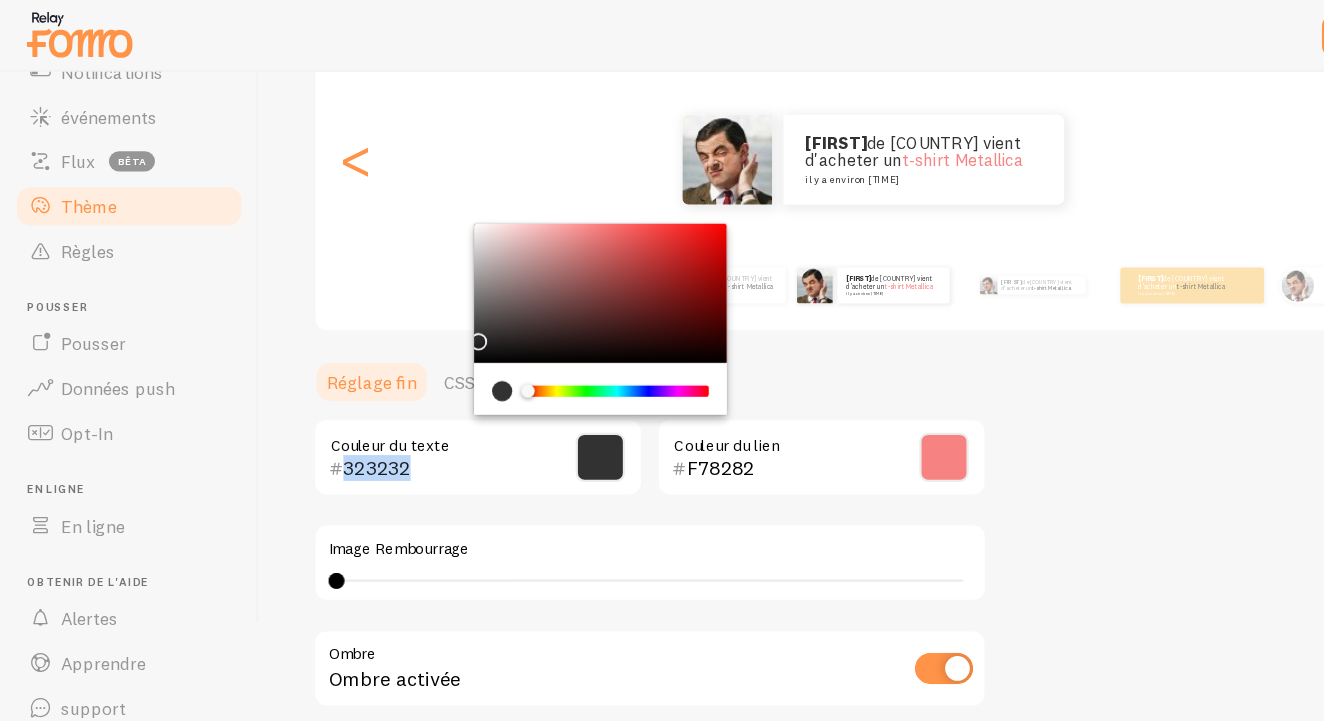 drag, startPoint x: 618, startPoint y: 284, endPoint x: 420, endPoint y: 297, distance: 198.42632 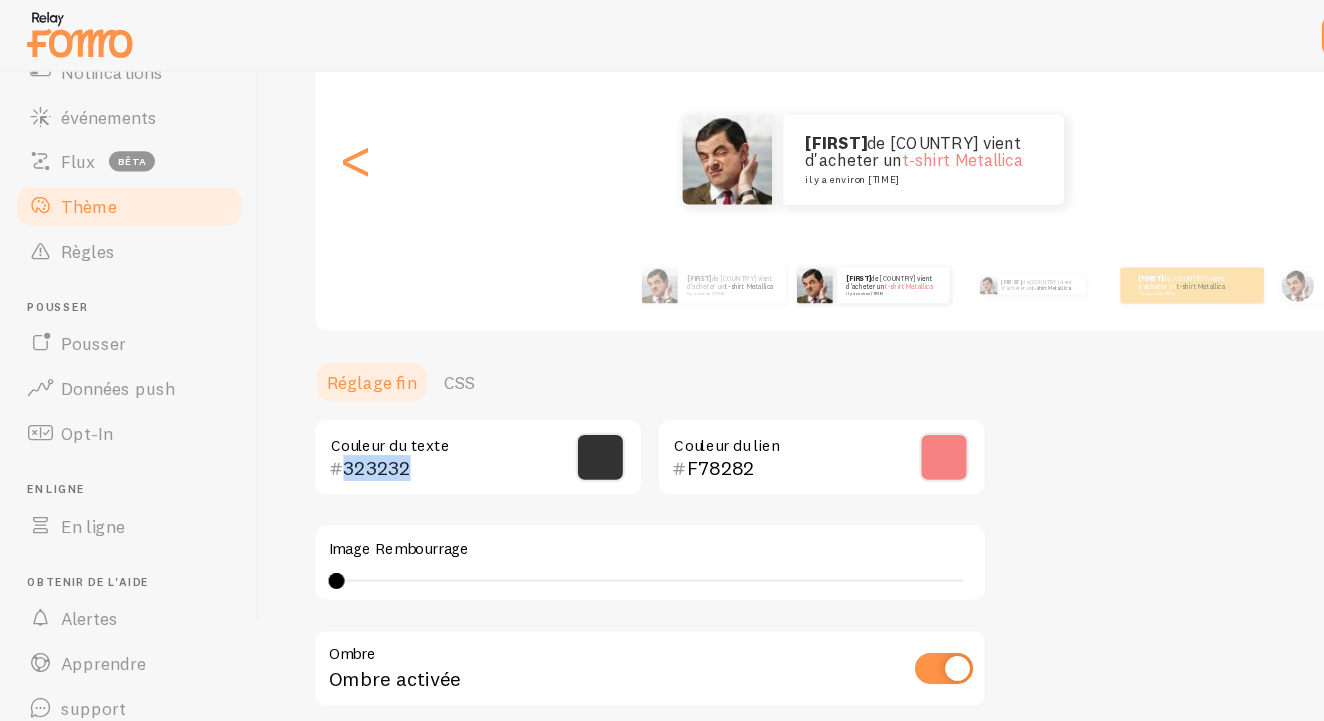 scroll, scrollTop: 294, scrollLeft: 0, axis: vertical 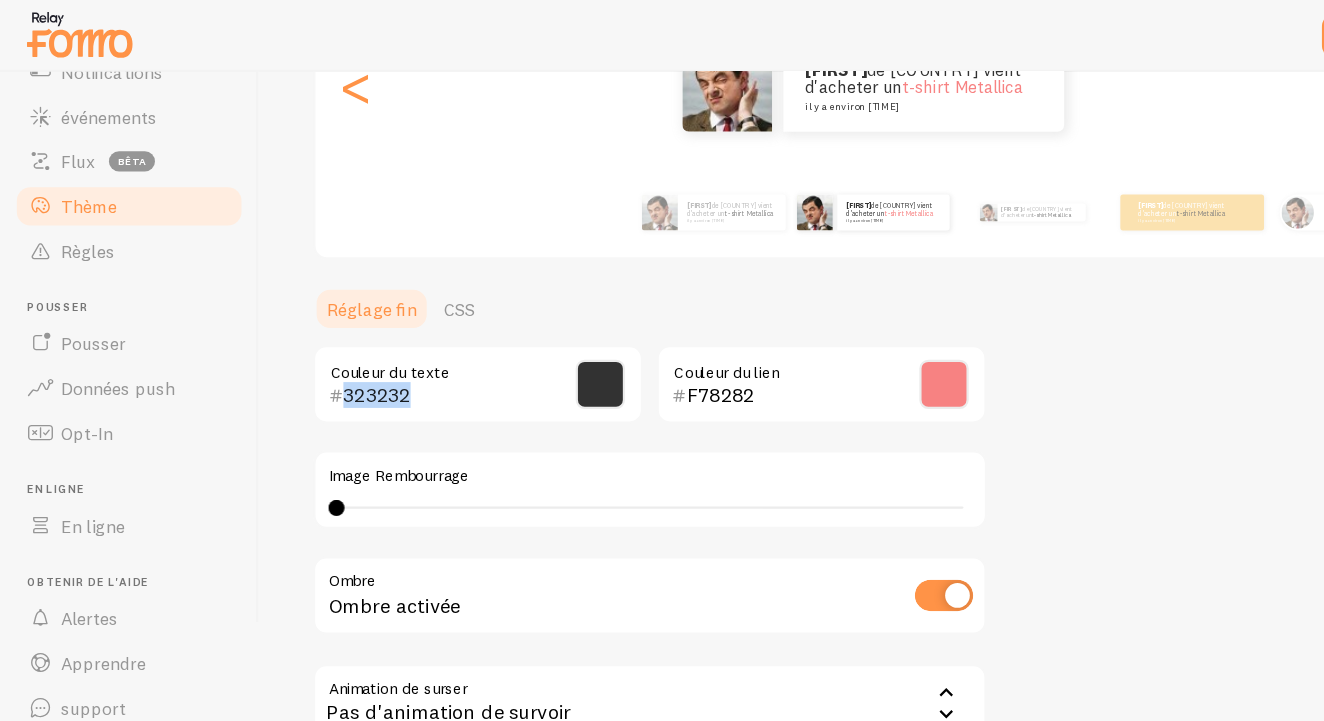 click on "Thème   Choisissez un thème pour vos notifications       Classique   [FIRST] [LAST] de [COUNTRY] vient d'acheter un  t-shirt Metallica   il y a environ 4 minutes [FIRST] [LAST] de [COUNTRY] vient d'acheter un  t-shirt Metallica   il y a environ 4 minutes [FIRST] [LAST] de [COUNTRY] vient d'acheter un  t-shirt Metallica   about 4 minutes ago [FIRST] [LAST] de [COUNTRY] vient d'acheter un  t-shirt Metallica   il y a environ 4 minutes [FIRST] [LAST] de [COUNTRY] vient d'acheter un  t-shirt Metallica   il y a environ 4 minutes [FIRST] [LAST] de [COUNTRY] vient d'acheter un  t-shirt Metallica   il y a environ 4 minutes [FIRST] [LAST] de [COUNTRY] vient d'acheter un  t-shirt Metallica   il y a environ 4 minutes [FIRST] [LAST] de [COUNTRY] vient d'acheter un  t-shirt Metallica   il y a environ 4 minutes [FIRST] [LAST] de [COUNTRY] vient d'acheter un  t-shirt Metallica   il y a environ 4 minutes [FIRST] [LAST] de [COUNTRY] vient d'acheter un  t-shirt Metallica   il y a environ 4 minutes [FIRST]    [FIRST]" at bounding box center [777, 292] 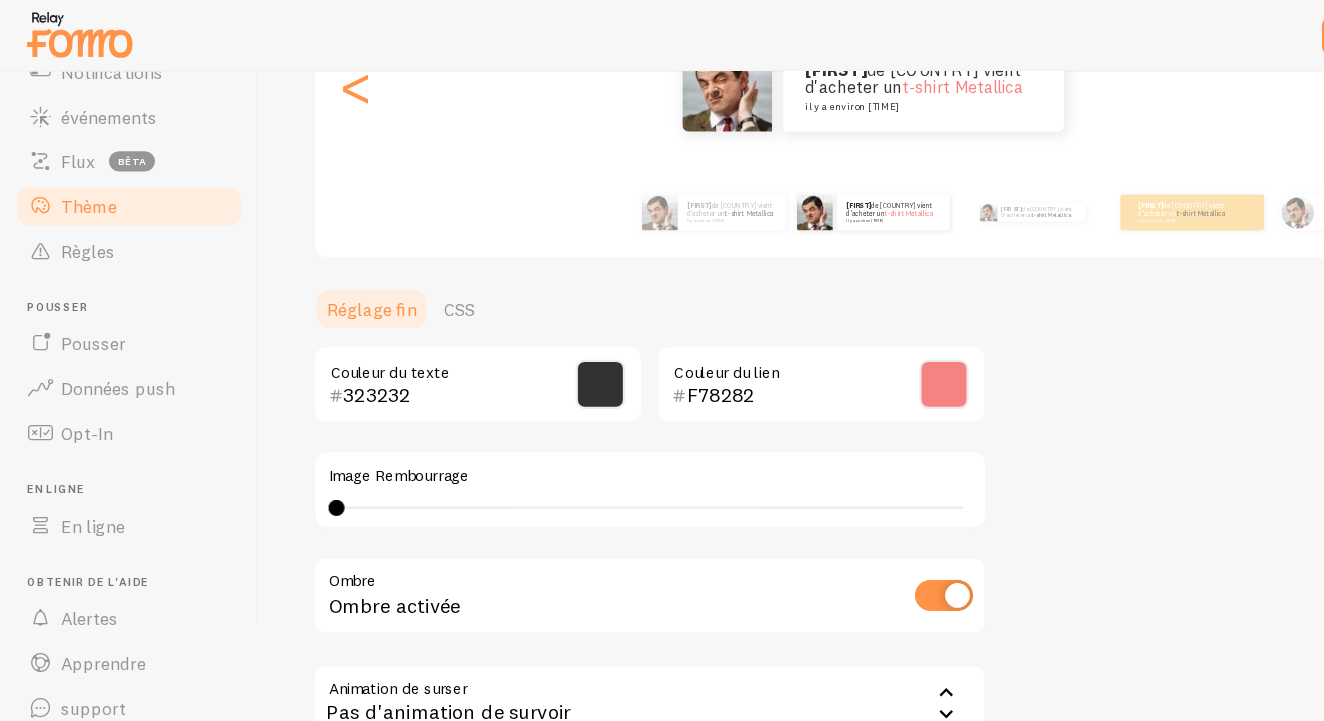 click at bounding box center (841, 530) 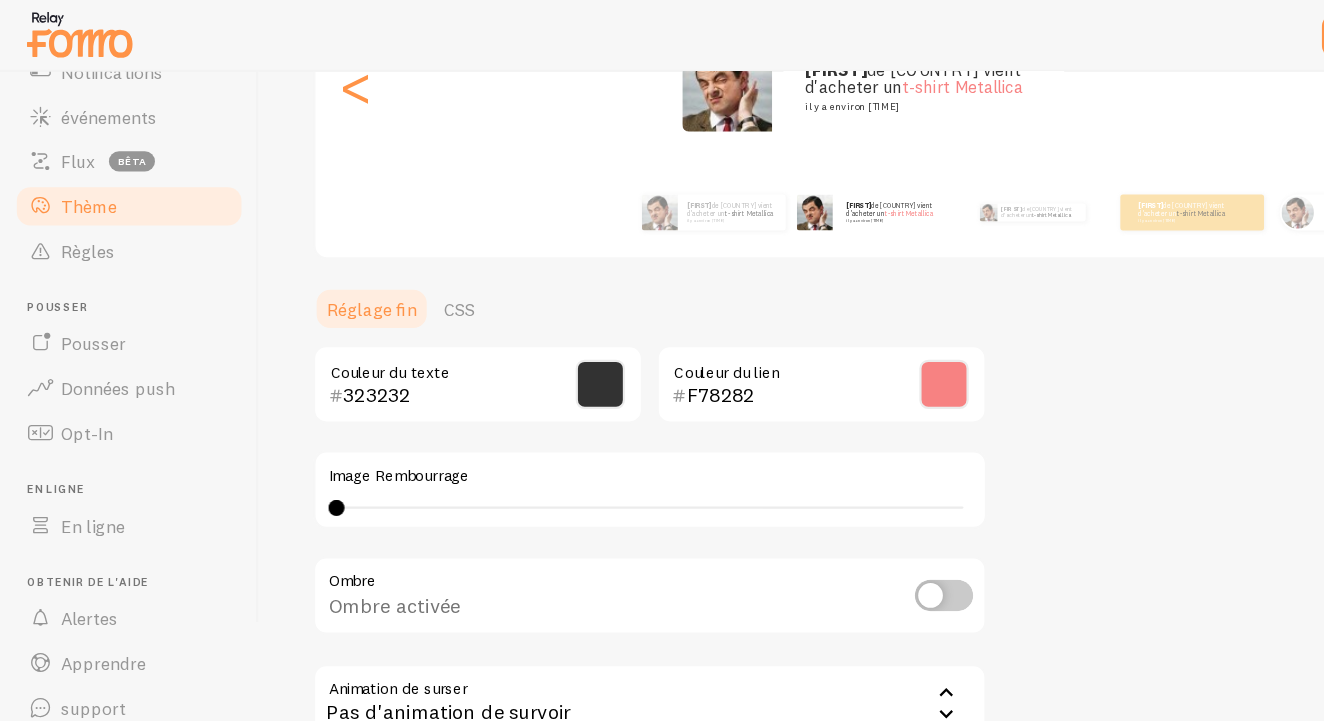 click at bounding box center (841, 530) 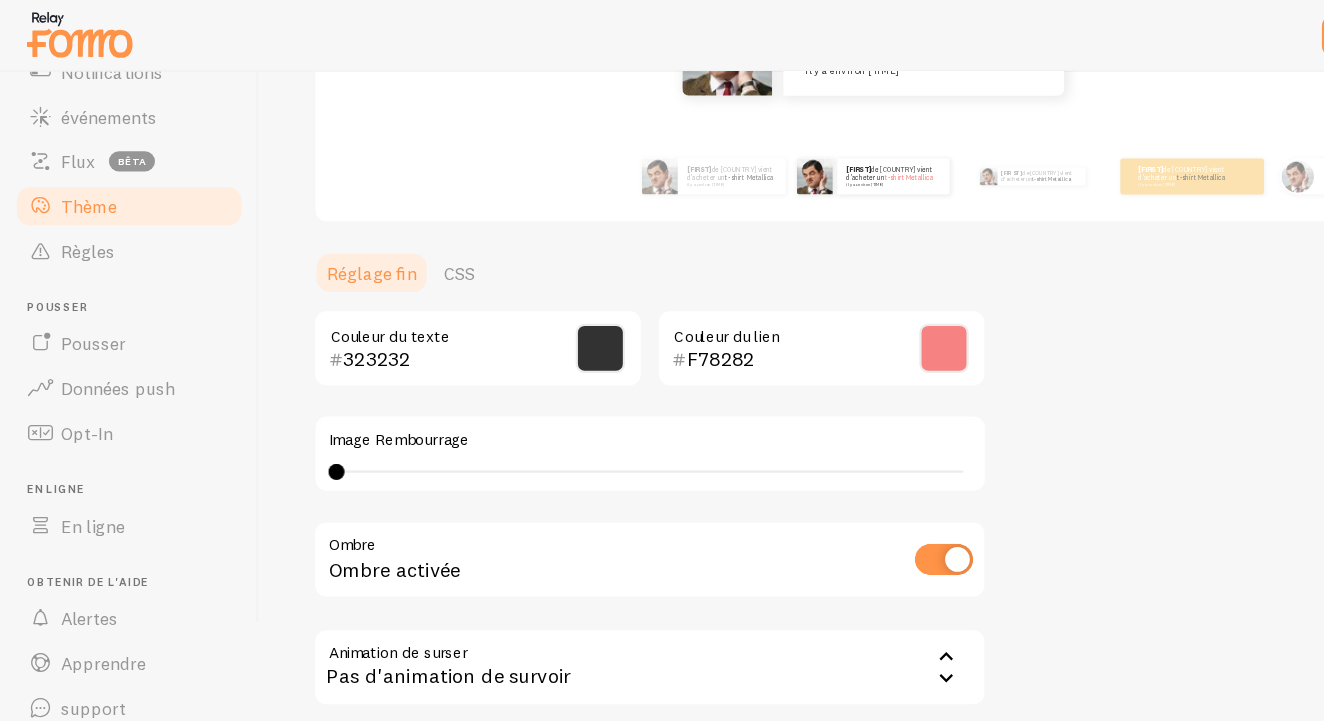 scroll, scrollTop: 330, scrollLeft: 0, axis: vertical 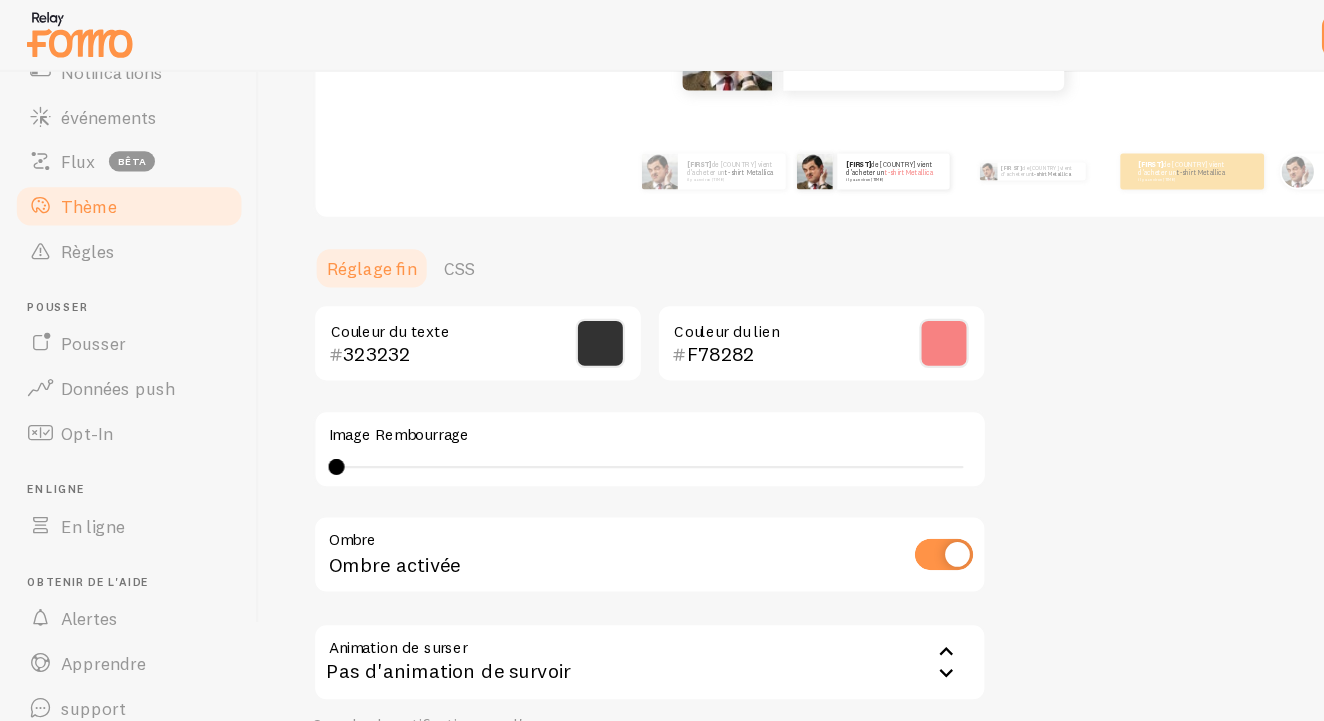 click on "0     0 - indéfini" at bounding box center [579, 416] 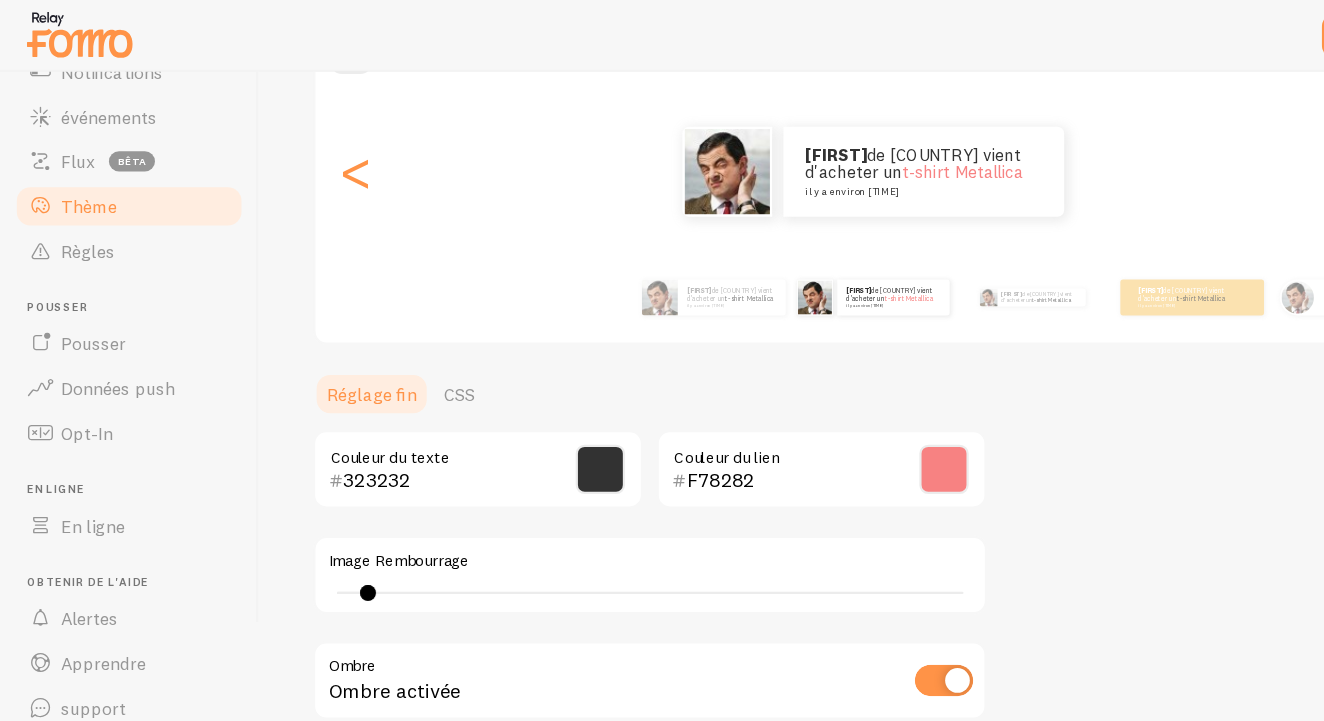 scroll, scrollTop: 209, scrollLeft: 0, axis: vertical 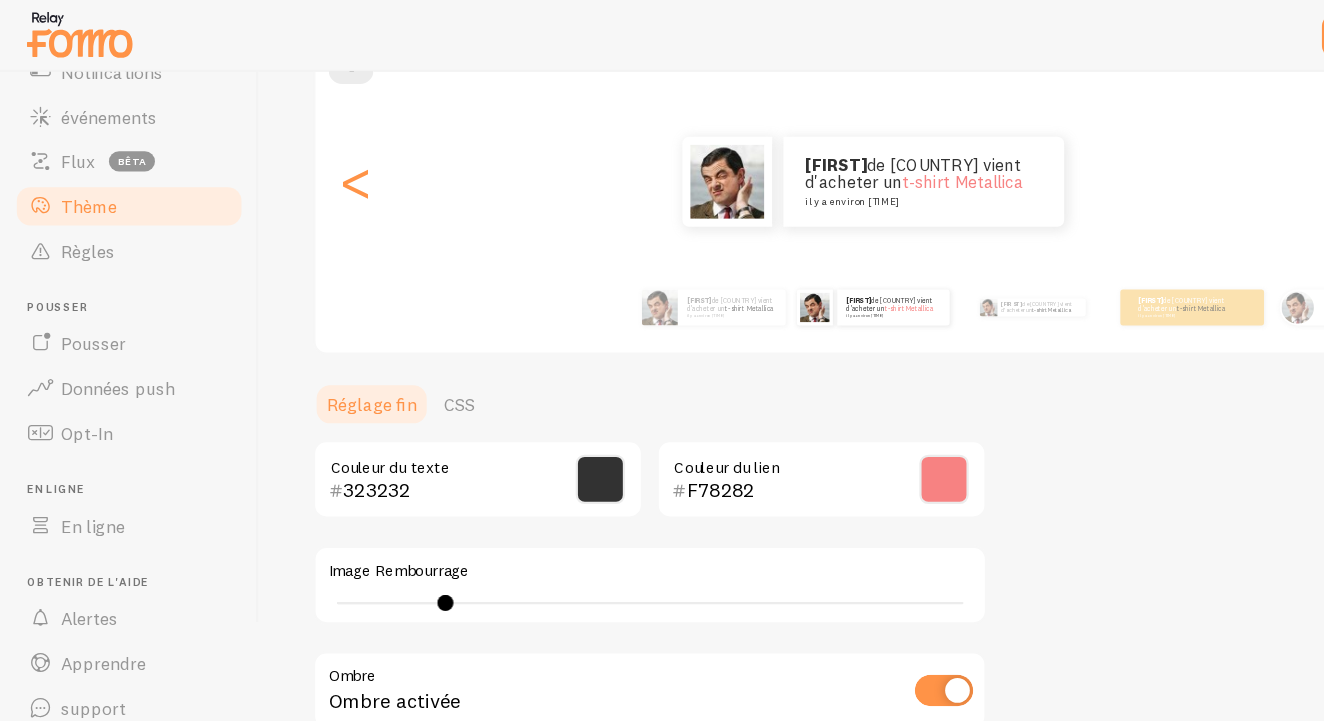 drag, startPoint x: 327, startPoint y: 529, endPoint x: 398, endPoint y: 530, distance: 71.00704 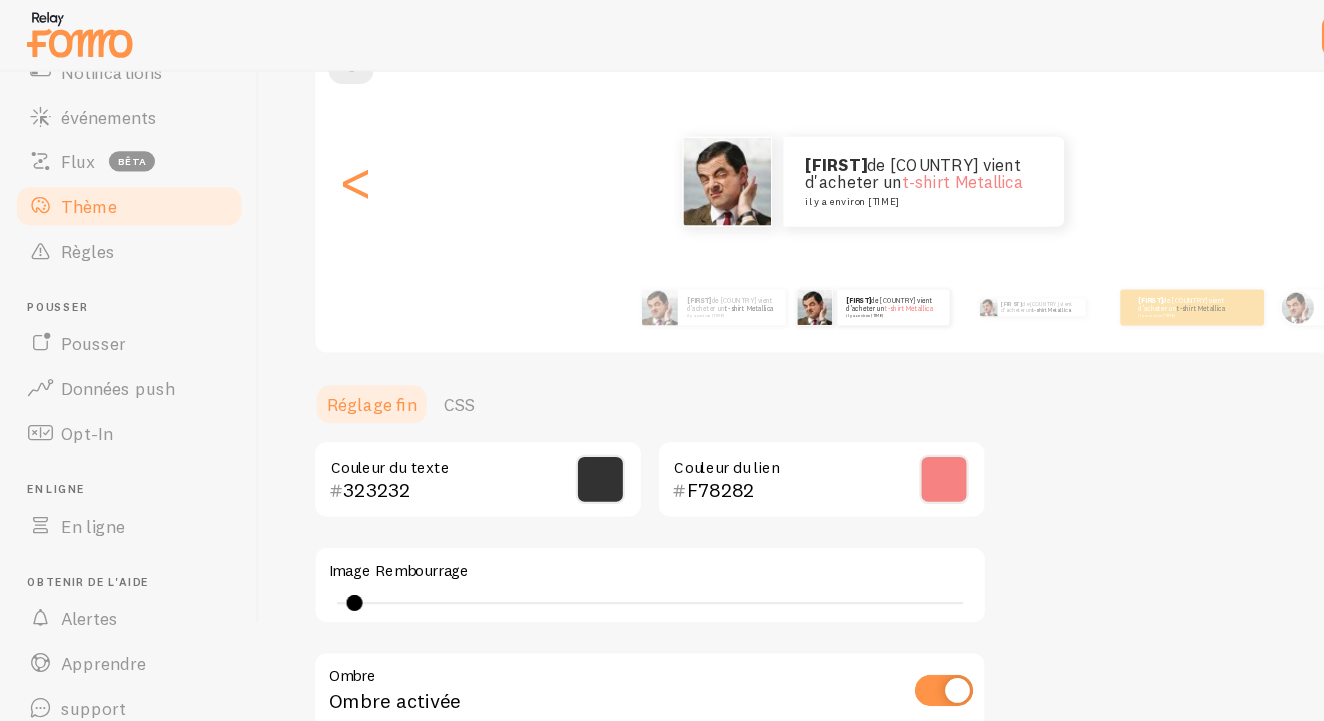 drag, startPoint x: 398, startPoint y: 530, endPoint x: 314, endPoint y: 536, distance: 84.21401 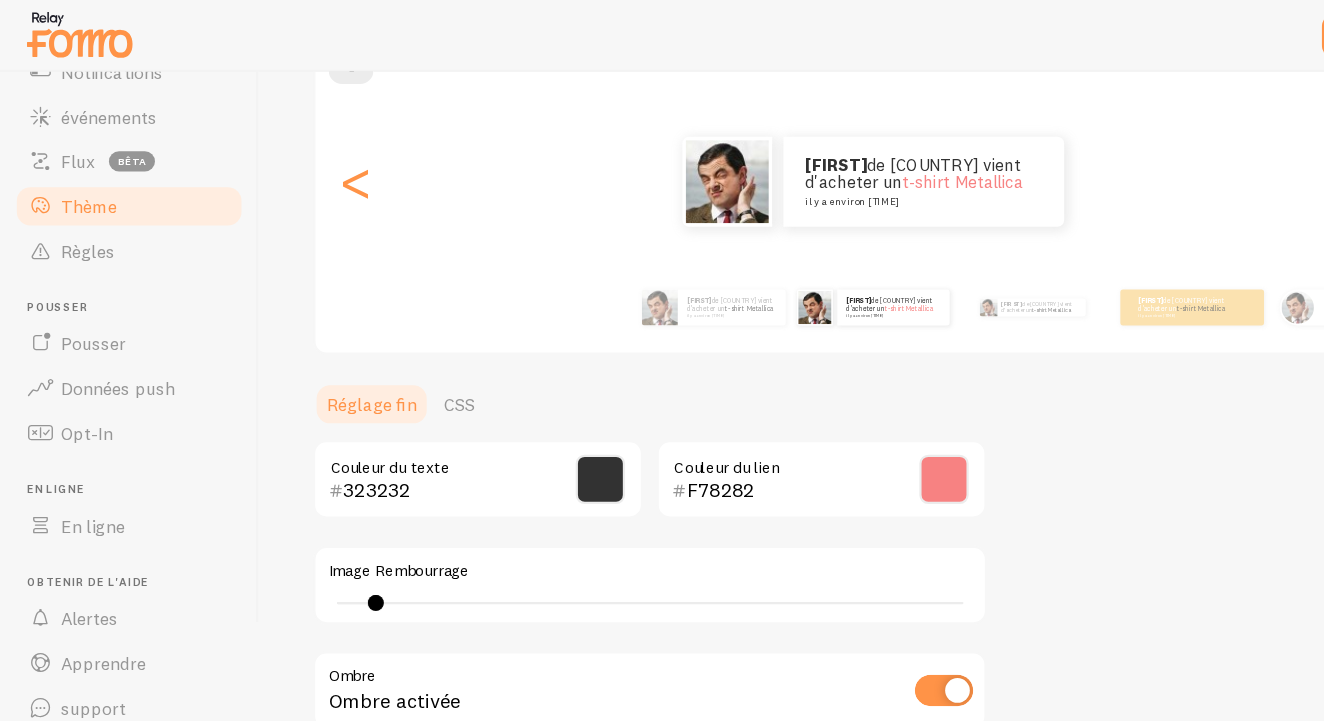 type on "3" 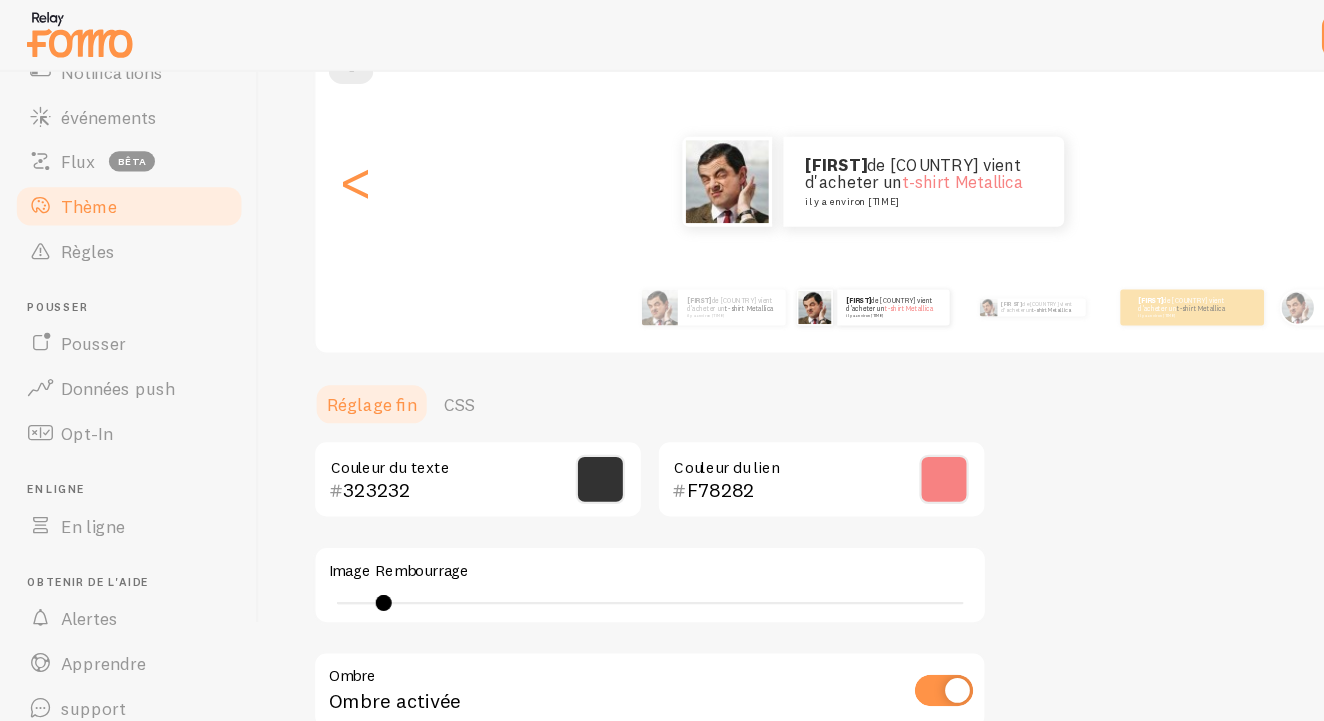 drag, startPoint x: 315, startPoint y: 530, endPoint x: 341, endPoint y: 528, distance: 26.076809 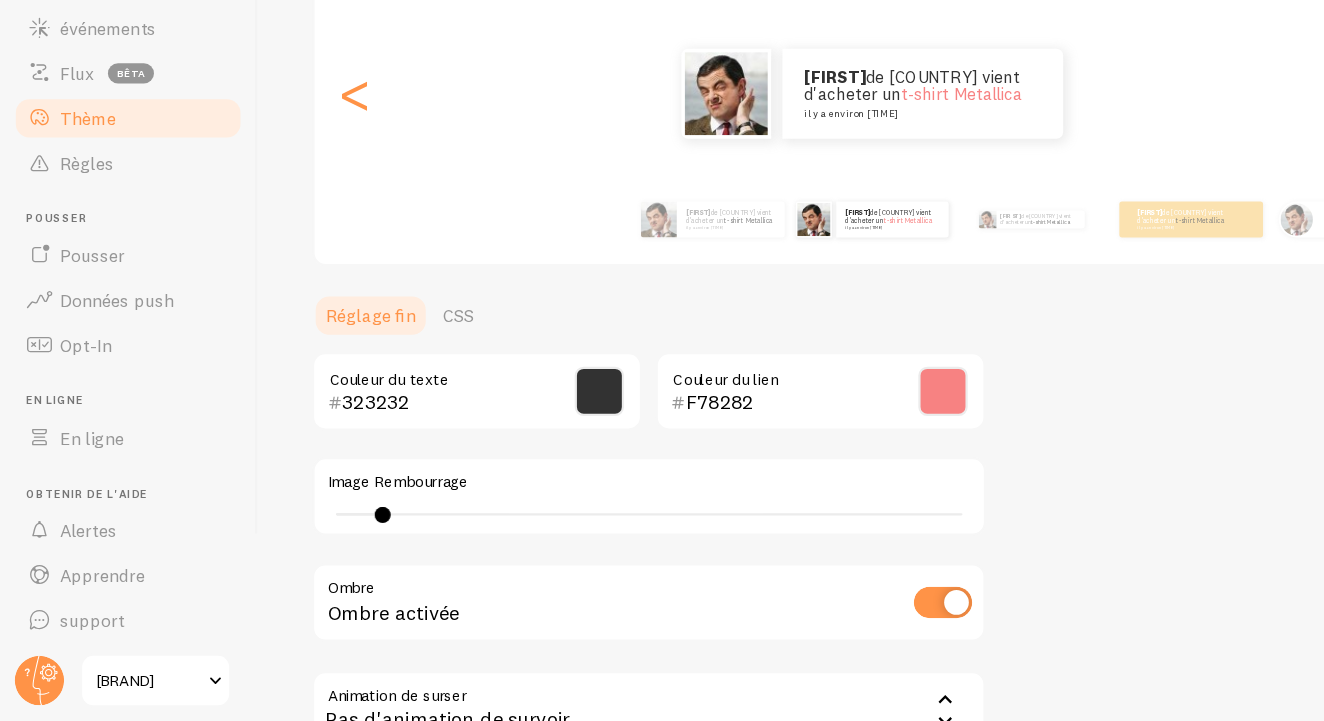 scroll, scrollTop: 4, scrollLeft: 0, axis: vertical 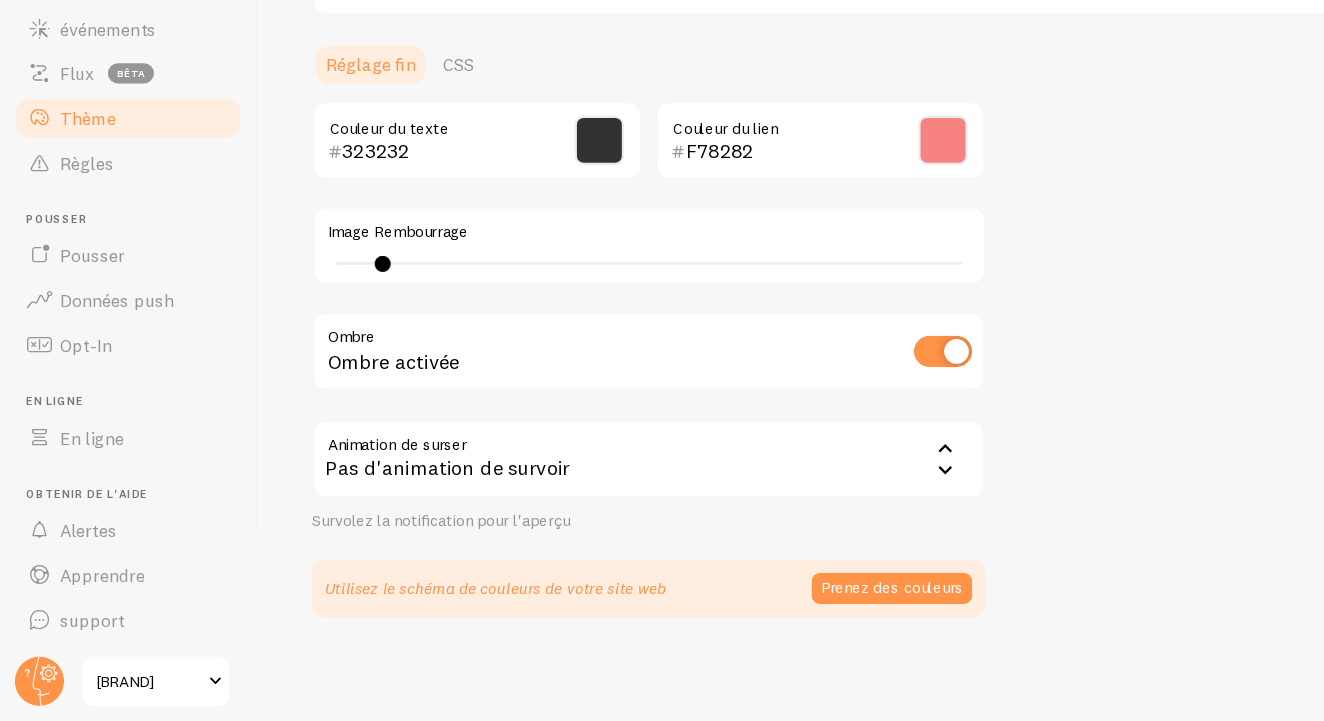 click on "Pas d'animation de survoir" at bounding box center [579, 487] 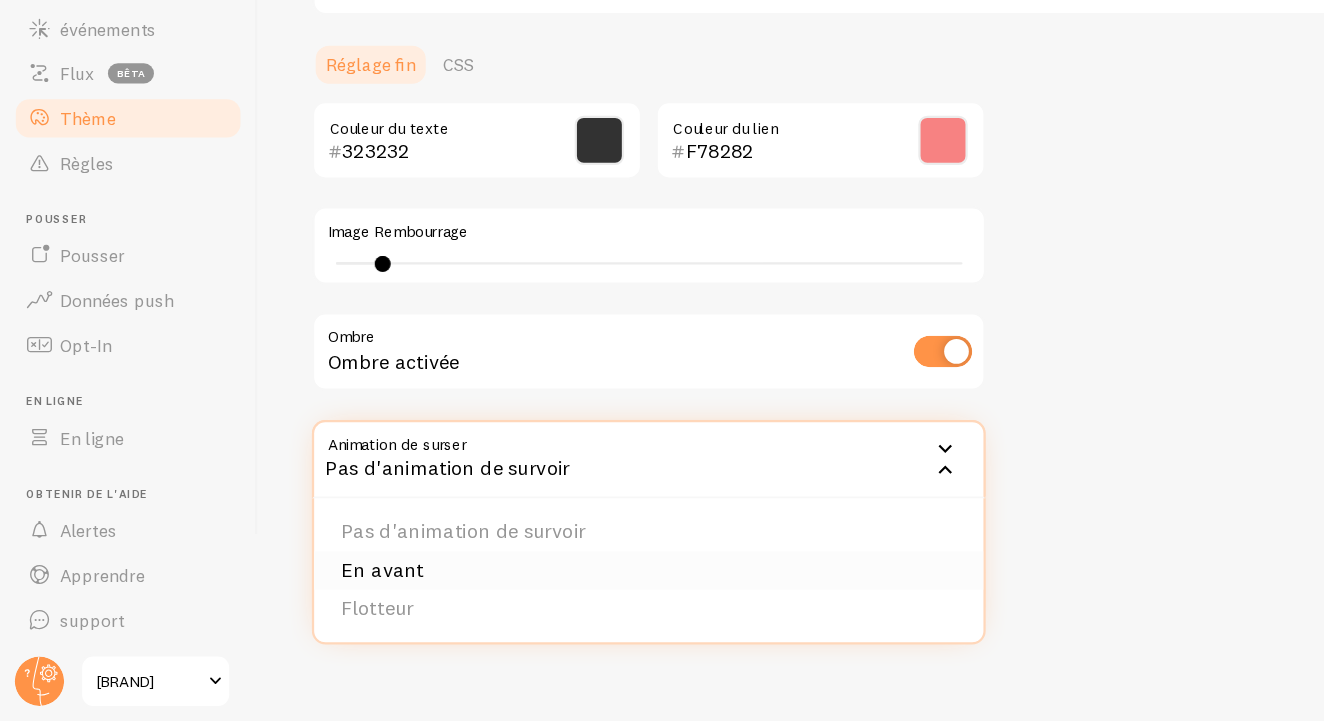 click on "En avant" at bounding box center [579, 586] 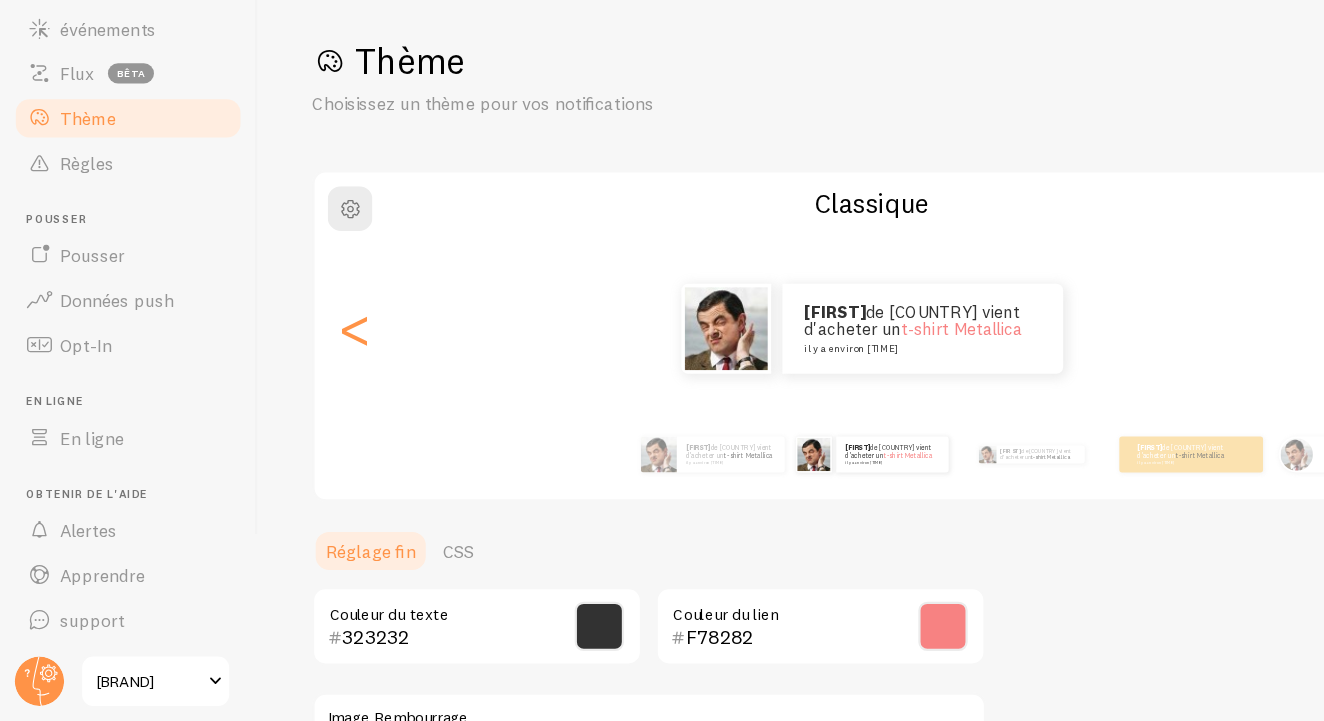 scroll, scrollTop: 0, scrollLeft: 0, axis: both 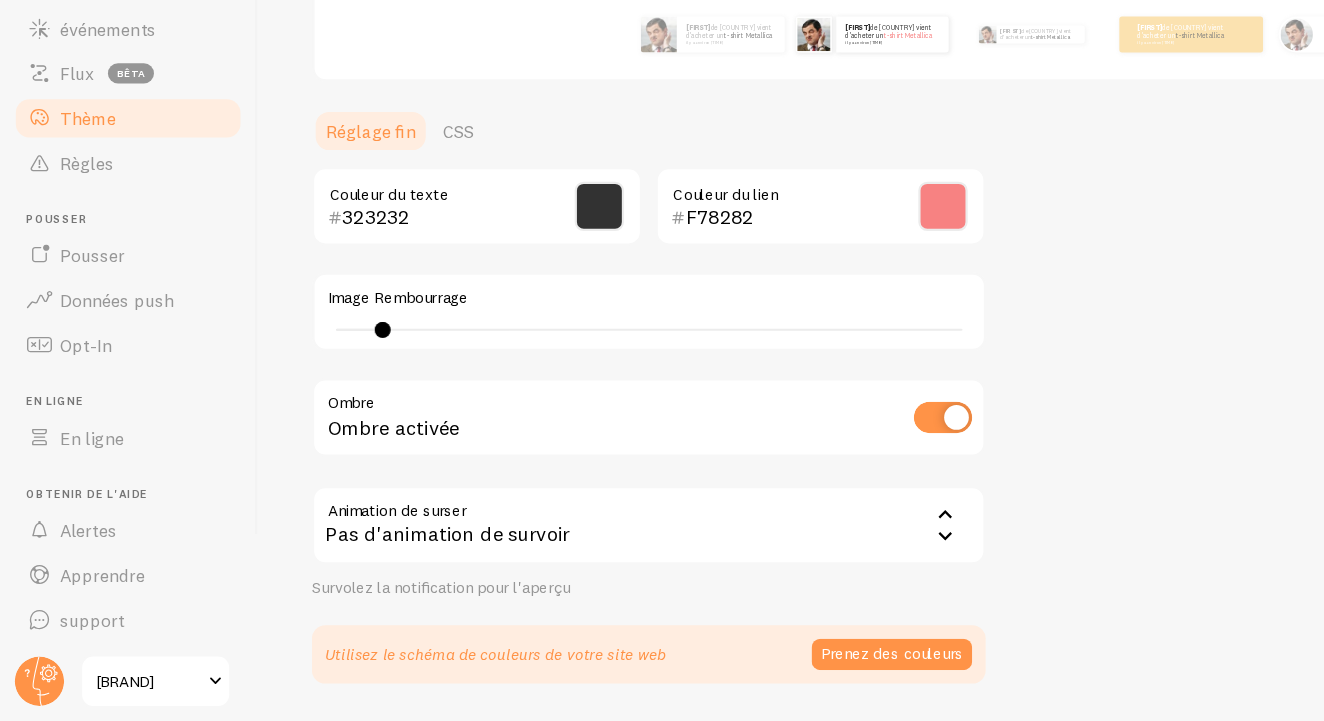 click on "Pas d'animation de survoir" at bounding box center [579, 546] 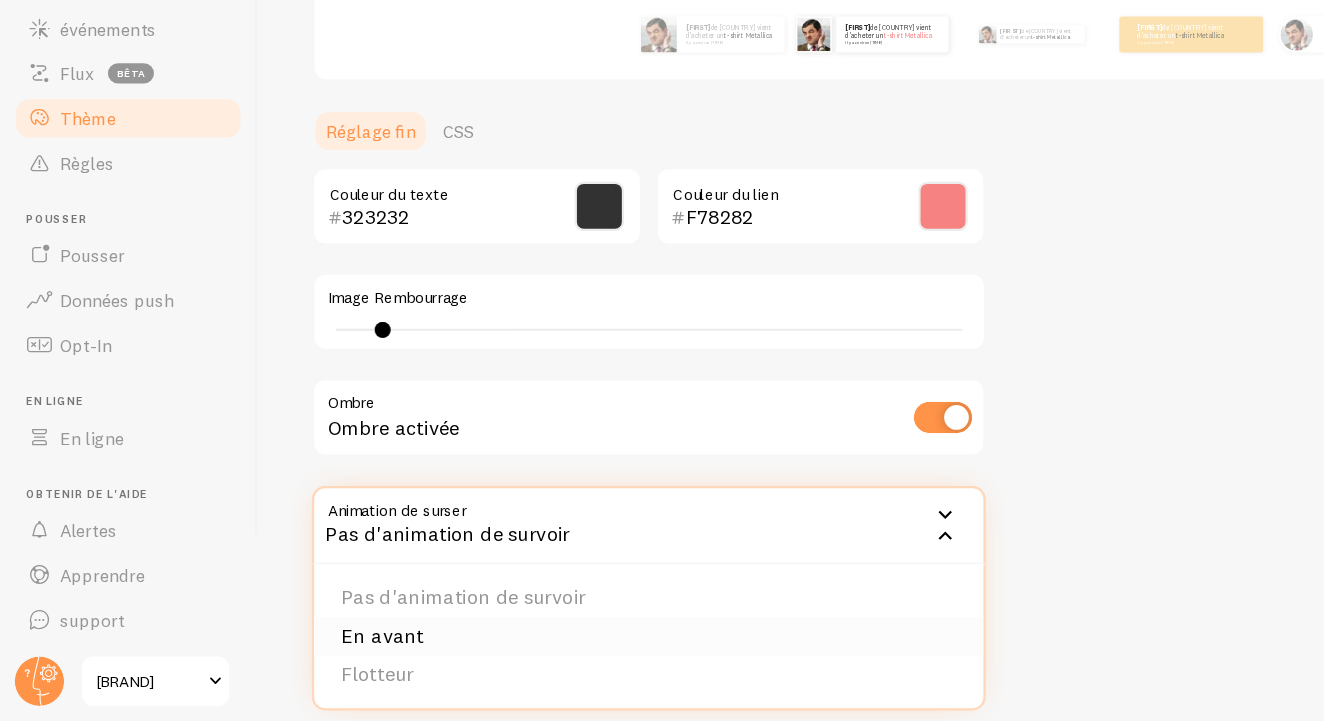 click on "En avant" at bounding box center [579, 645] 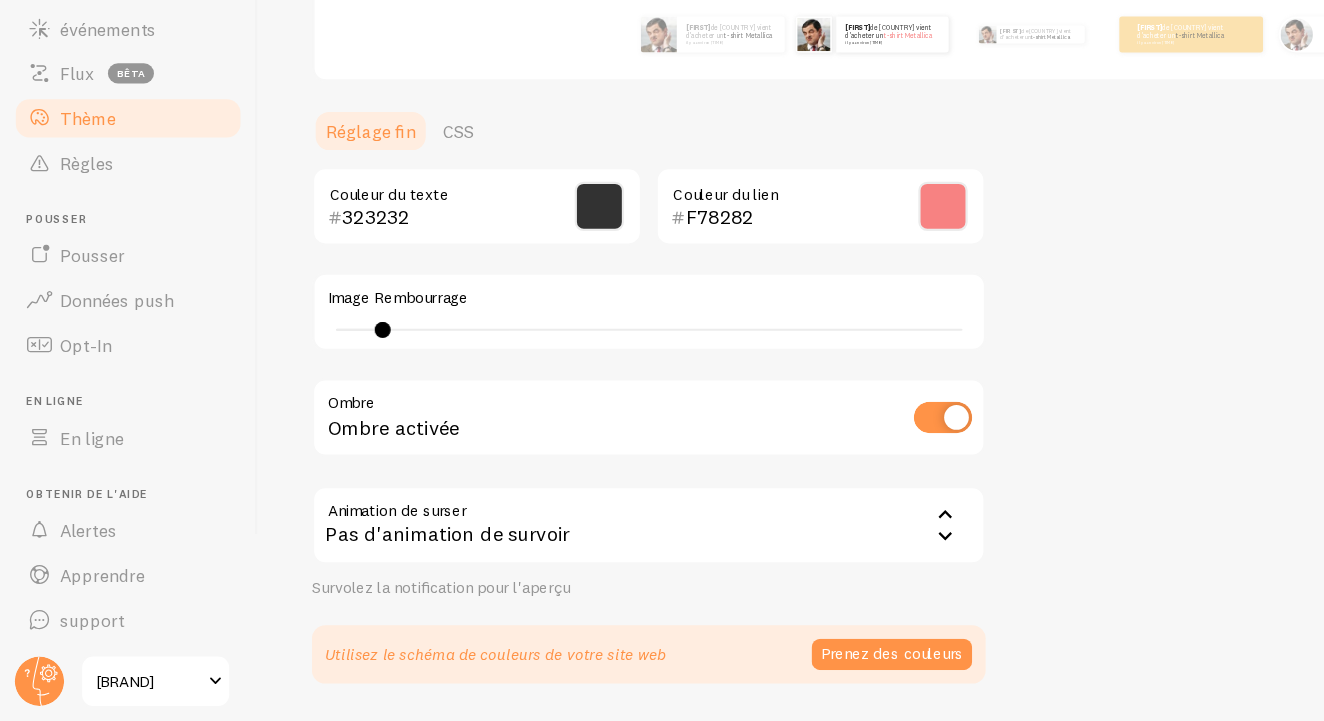 click on "Pas d'animation de survoir" at bounding box center (579, 546) 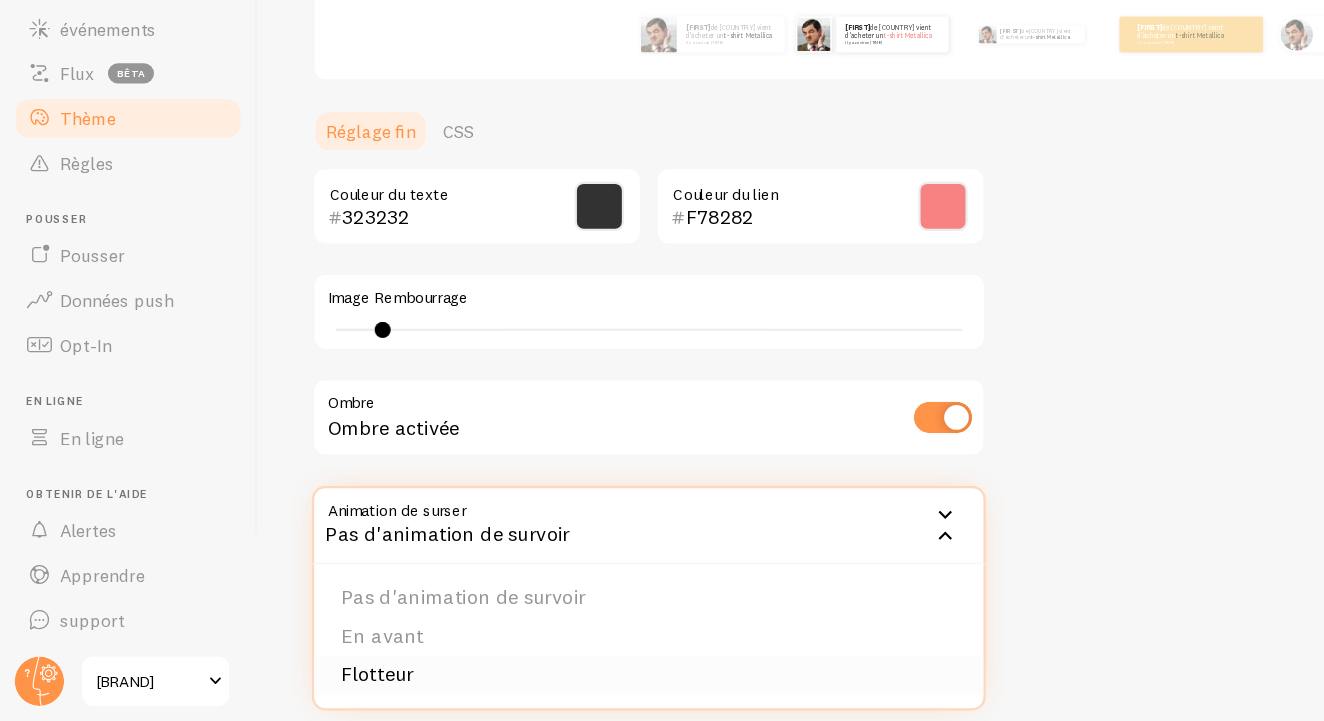 click on "Flotteur" at bounding box center [579, 679] 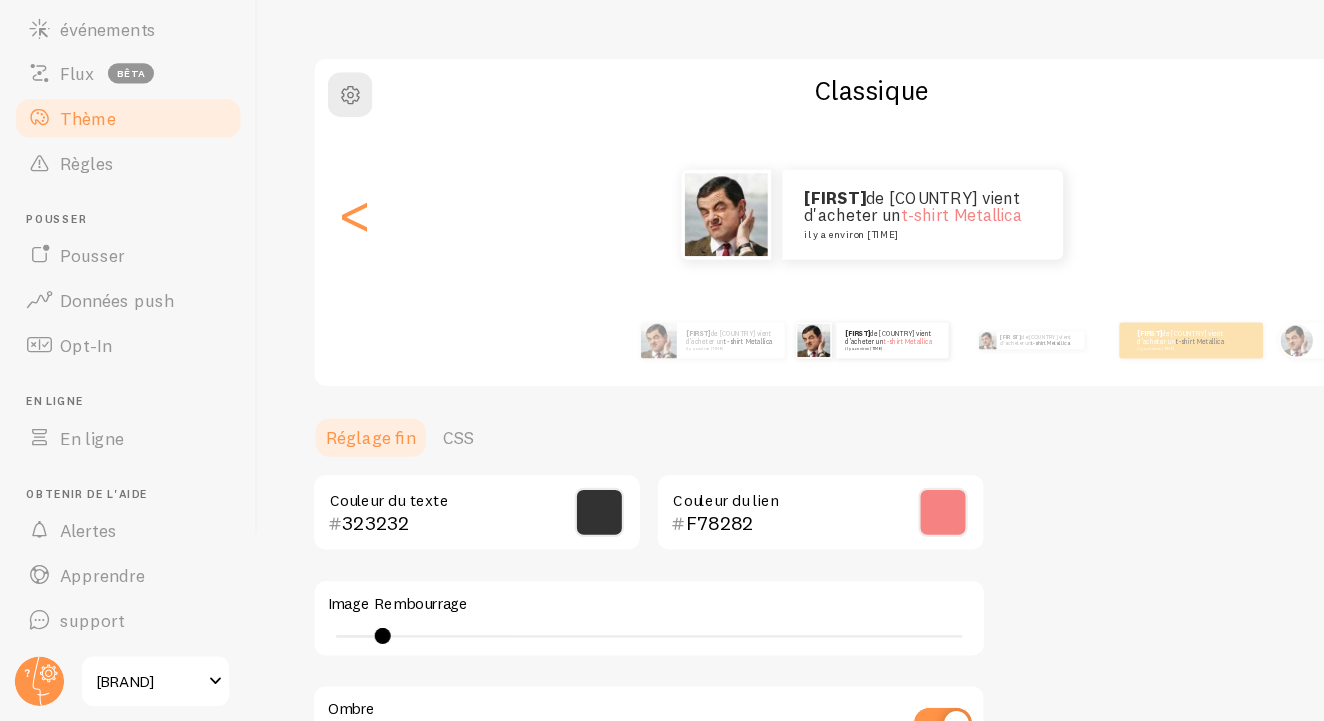 scroll, scrollTop: 86, scrollLeft: 0, axis: vertical 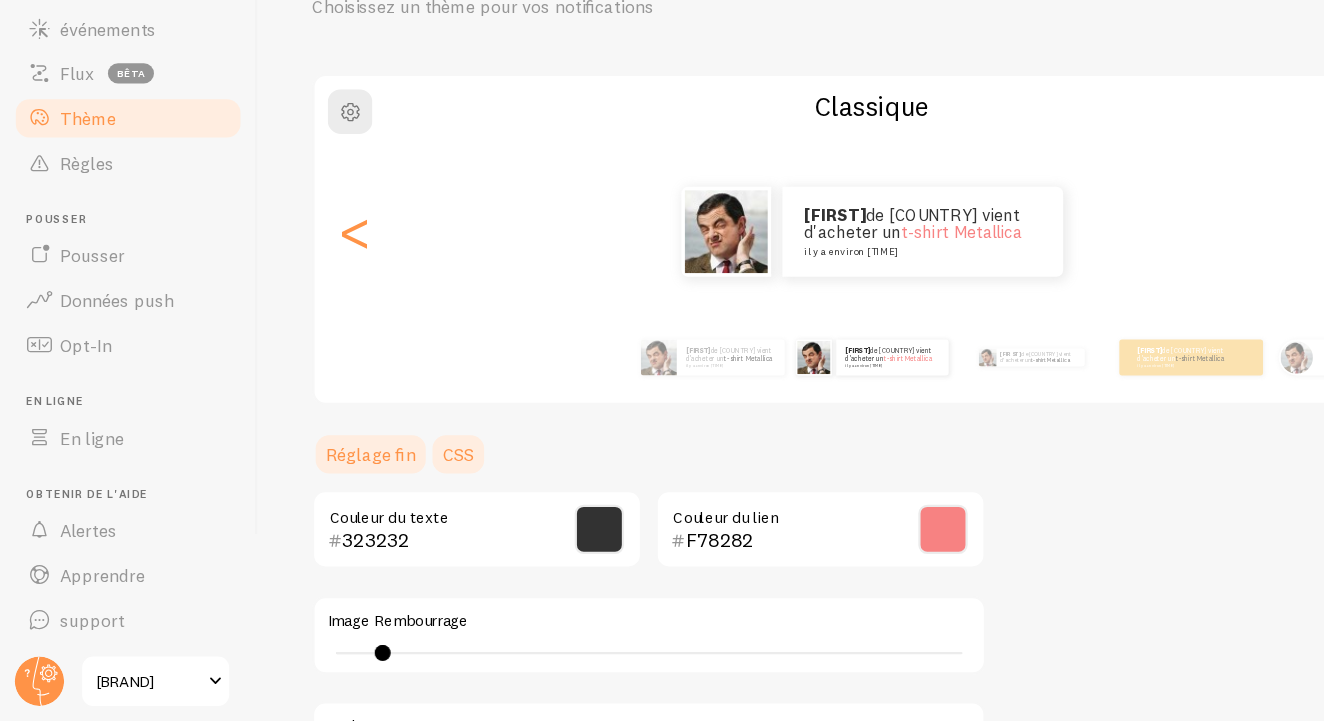 click on "CSS" at bounding box center (409, 483) 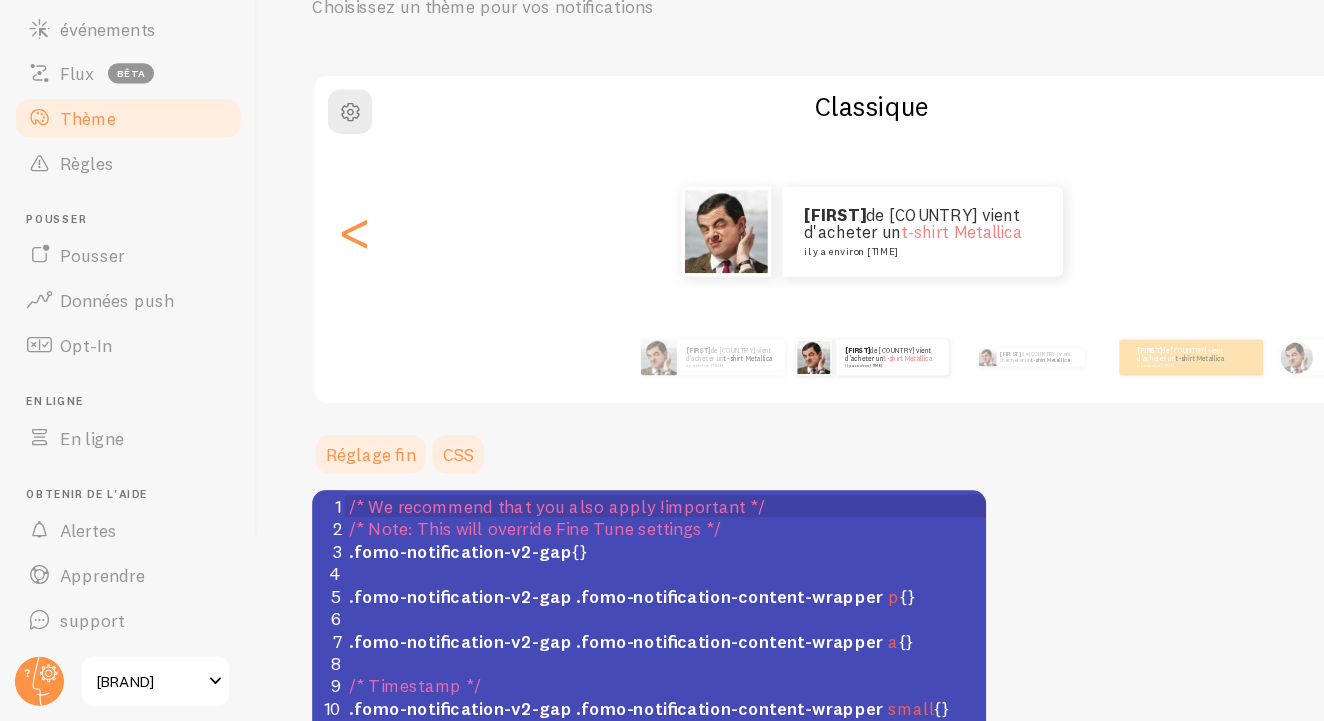 click on "Réglage fin" at bounding box center [331, 483] 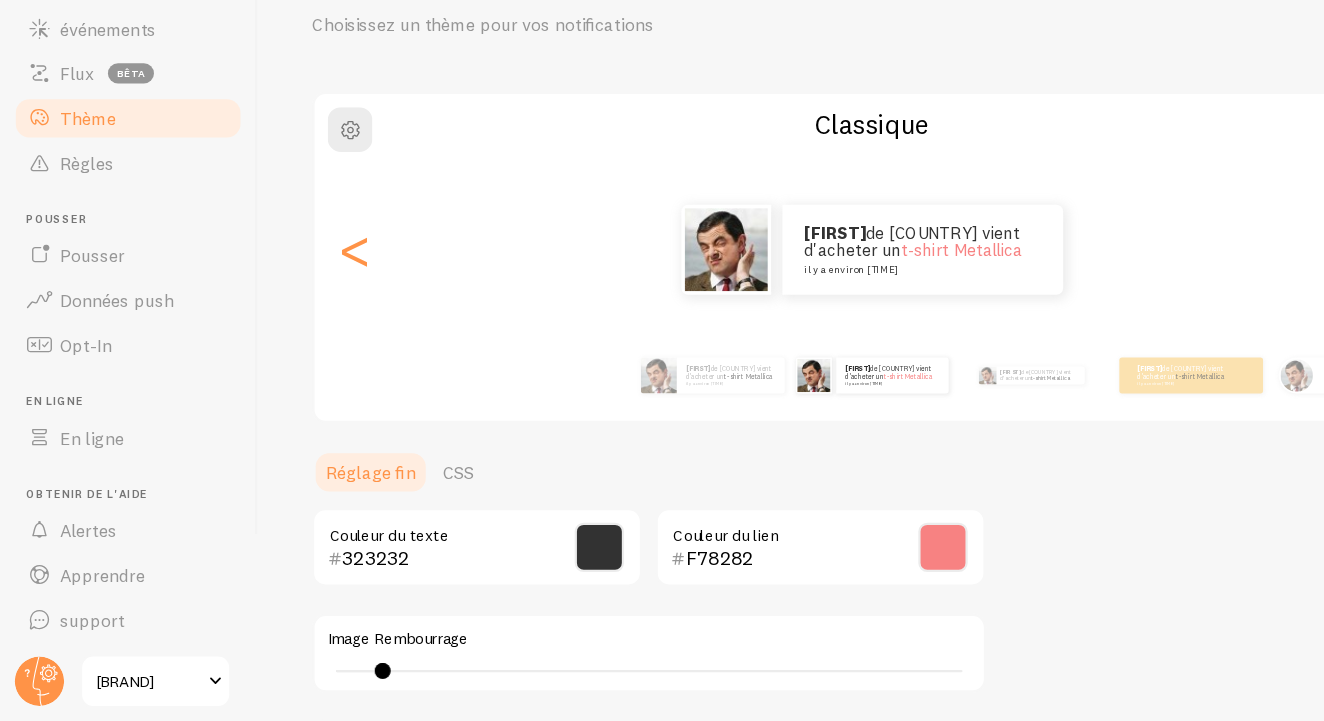 scroll, scrollTop: 0, scrollLeft: 0, axis: both 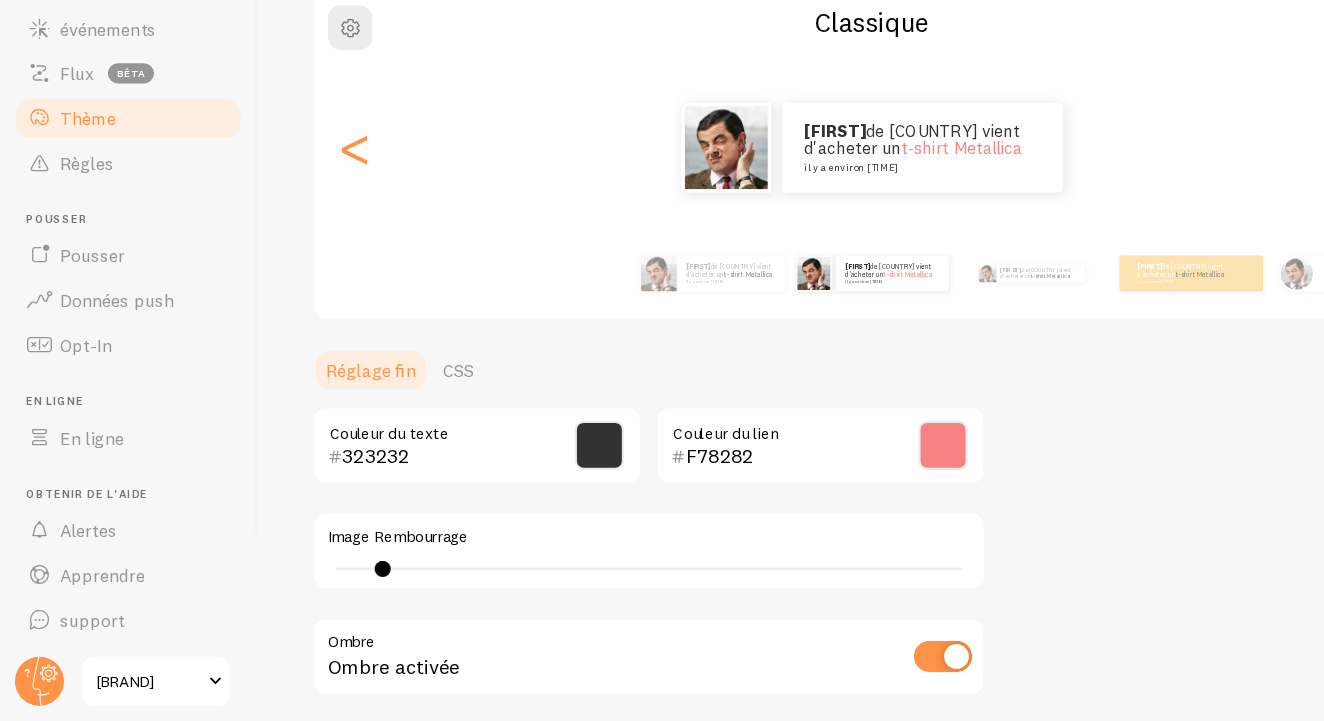 click at bounding box center (841, 475) 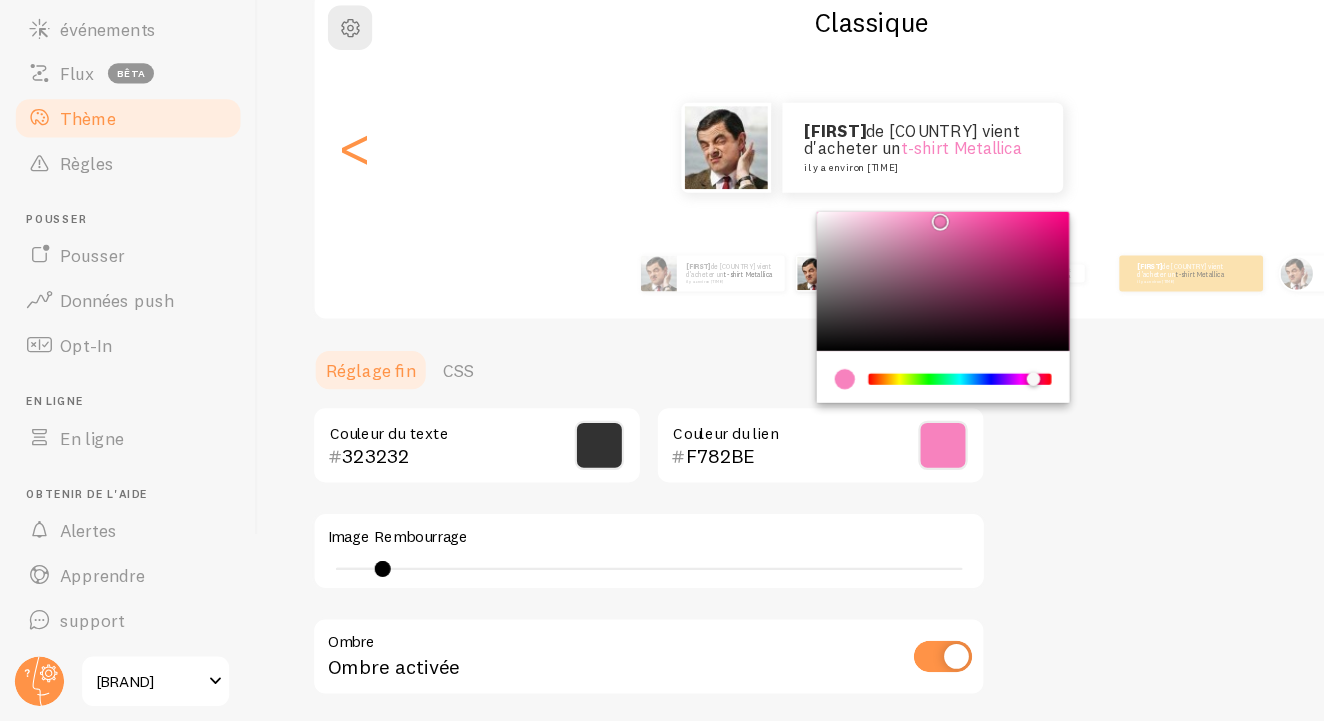 drag, startPoint x: 910, startPoint y: 332, endPoint x: 920, endPoint y: 330, distance: 10.198039 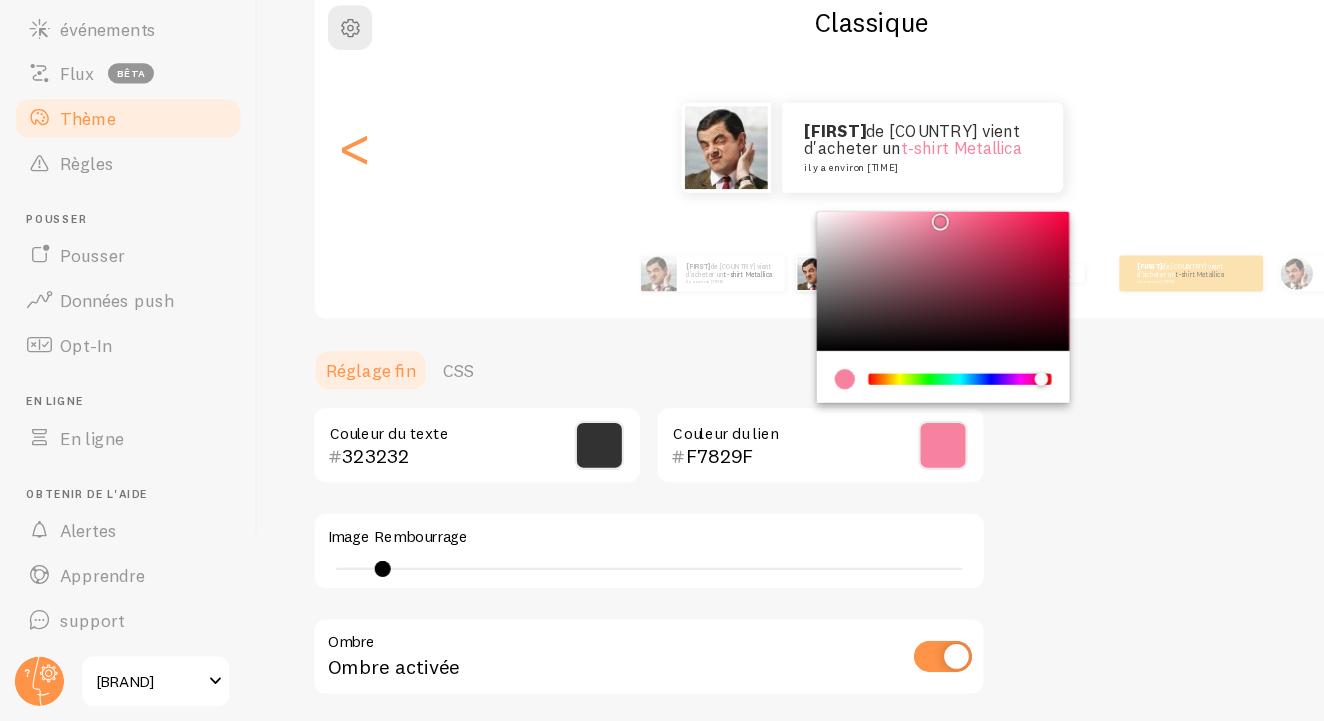 click at bounding box center [929, 416] 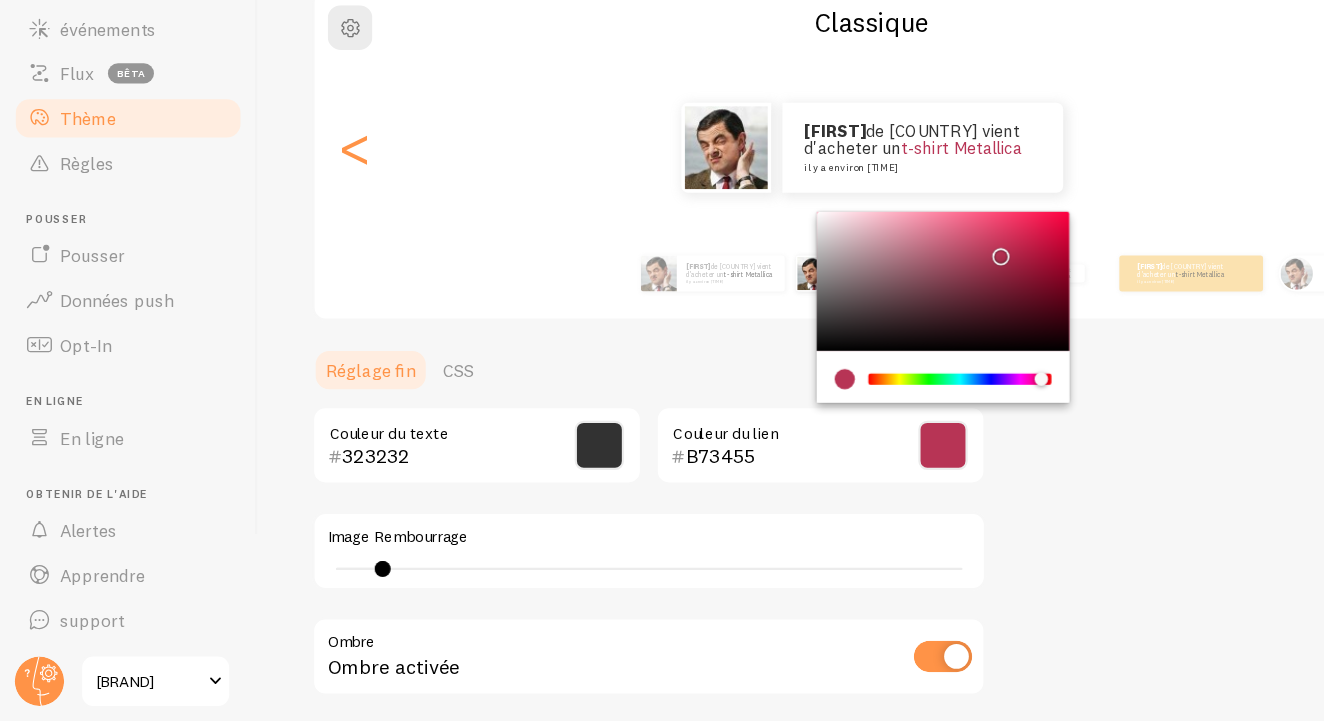 click at bounding box center [841, 329] 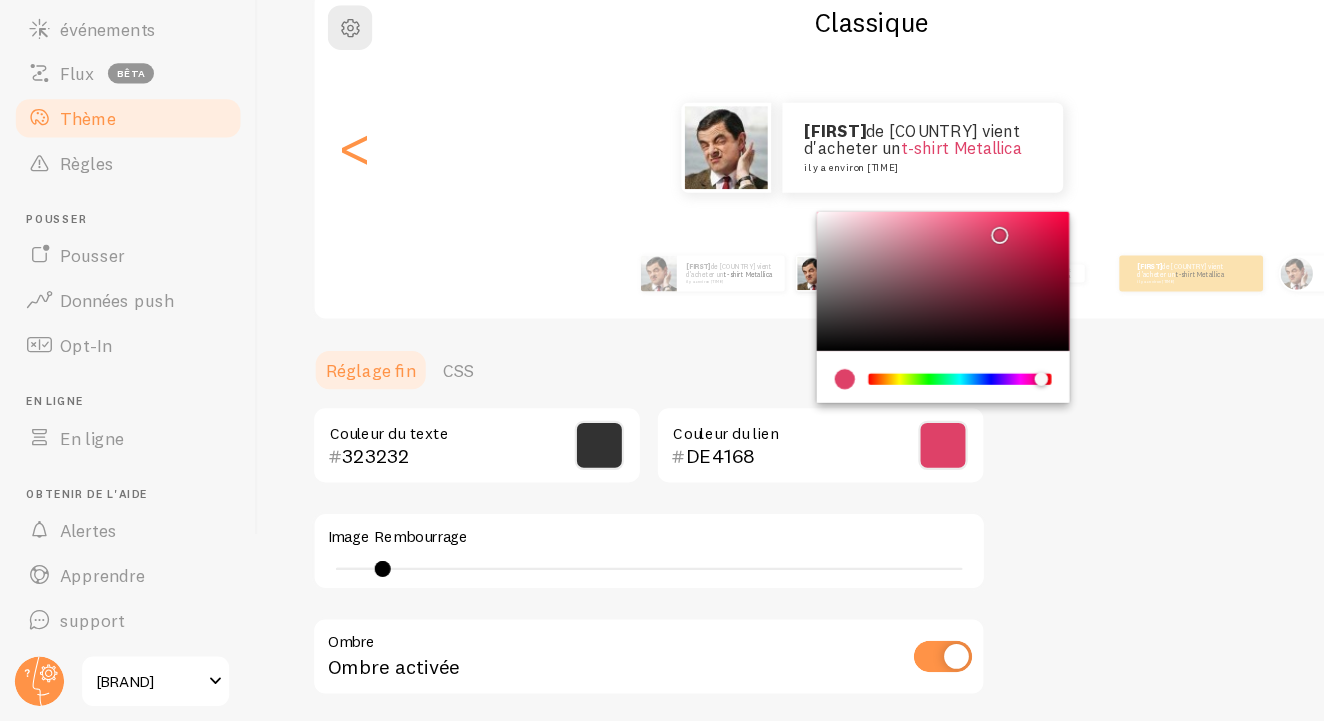 click on "Thème   Choisissez un thème pour vos notifications       Classique   [FIRST] [LAST] de [COUNTRY] vient d'acheter un  t-shirt Metallica   il y a environ 4 minutes [FIRST] [LAST] de [COUNTRY] vient d'acheter un  t-shirt Metallica   il y a environ 4 minutes [FIRST] [LAST] de [COUNTRY] vient d'acheter un  t-shirt Metallica   about 4 minutes ago [FIRST] [LAST] de [COUNTRY] vient d'acheter un  t-shirt Metallica   il y a environ 4 minutes [FIRST] [LAST] de [COUNTRY] vient d'acheter un  t-shirt Metallica   il y a environ 4 minutes [FIRST] [LAST] de [COUNTRY] vient d'acheter un  t-shirt Metallica   il y a environ 4 minutes [FIRST] [LAST] de [COUNTRY] vient d'acheter un  t-shirt Metallica   il y a environ 4 minutes [FIRST] [LAST] de [COUNTRY] vient d'acheter un  t-shirt Metallica   il y a environ 4 minutes [FIRST] [LAST] de [COUNTRY] vient d'acheter un  t-shirt Metallica   il y a environ 4 minutes [FIRST] [LAST] de [COUNTRY] vient d'acheter un  t-shirt Metallica   il y a environ 4 minutes [FIRST]    [FIRST]" at bounding box center (777, 425) 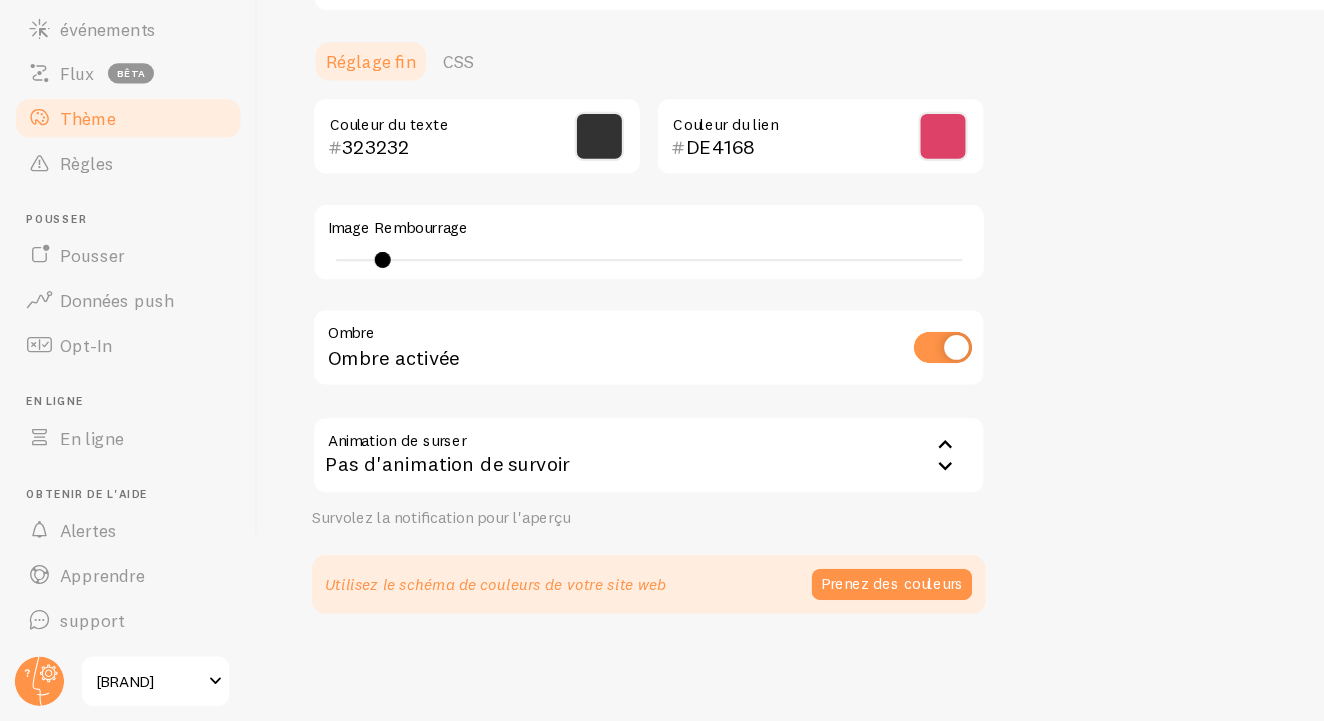 scroll, scrollTop: 433, scrollLeft: 0, axis: vertical 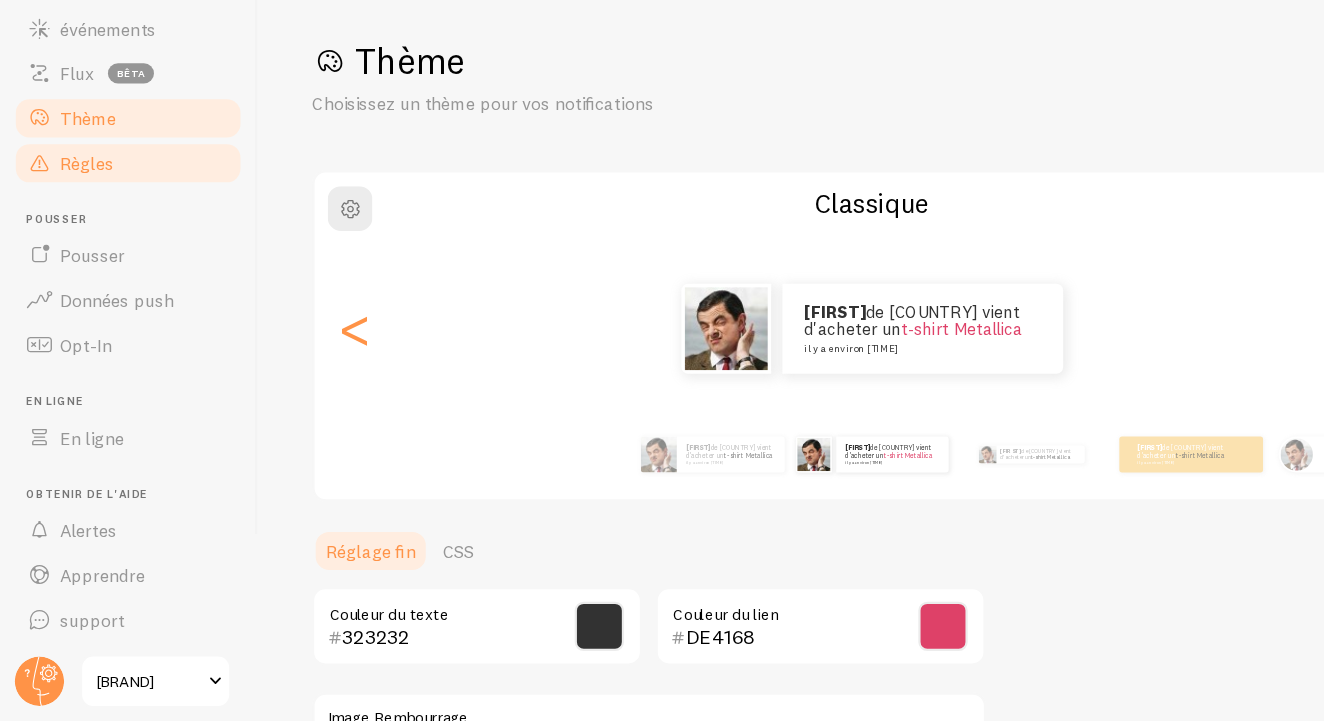 click on "Règles" at bounding box center [115, 224] 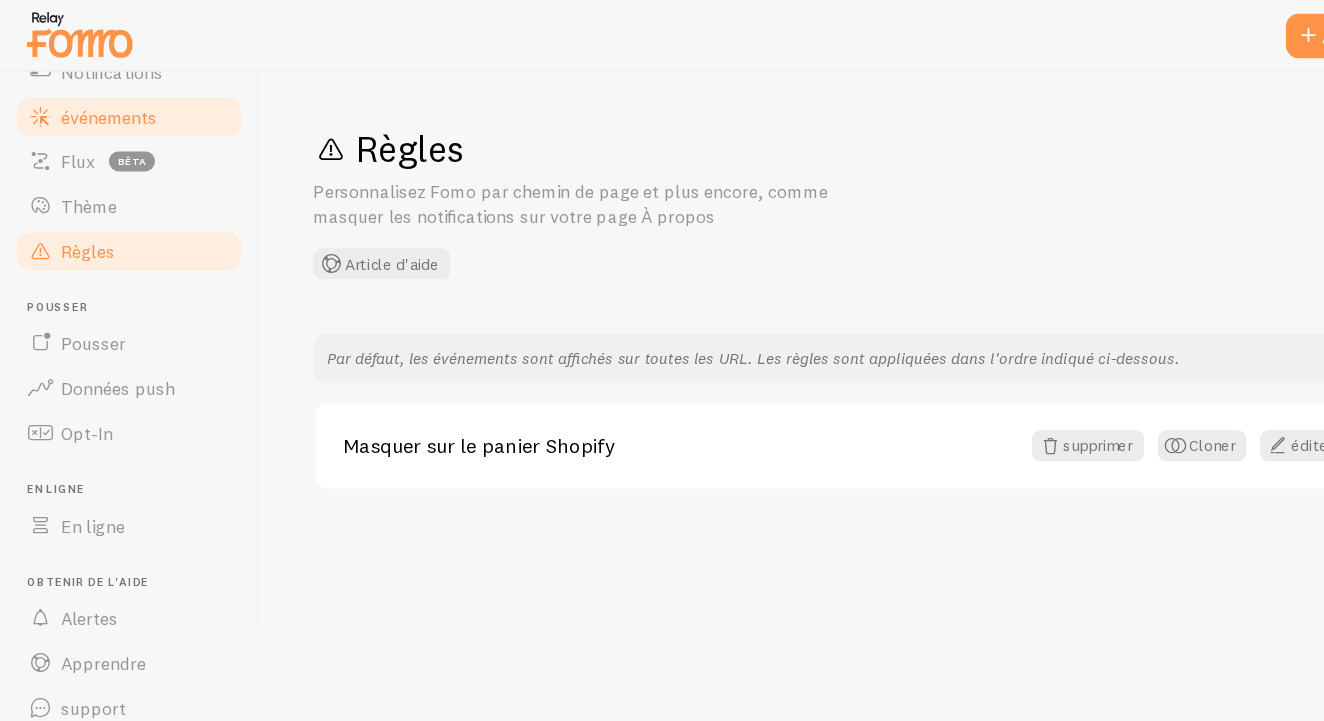 click on "événements" at bounding box center (115, 104) 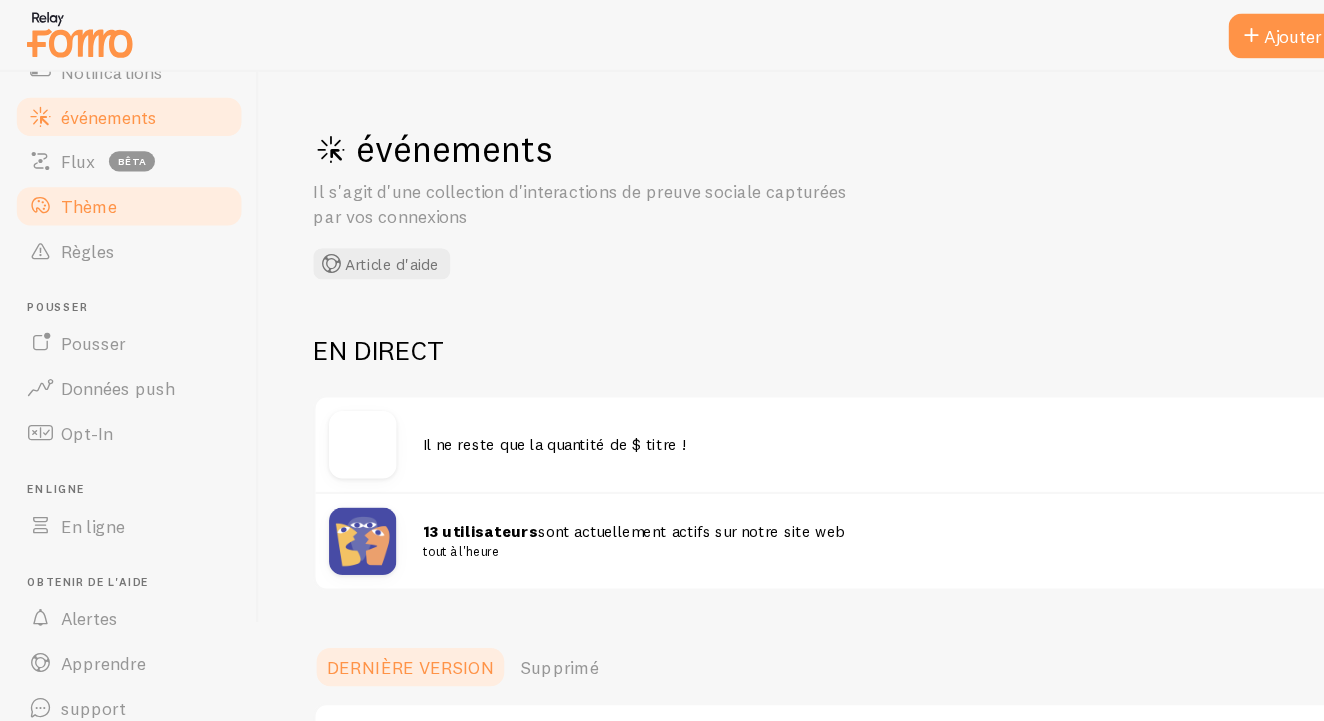 click on "Thème" at bounding box center (115, 184) 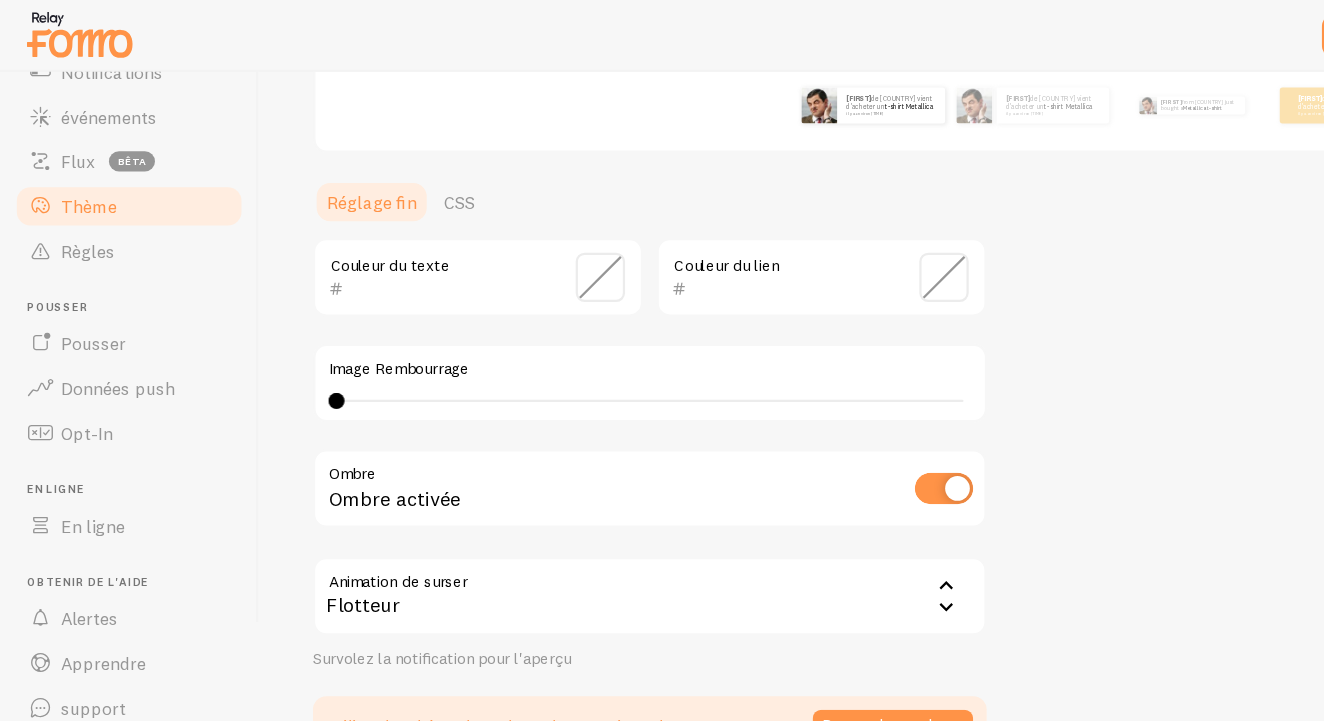 scroll, scrollTop: 433, scrollLeft: 0, axis: vertical 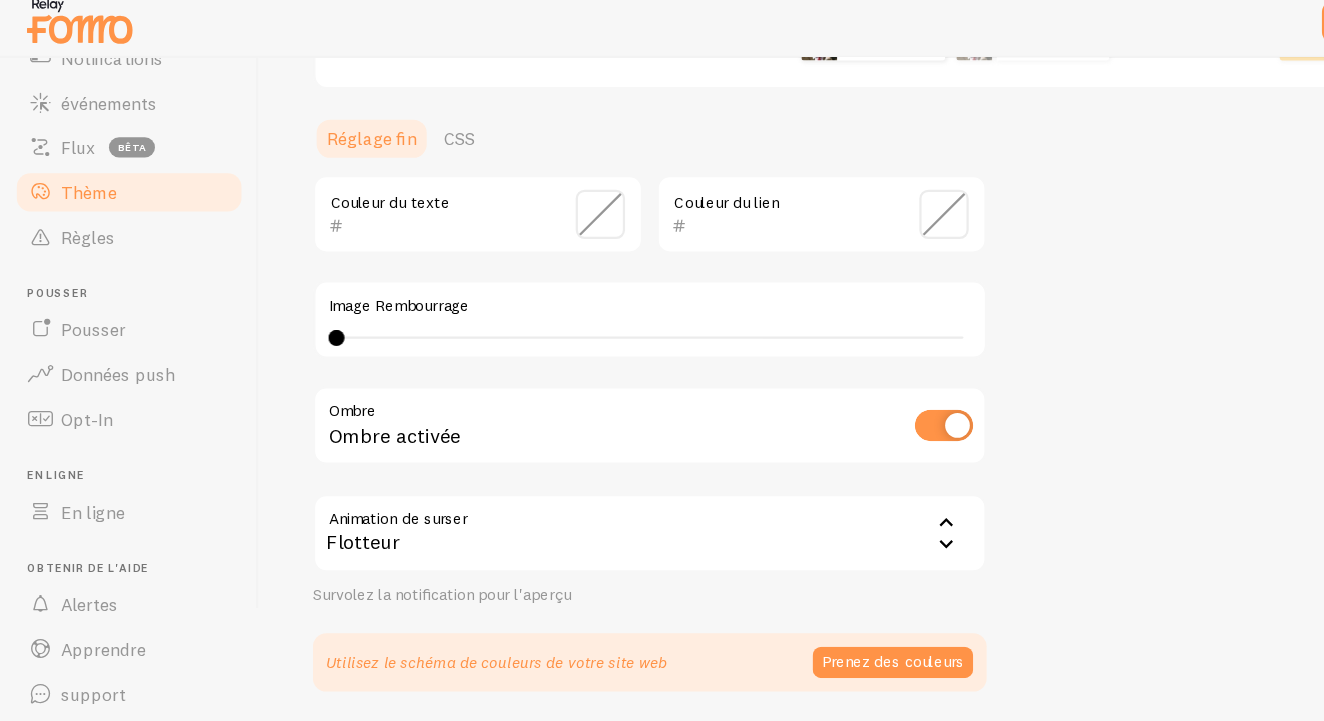 click at bounding box center [841, 203] 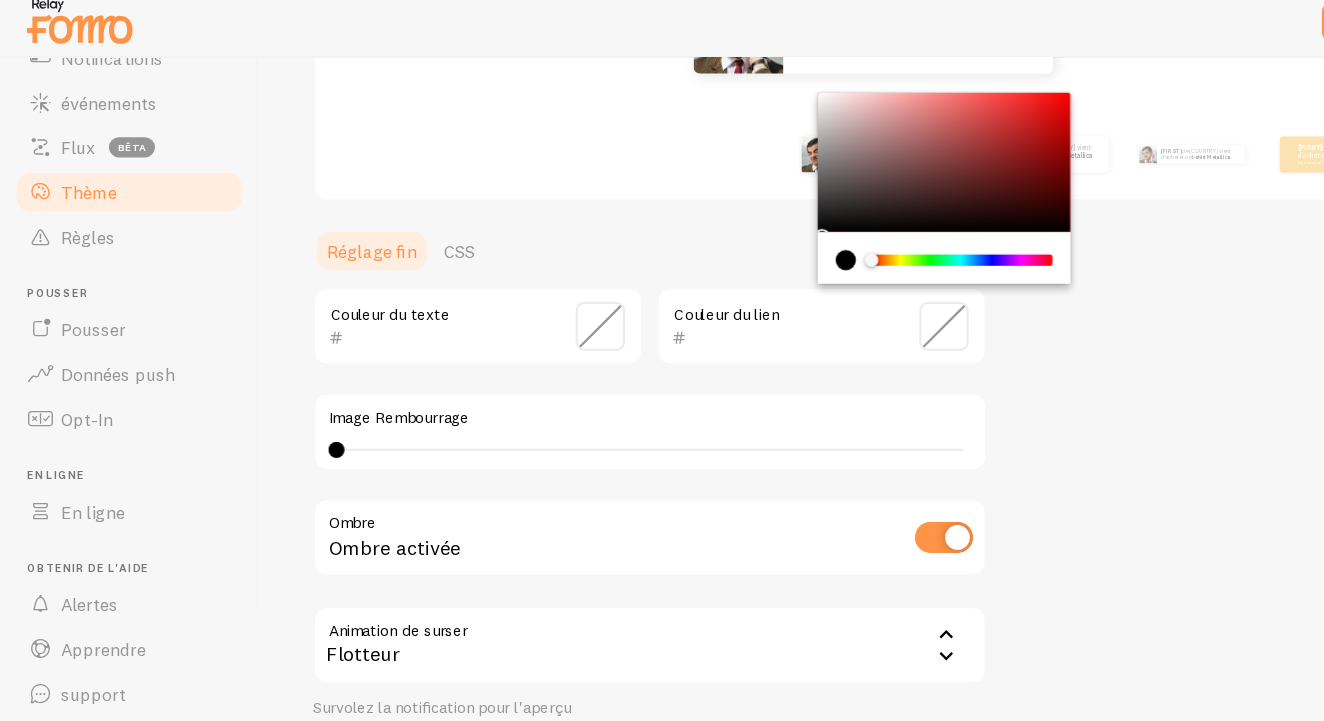 click at bounding box center [841, 157] 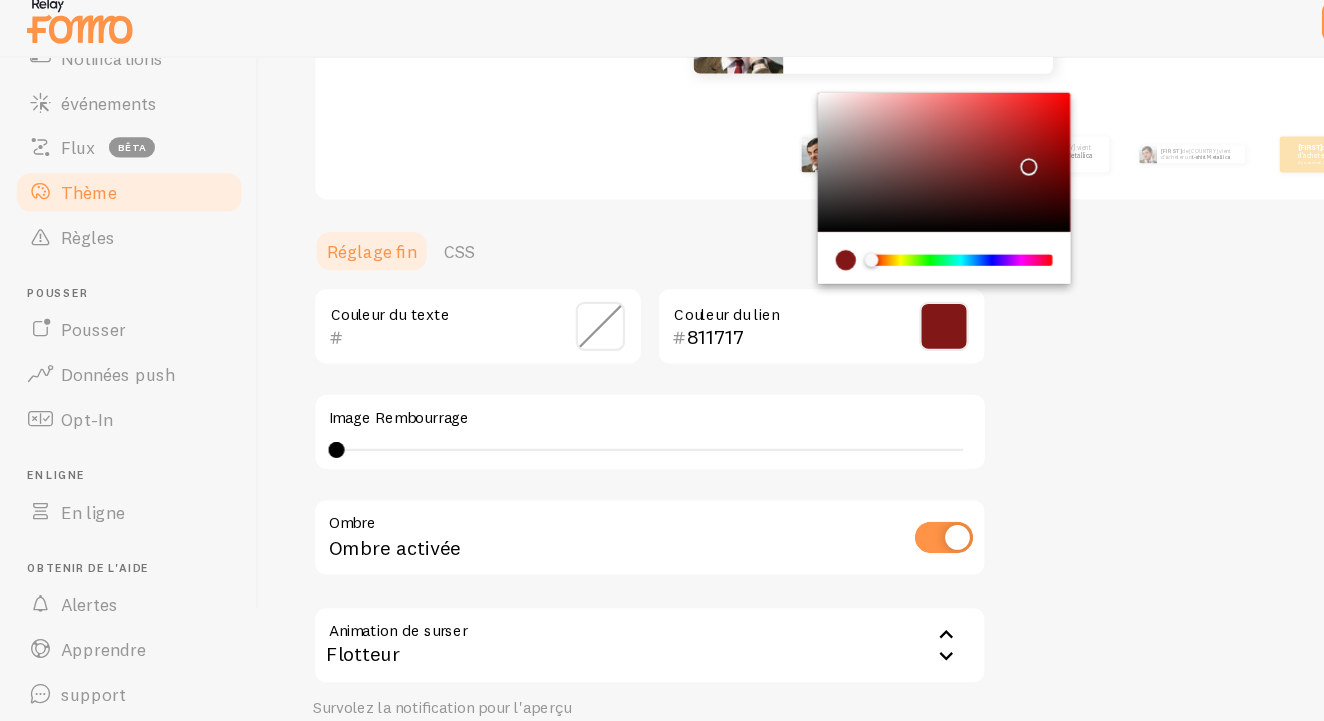 click at bounding box center (841, 157) 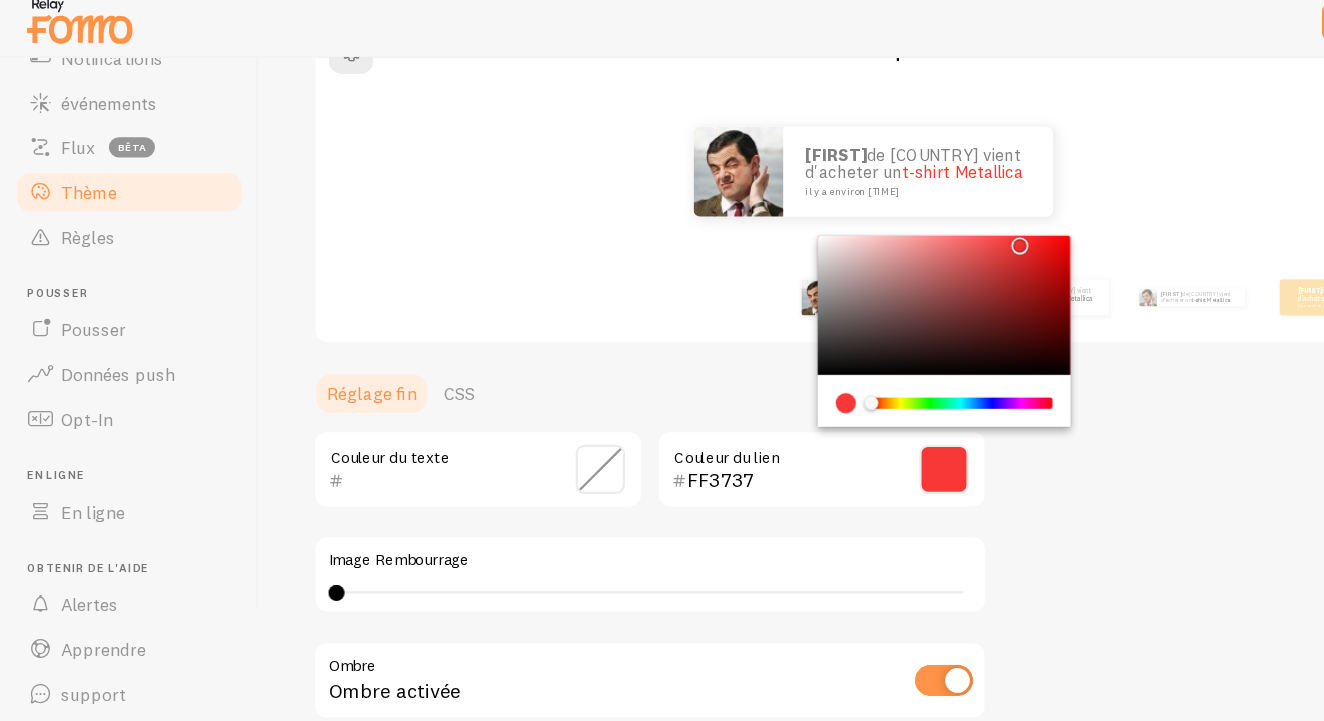 drag, startPoint x: 942, startPoint y: 222, endPoint x: 905, endPoint y: 208, distance: 39.56008 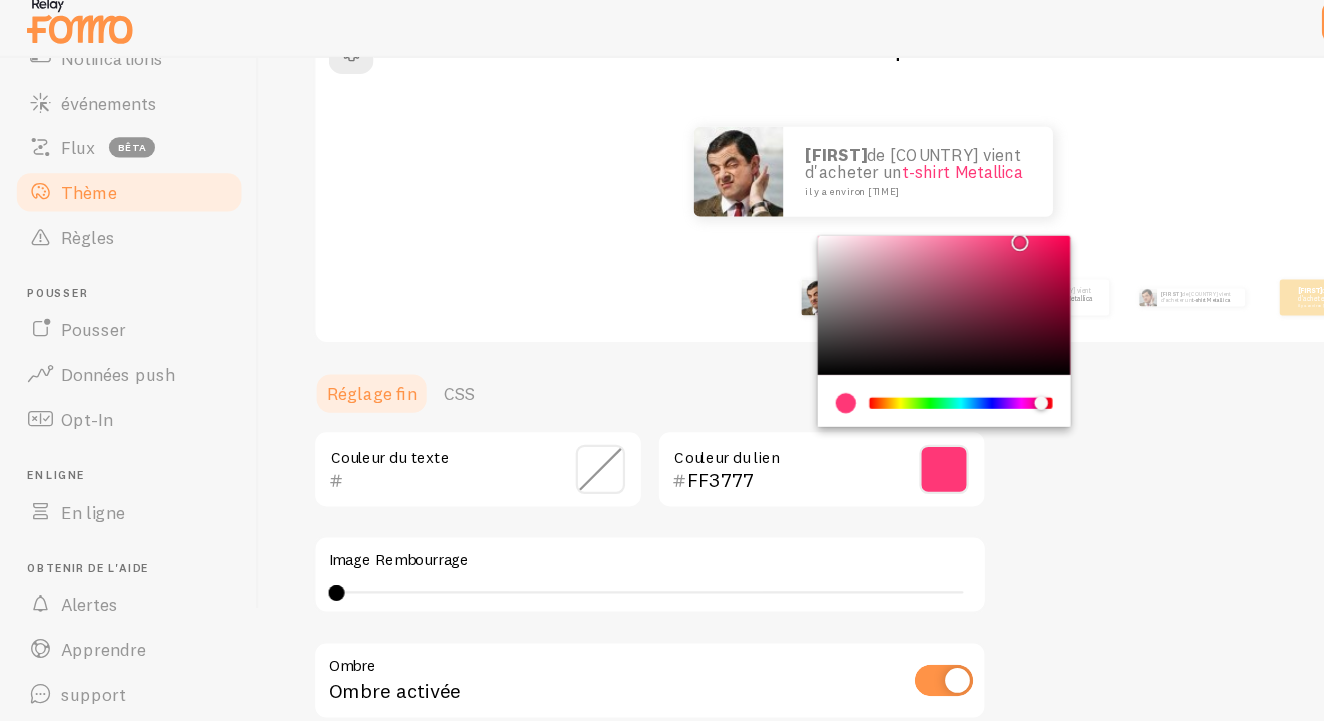 click at bounding box center (856, 371) 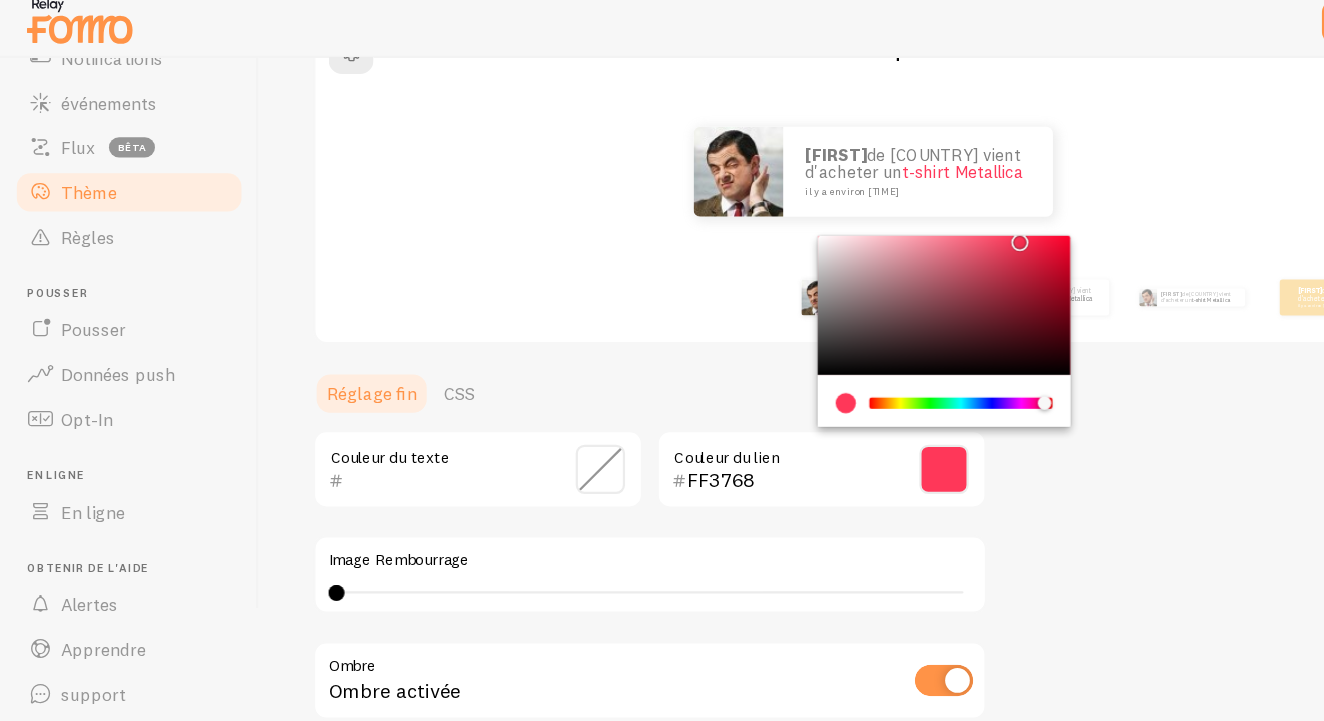 type on "FF376F" 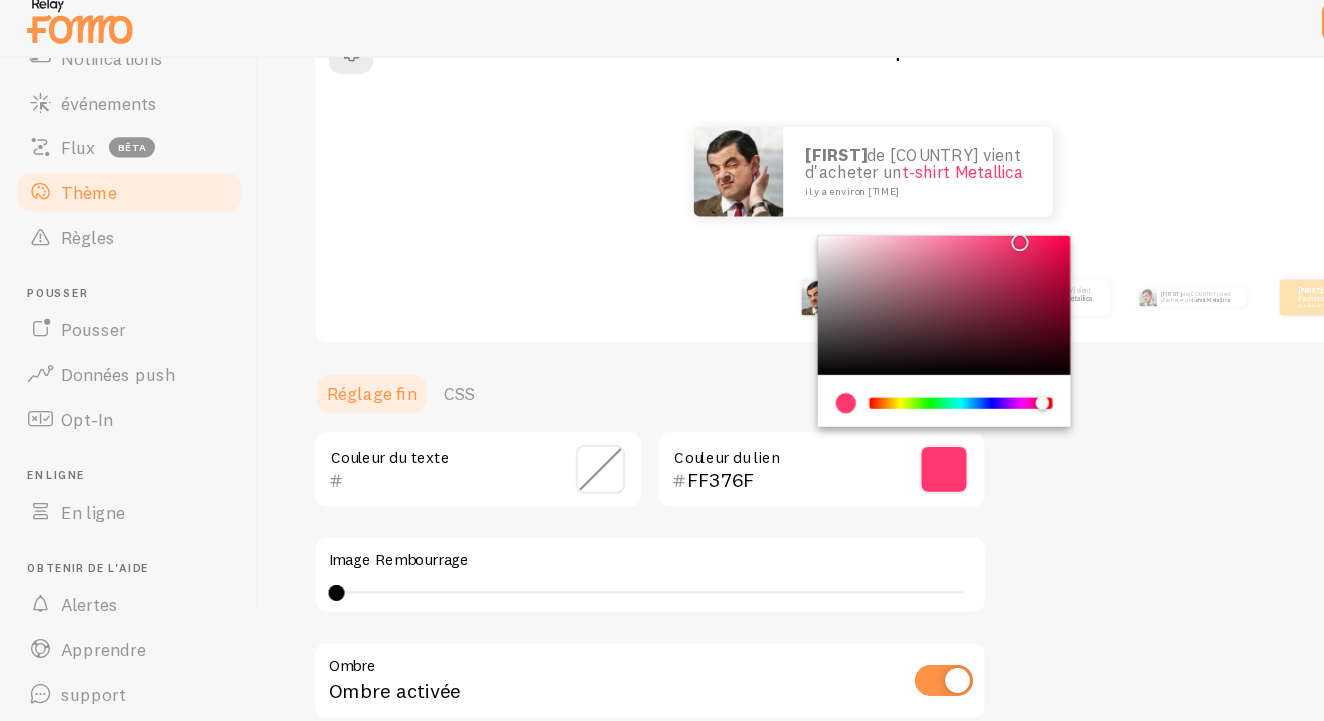 click at bounding box center (928, 371) 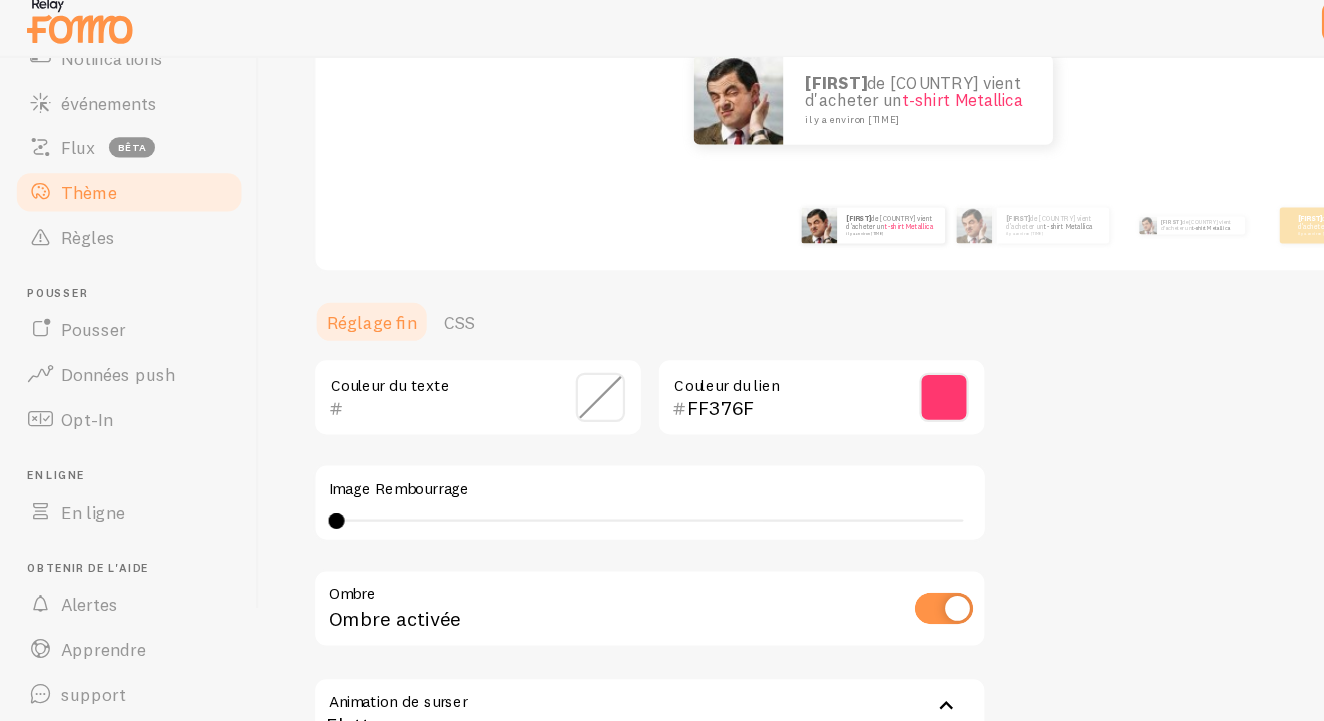 scroll, scrollTop: 272, scrollLeft: 0, axis: vertical 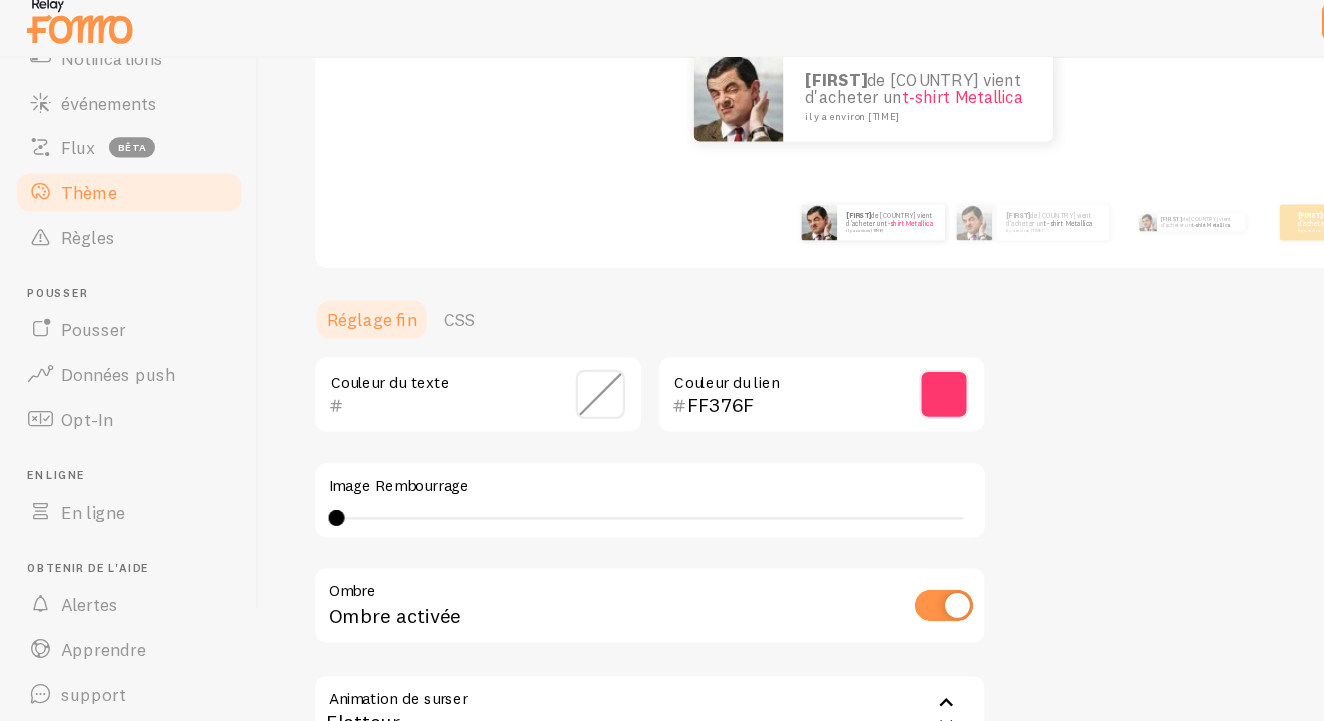 click on "0     0 - indéfini" at bounding box center [579, 474] 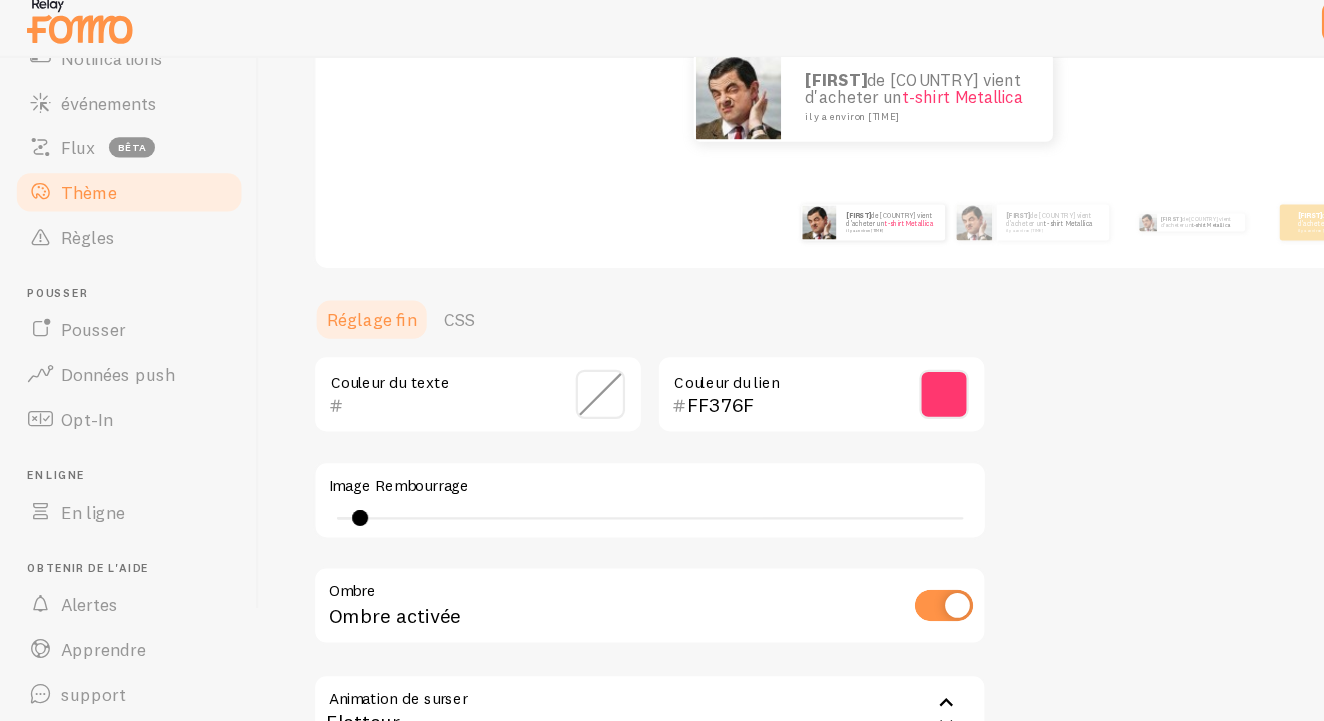 type on "2" 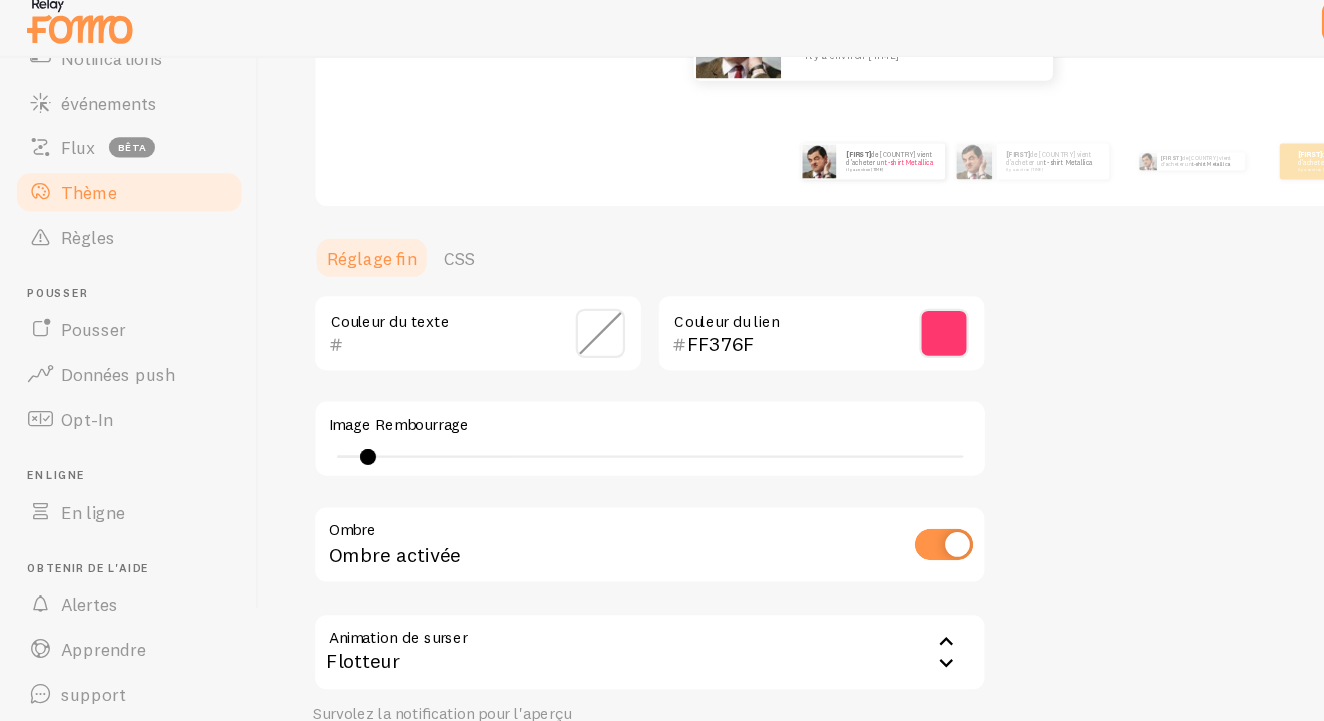 scroll, scrollTop: 327, scrollLeft: 0, axis: vertical 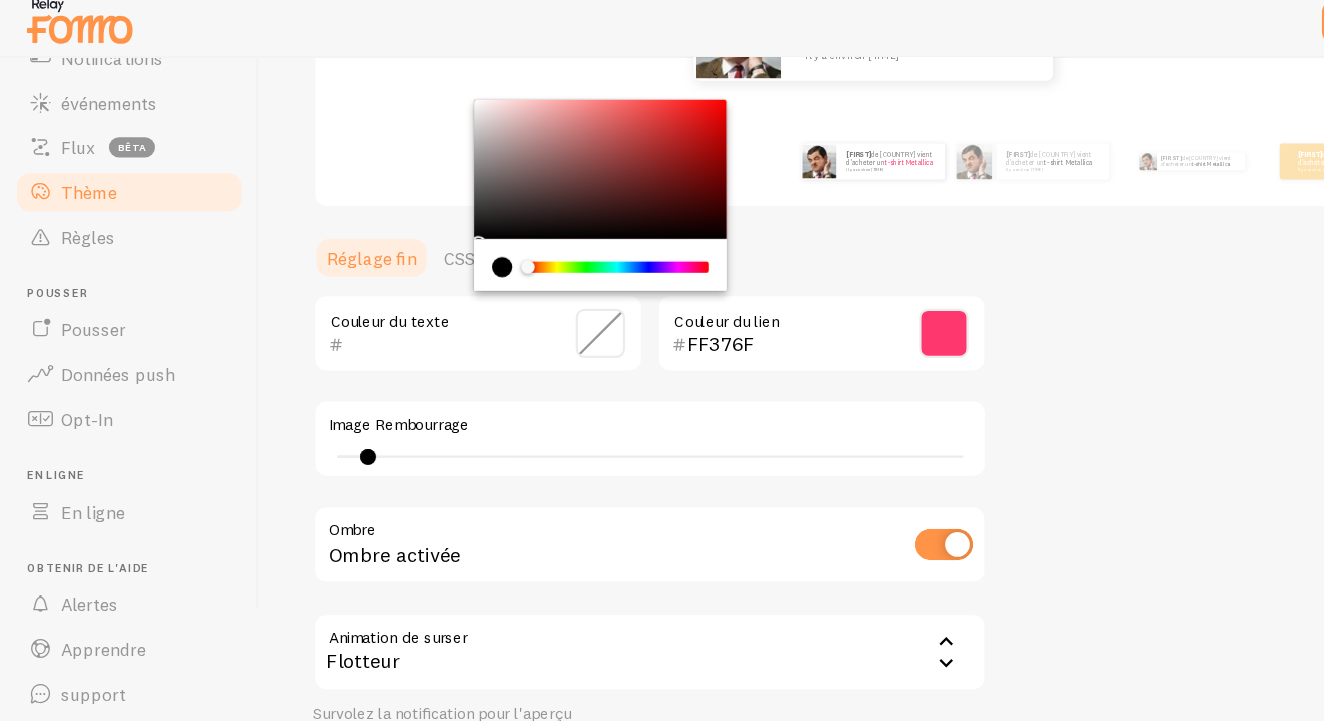 click at bounding box center [448, 250] 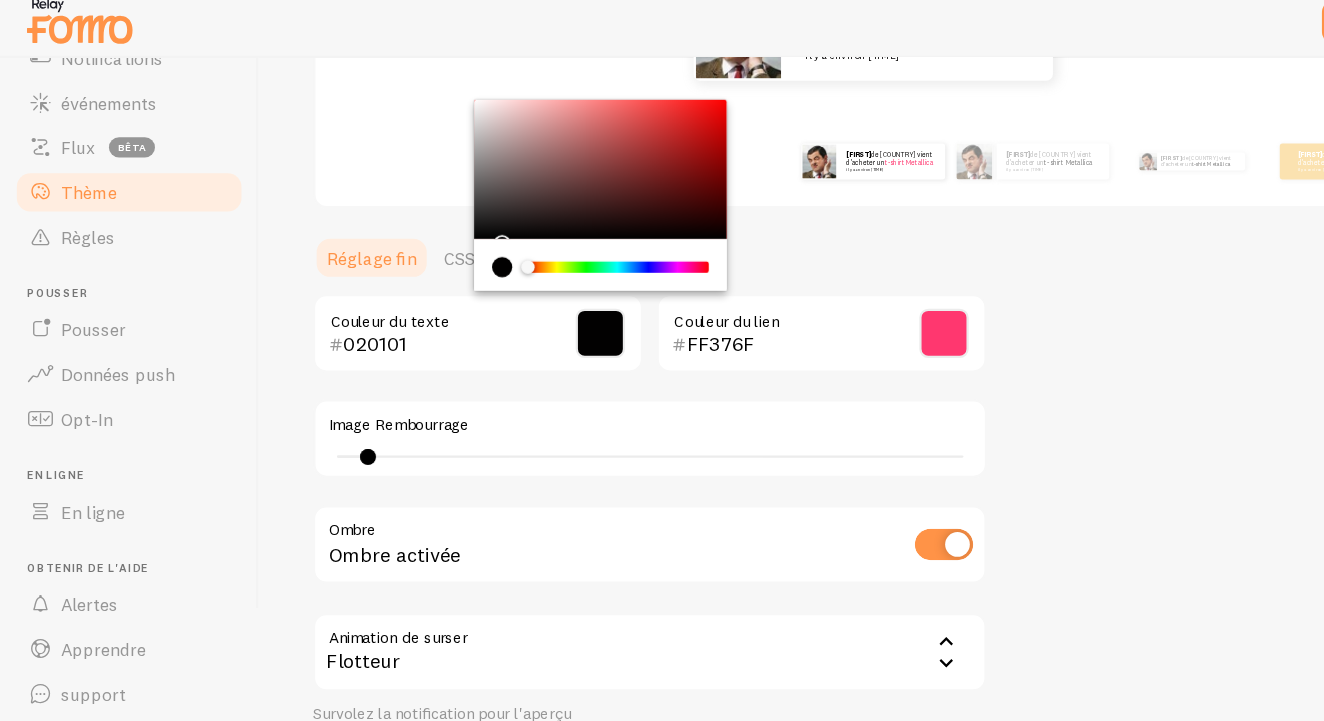 type on "000000" 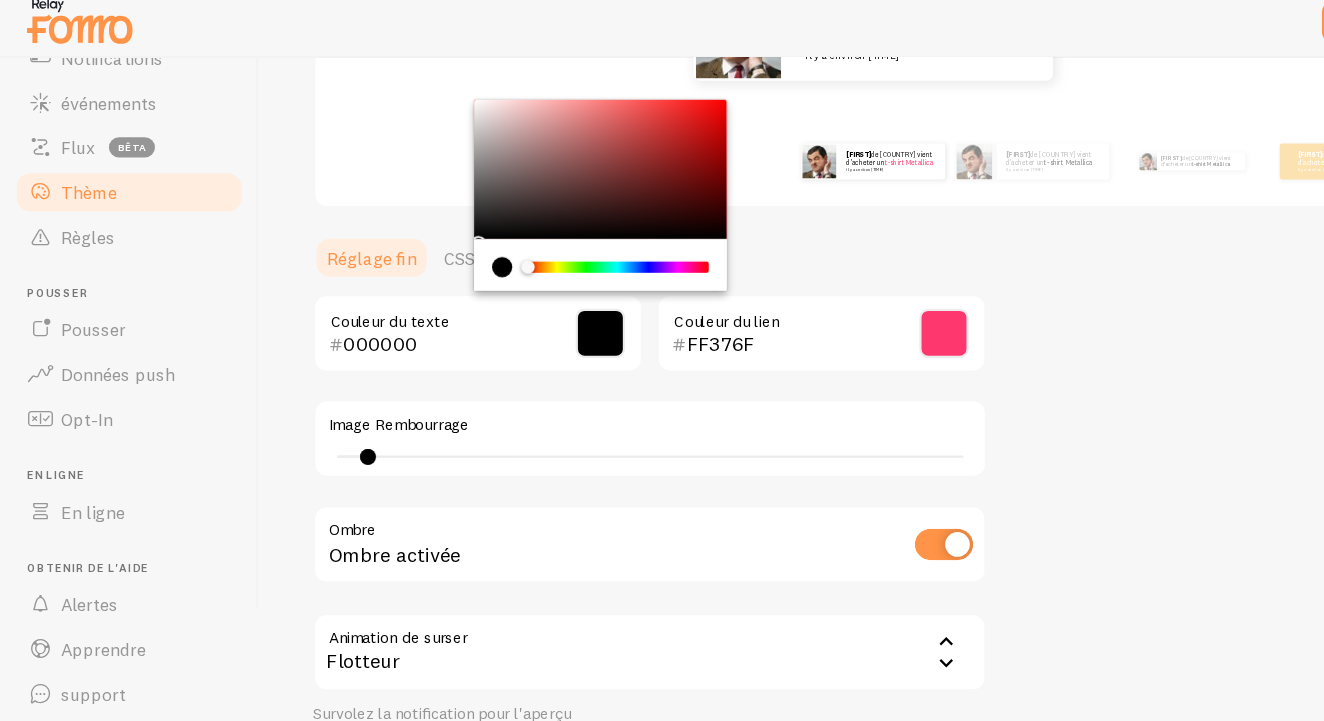 drag, startPoint x: 472, startPoint y: 191, endPoint x: 422, endPoint y: 231, distance: 64.03124 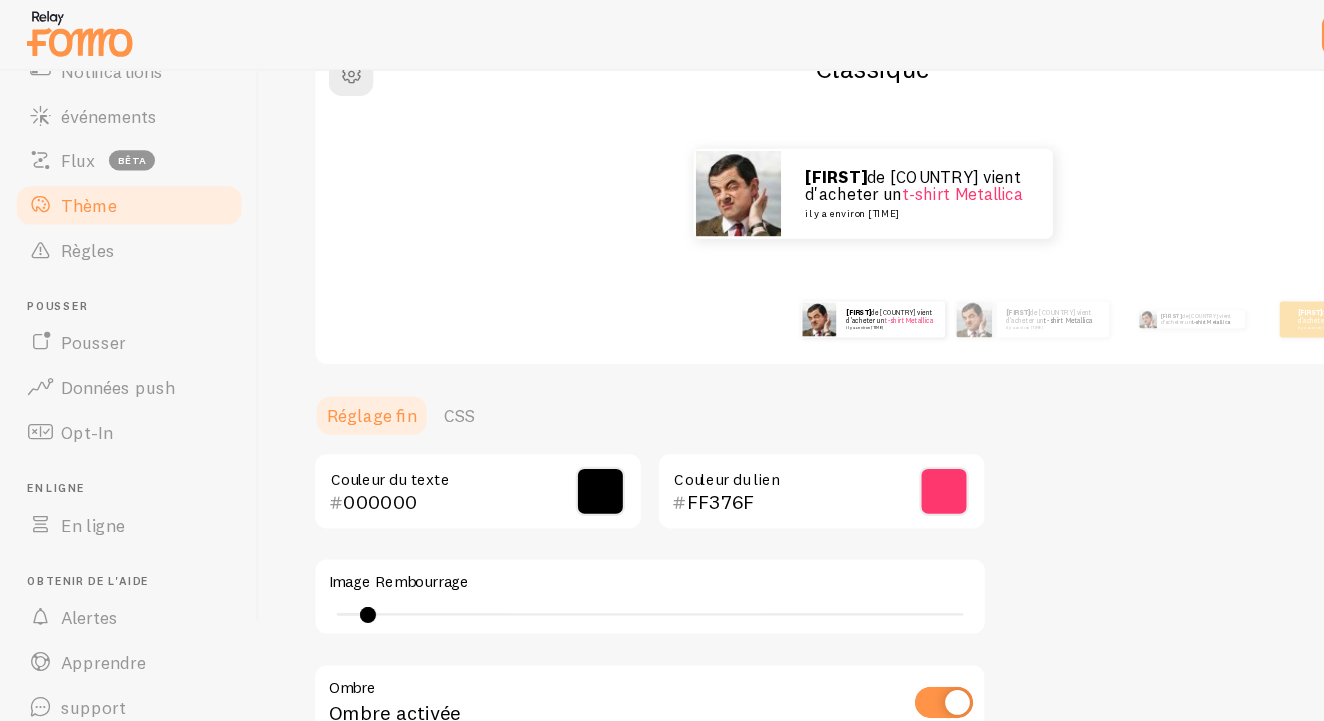 scroll, scrollTop: 200, scrollLeft: 0, axis: vertical 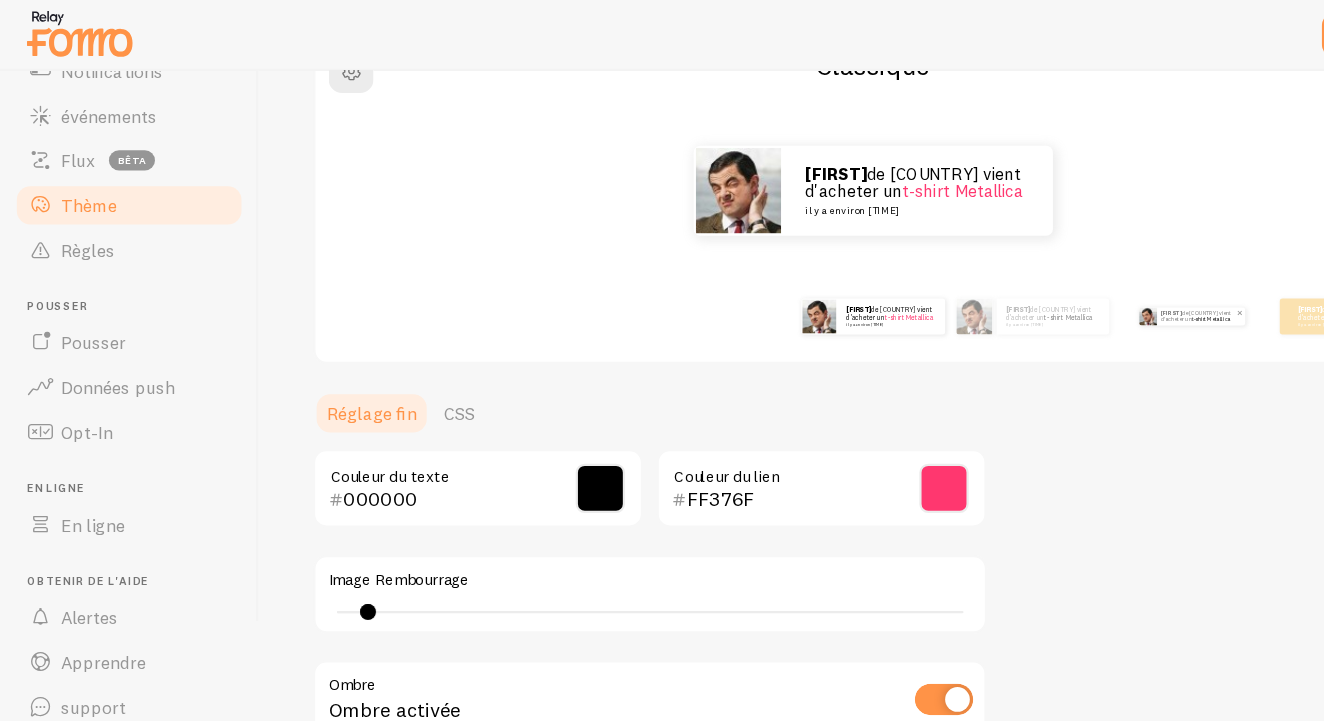 click at bounding box center [1023, 283] 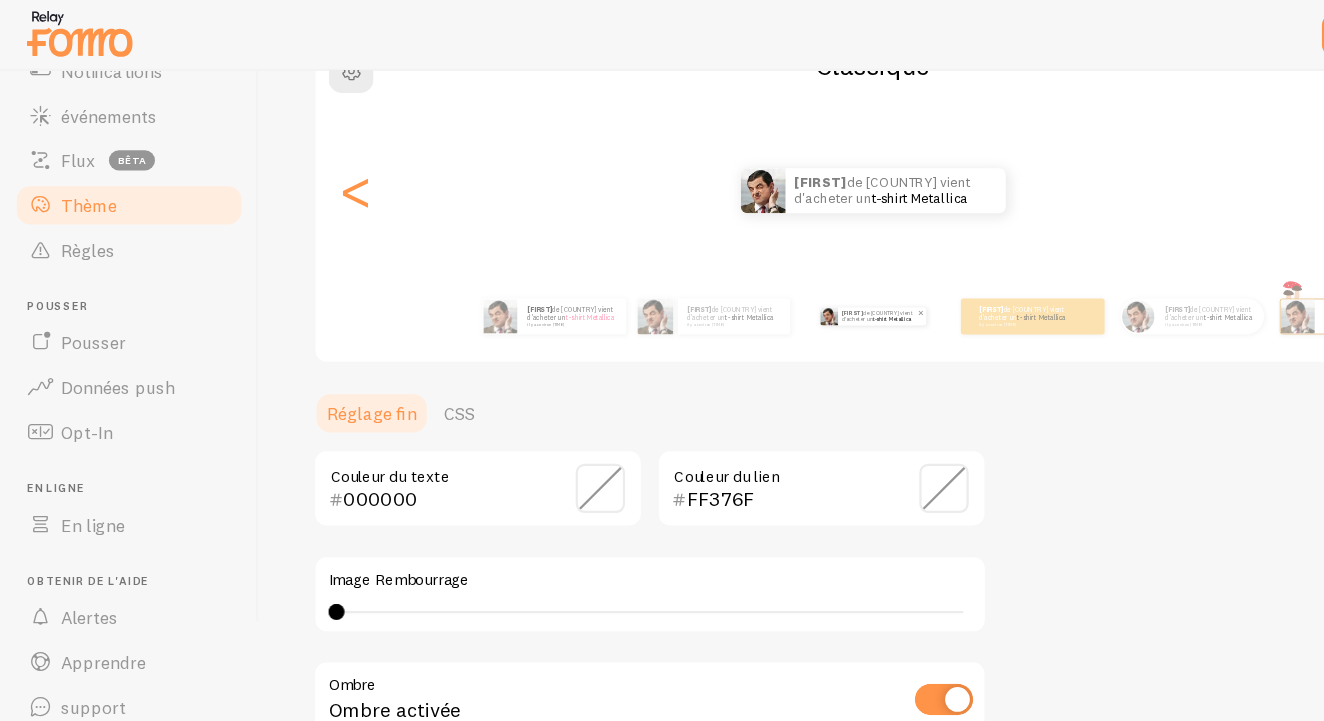 type 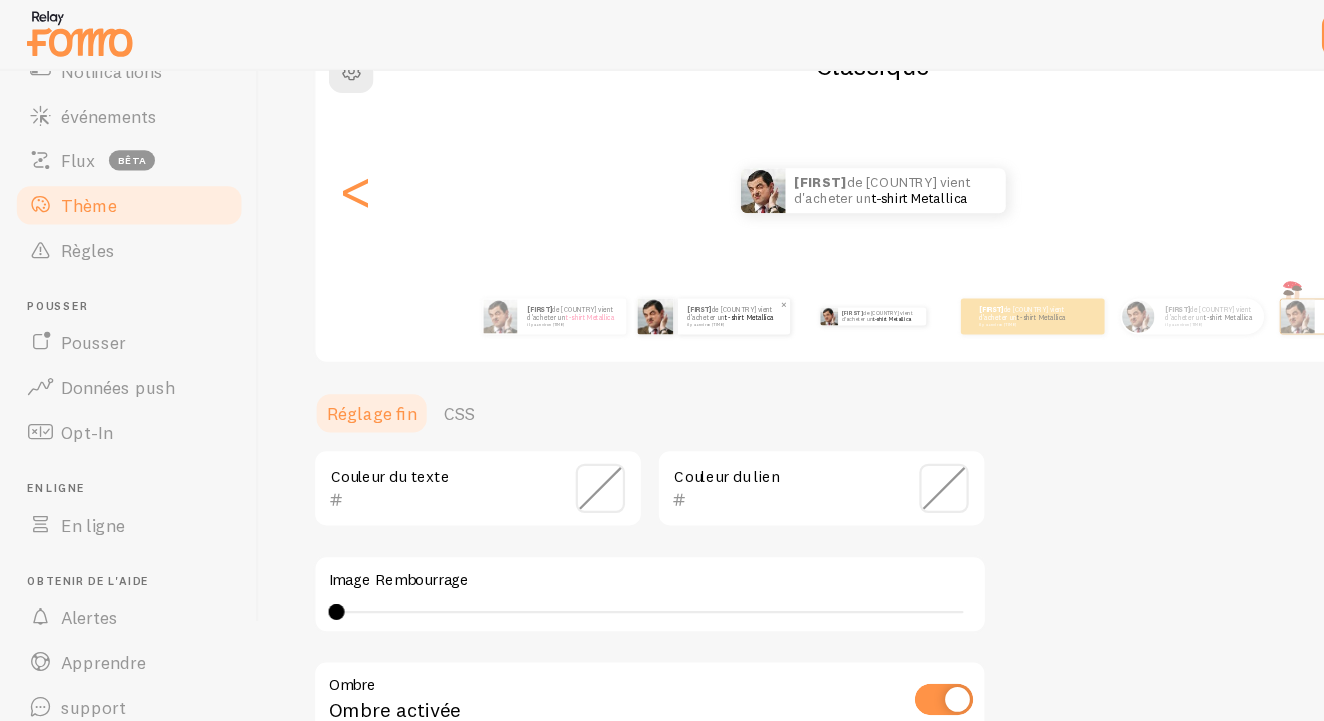 click on "[FIRST]  de [COUNTRY] vient d'acheter un  t-shirt Metallica   il y a environ [TIME] minutes" at bounding box center (654, 283) 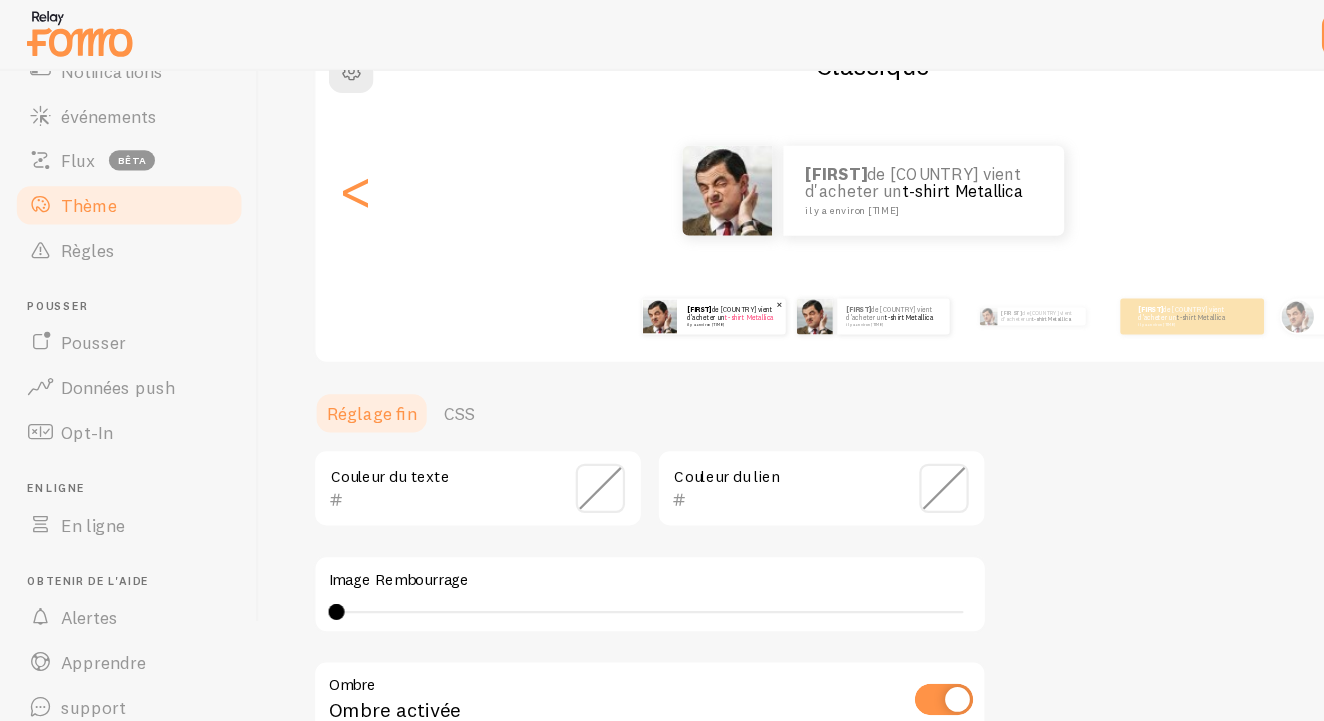 click on "il y a environ [TIME]" at bounding box center [651, 290] 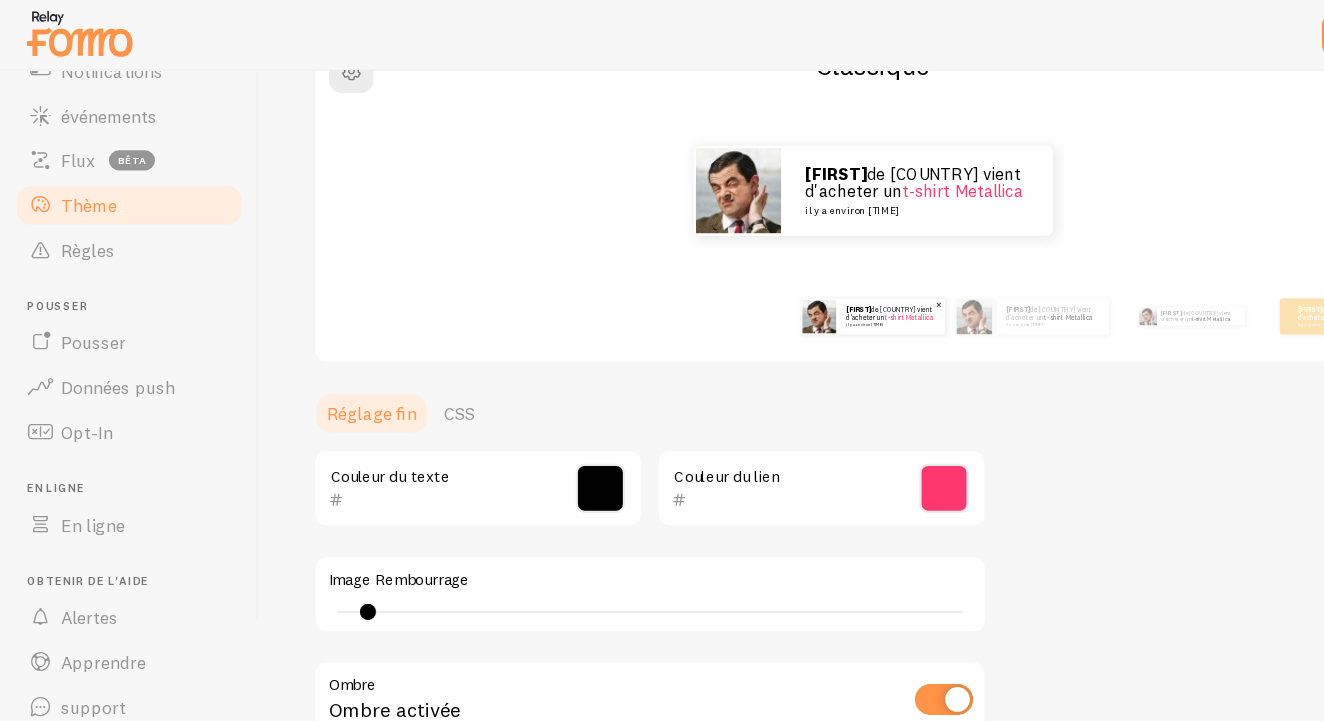 type on "000000" 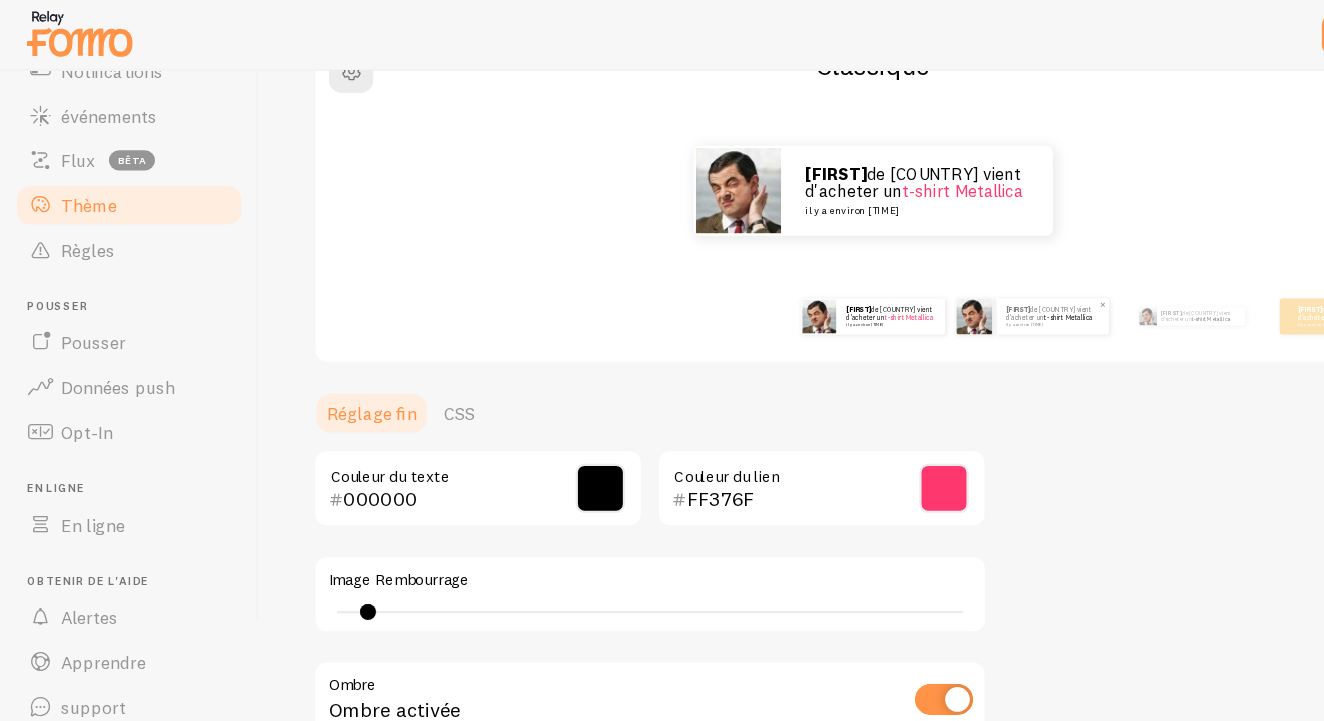 click on "[FIRST]  de [COUNTRY] vient d'acheter un  t-shirt Metallica   il y a environ [TIME] minutes" at bounding box center [938, 283] 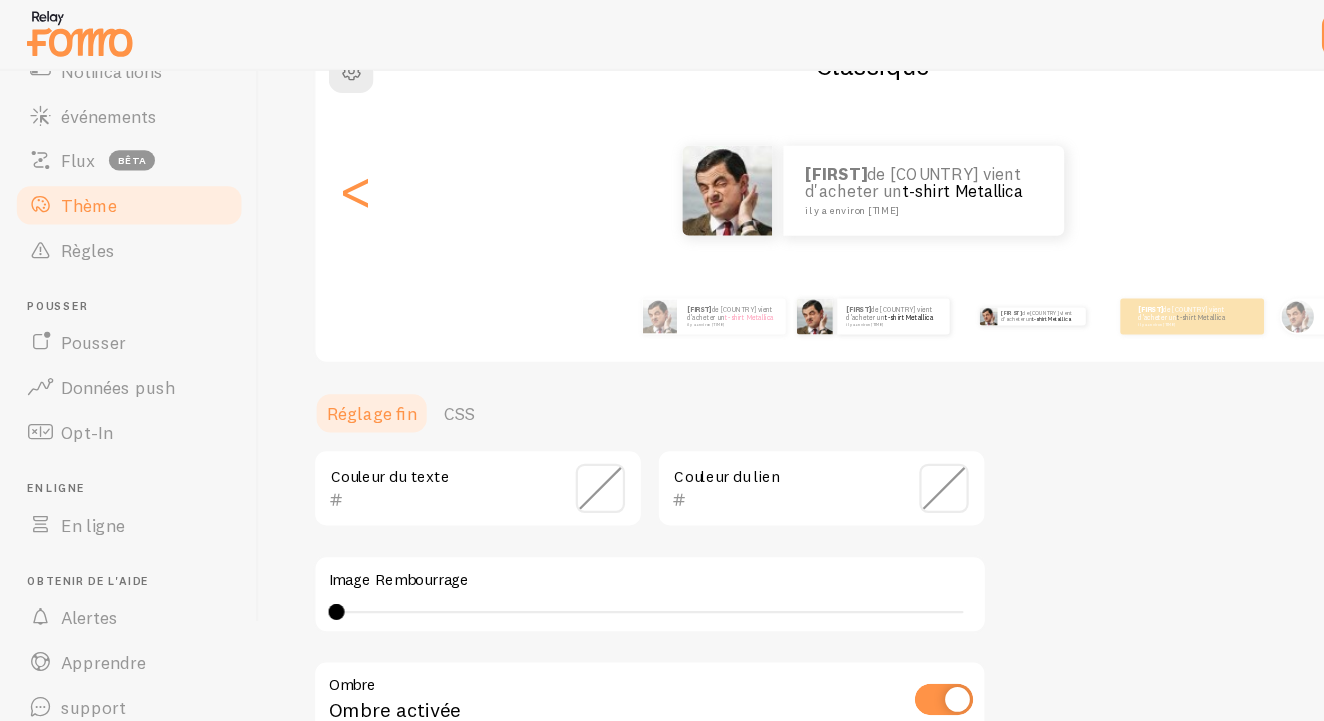 click on "Laetitia de France vient d'acheter un t-shirt Metallica about [TIME] ago" at bounding box center (920, 283) 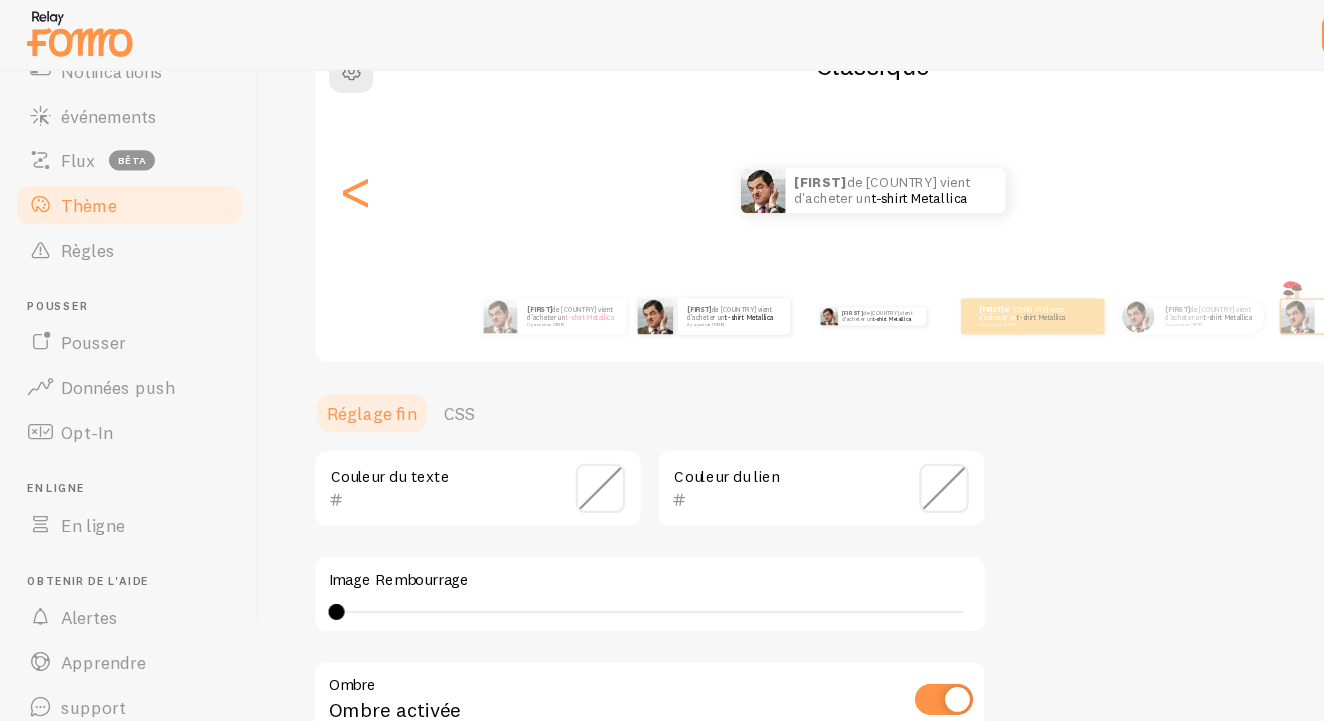 click on "[FIRST]  de [COUNTRY] vient d'acheter un  t-shirt Metallica   il y a environ [TIME] minutes" at bounding box center [636, 283] 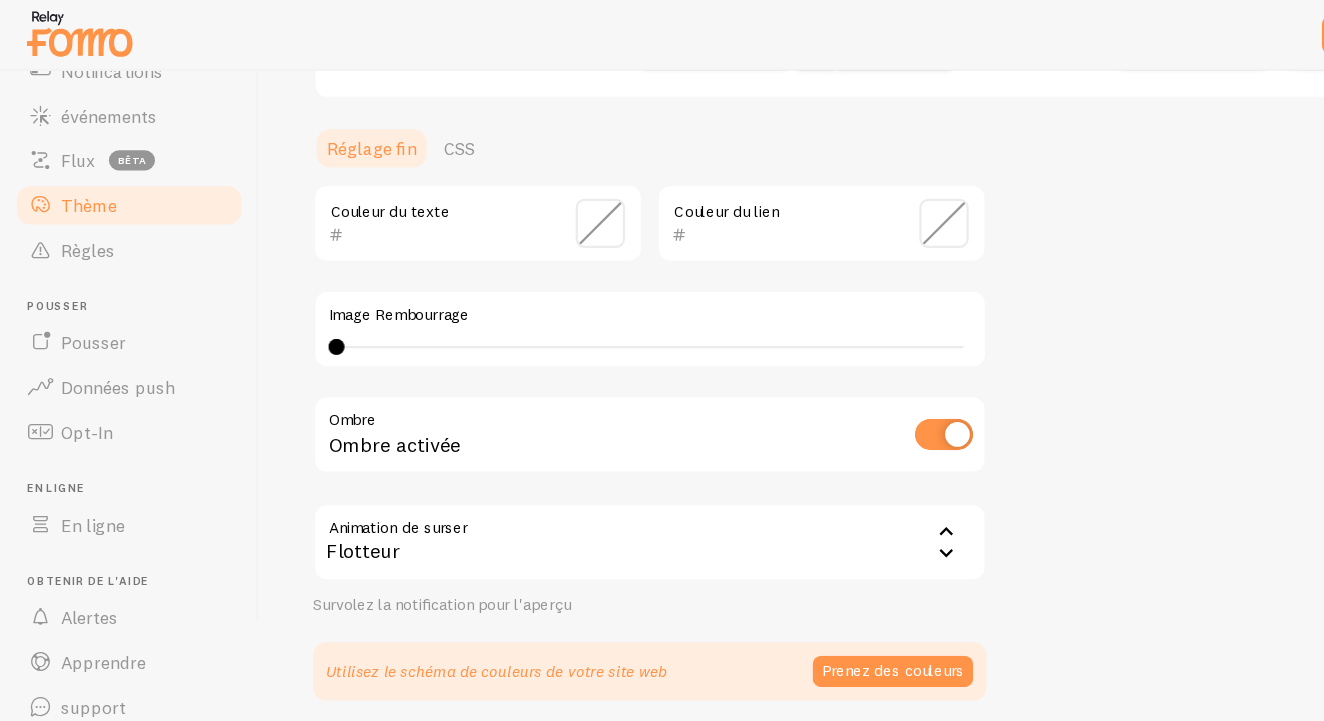 scroll, scrollTop: 433, scrollLeft: 0, axis: vertical 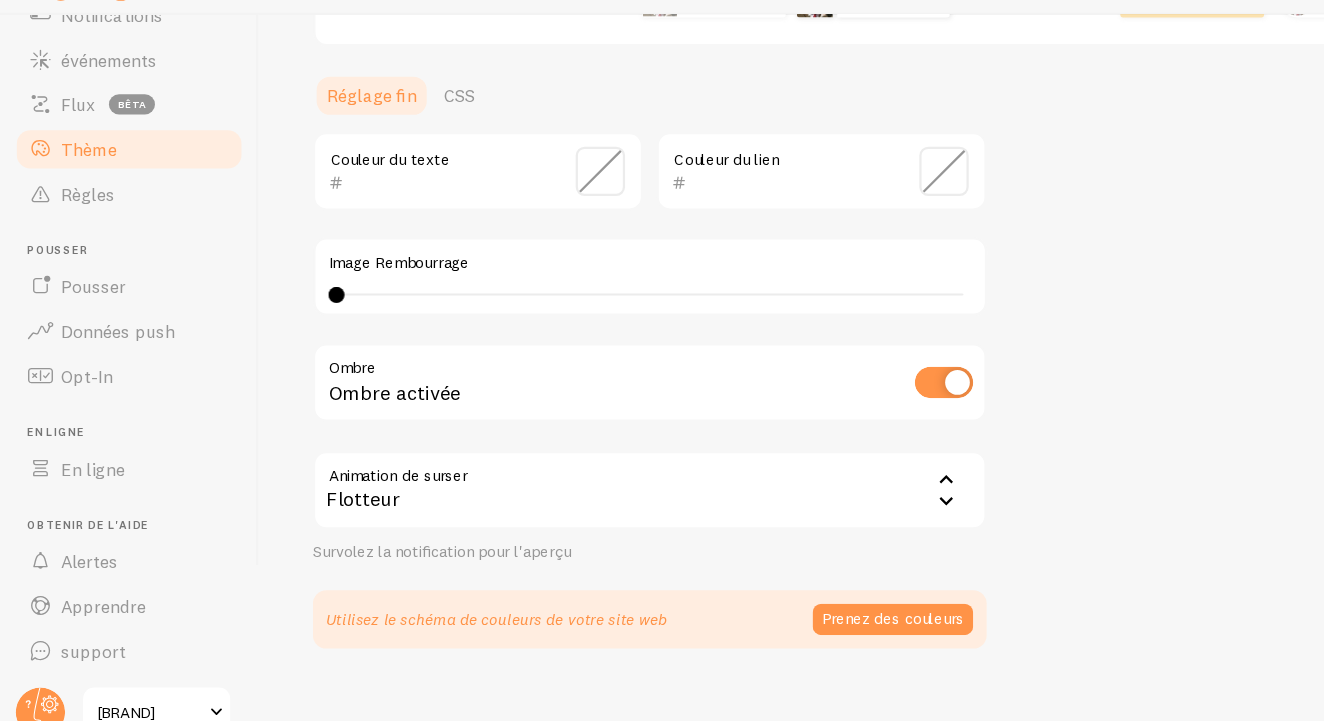 click on "Utilisez le schéma de couleurs de votre site web   Prenez des couleurs" at bounding box center (579, 602) 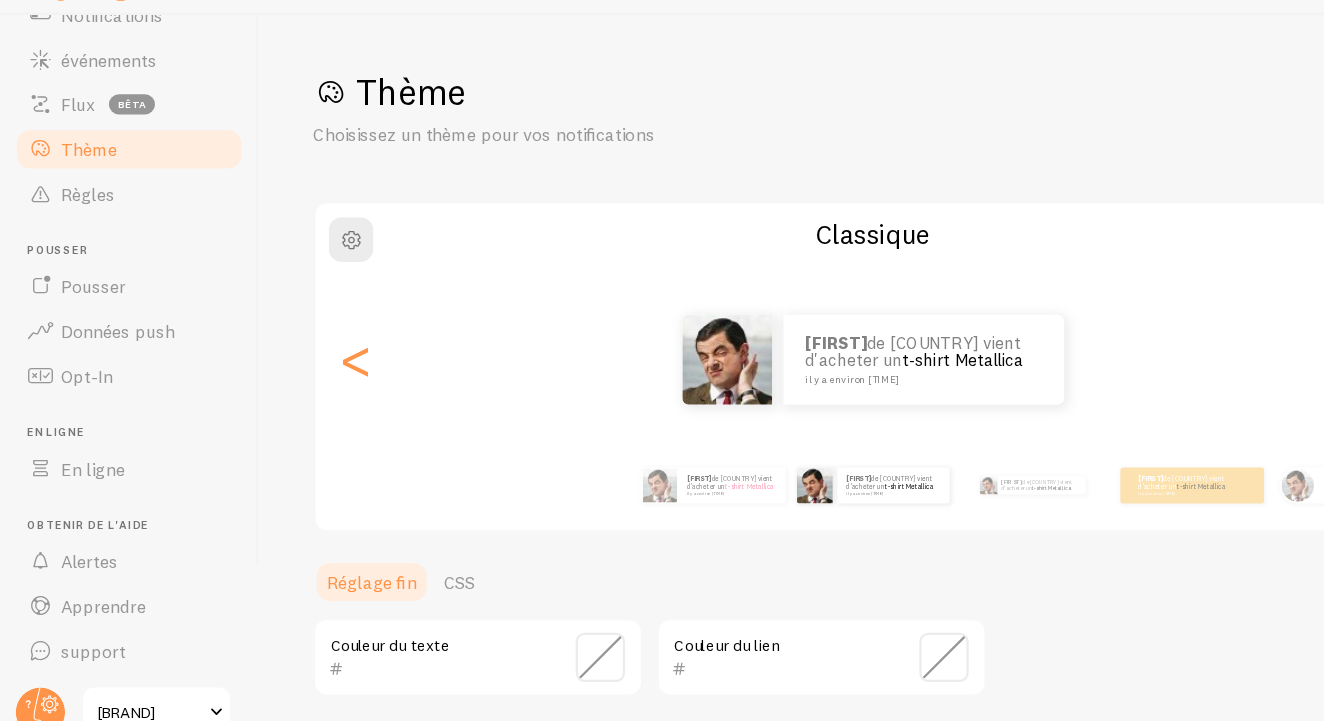 scroll, scrollTop: 0, scrollLeft: 0, axis: both 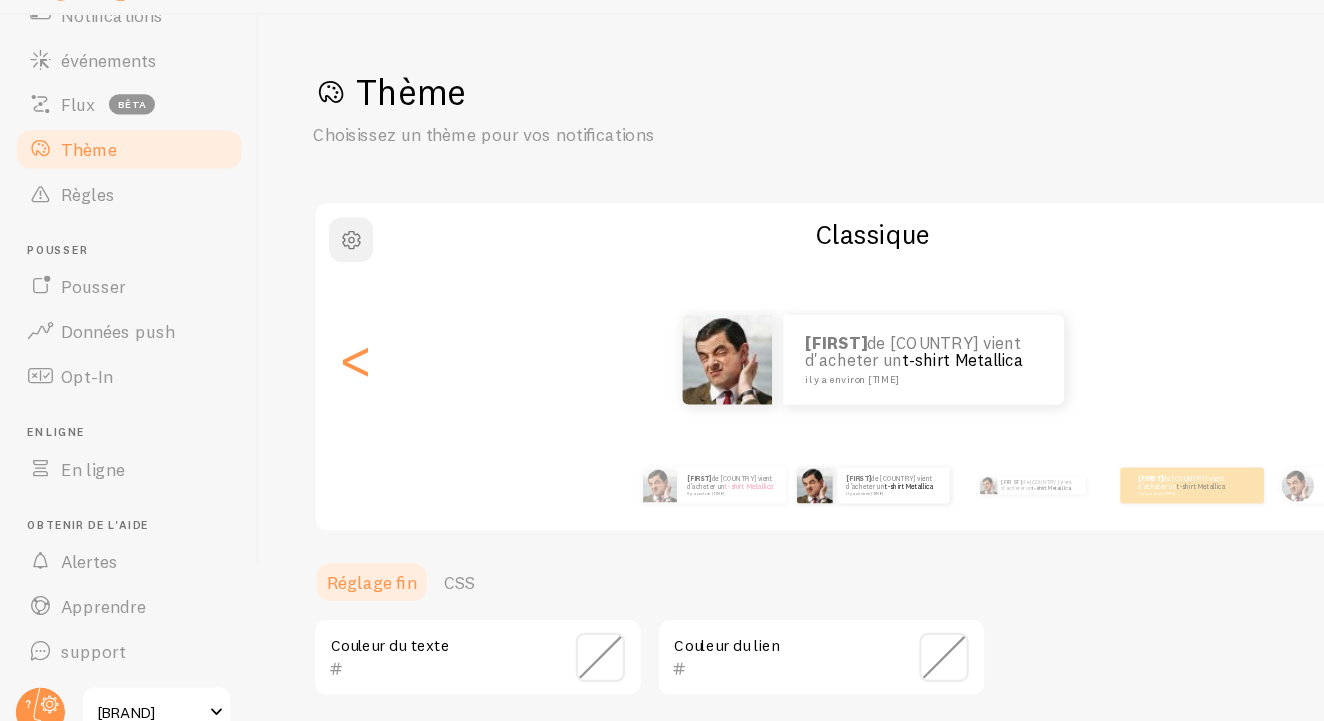 click at bounding box center [313, 264] 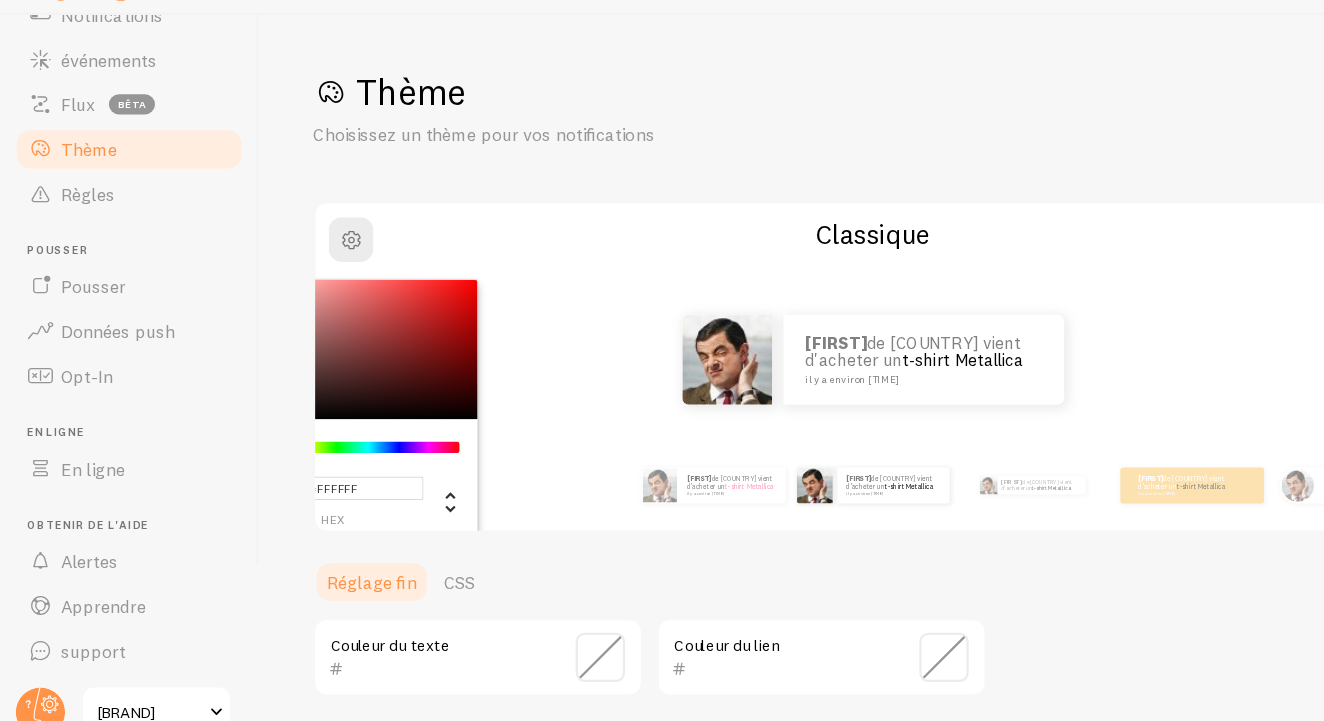 click on "Réglage fin CSS" at bounding box center (579, 569) 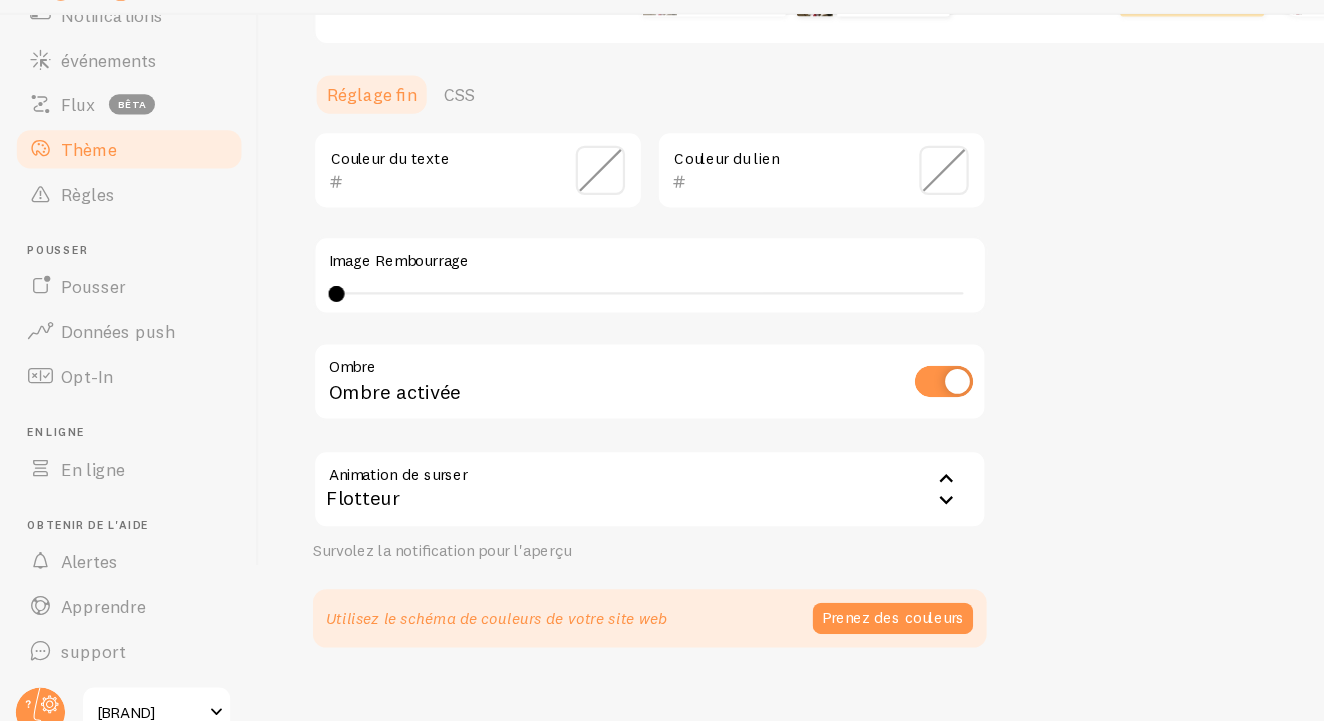 scroll, scrollTop: 433, scrollLeft: 0, axis: vertical 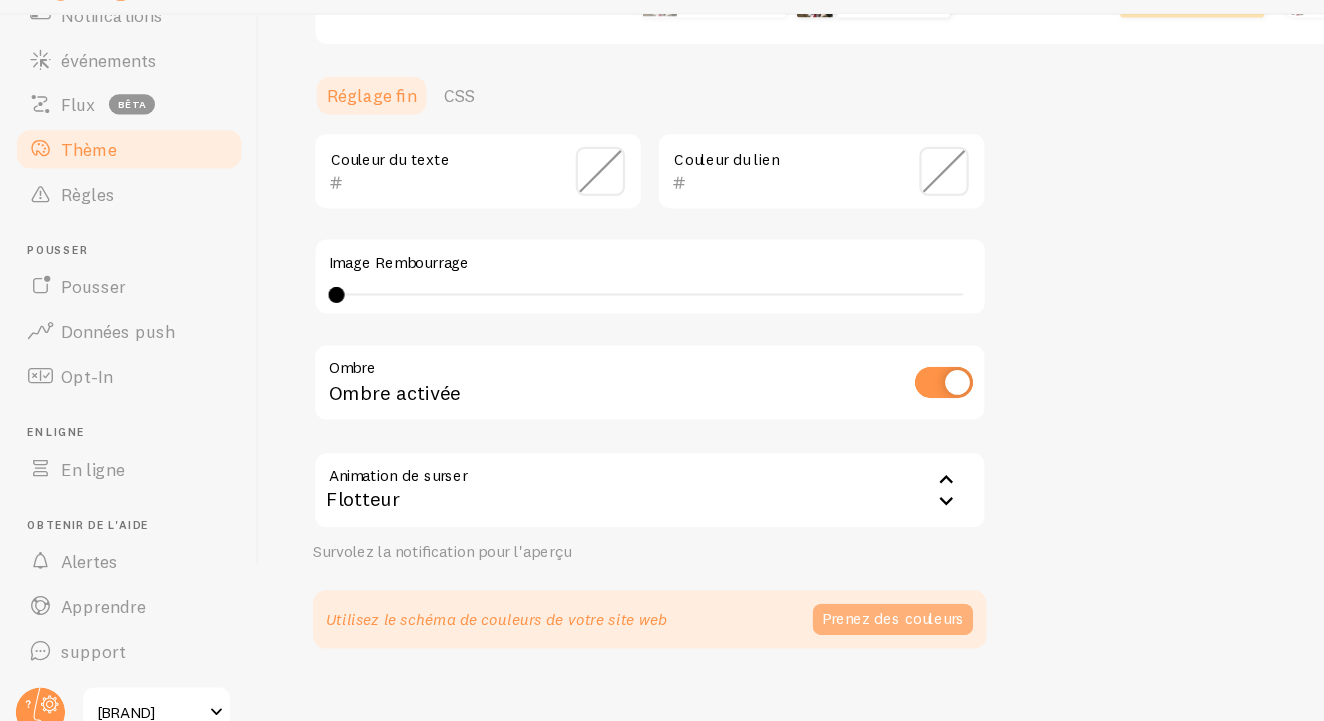 click on "Prenez des couleurs" at bounding box center [795, 602] 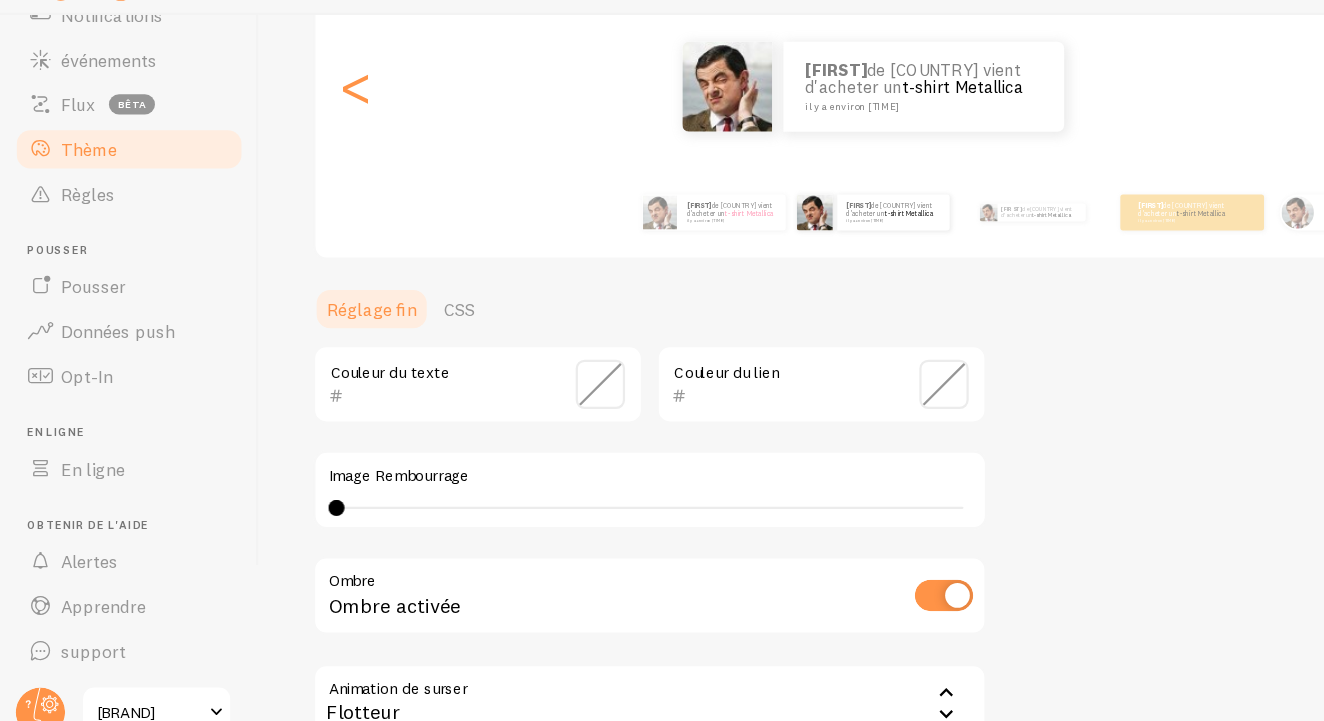 scroll, scrollTop: 242, scrollLeft: 0, axis: vertical 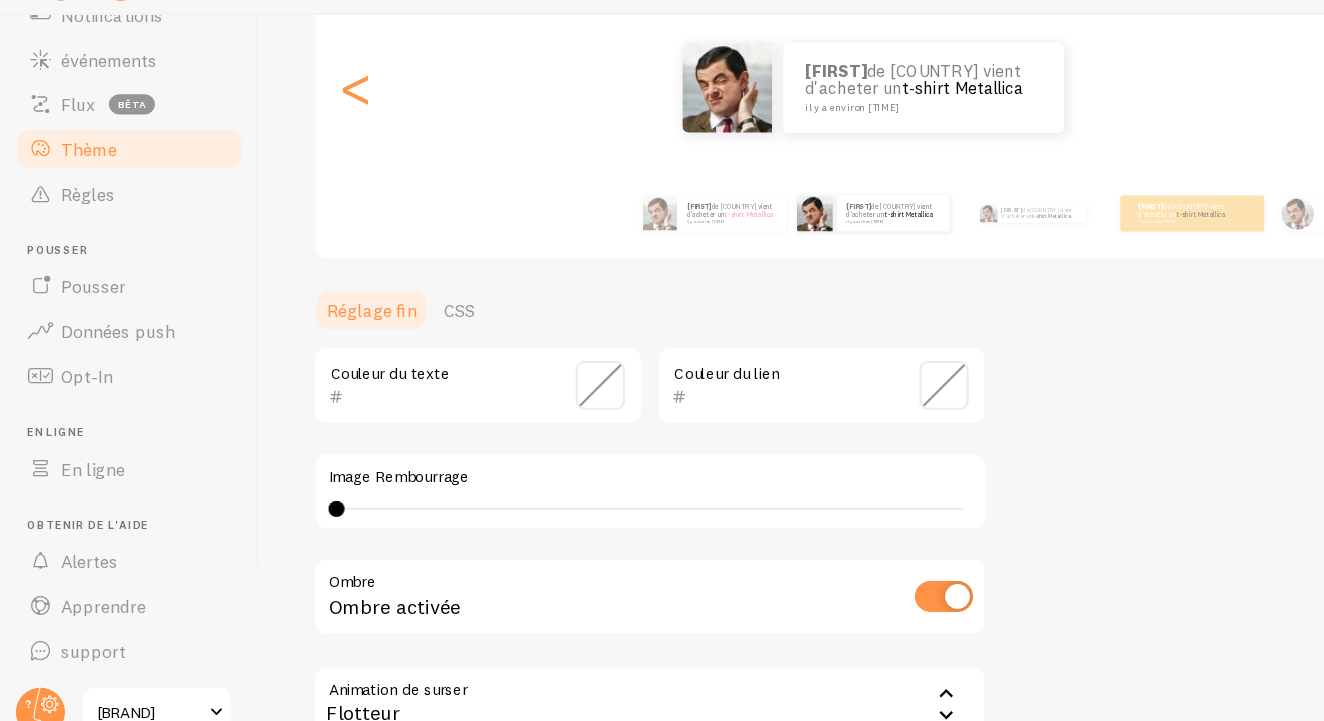 click at bounding box center (841, 394) 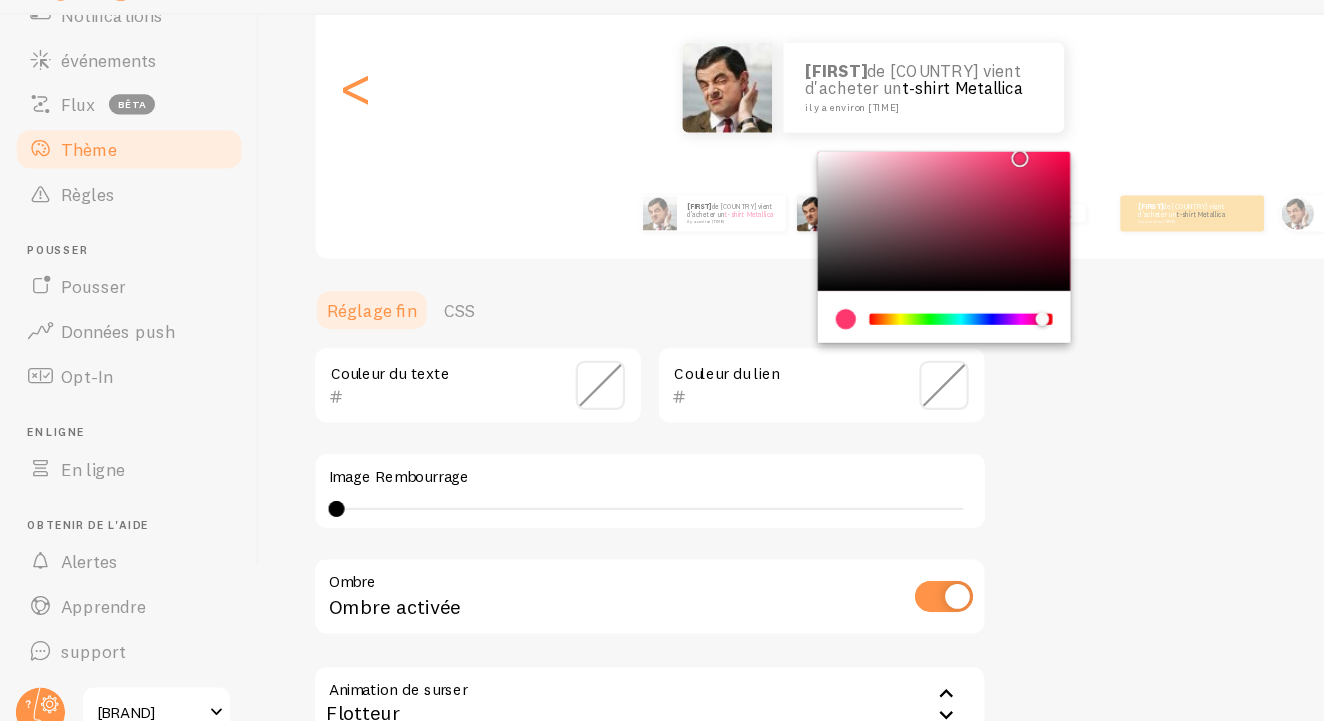 click at bounding box center [754, 335] 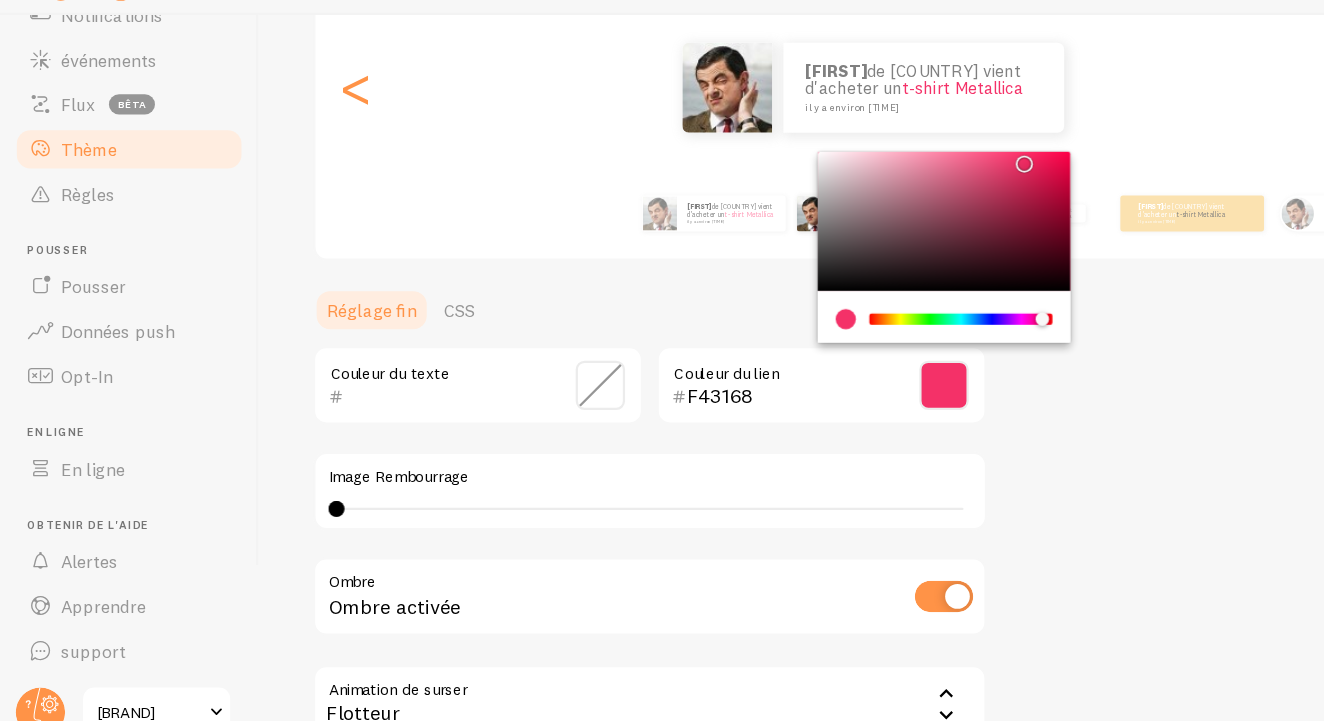 click at bounding box center [912, 197] 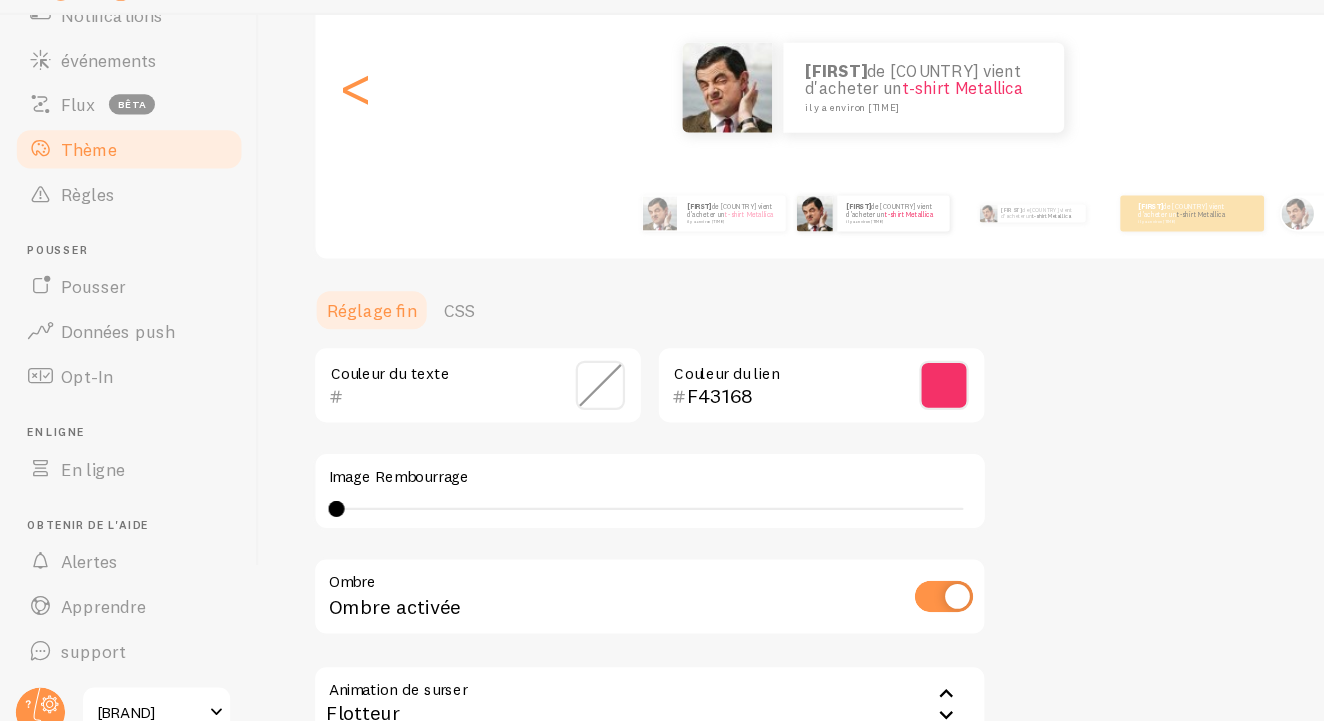 click at bounding box center (535, 394) 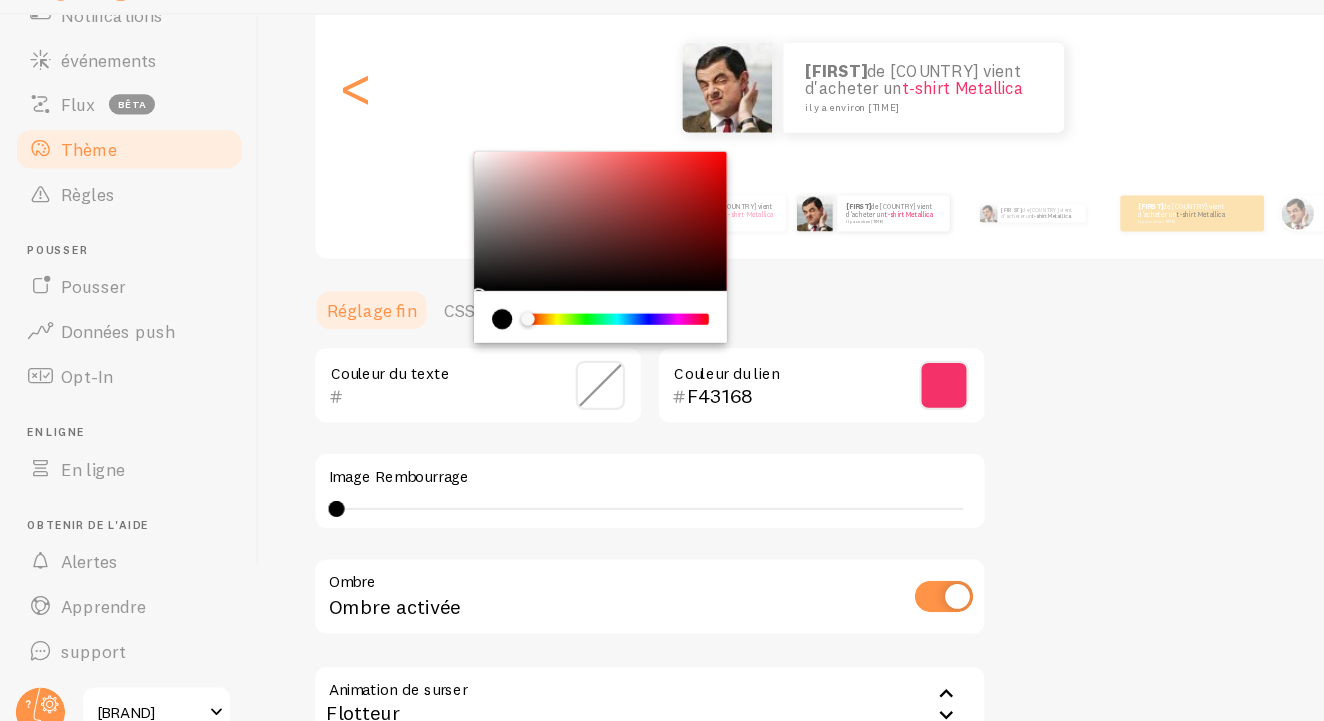 click at bounding box center [448, 335] 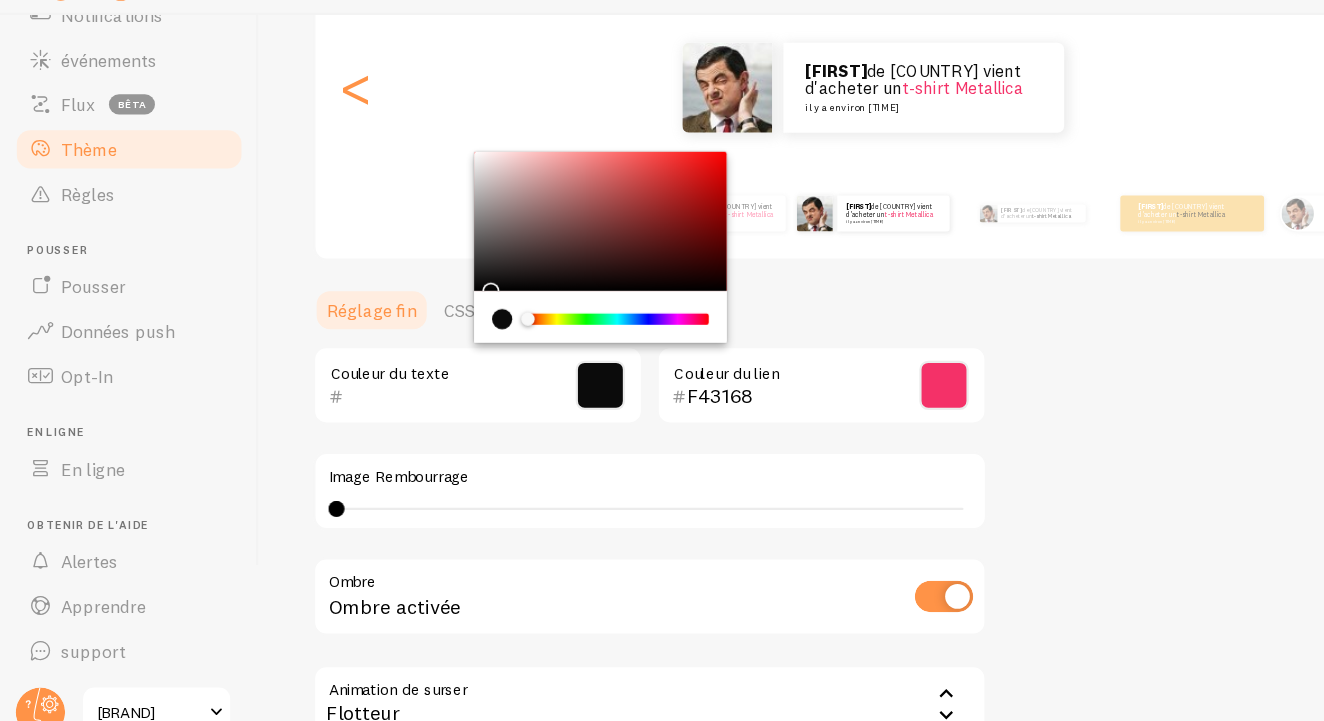 type on "0B0B0B" 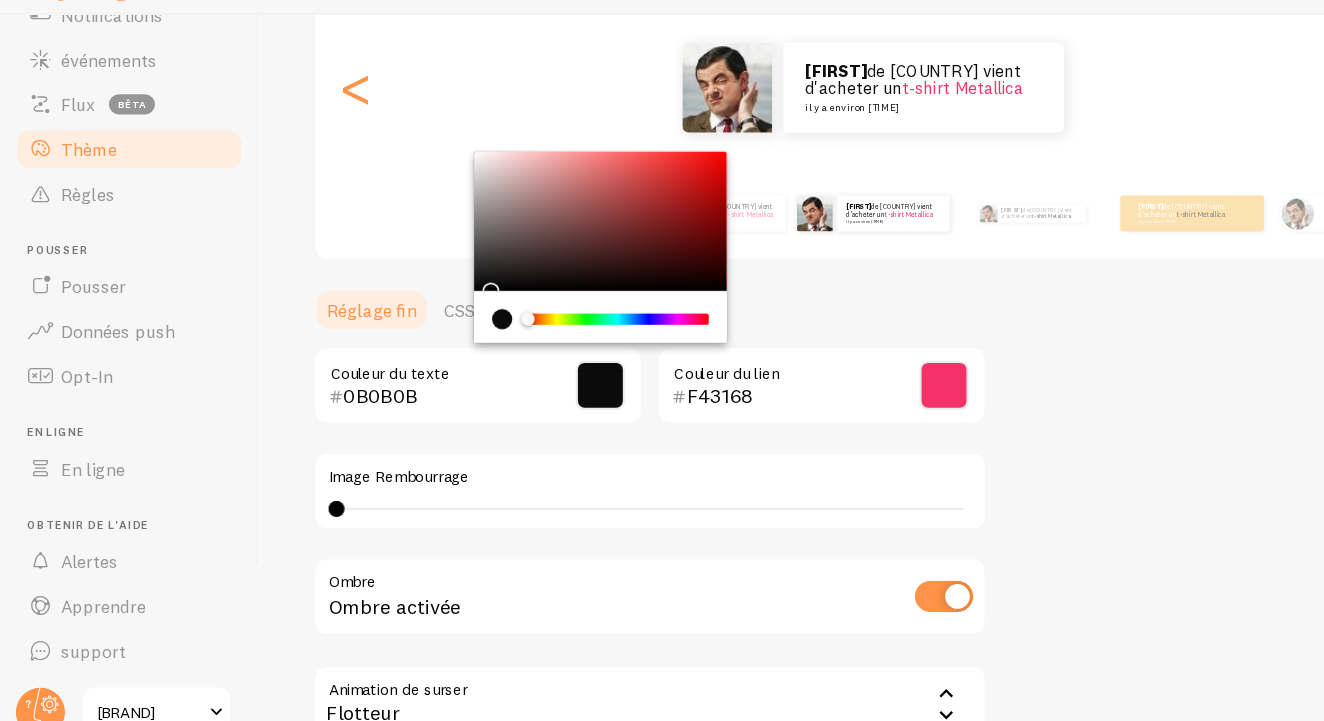 click at bounding box center (535, 248) 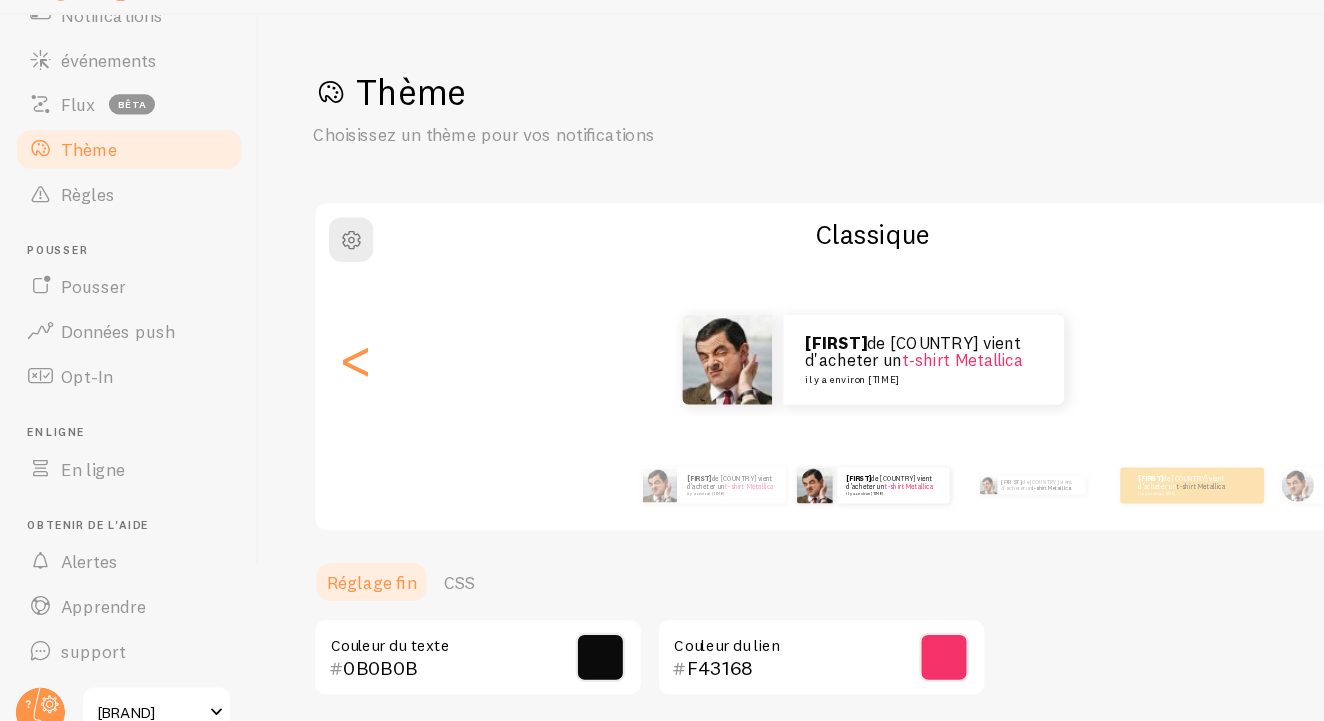 scroll, scrollTop: 0, scrollLeft: 0, axis: both 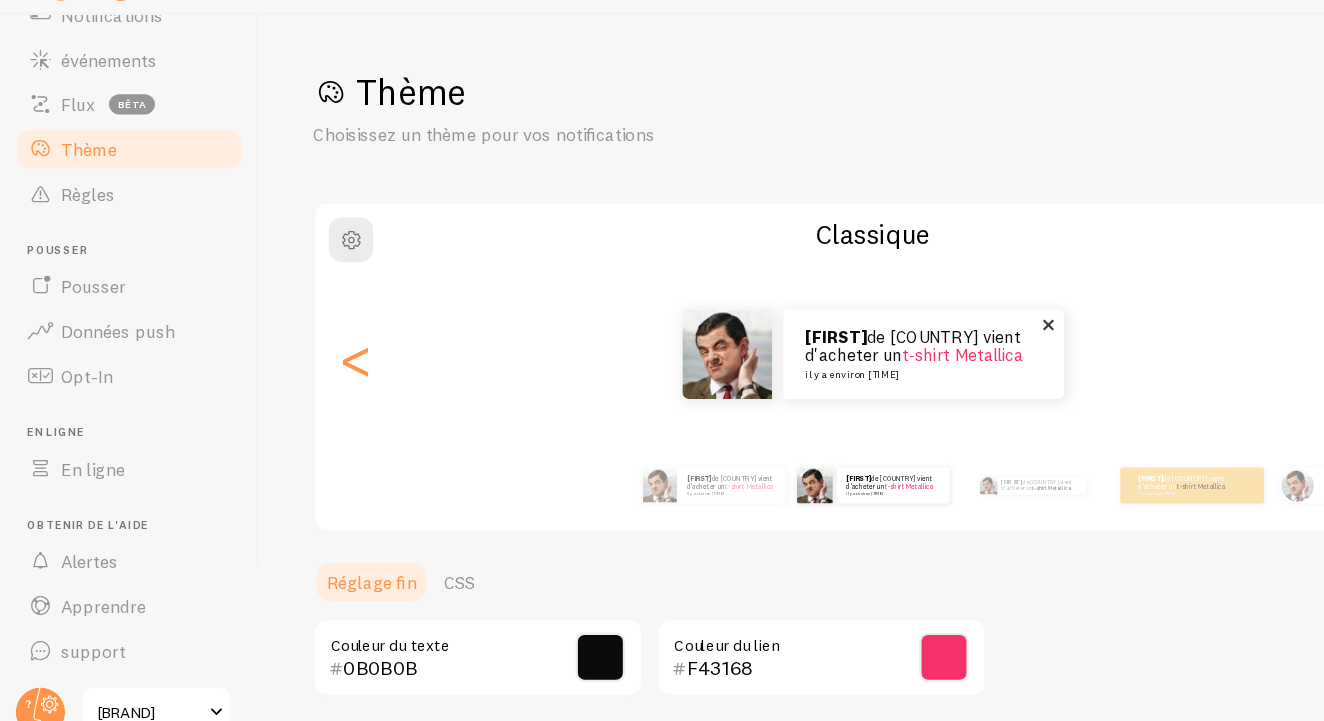 click on "il y a environ [TIME]" at bounding box center (820, 384) 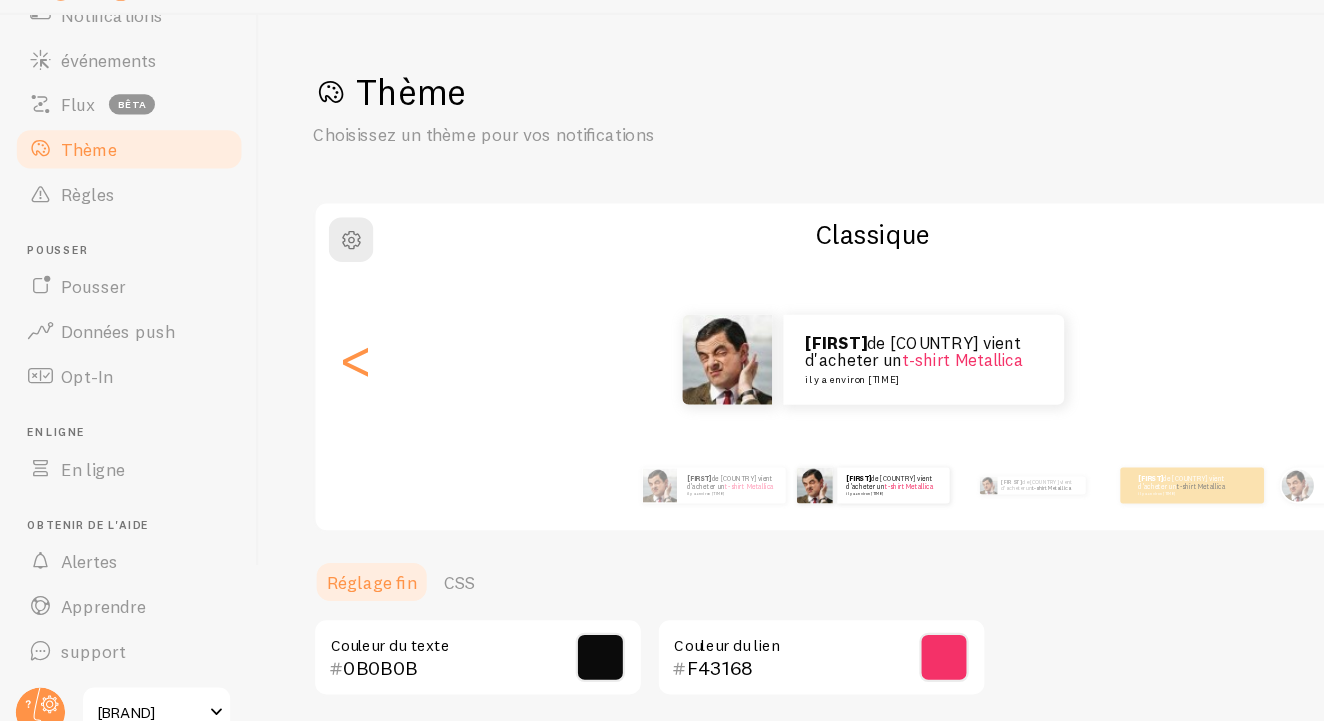 click on "Classique" at bounding box center [777, 259] 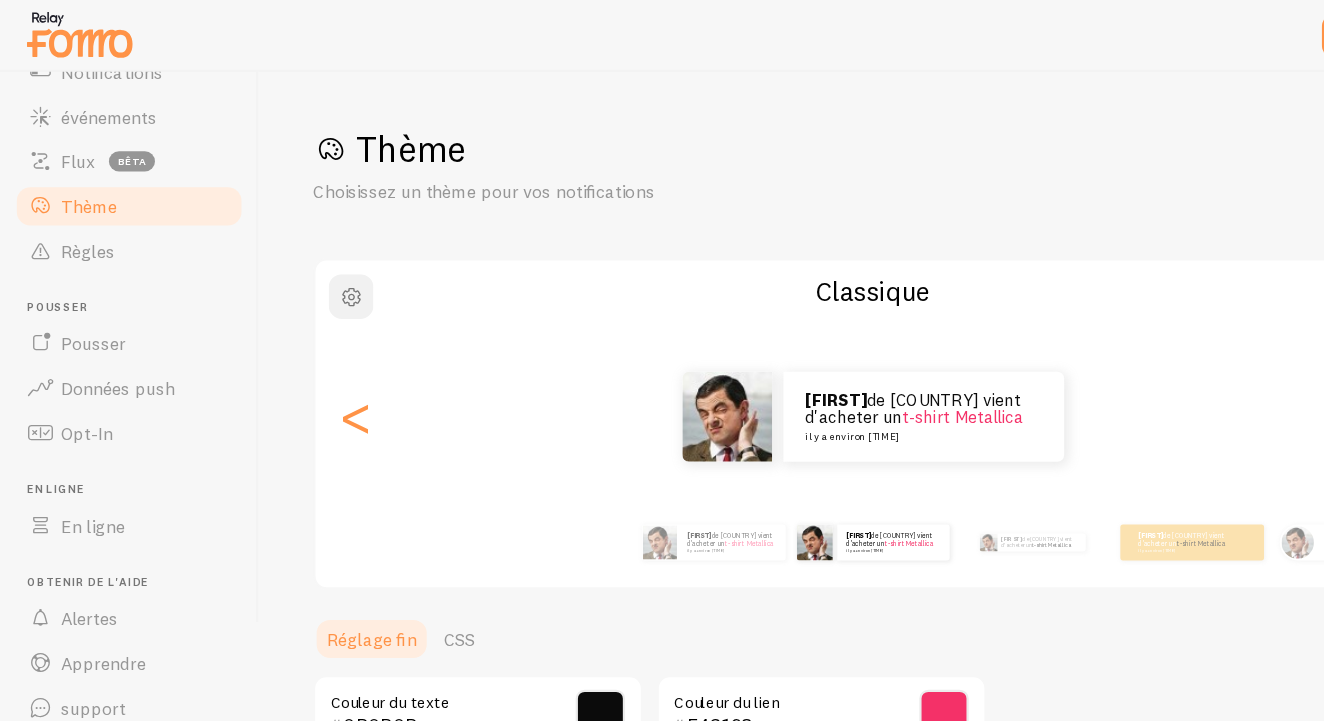 scroll, scrollTop: 0, scrollLeft: 0, axis: both 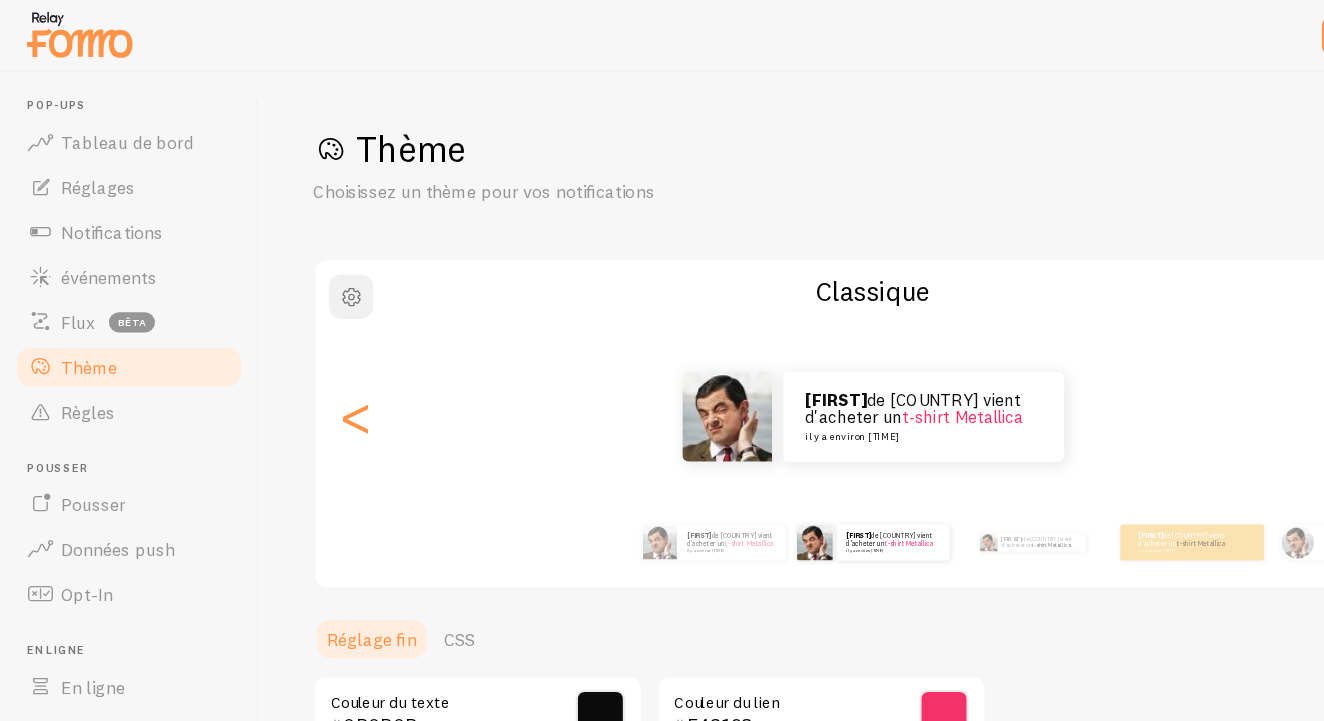 click at bounding box center (313, 264) 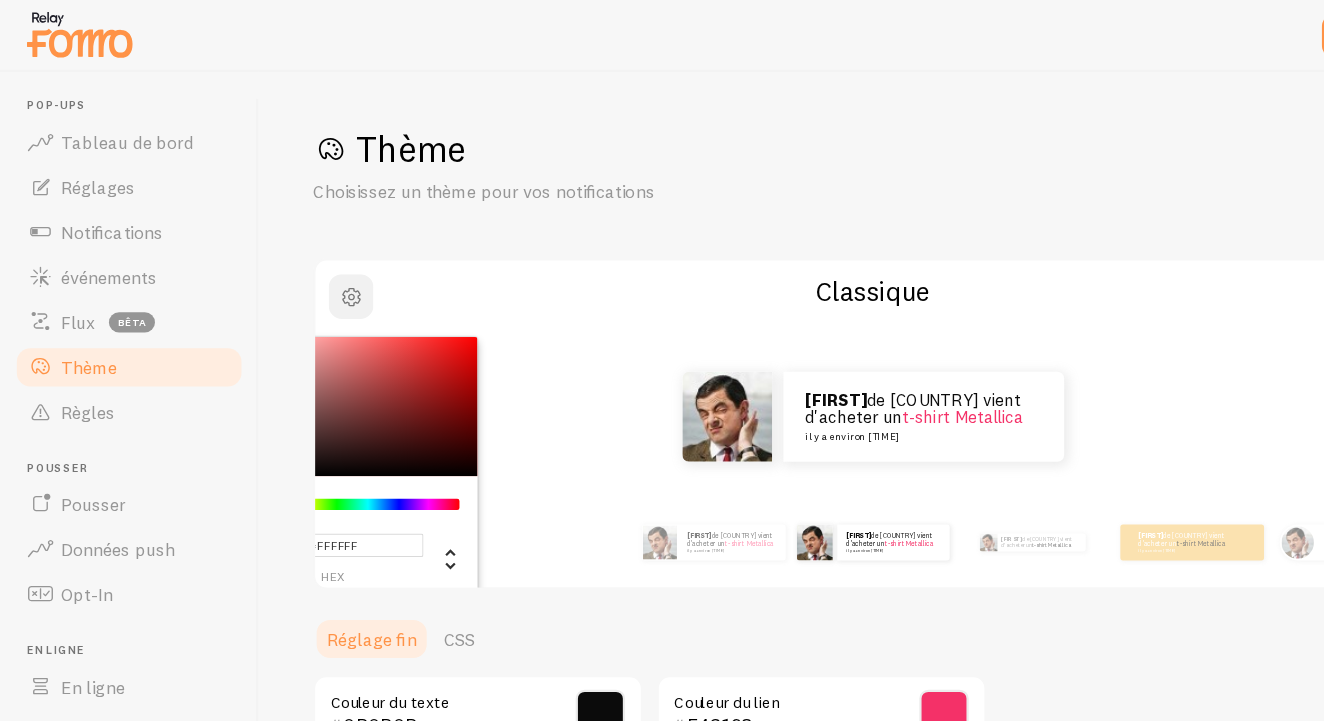 click at bounding box center (313, 264) 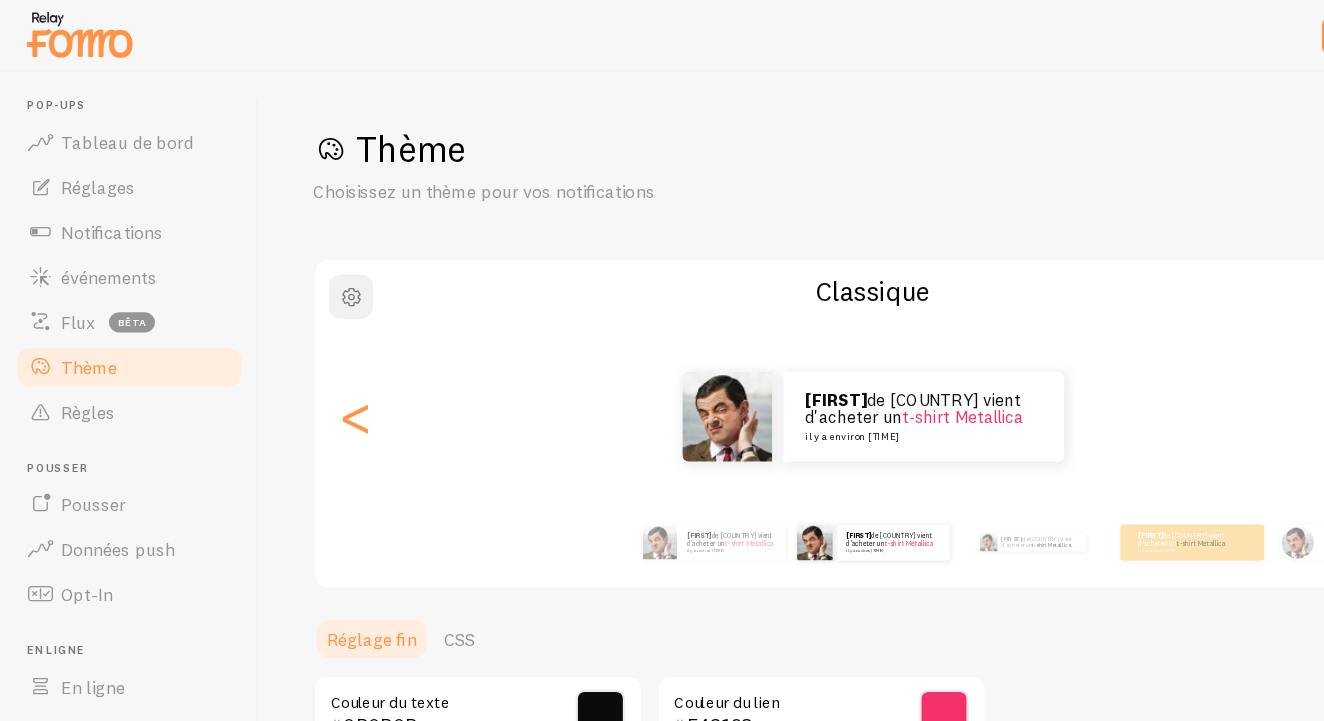 click at bounding box center [313, 264] 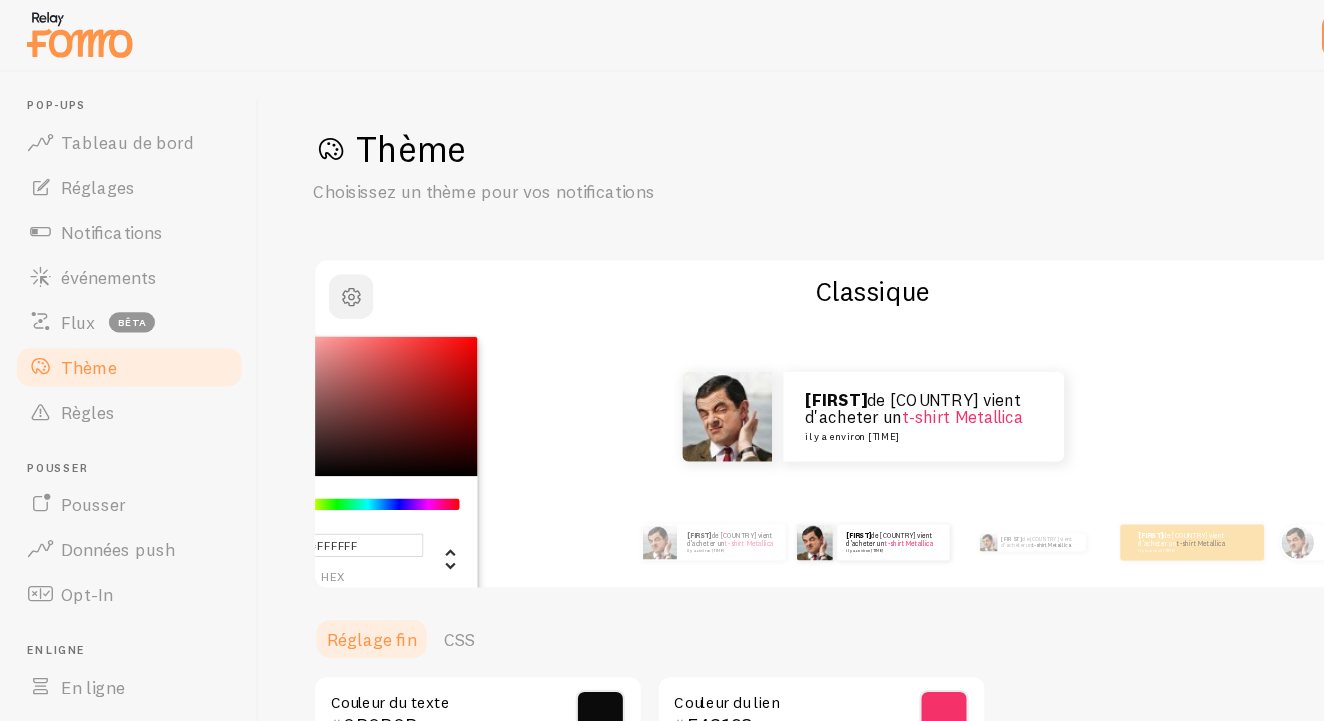 click at bounding box center (313, 264) 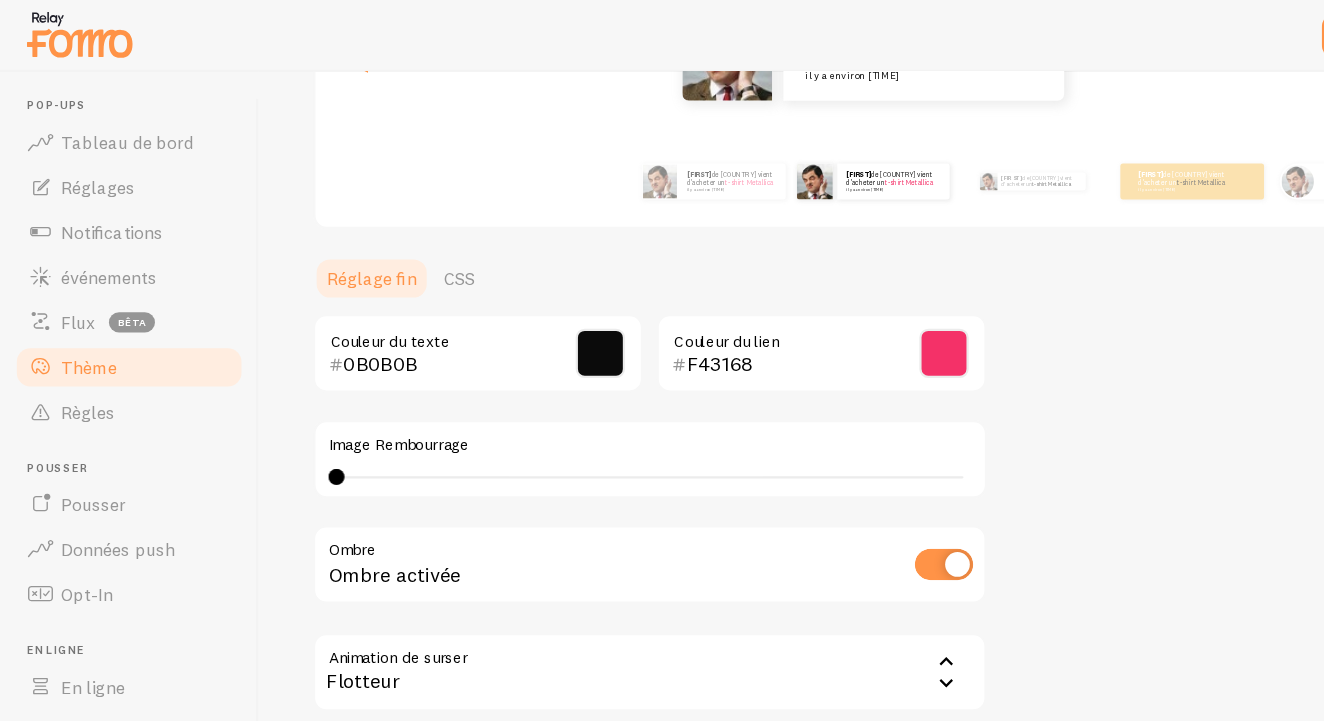 scroll, scrollTop: 443, scrollLeft: 0, axis: vertical 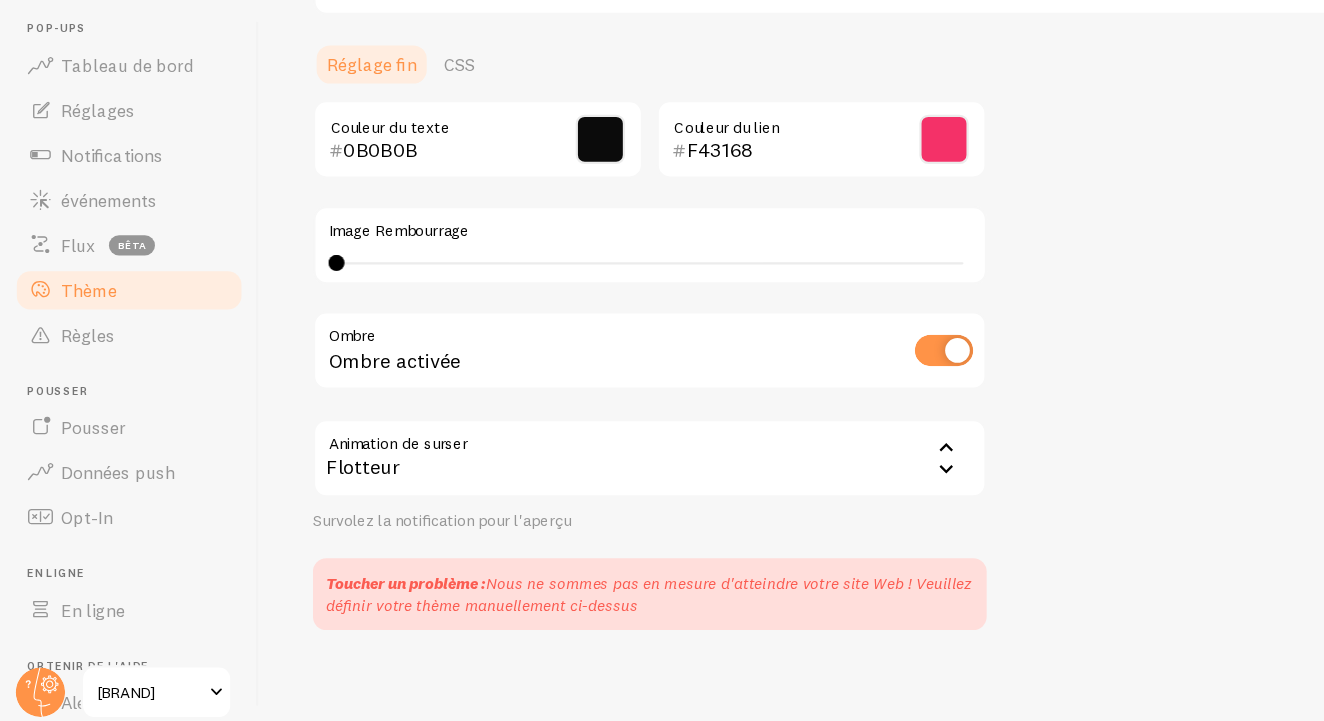 click on "Flotteur" at bounding box center [579, 477] 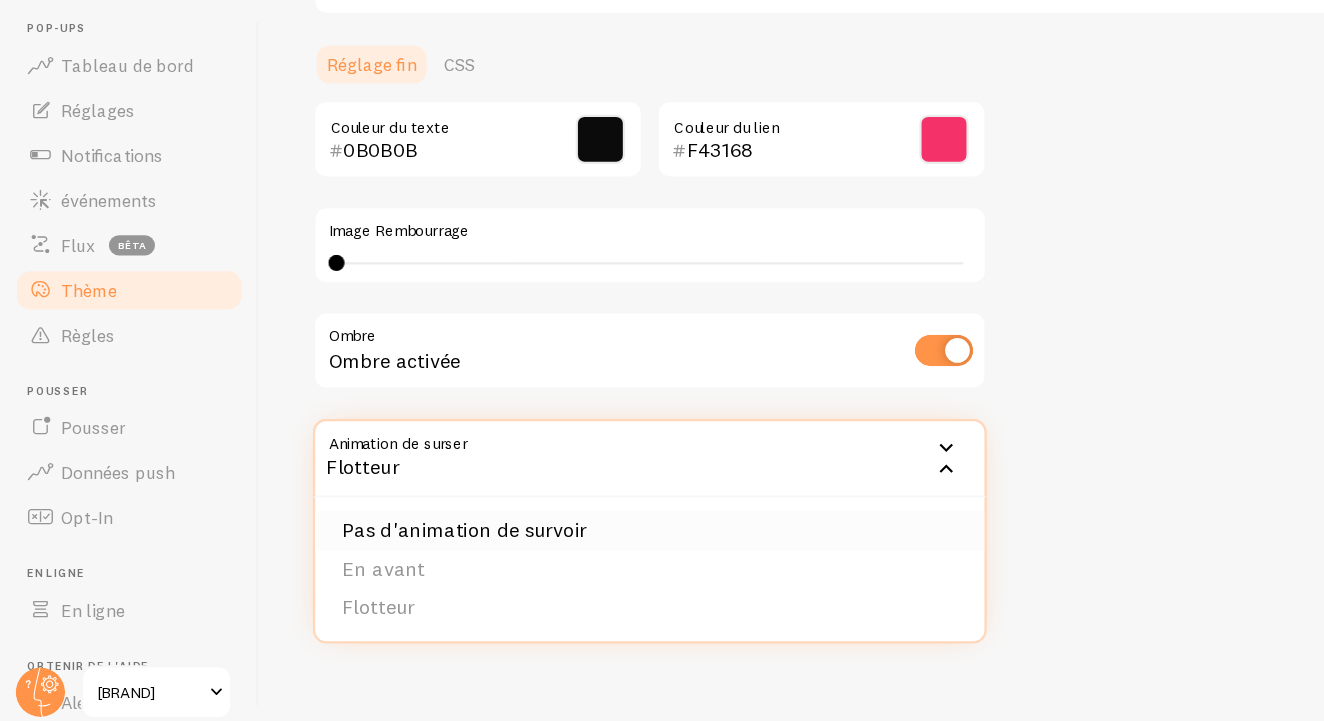 click on "Pas d'animation de survoir" at bounding box center (579, 541) 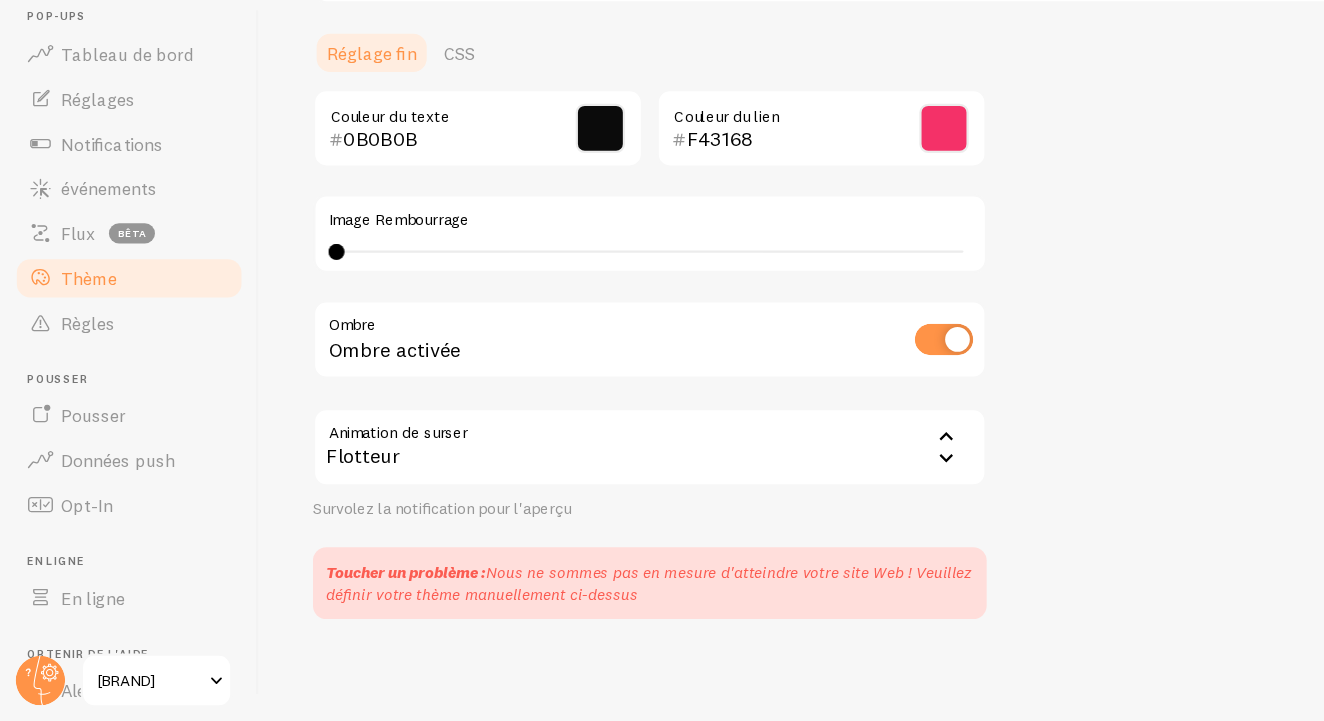 scroll, scrollTop: 0, scrollLeft: 0, axis: both 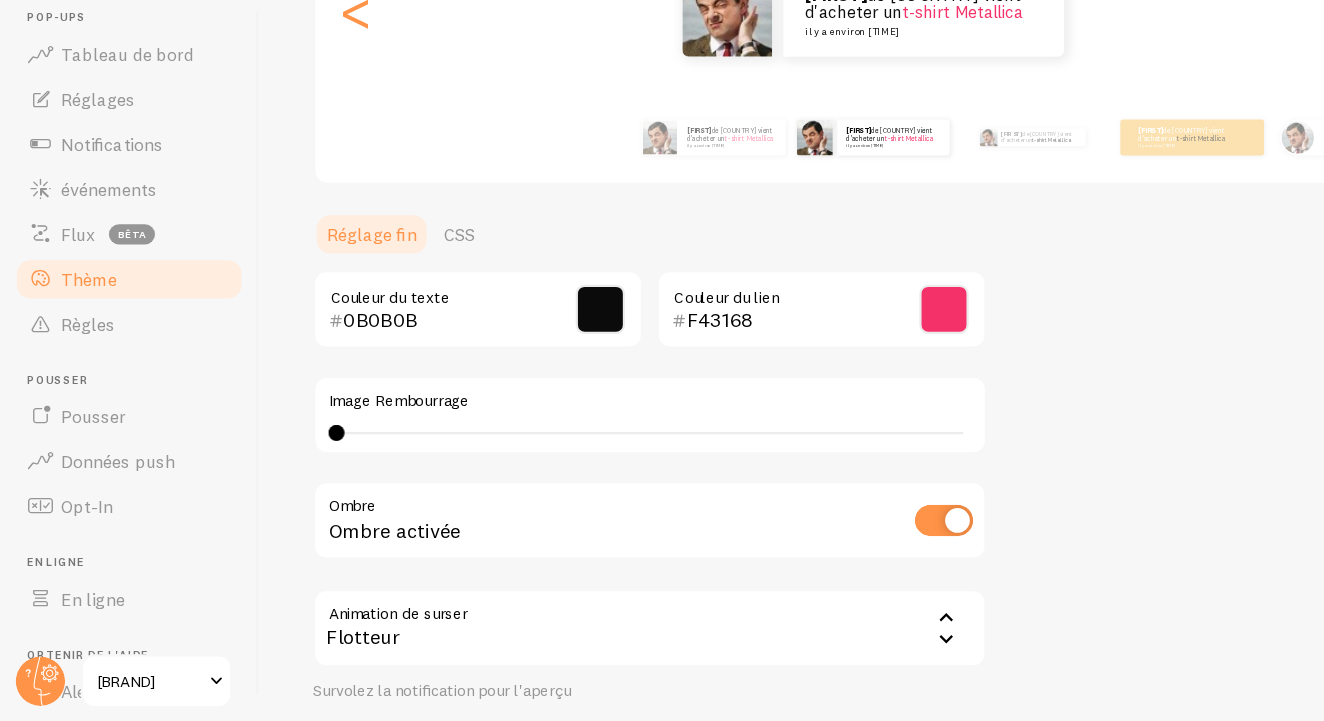 click on "0     0 - indéfini" at bounding box center (579, 464) 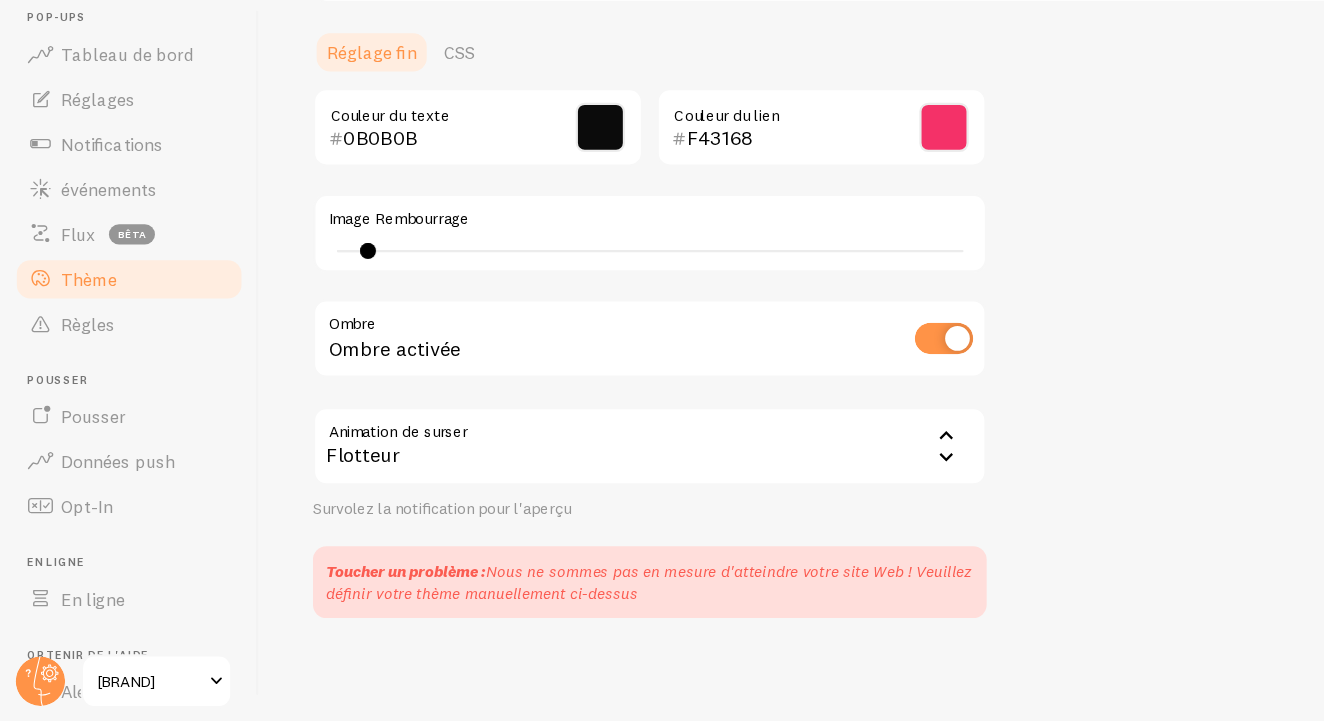 scroll, scrollTop: 443, scrollLeft: 0, axis: vertical 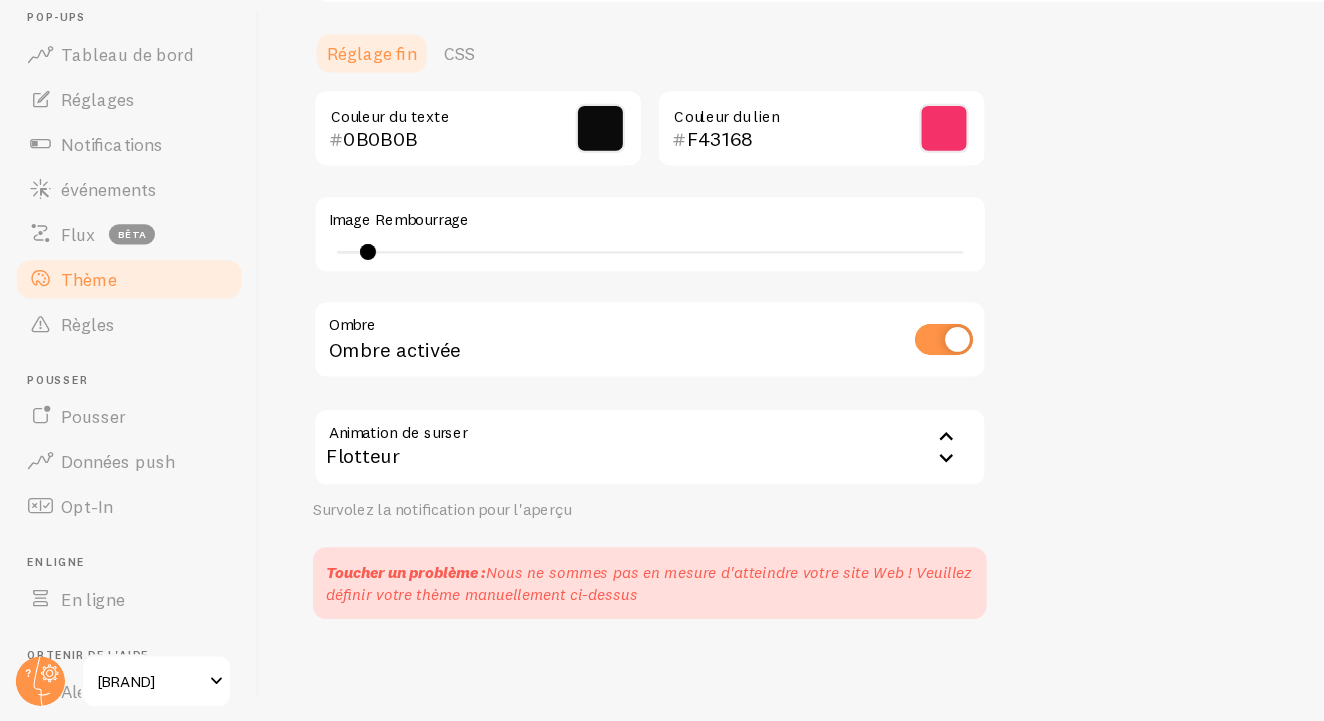 click at bounding box center [193, 685] 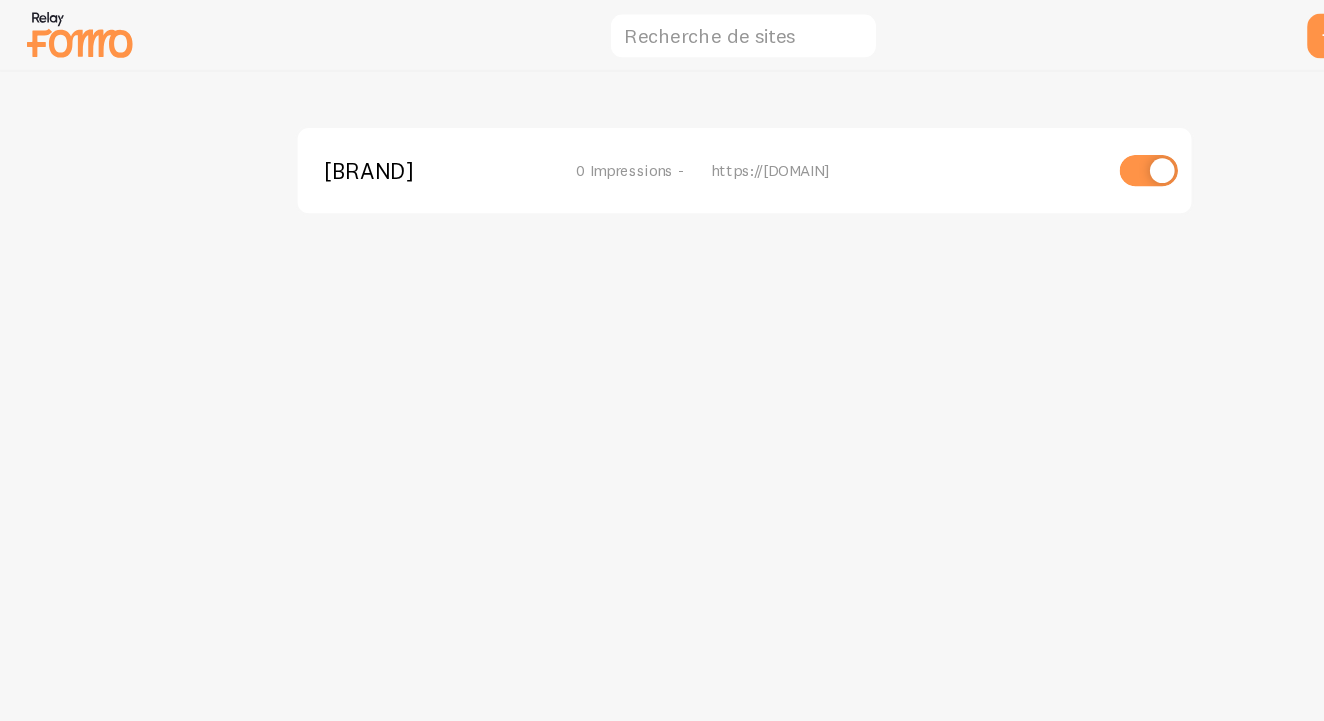 click on "[BRAND]" at bounding box center (369, 152) 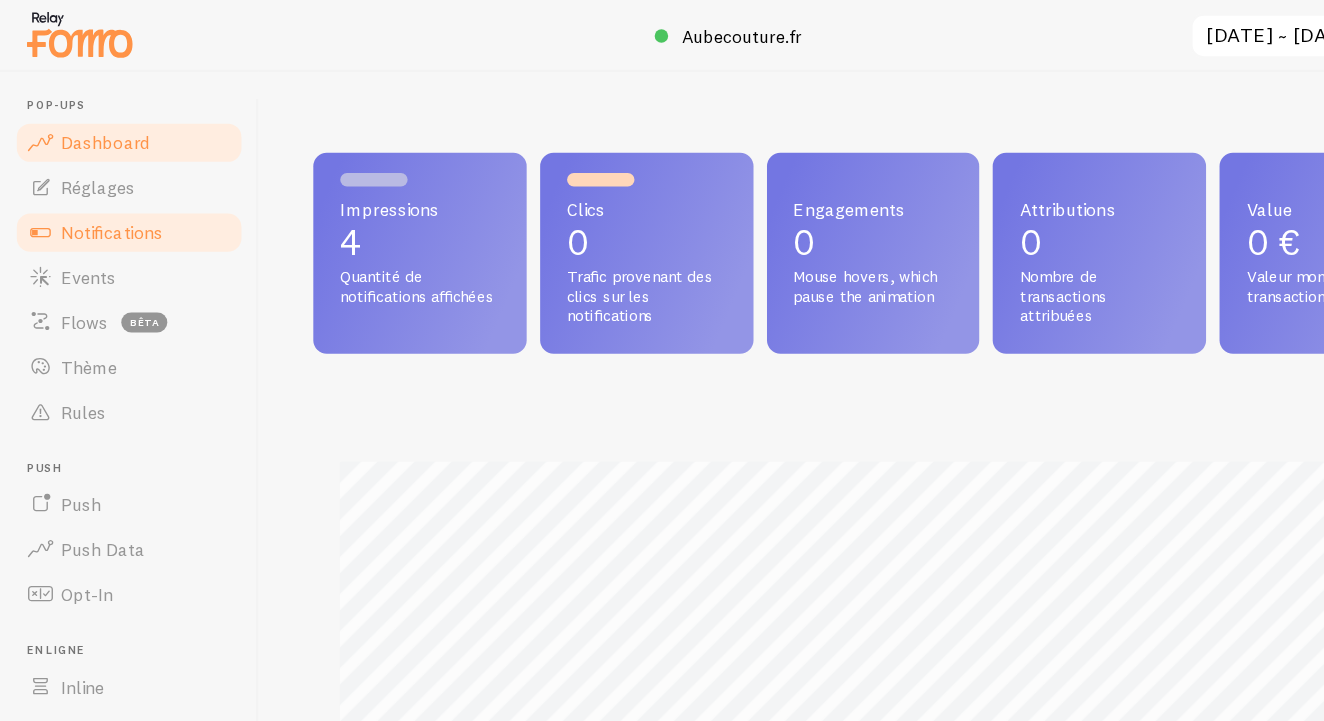 scroll, scrollTop: 999475, scrollLeft: 999003, axis: both 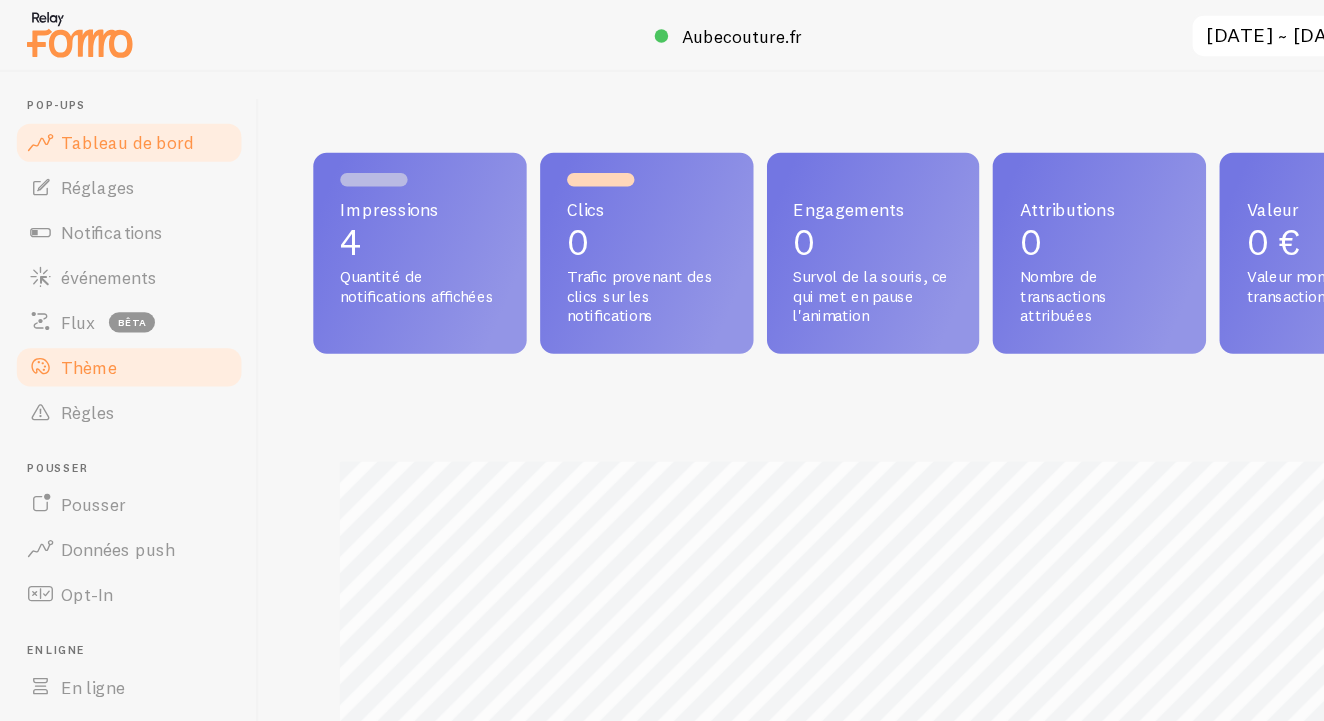 click on "Thème" at bounding box center (115, 327) 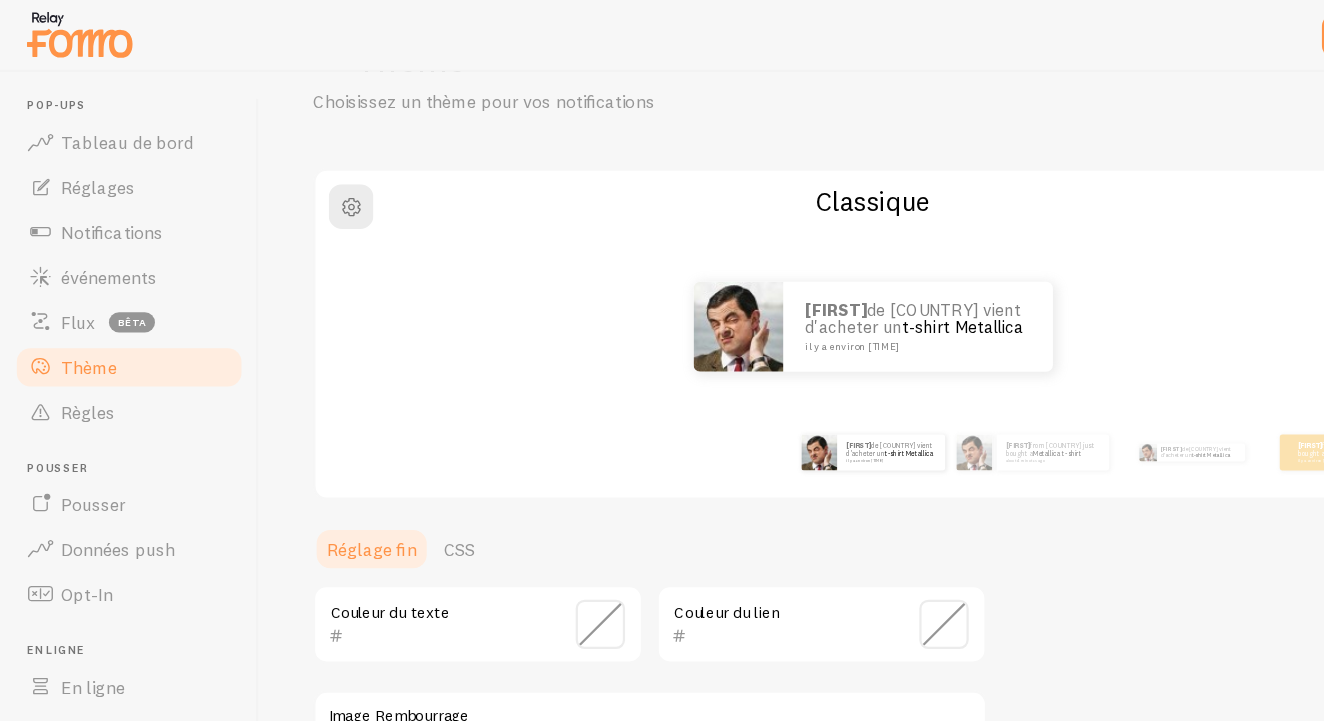 scroll, scrollTop: 82, scrollLeft: 0, axis: vertical 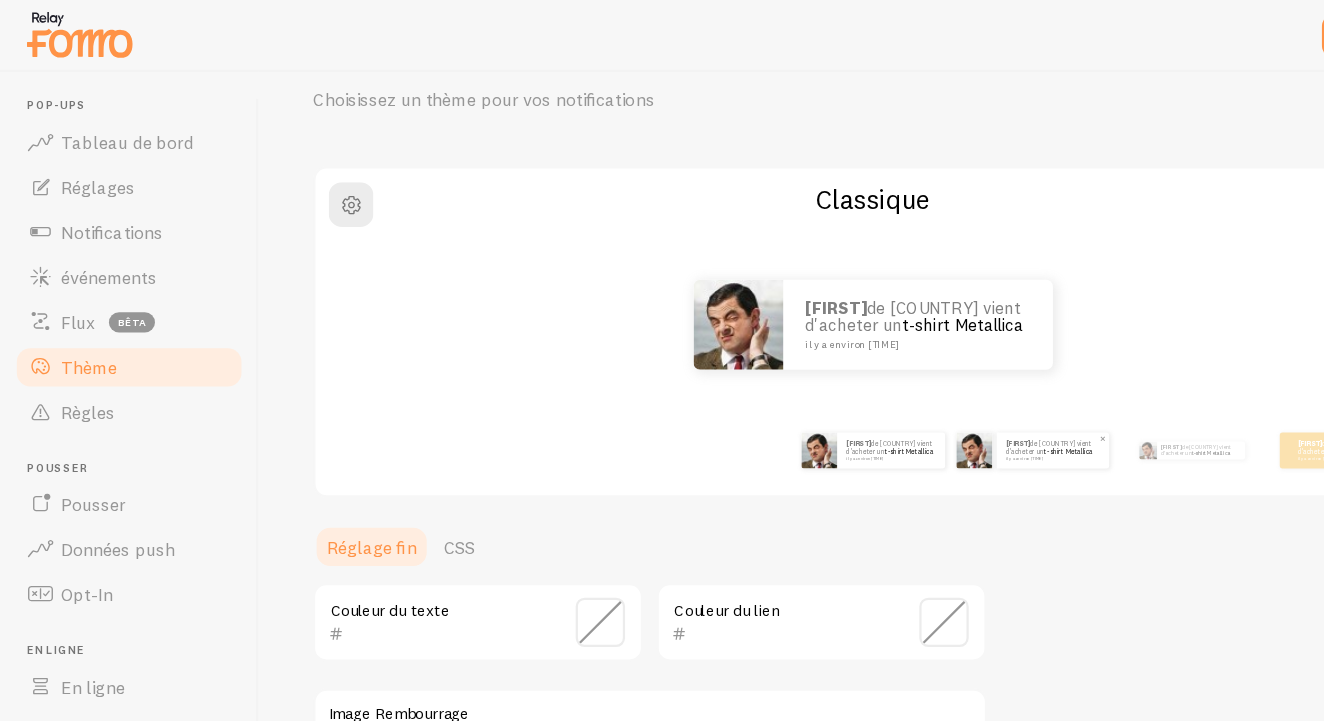 click on "[FIRST]  de [COUNTRY] vient d'acheter un  t-shirt Metallica   il y a environ [TIME] minutes" at bounding box center (938, 401) 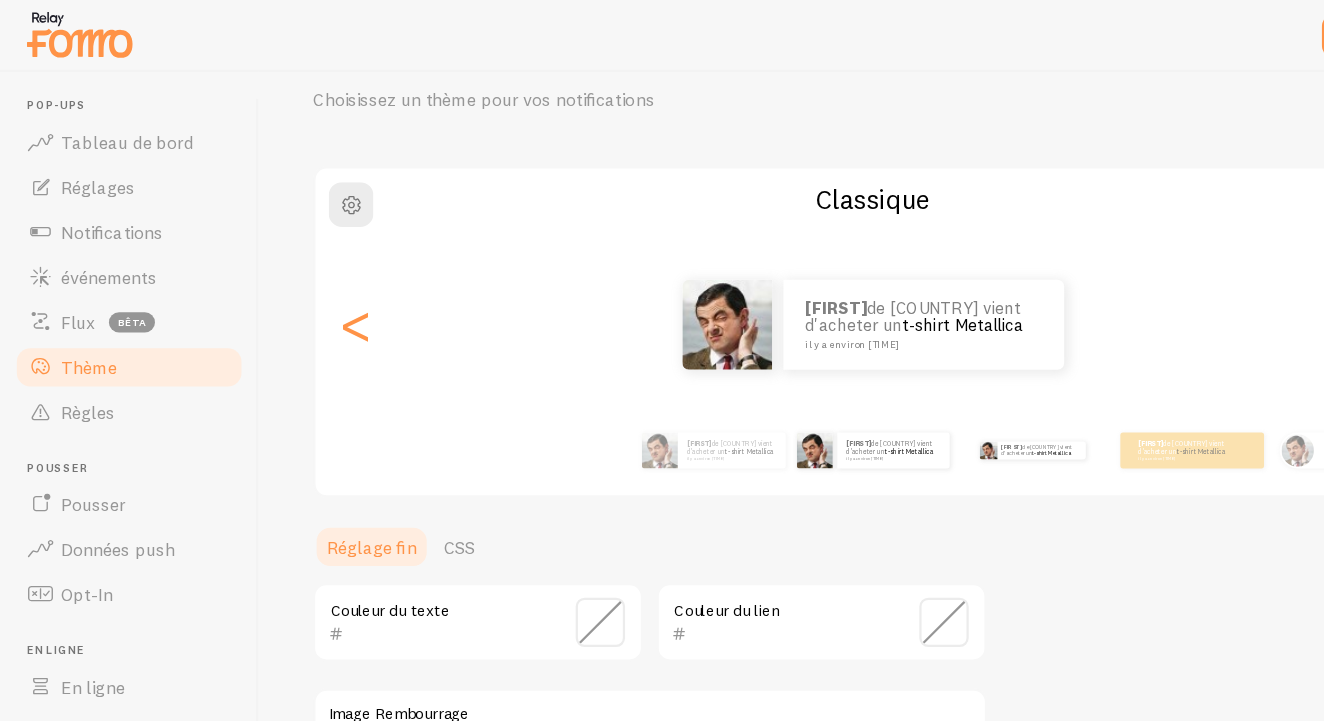 click on "Laetitia de France vient d'acheter un t-shirt Metallica about [TIME] ago" at bounding box center [920, 401] 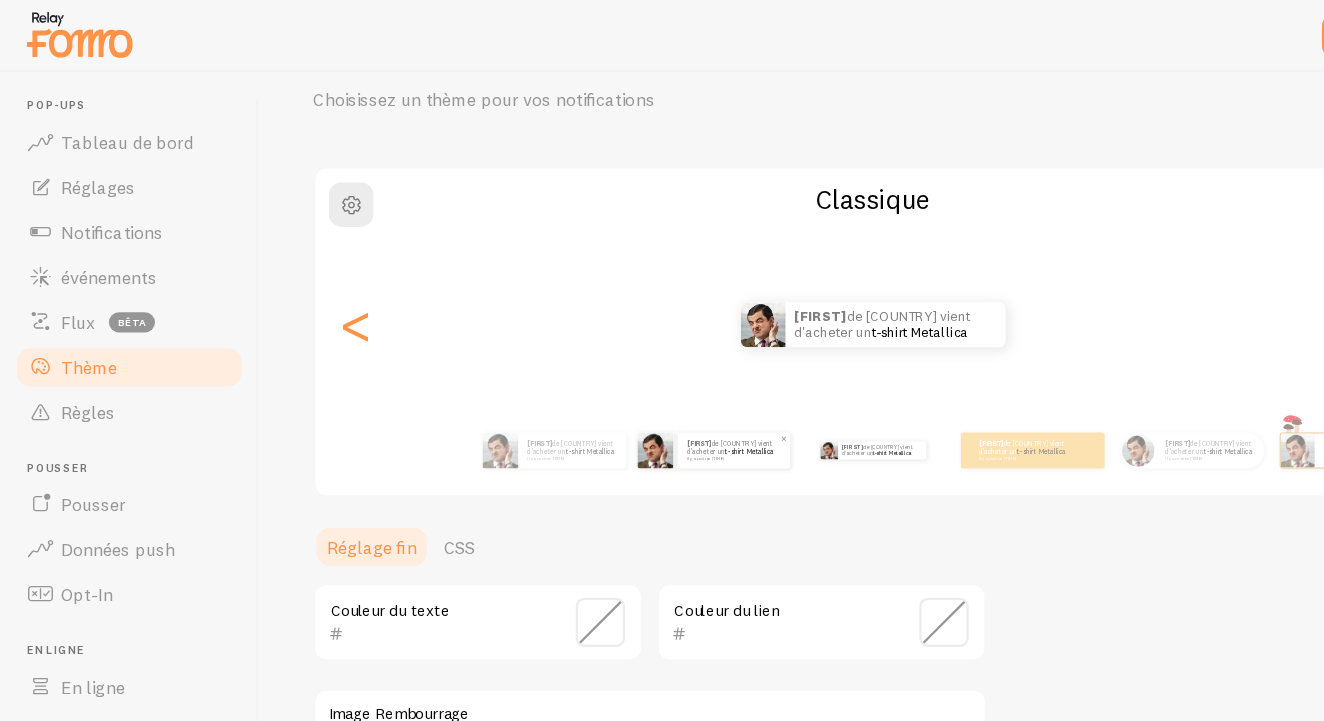 click on "[FIRST]  de [COUNTRY] vient d'acheter un  t-shirt Metallica   il y a environ [TIME] minutes" at bounding box center [654, 401] 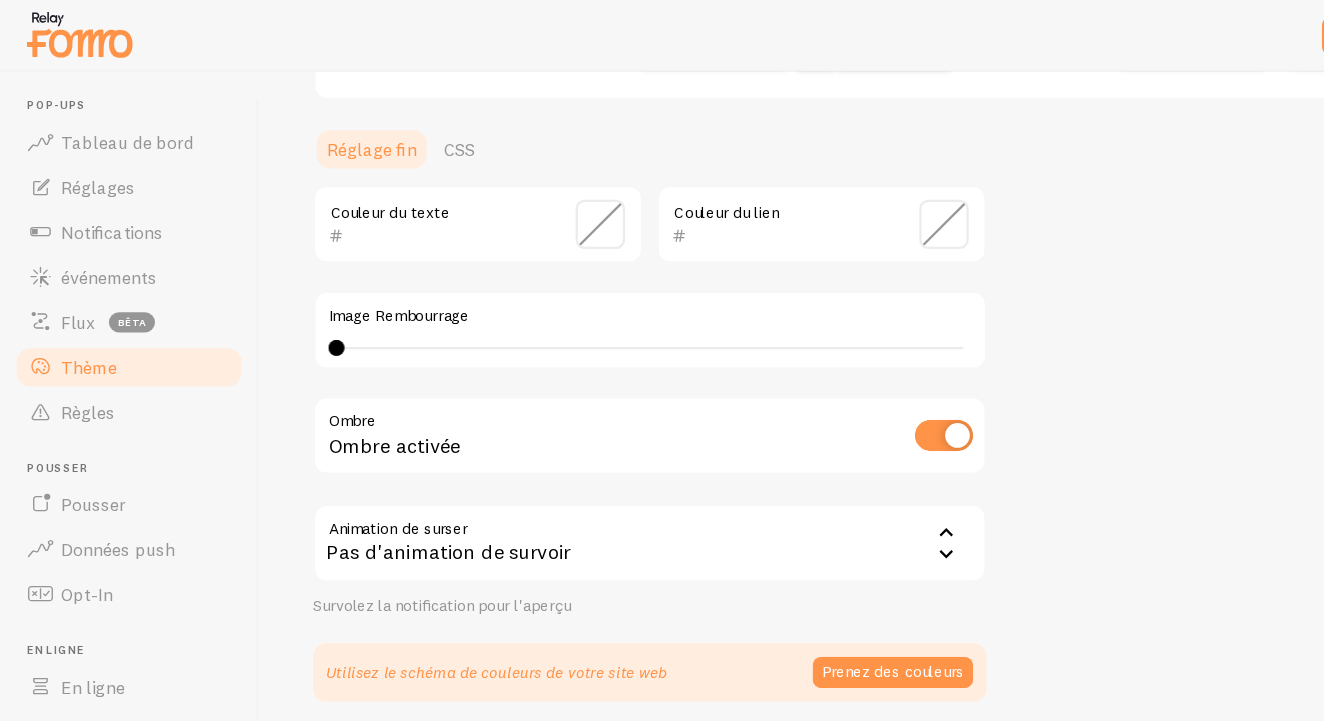 scroll, scrollTop: 433, scrollLeft: 0, axis: vertical 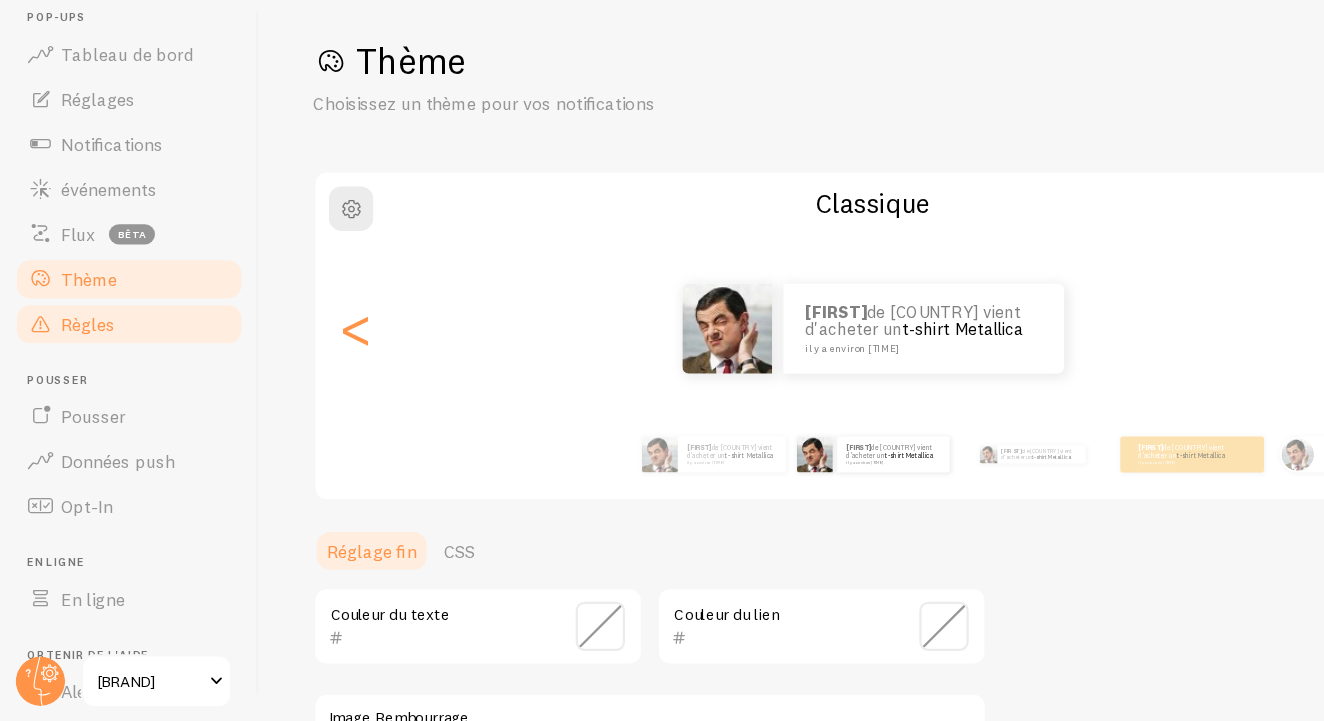 click on "Règles" at bounding box center (115, 367) 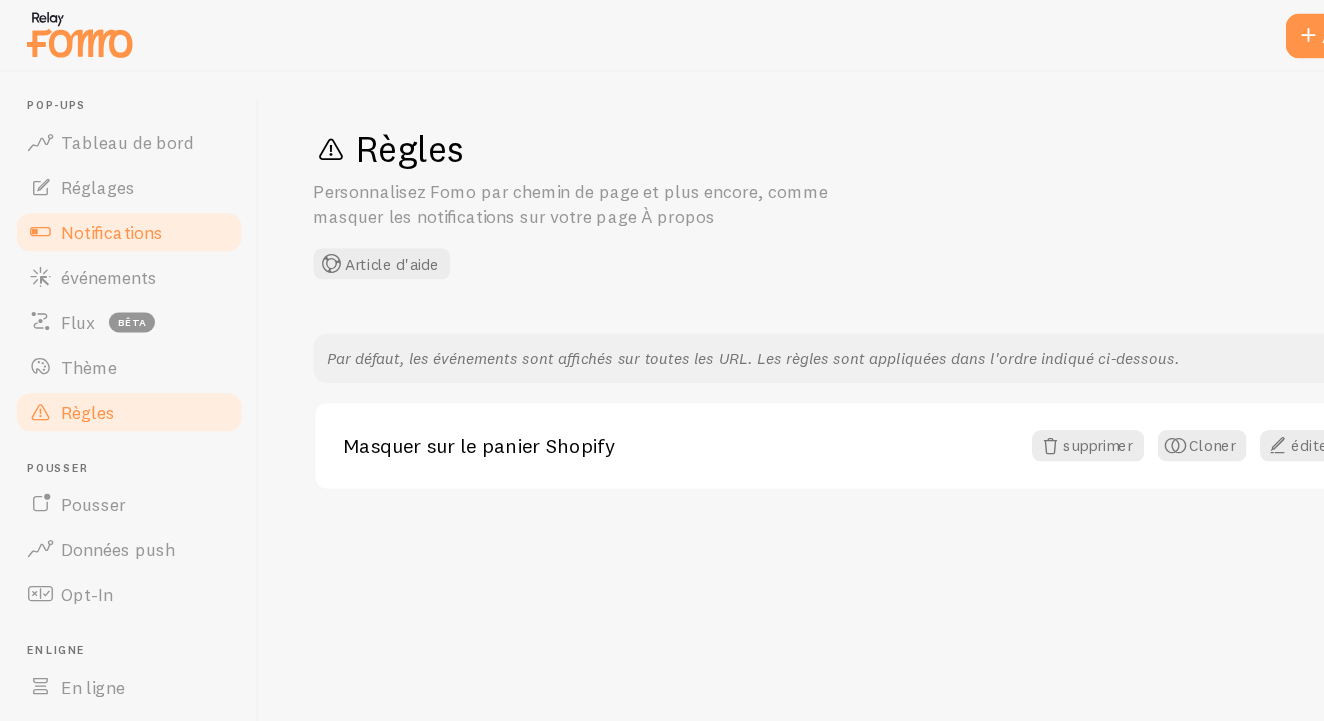 click on "Notifications" at bounding box center (115, 207) 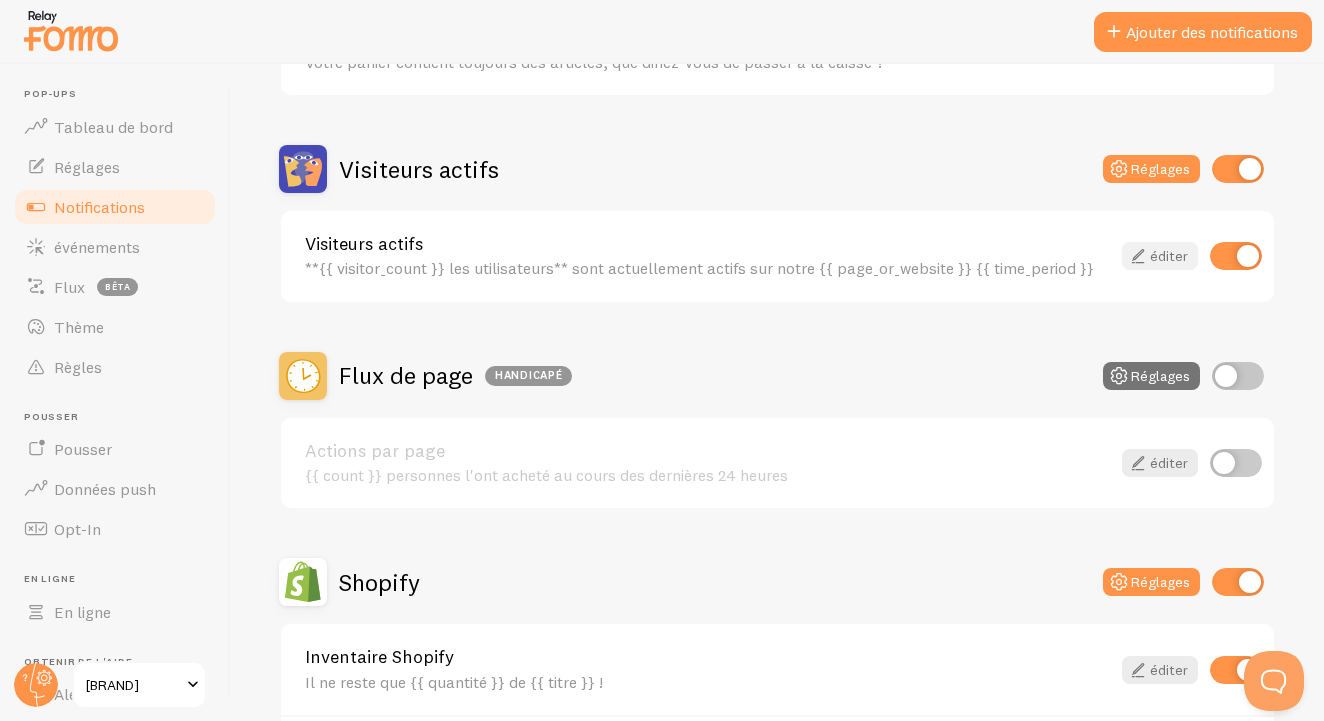 click at bounding box center (1138, 256) 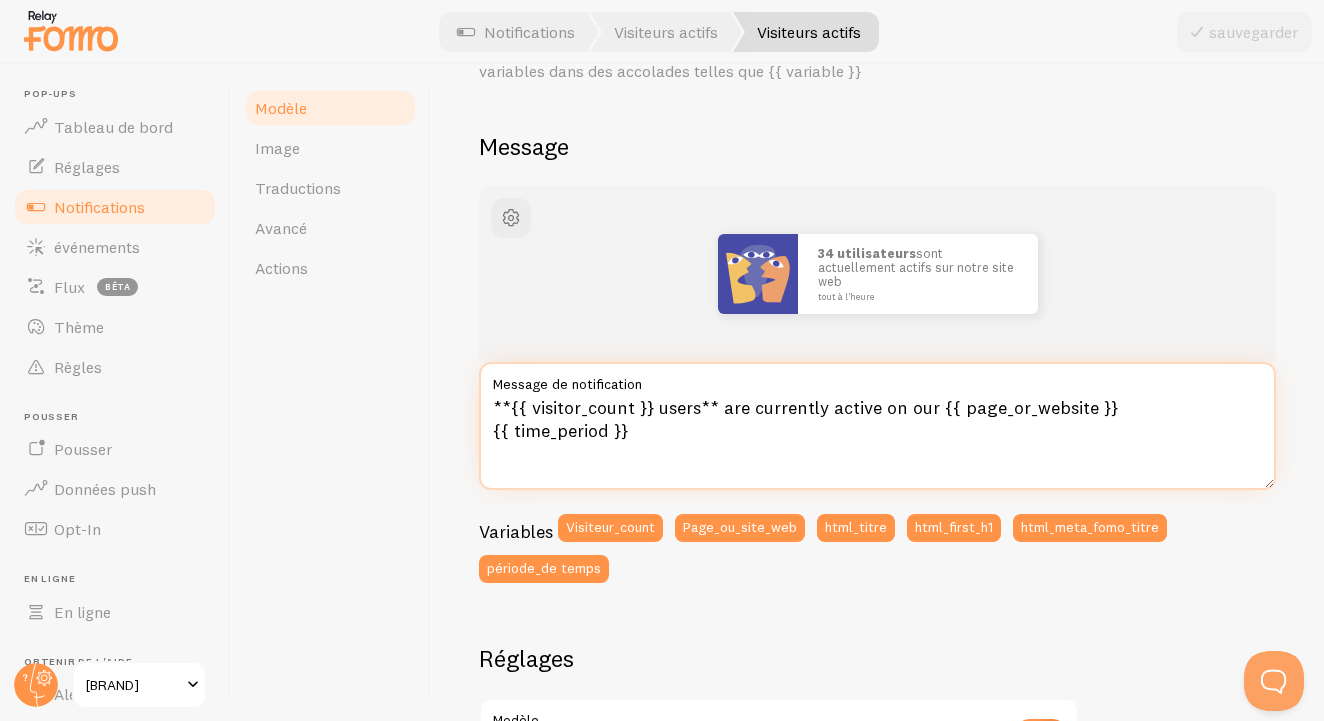 click on "**{{ visitor_count }} users** are currently active on our {{ page_or_website }}
{{ time_period }}" at bounding box center (877, 426) 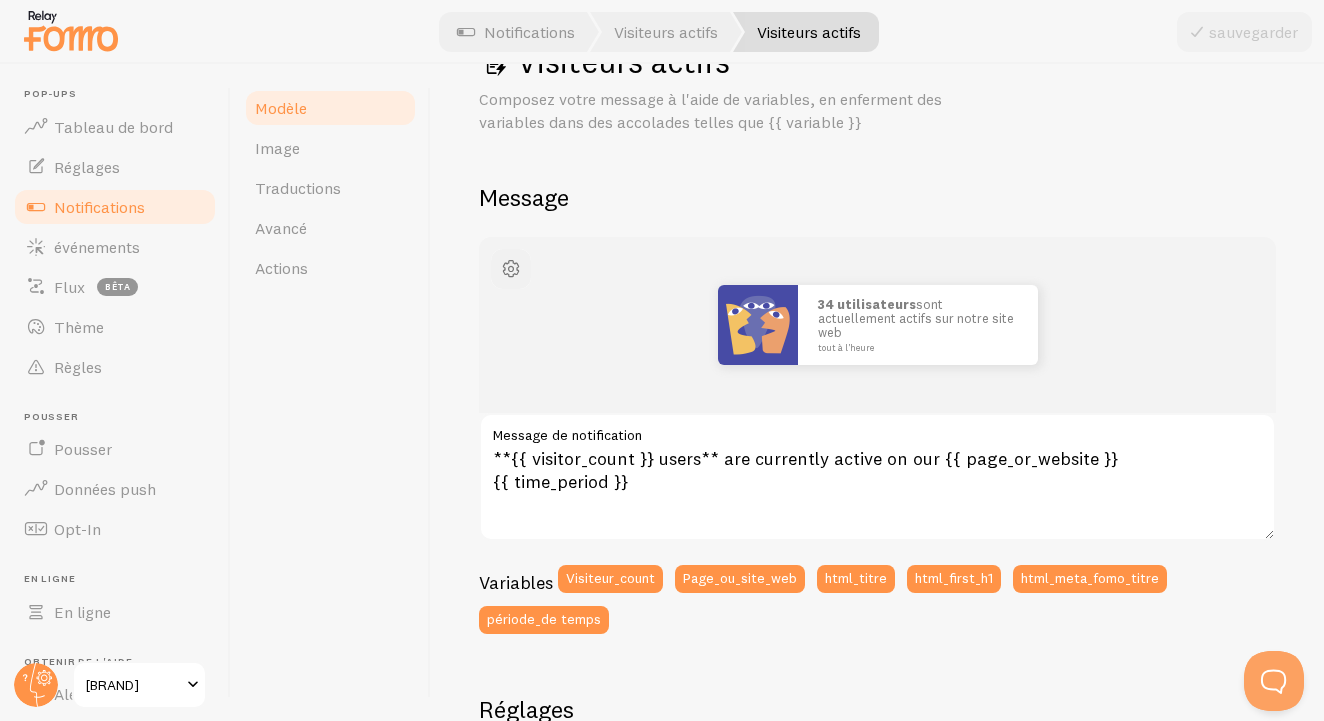 click at bounding box center [511, 269] 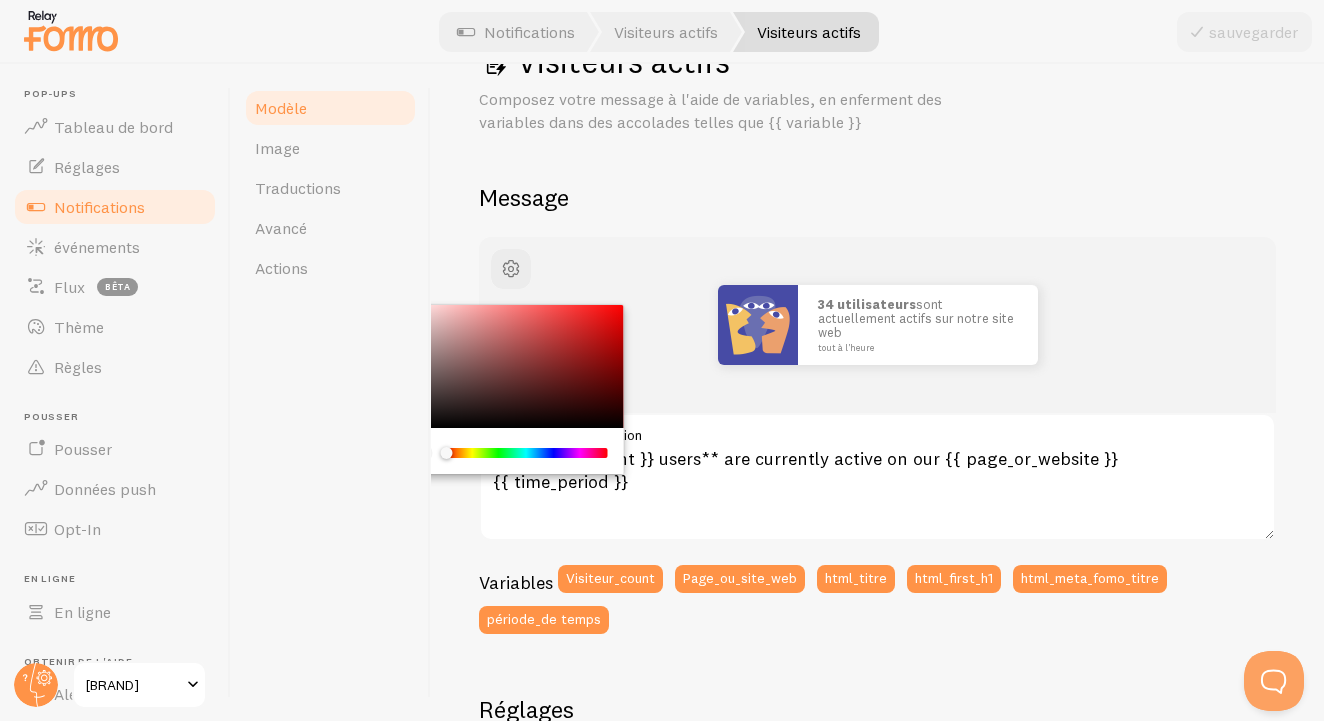 click on "[COUNT] utilisateurs sont actuellement actifs sur notre site web tout à l'heure" at bounding box center [877, 325] 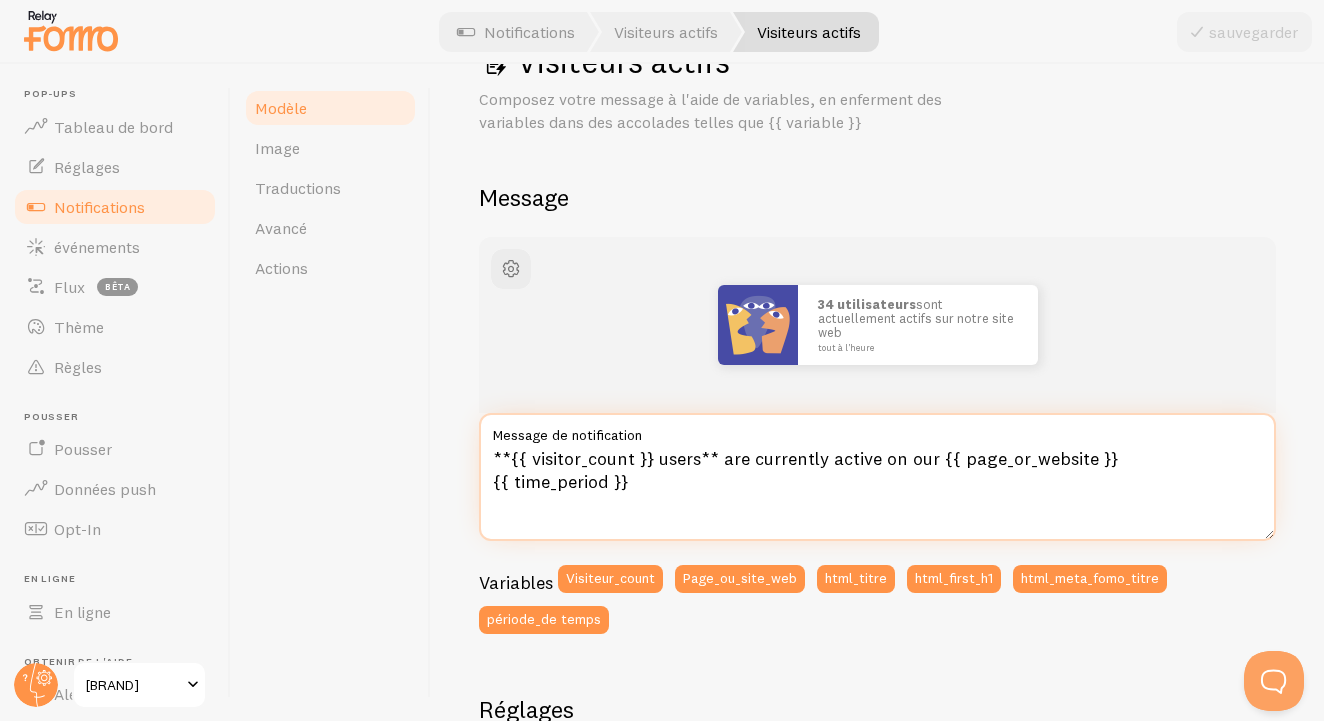 drag, startPoint x: 633, startPoint y: 495, endPoint x: 441, endPoint y: 423, distance: 205.05609 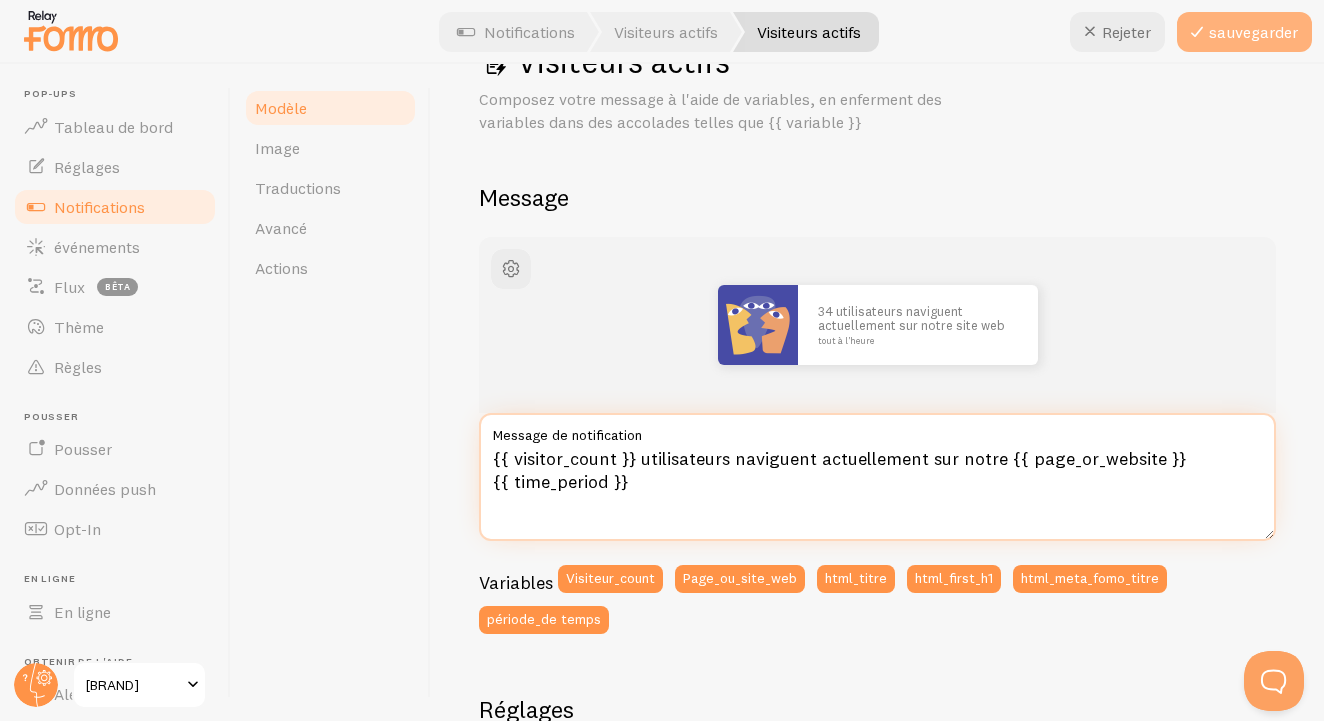 type on "{{ visitor_count }} utilisateurs naviguent actuellement sur notre {{ page_or_website }}
{{ time_period }}" 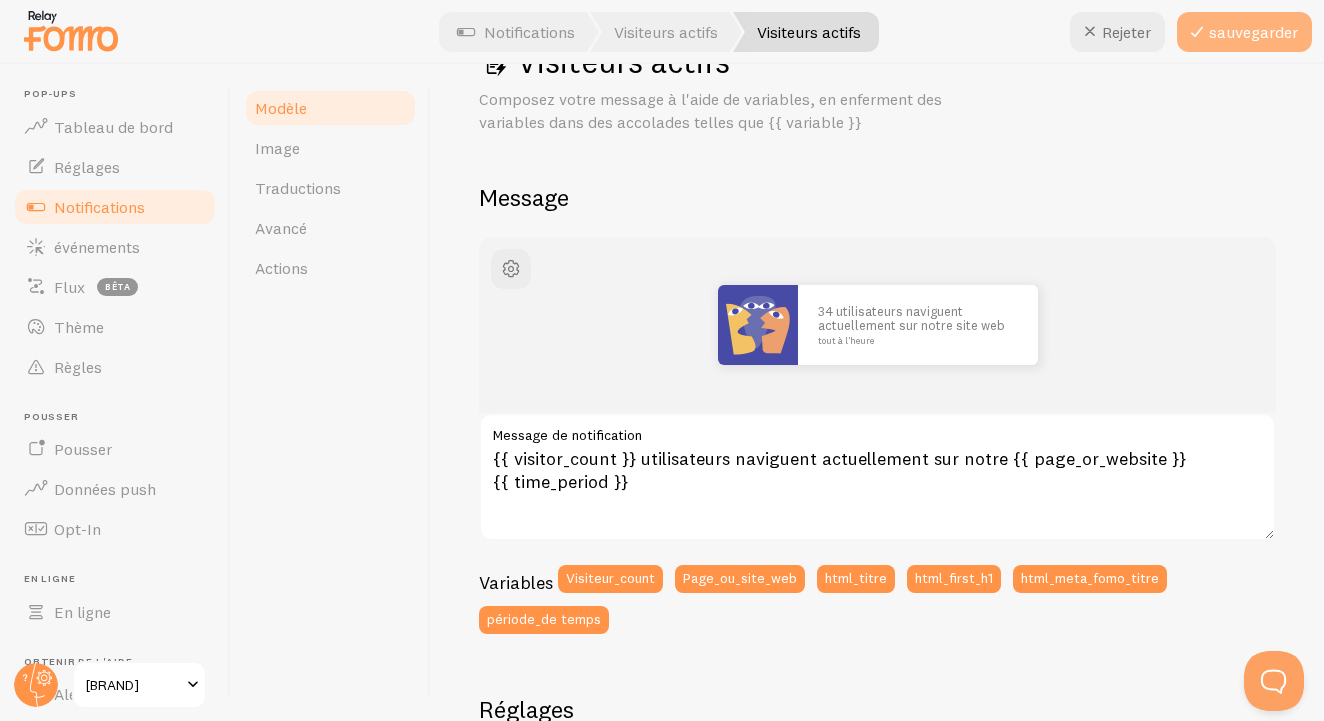 click on "sauvegarder" at bounding box center (1244, 32) 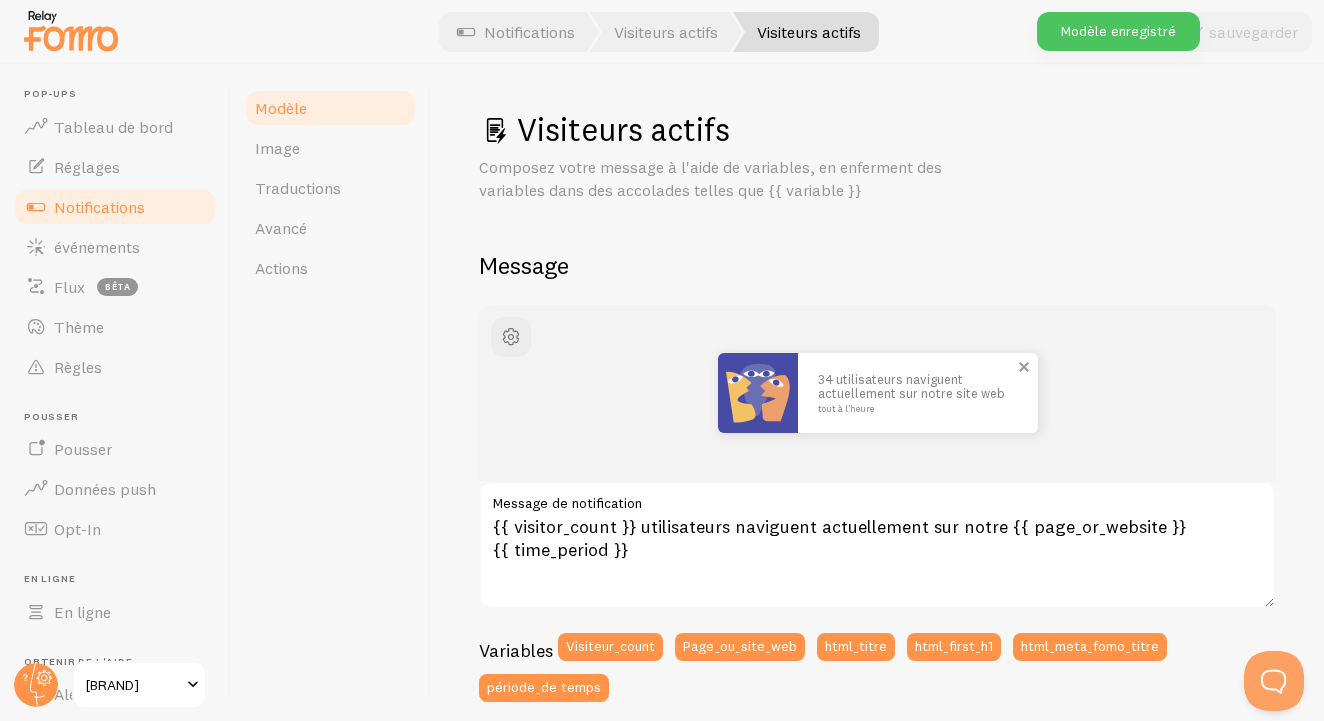 scroll, scrollTop: 0, scrollLeft: 0, axis: both 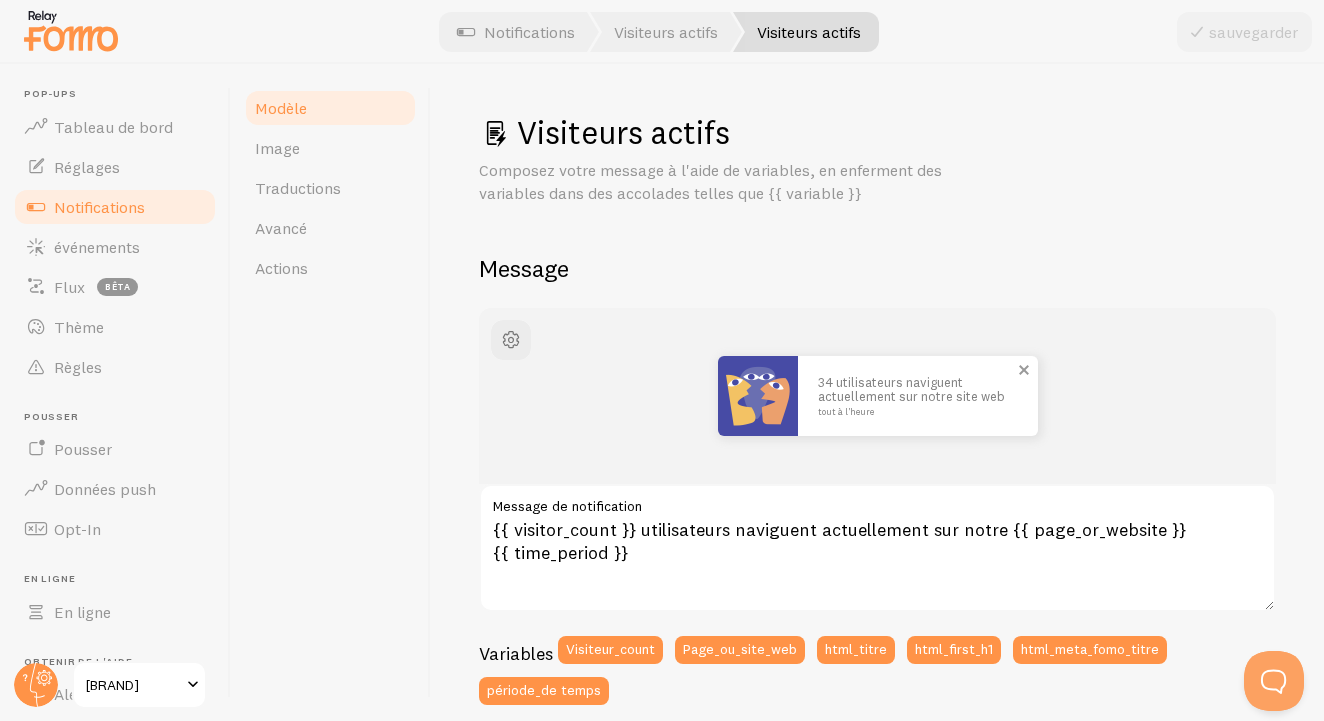 click on "tout à l'heure" at bounding box center (915, 412) 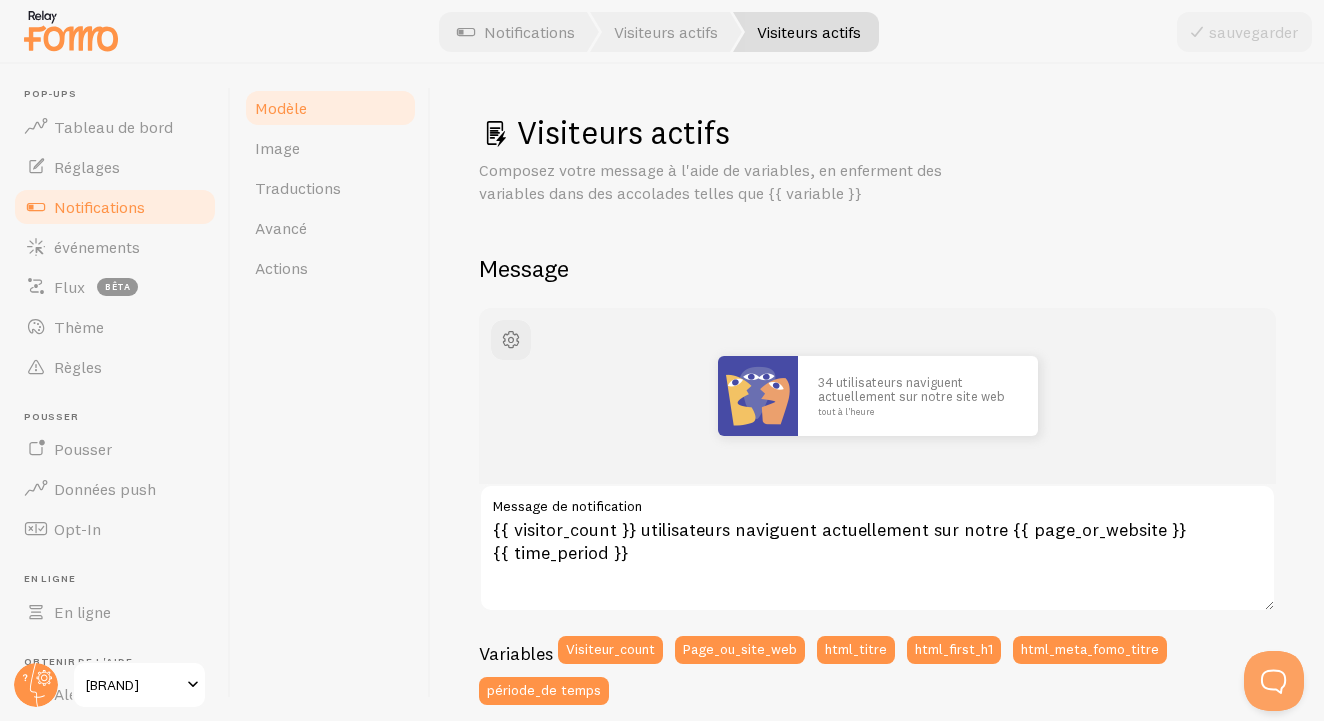 scroll, scrollTop: 0, scrollLeft: 0, axis: both 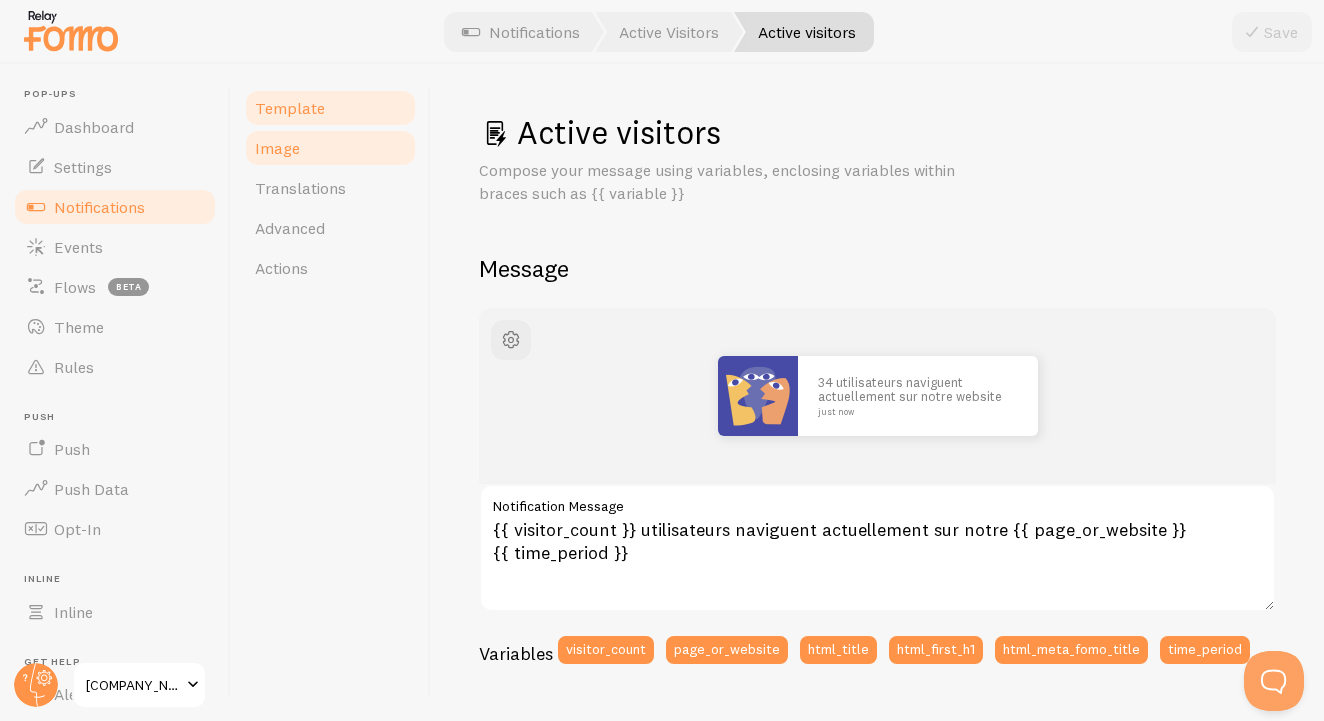 click on "Image" at bounding box center [330, 148] 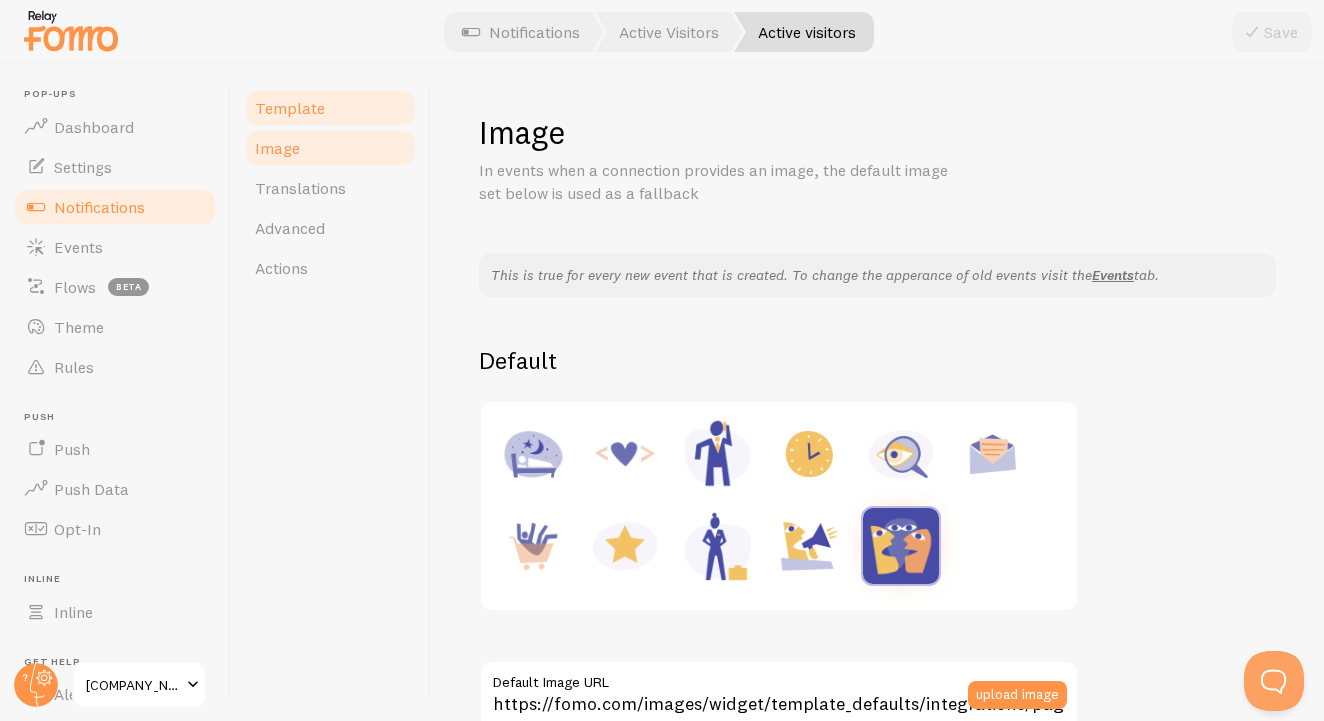 click on "Template" at bounding box center (330, 108) 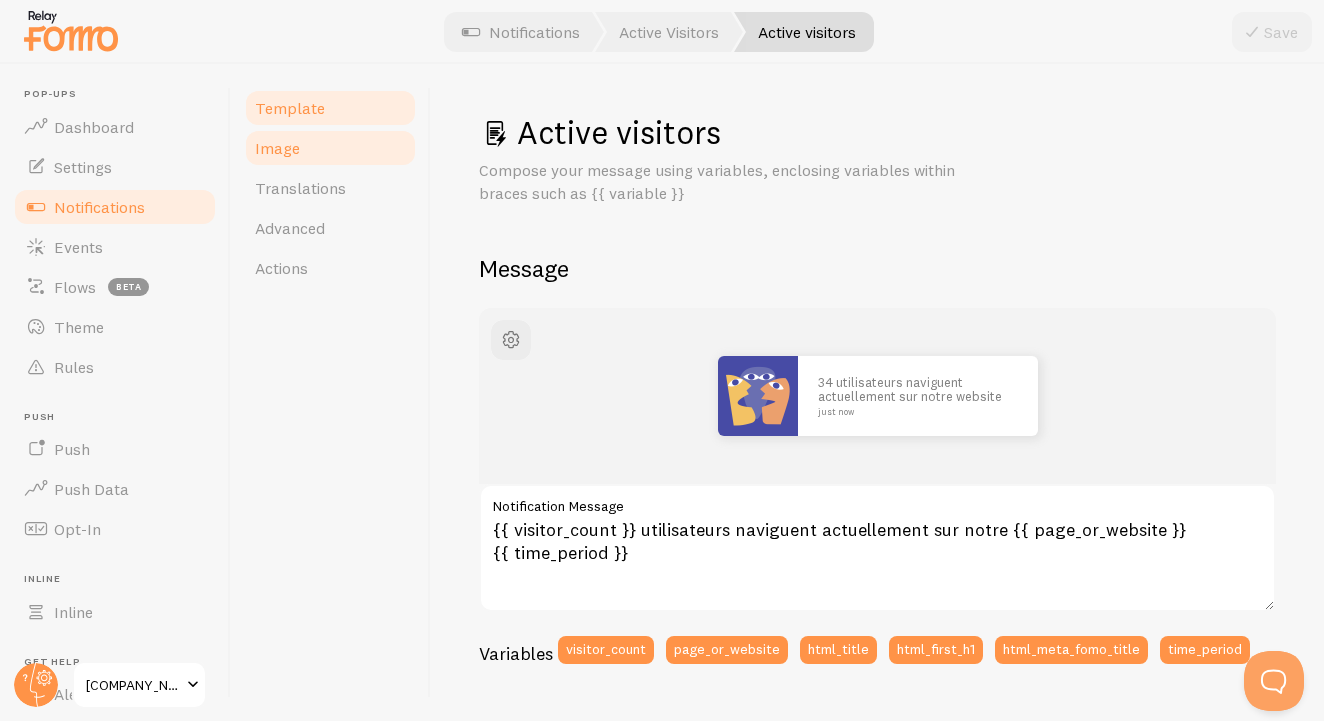 click on "Image" at bounding box center (330, 148) 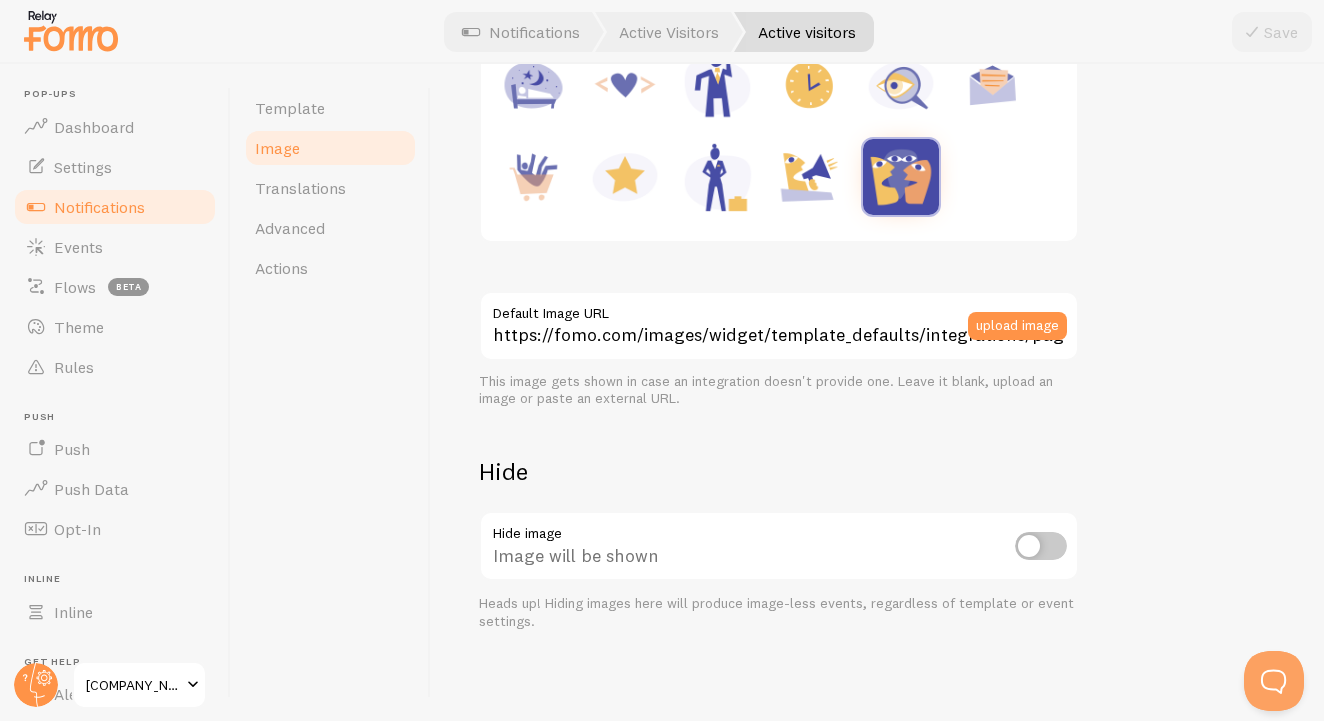scroll, scrollTop: 367, scrollLeft: 0, axis: vertical 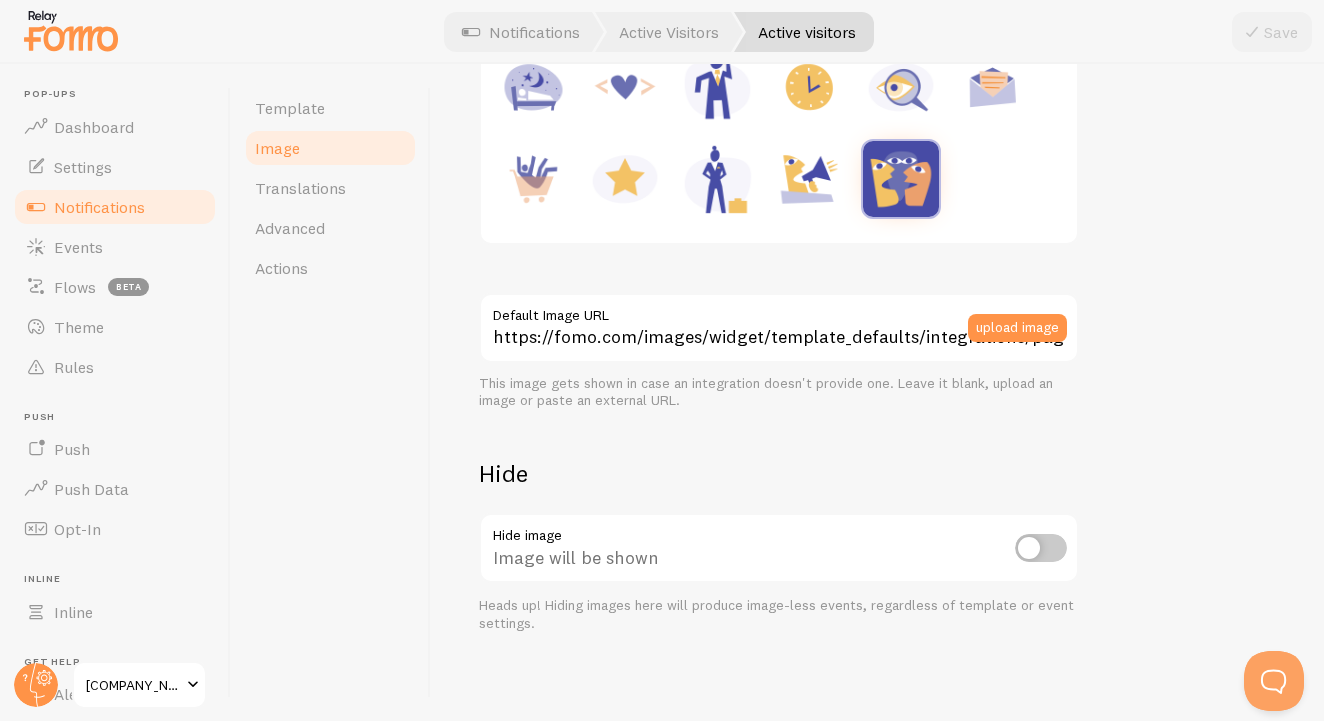 click at bounding box center (1041, 548) 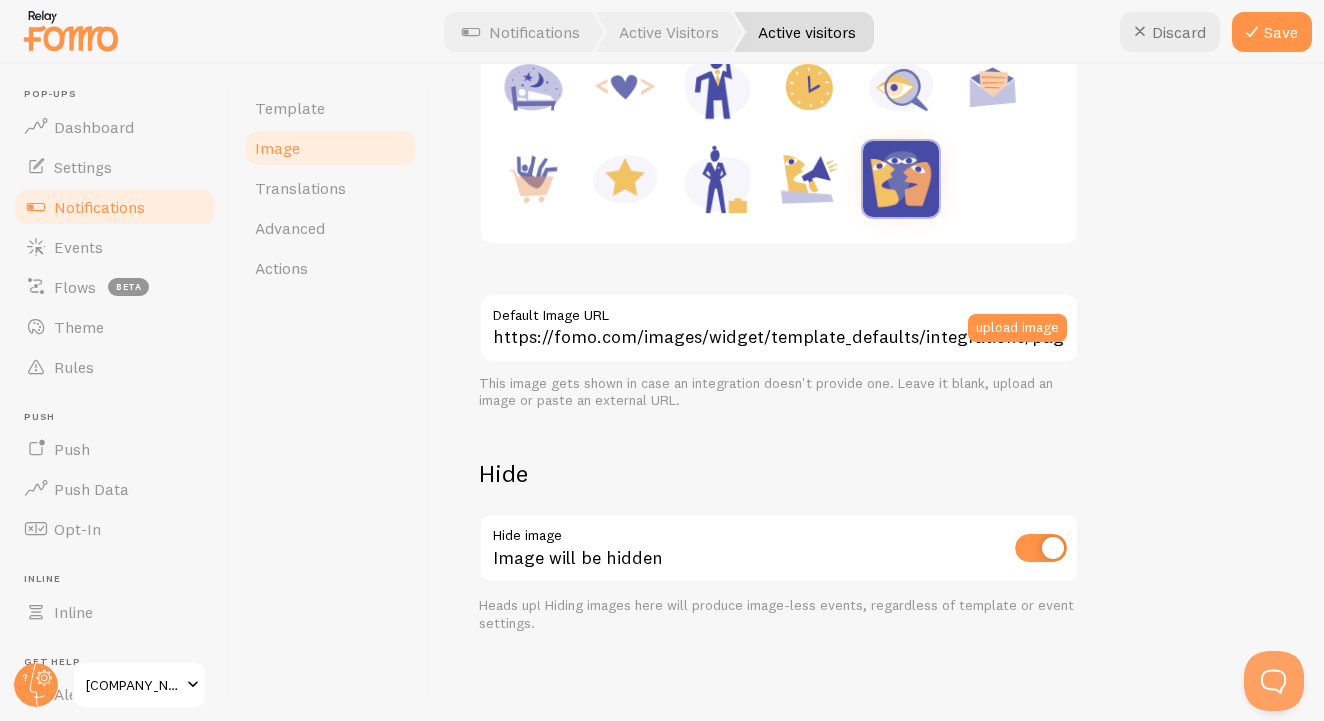 click at bounding box center [1041, 548] 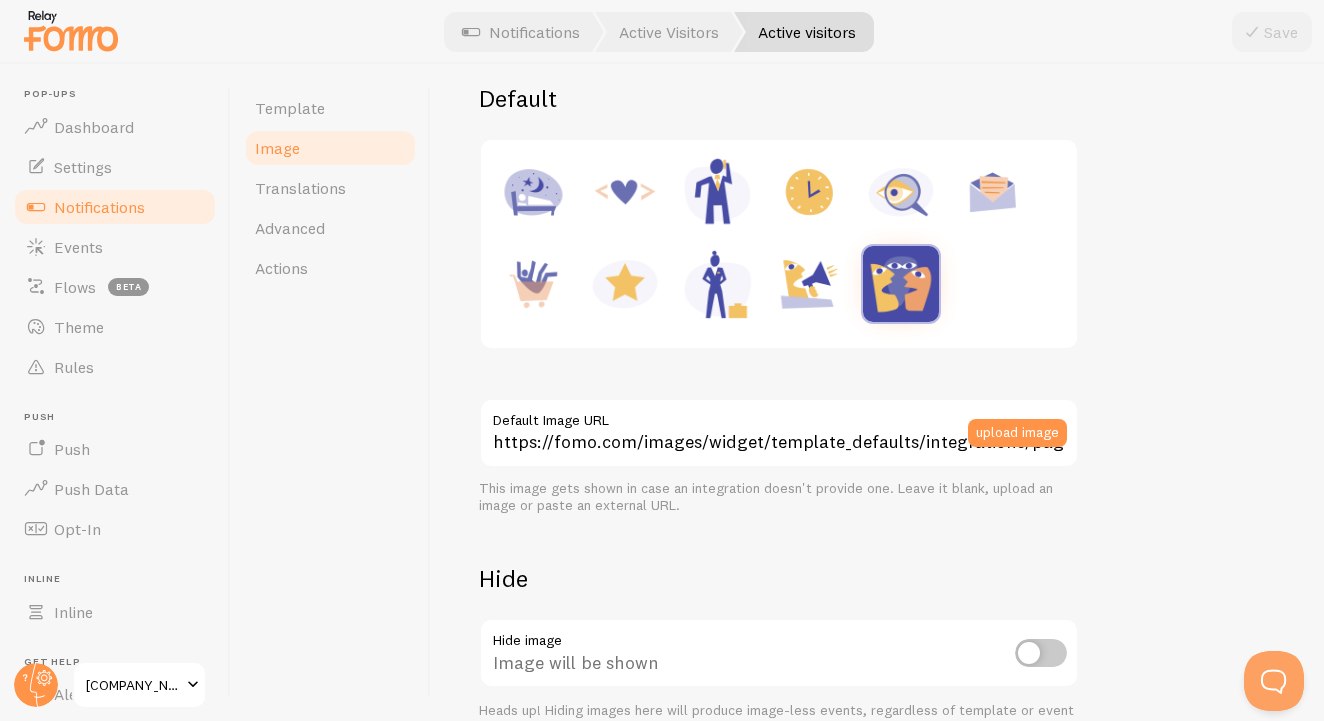 scroll, scrollTop: 224, scrollLeft: 0, axis: vertical 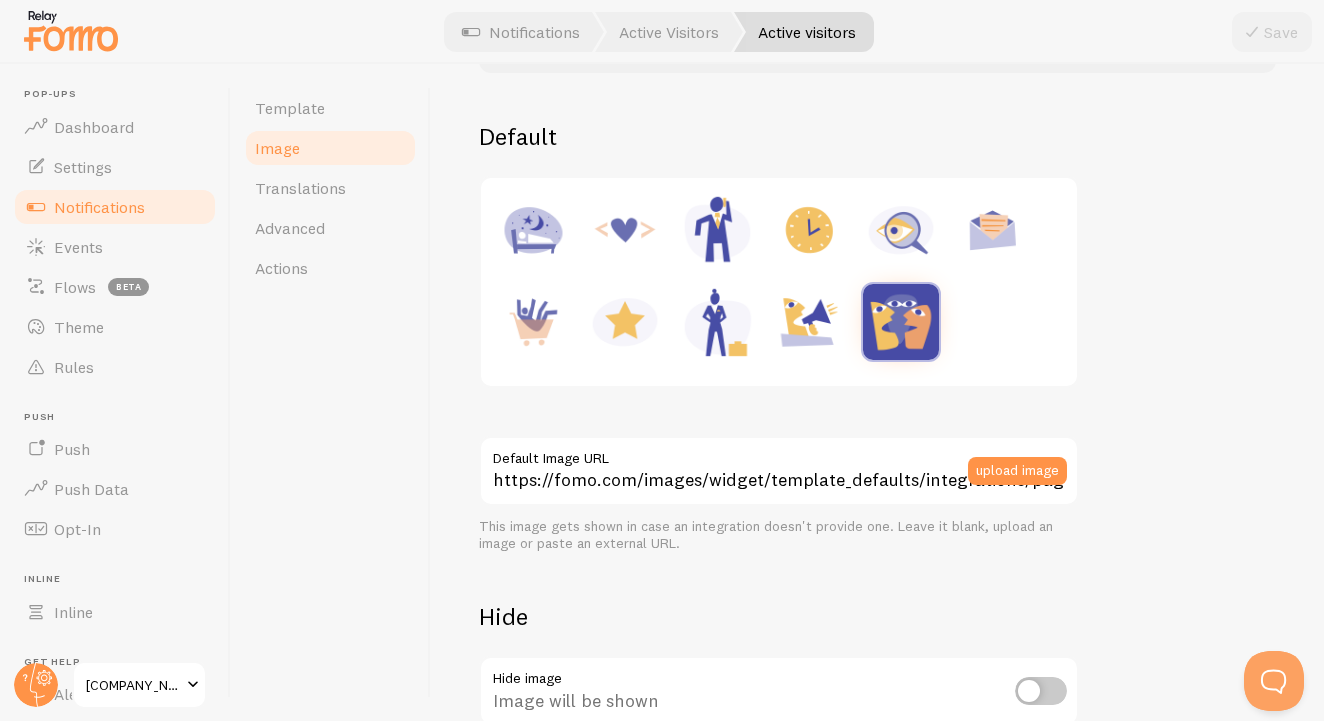 click at bounding box center (809, 322) 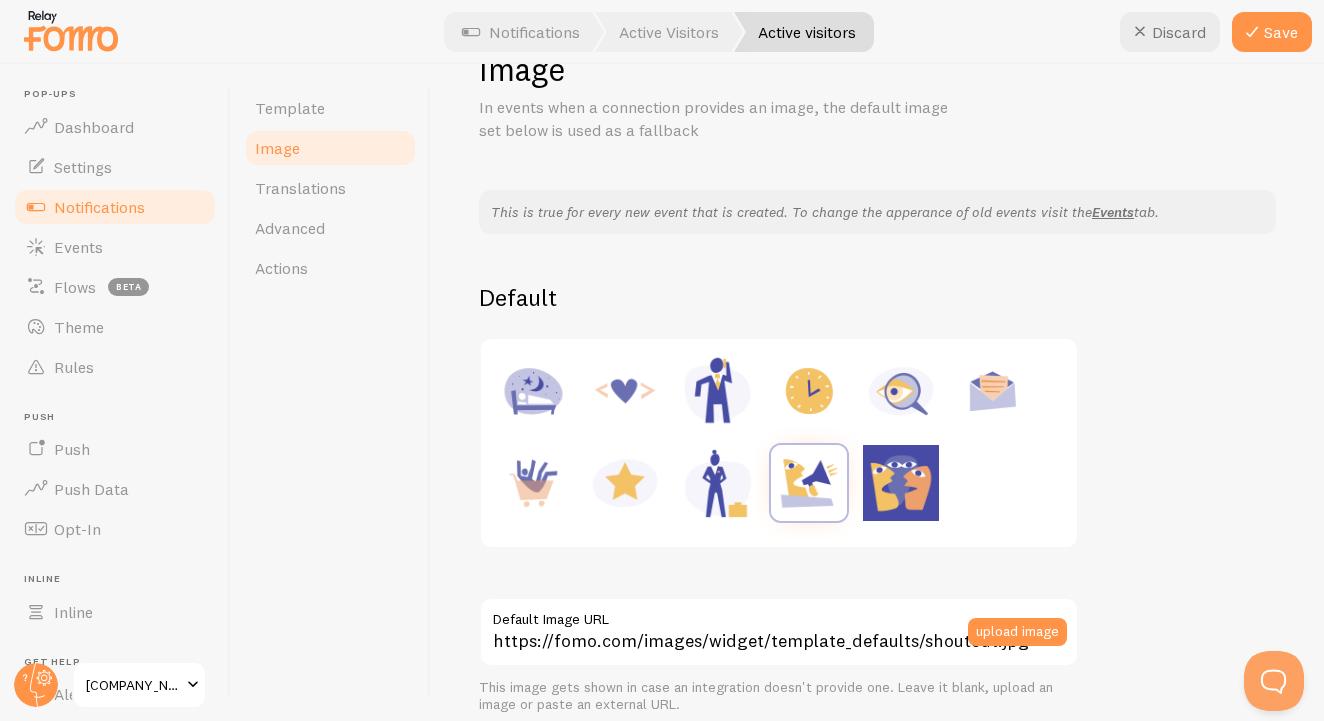 scroll, scrollTop: 57, scrollLeft: 0, axis: vertical 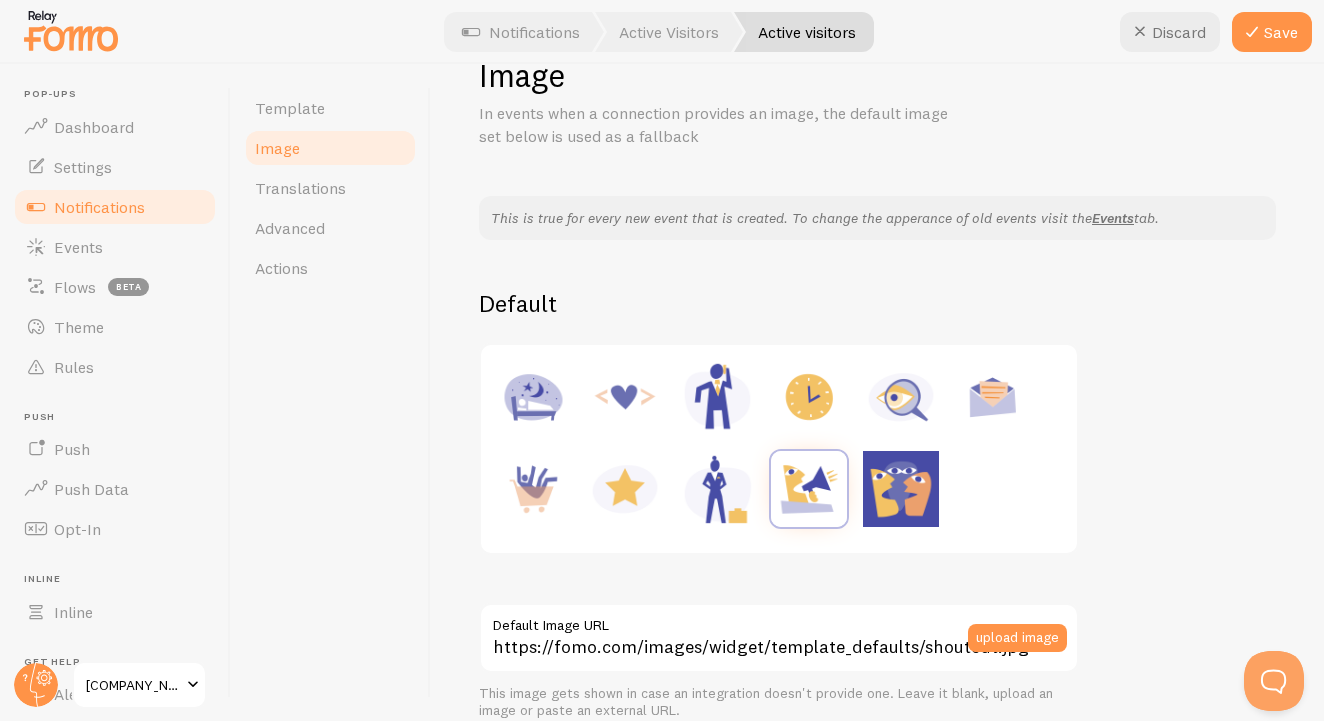 click on "This is true for every new event that is created. To change the apperance of old events visit the  Events  tab.
Default       https://fomo.com/images/widget/template_defaults/shoutout.jpg   Default Image URL     upload image
This image gets shown in case an integration doesn't provide one. Leave it blank, upload an image or paste an external URL.       Hide       Hide image   Image will be shown   Heads up! Hiding images here will produce image-less events, regardless of template or event settings." at bounding box center (877, 569) 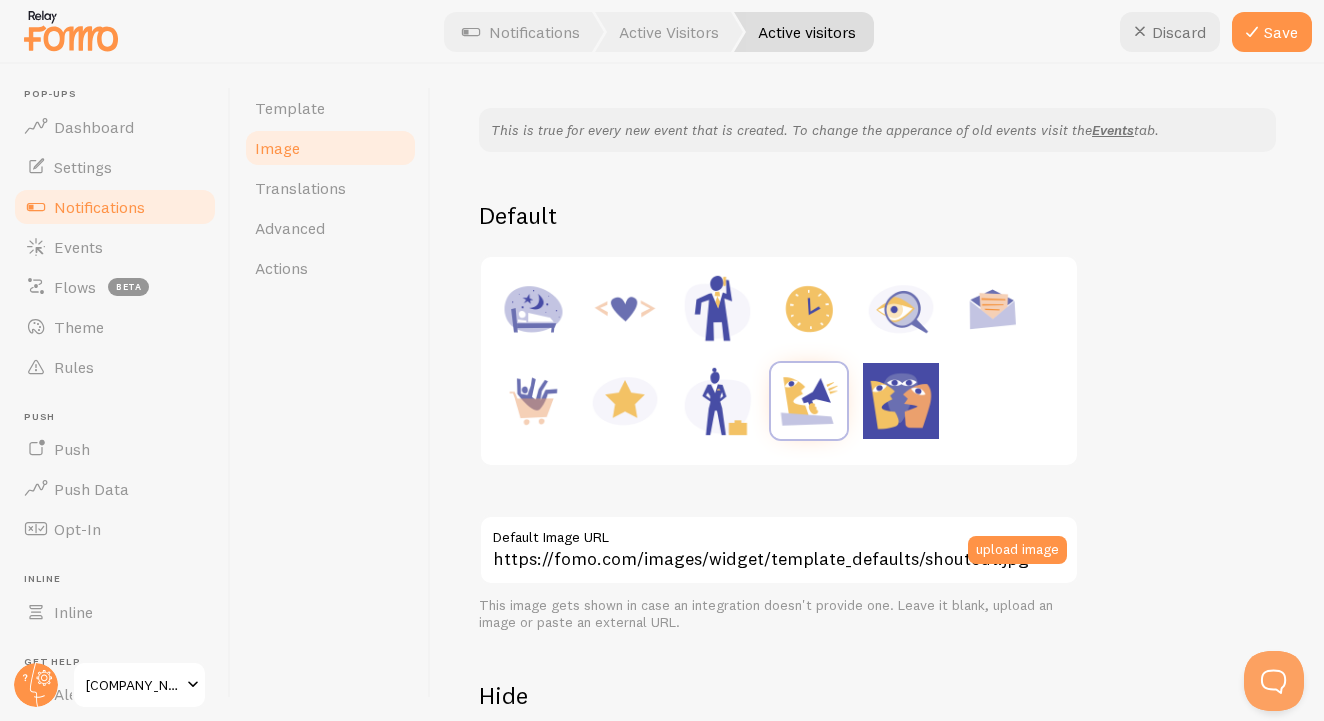scroll, scrollTop: 147, scrollLeft: 0, axis: vertical 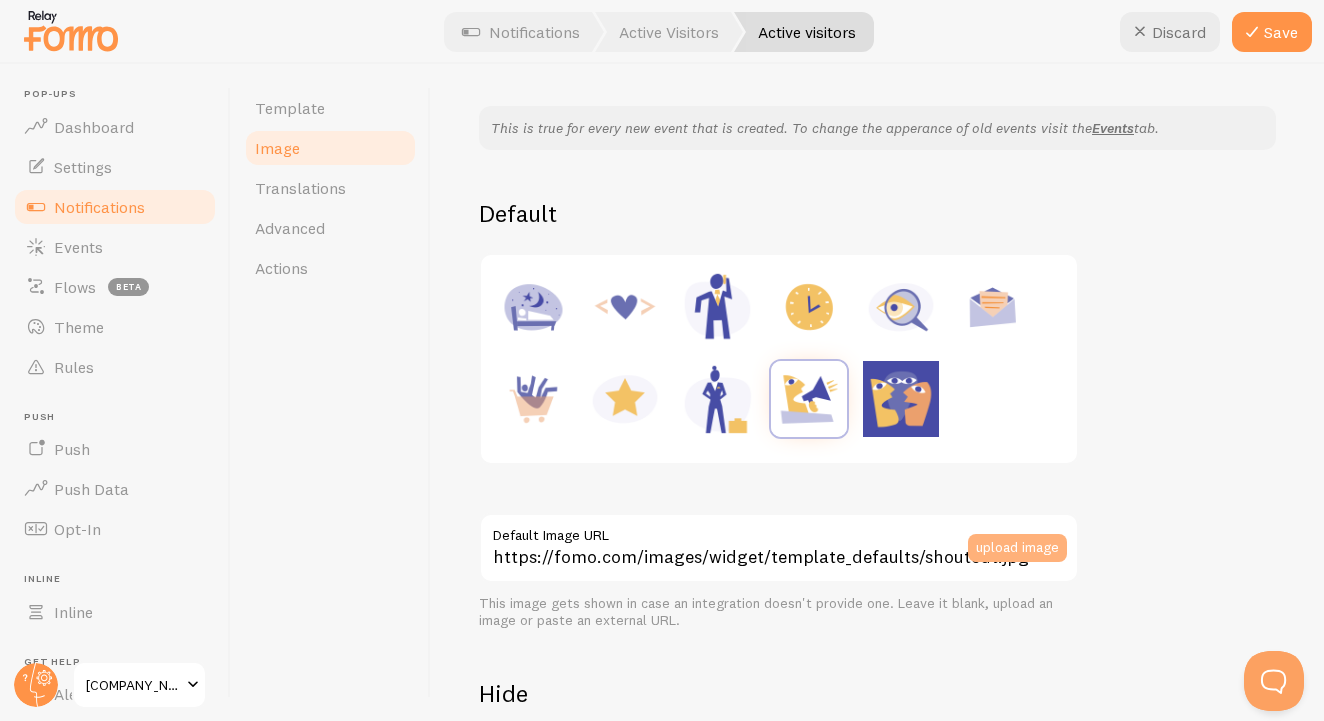 click on "upload image" at bounding box center [1017, 548] 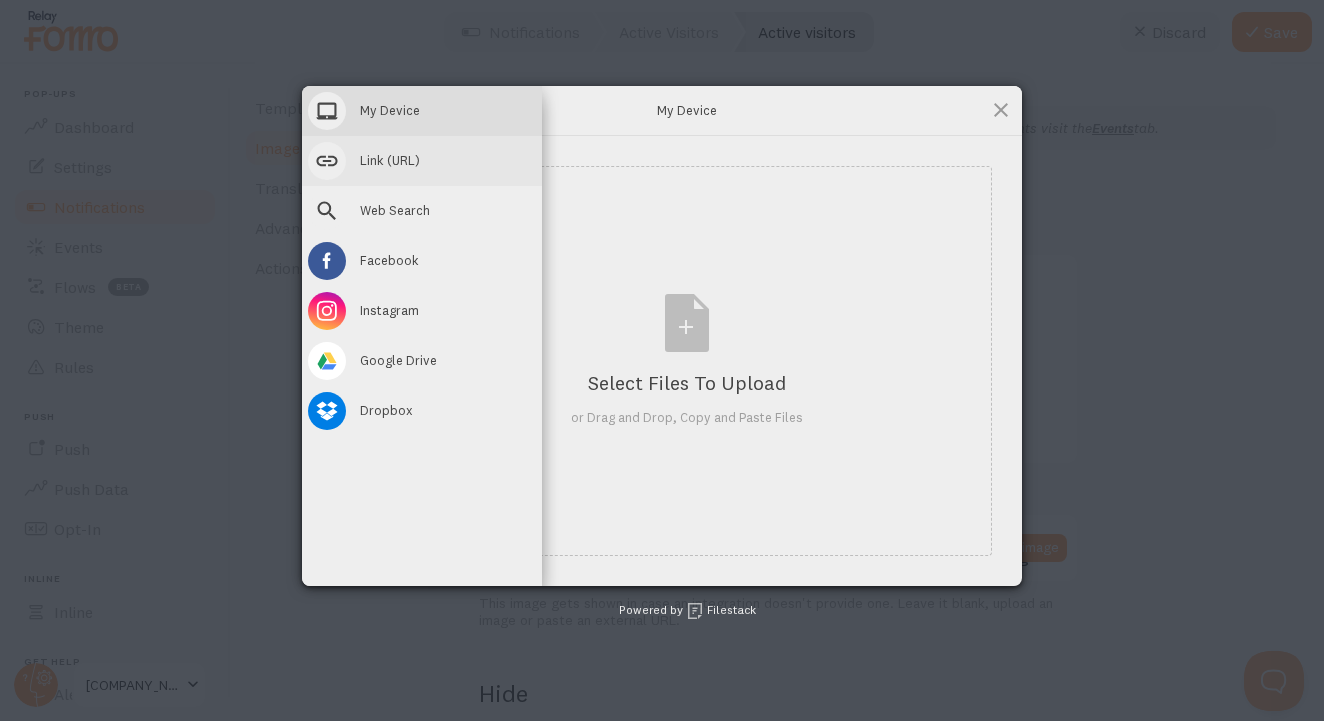 click on "Link (URL)" at bounding box center [422, 161] 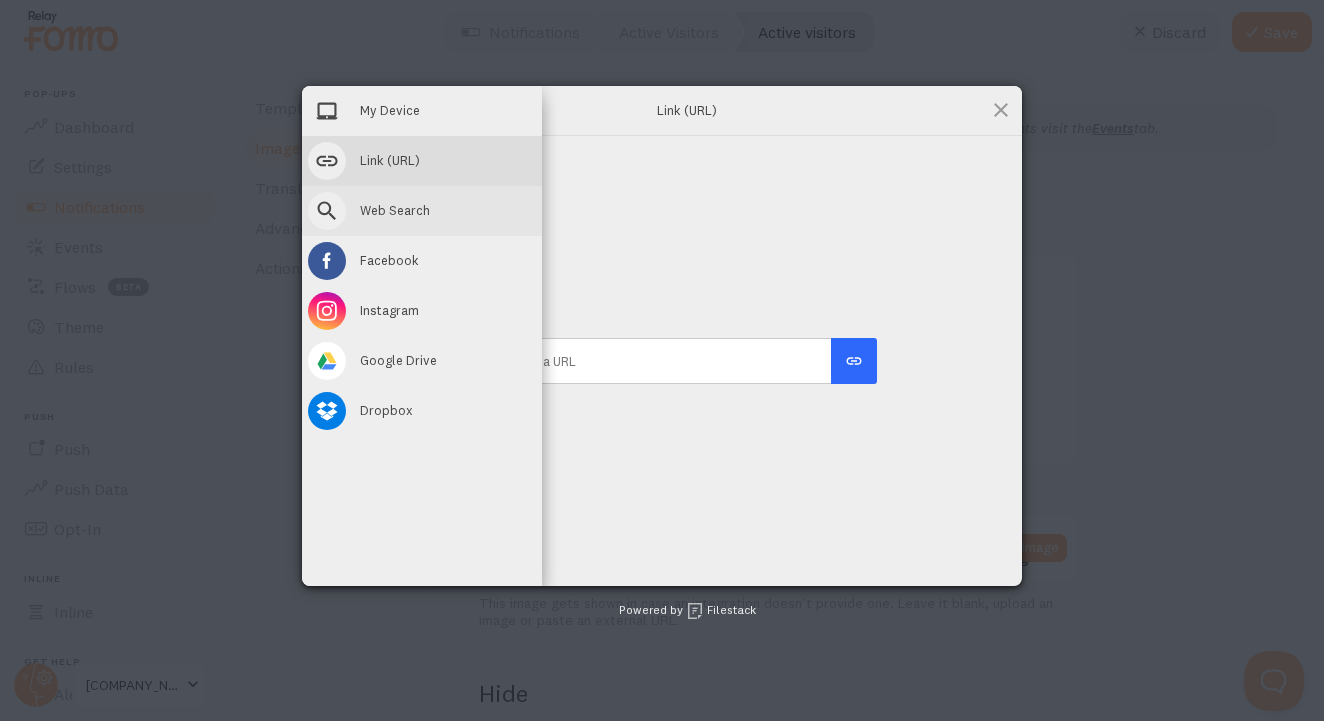 click on "Web Search" at bounding box center [395, 210] 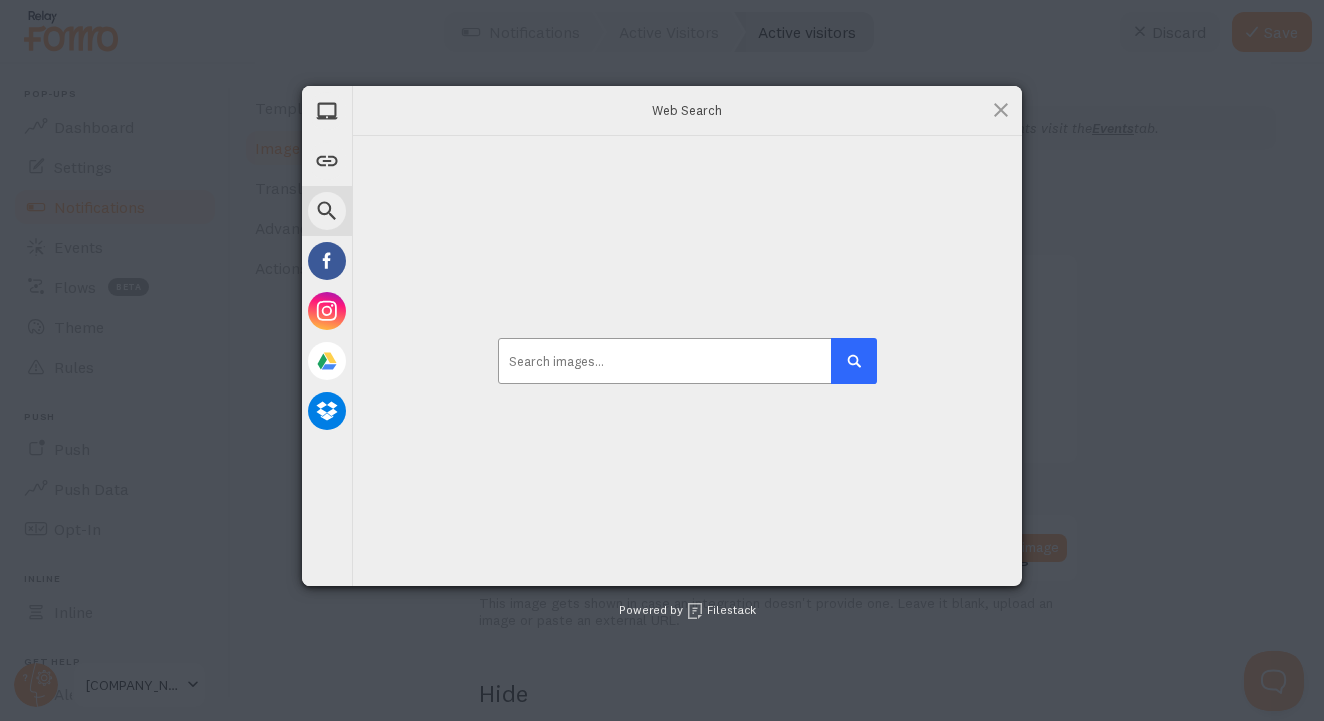 click at bounding box center [687, 361] 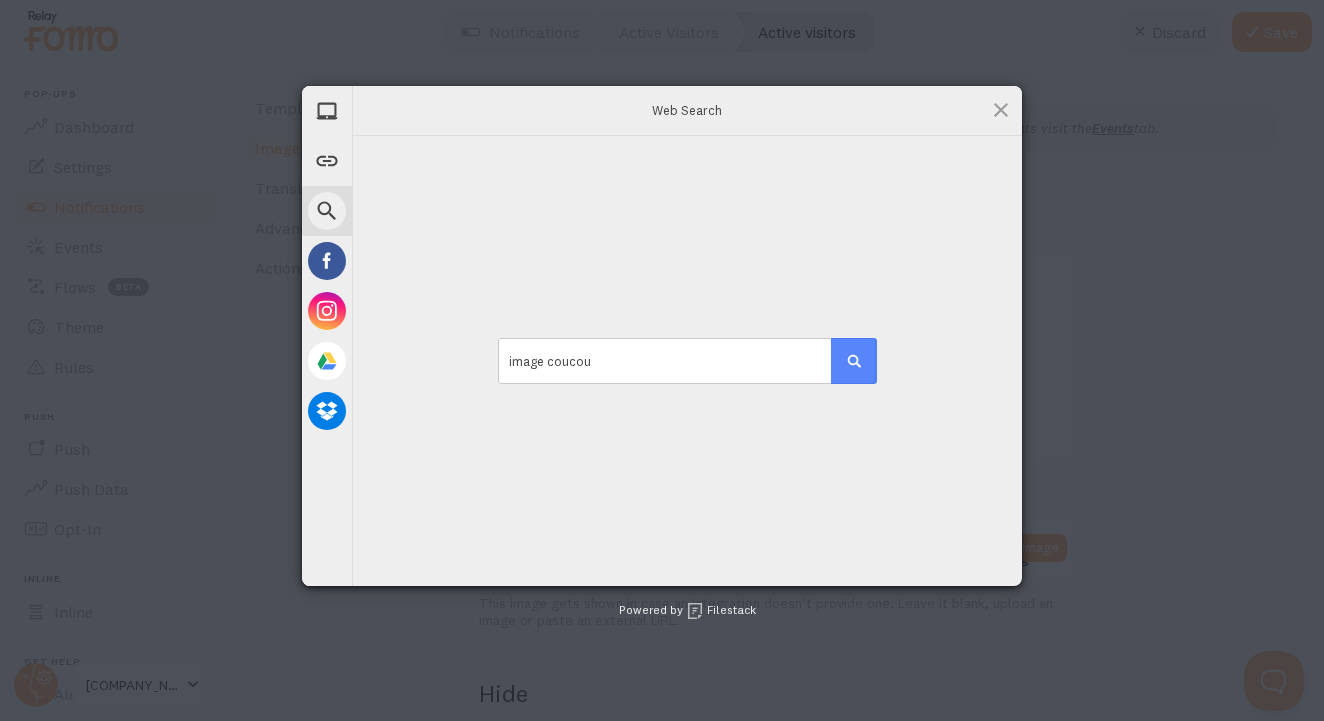 click at bounding box center (854, 361) 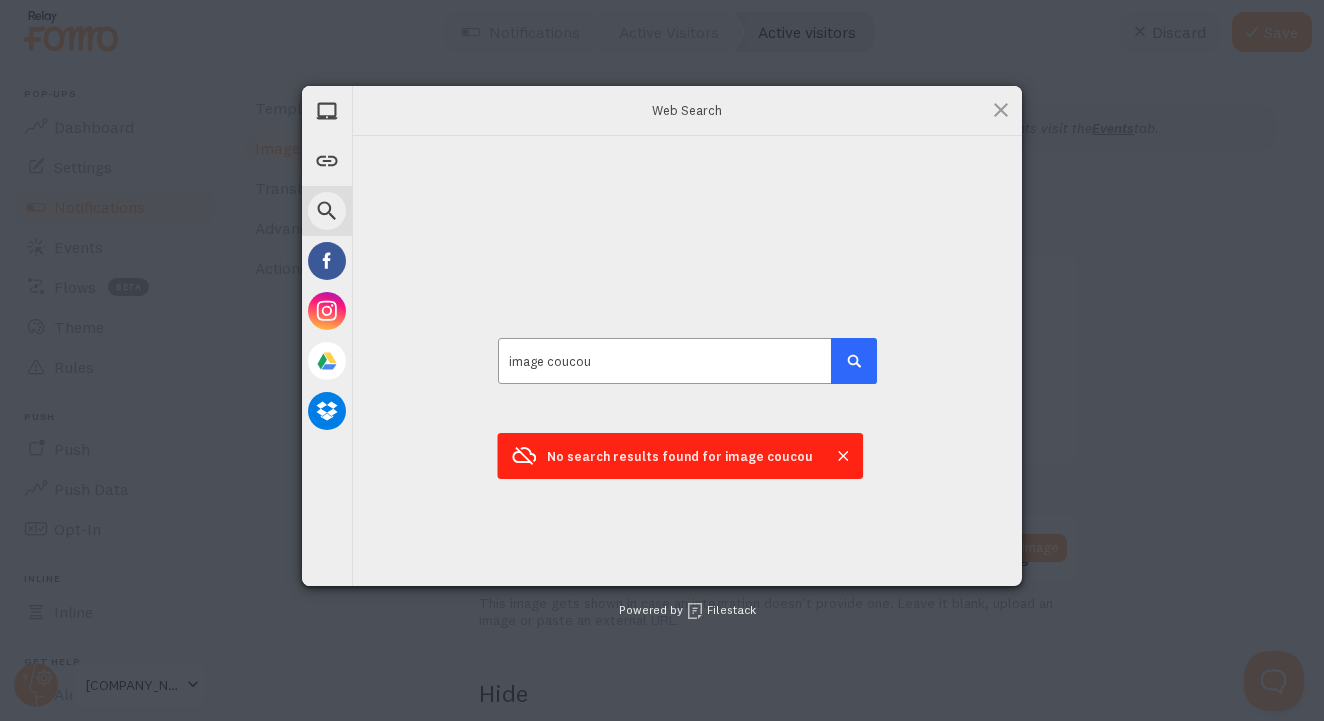 click on "image coucou" at bounding box center [687, 361] 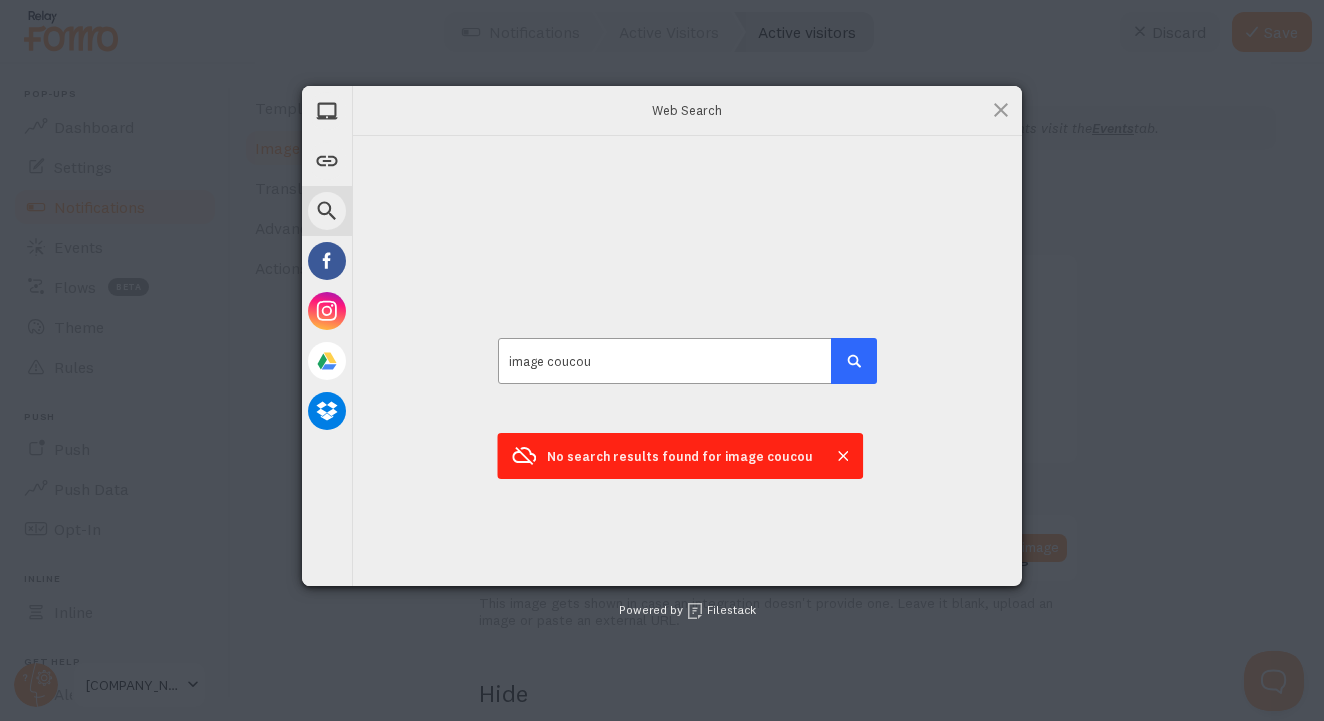 click on "image coucou" at bounding box center (687, 361) 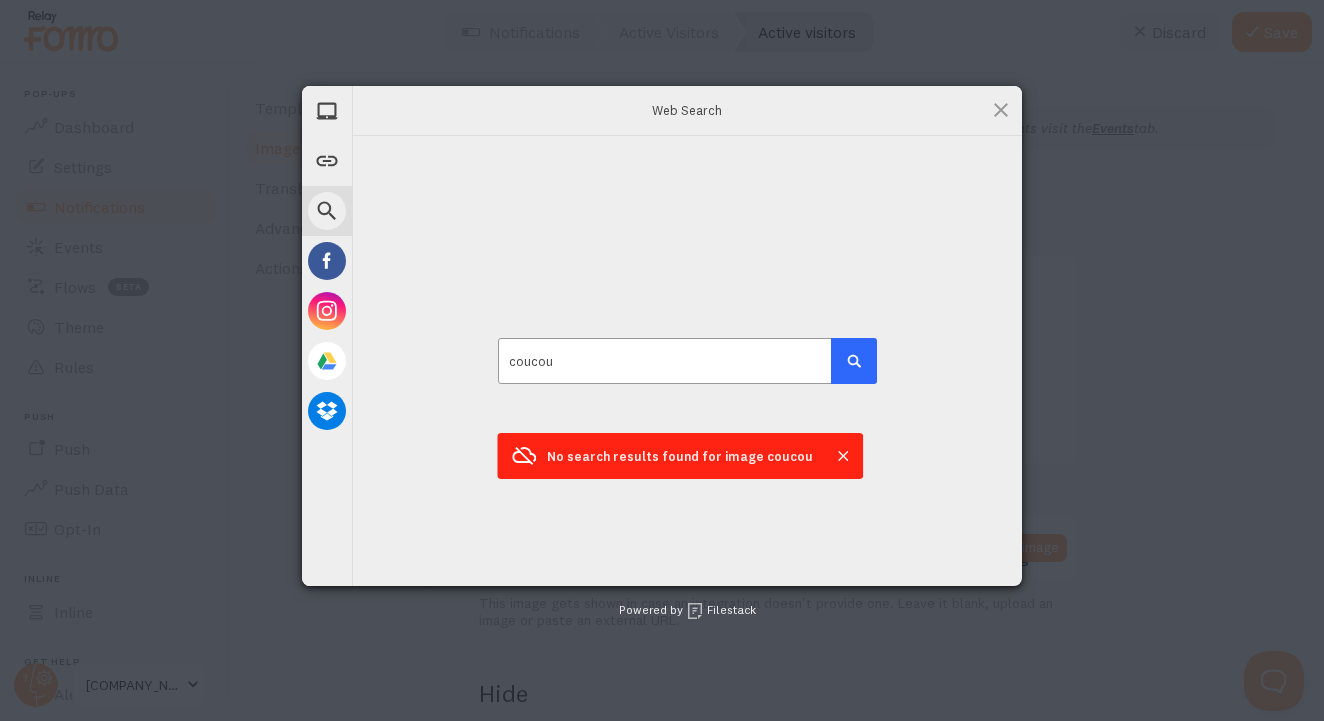 type on "coucou" 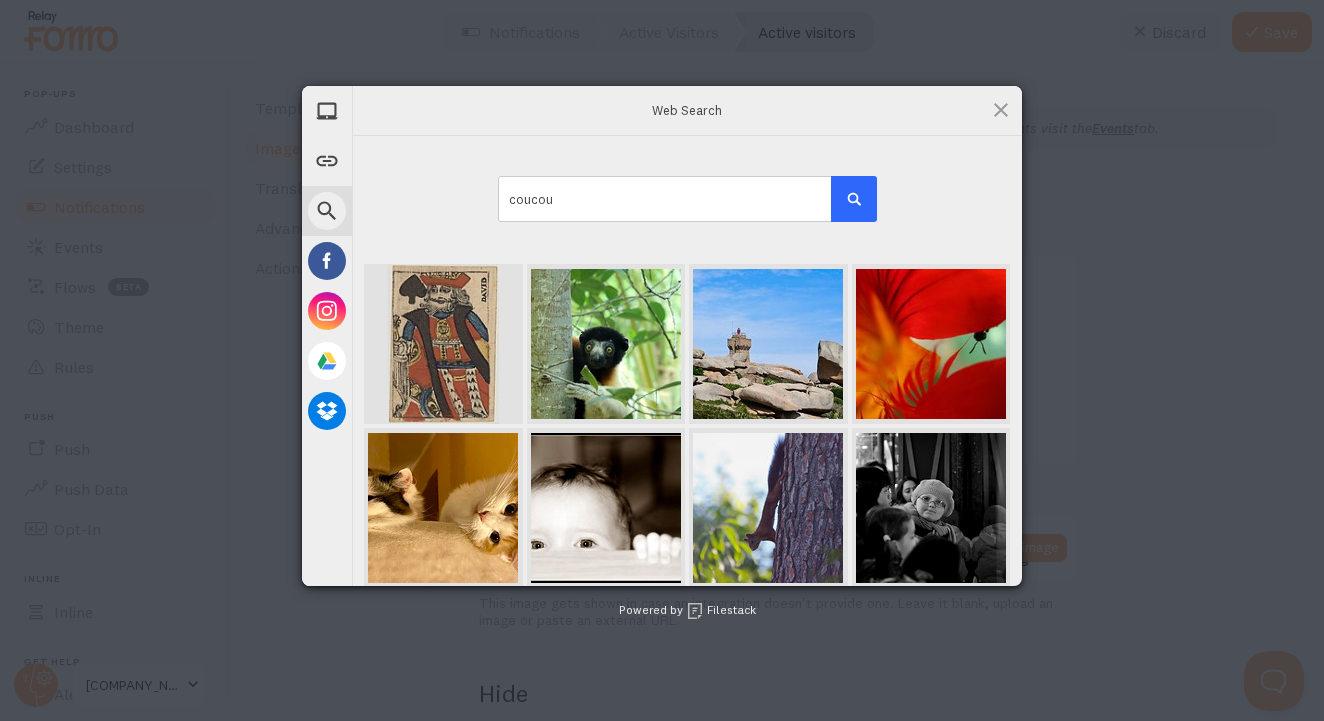 scroll, scrollTop: 0, scrollLeft: 0, axis: both 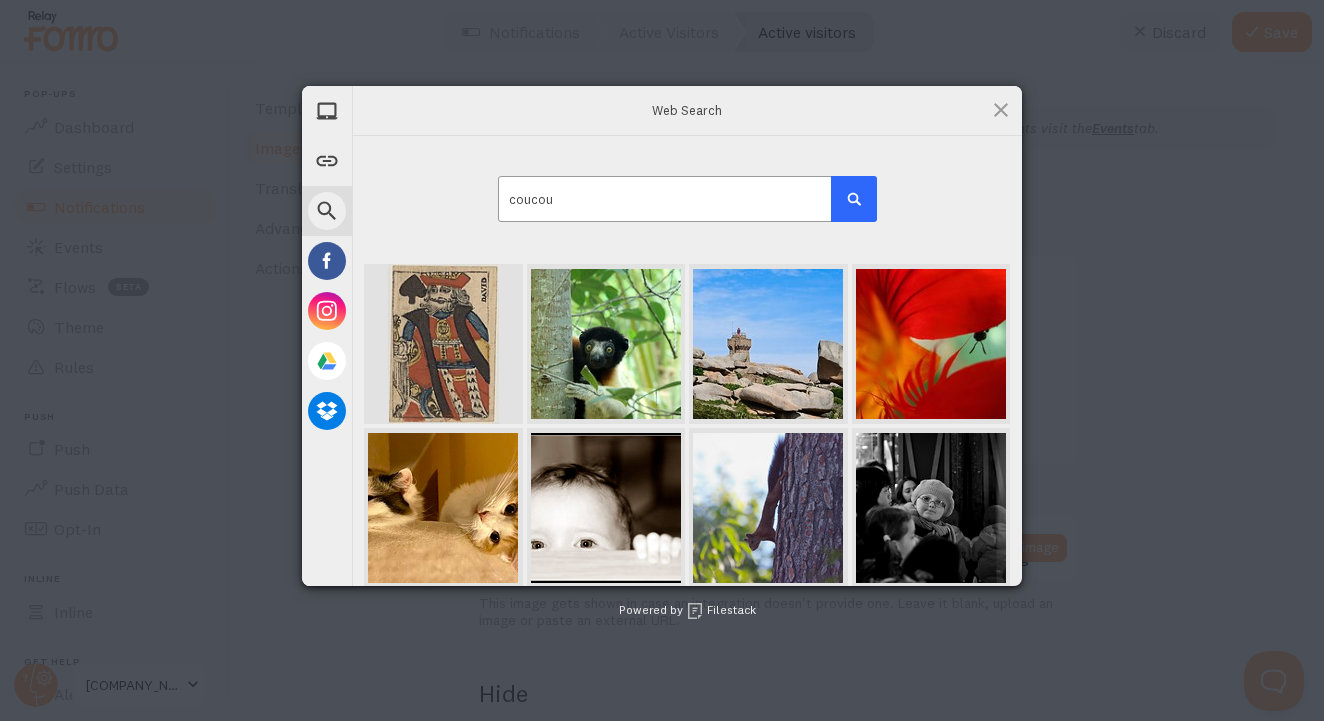 click on "coucou" at bounding box center [687, 199] 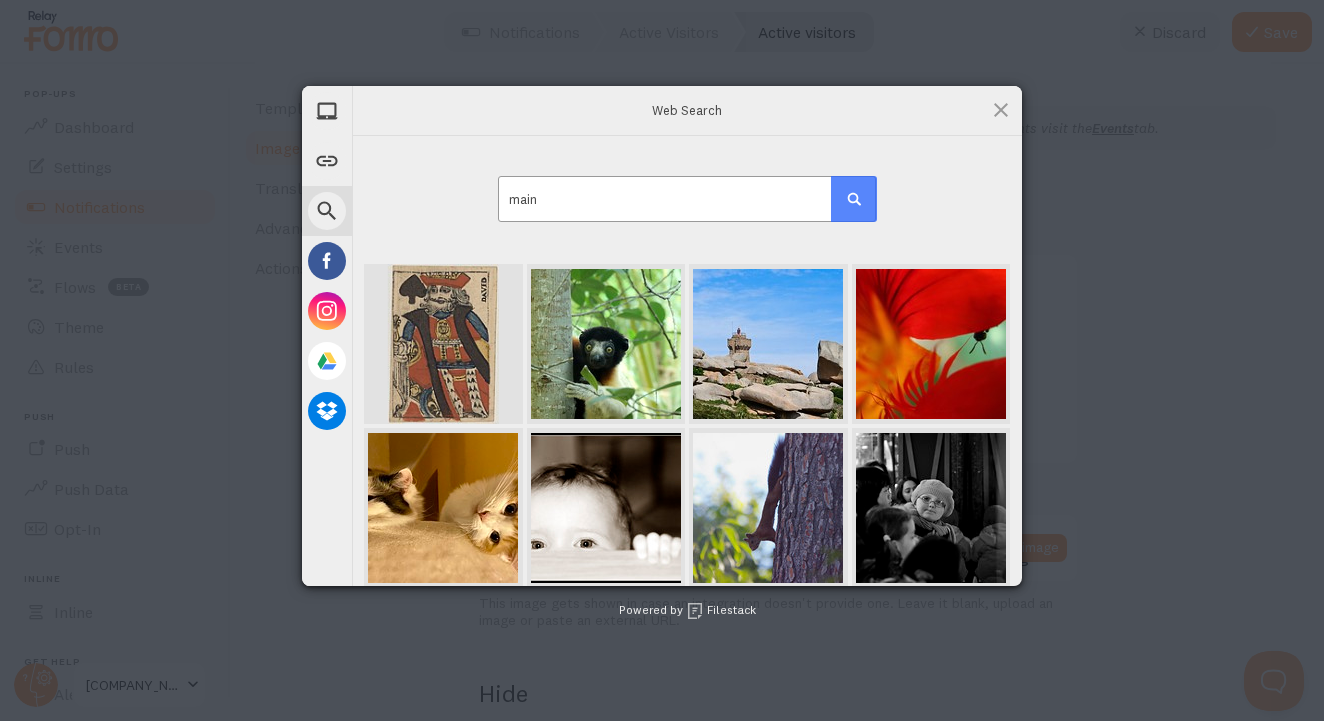 type on "main" 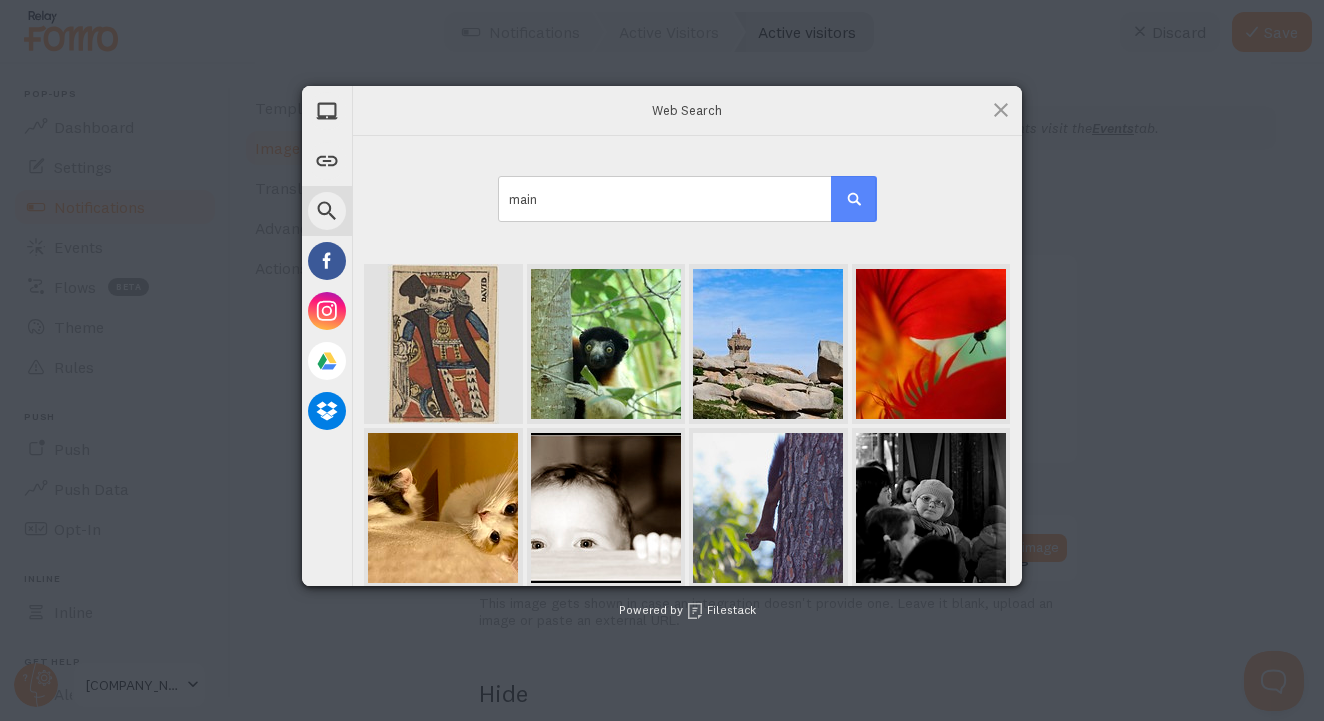 click at bounding box center [854, 199] 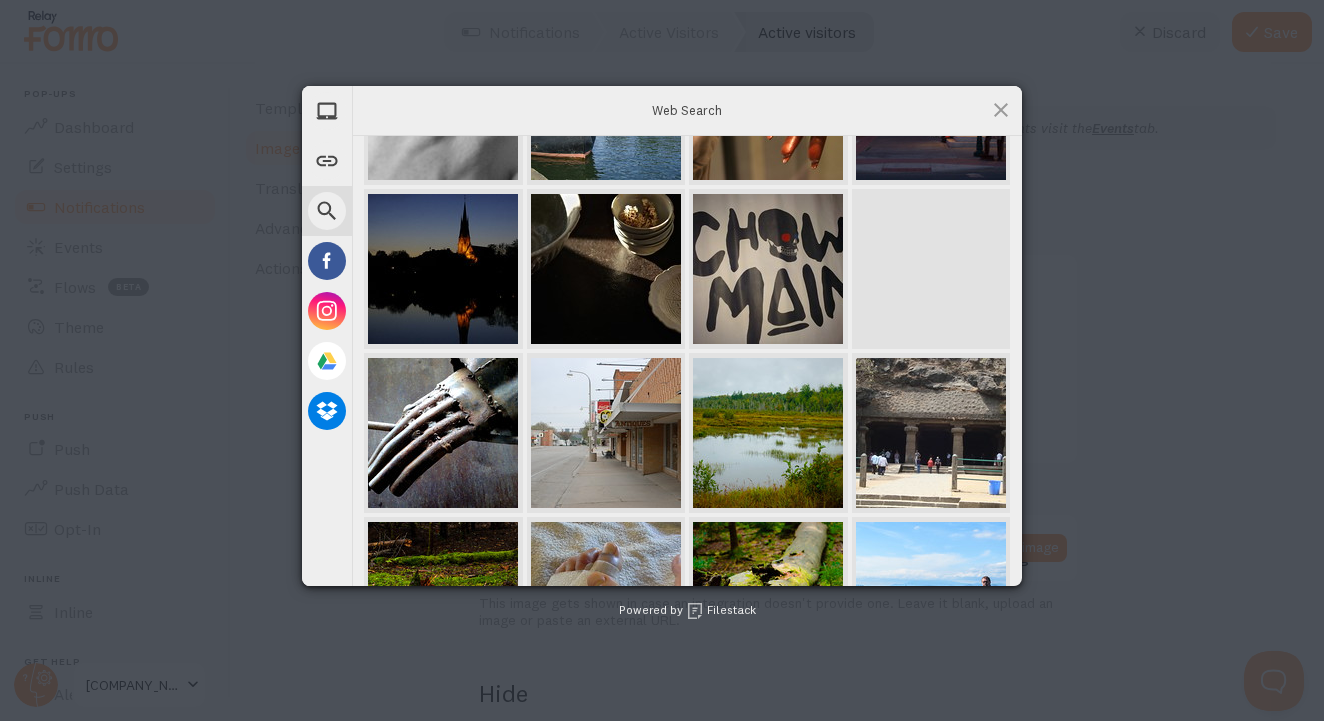 scroll, scrollTop: 14, scrollLeft: 0, axis: vertical 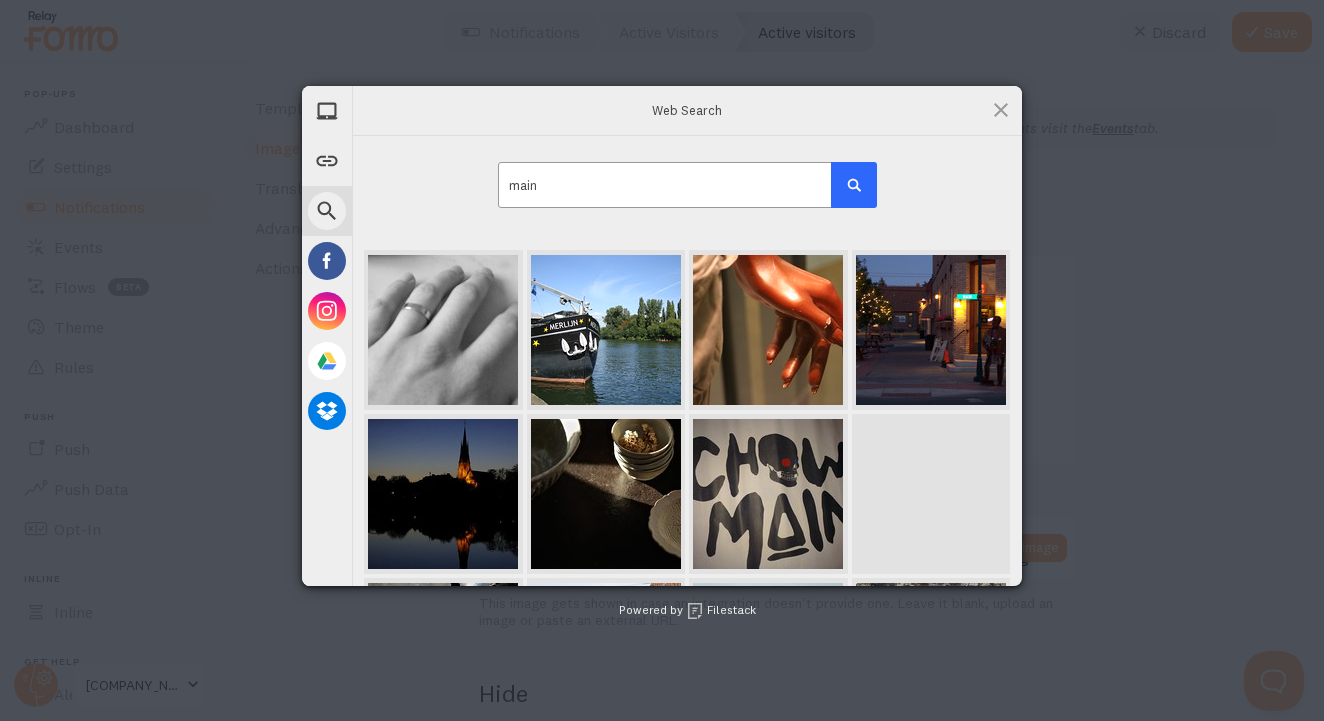 click on "main" at bounding box center [687, 185] 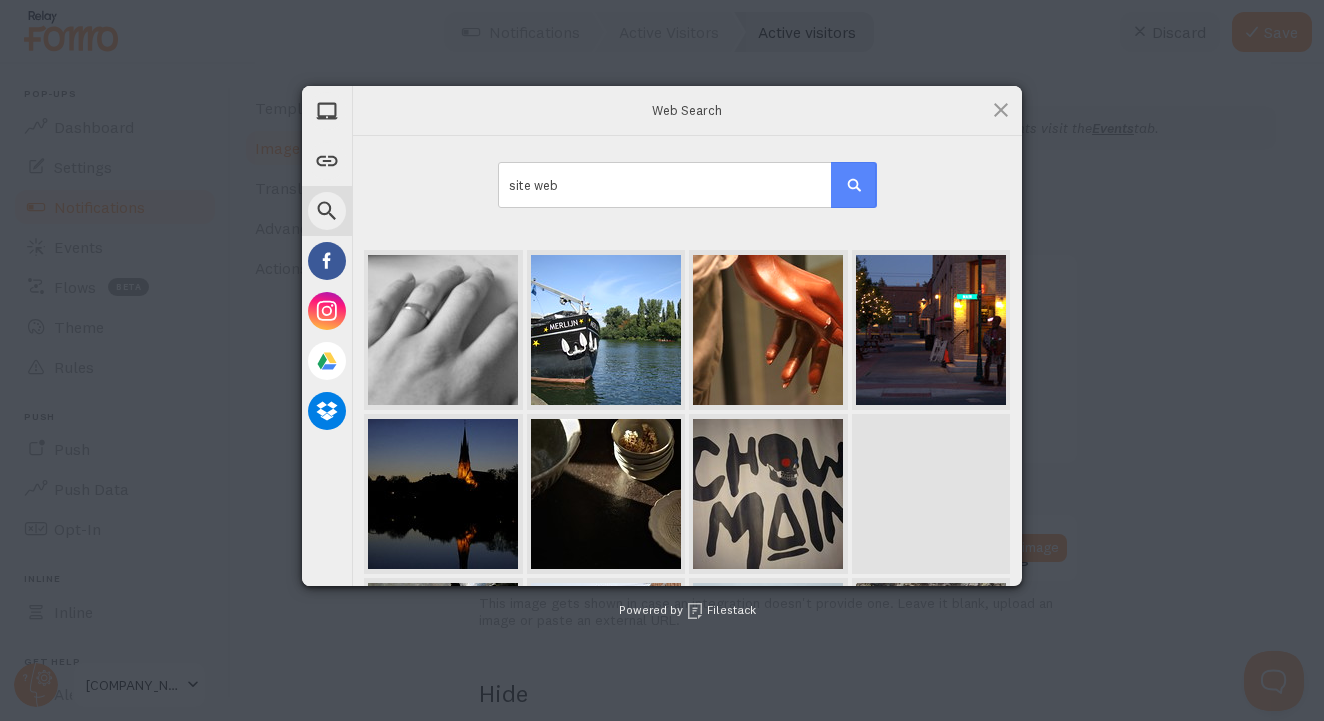 drag, startPoint x: 631, startPoint y: 193, endPoint x: 863, endPoint y: 185, distance: 232.1379 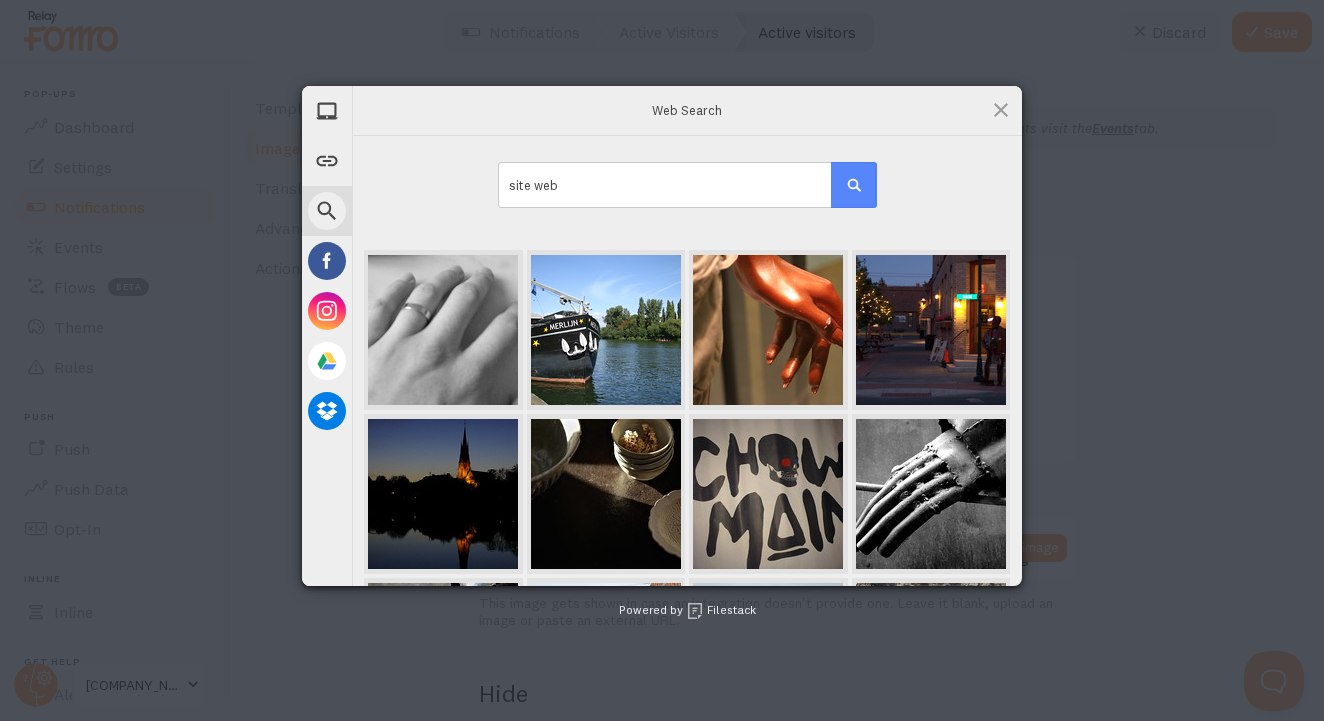 click at bounding box center [854, 185] 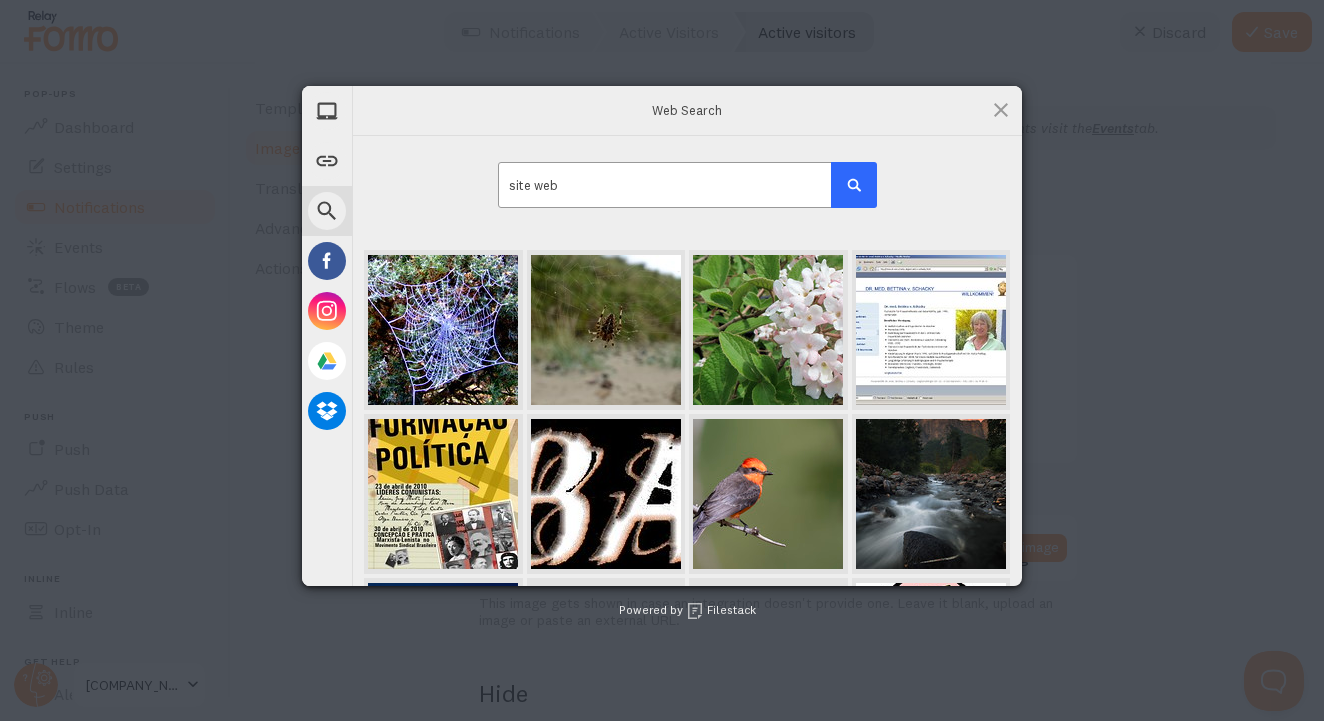 click on "site web" at bounding box center (687, 185) 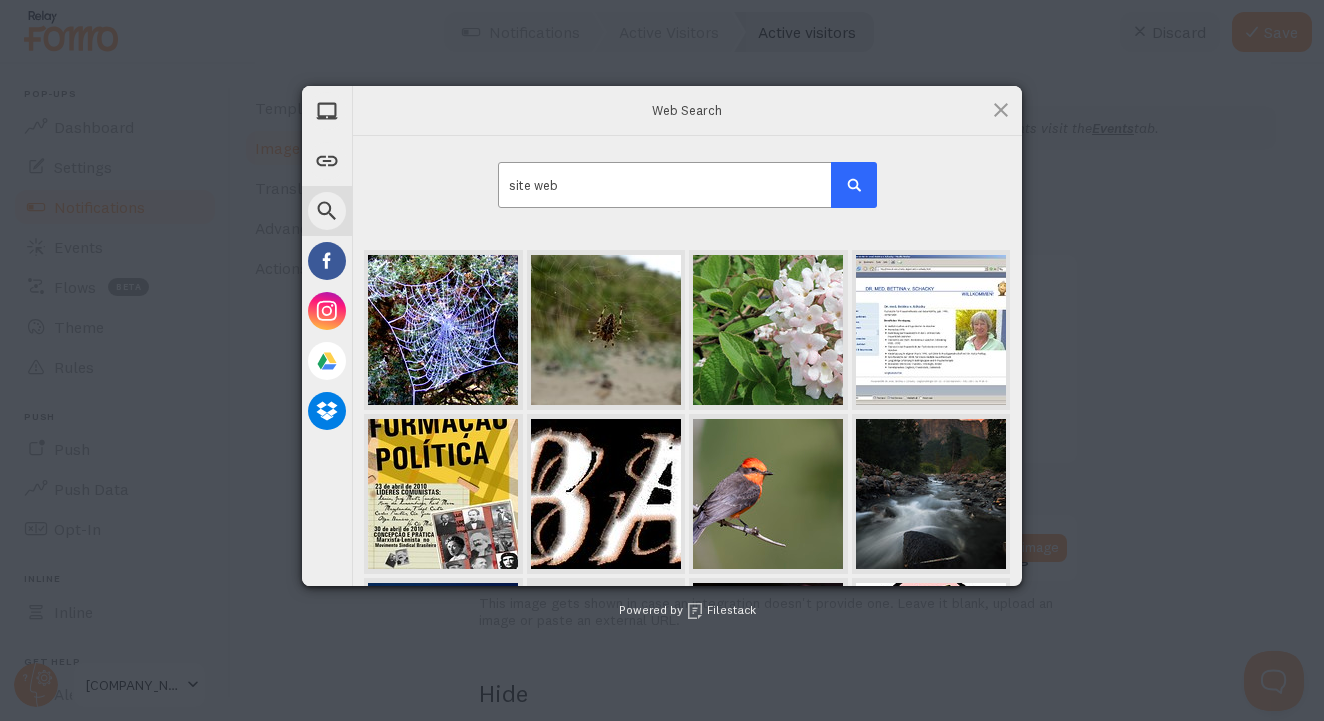 click on "site web" at bounding box center (687, 185) 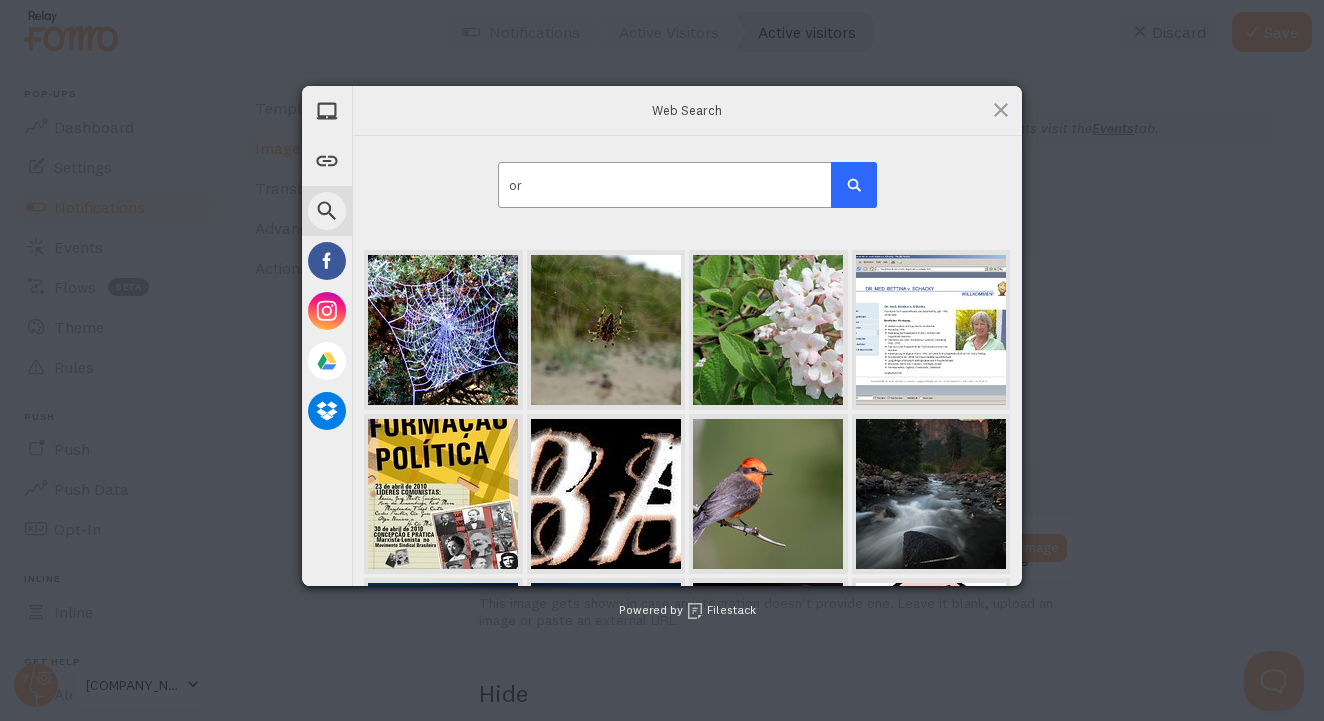 type on "o" 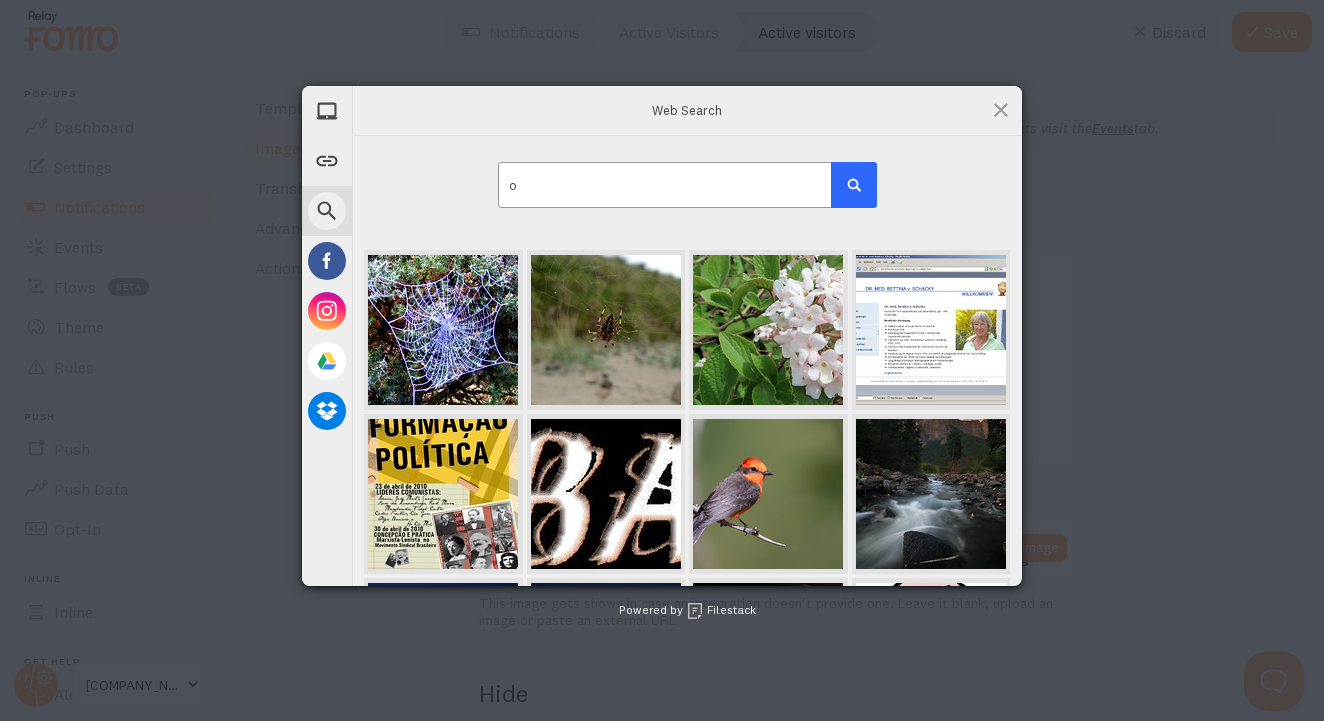 type 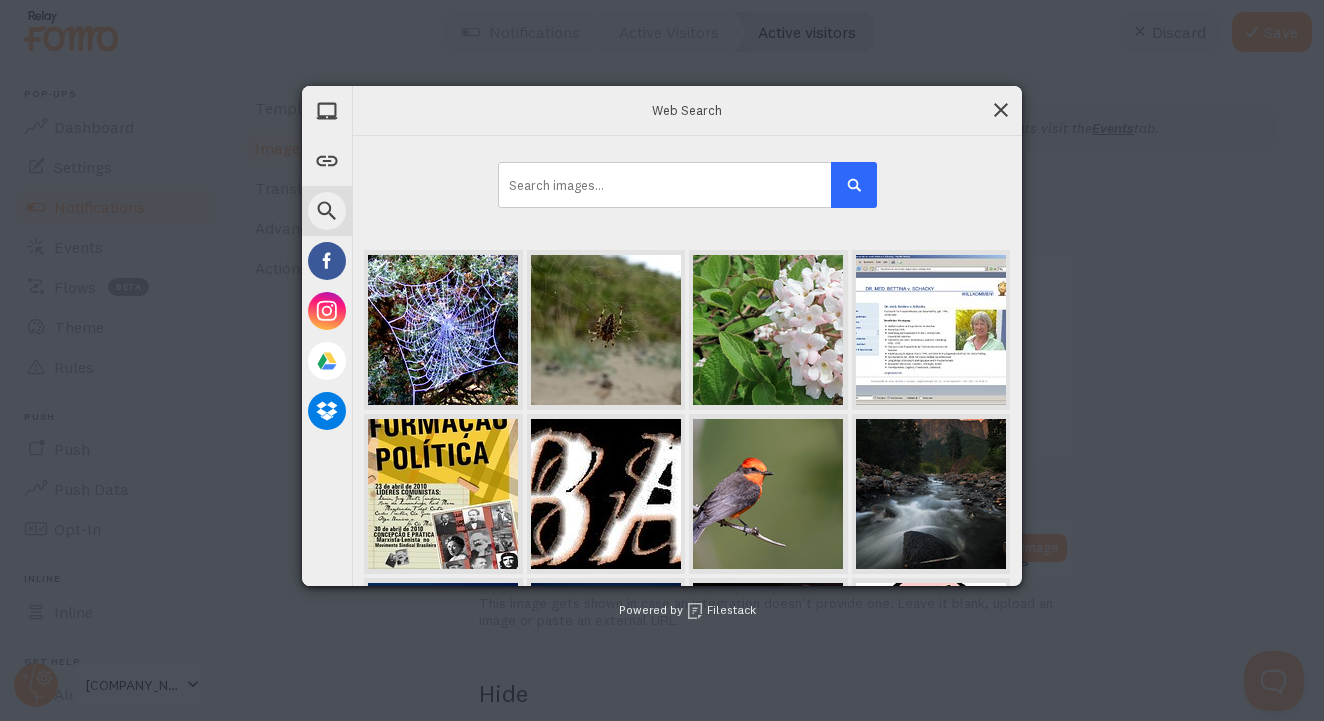 click at bounding box center [1001, 110] 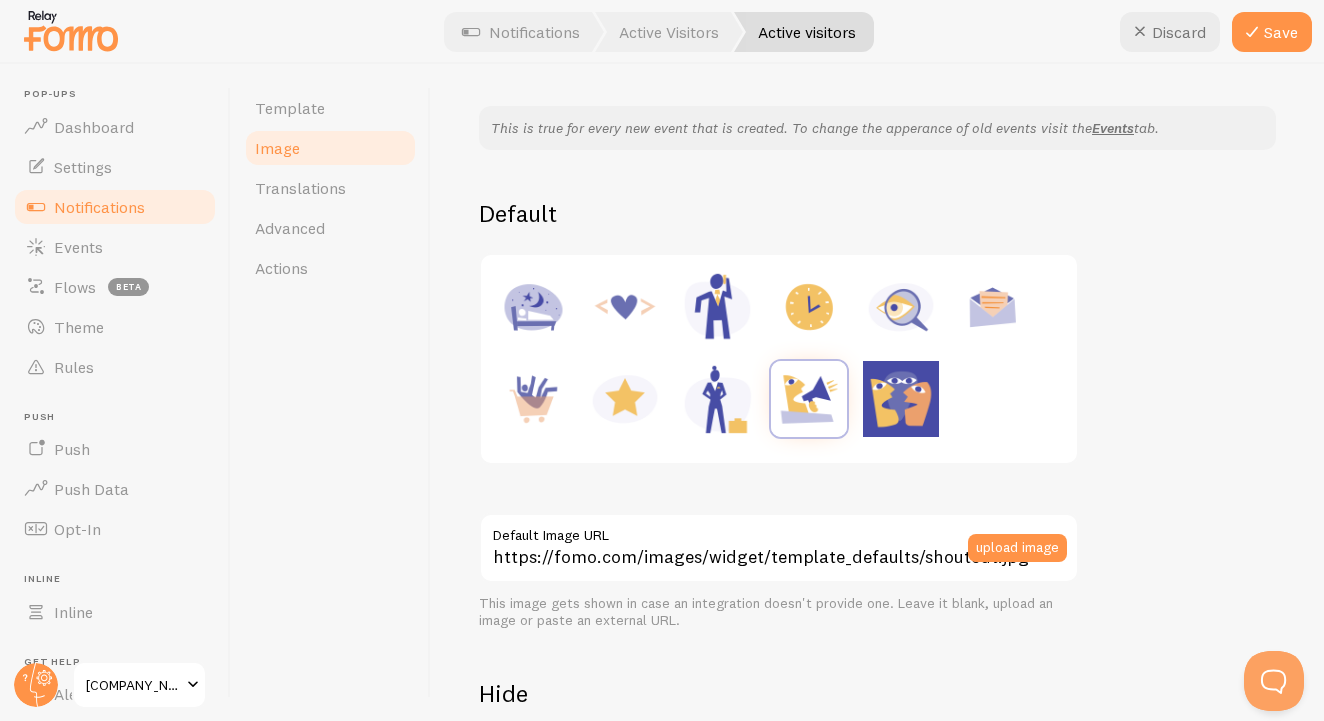 click at bounding box center [809, 399] 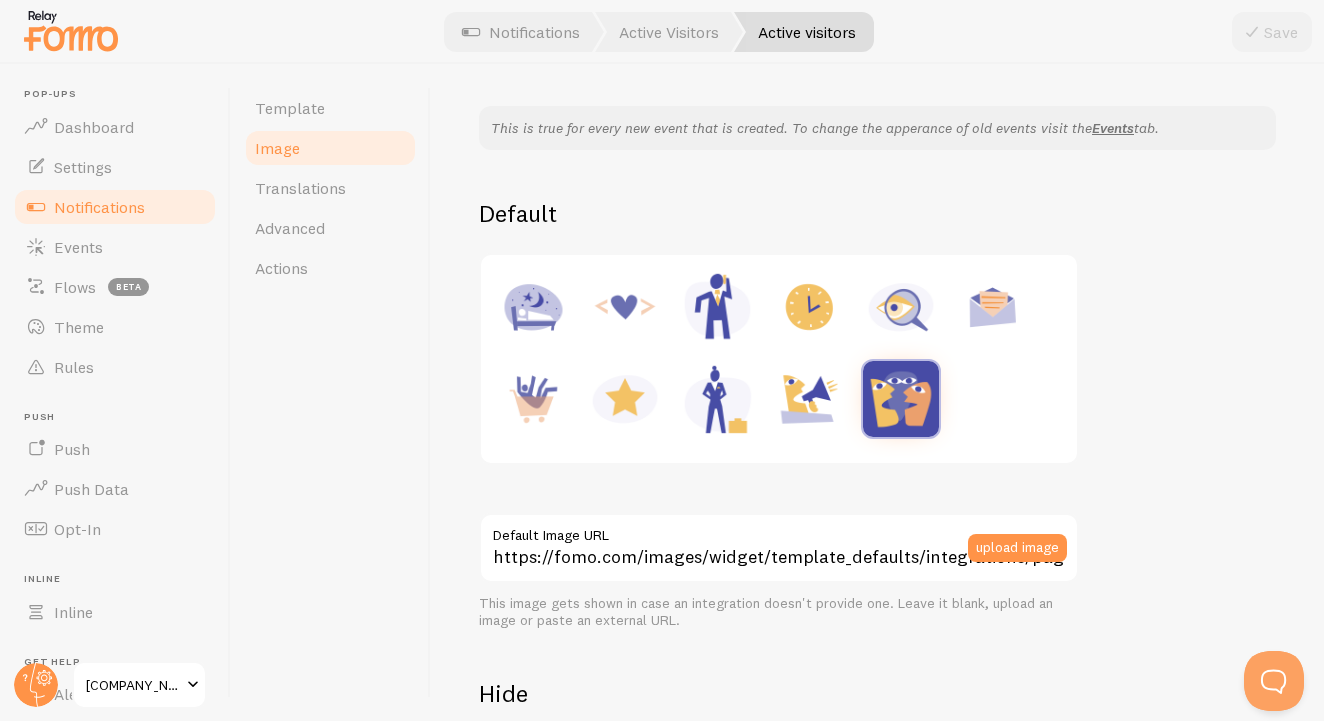 click at bounding box center (625, 307) 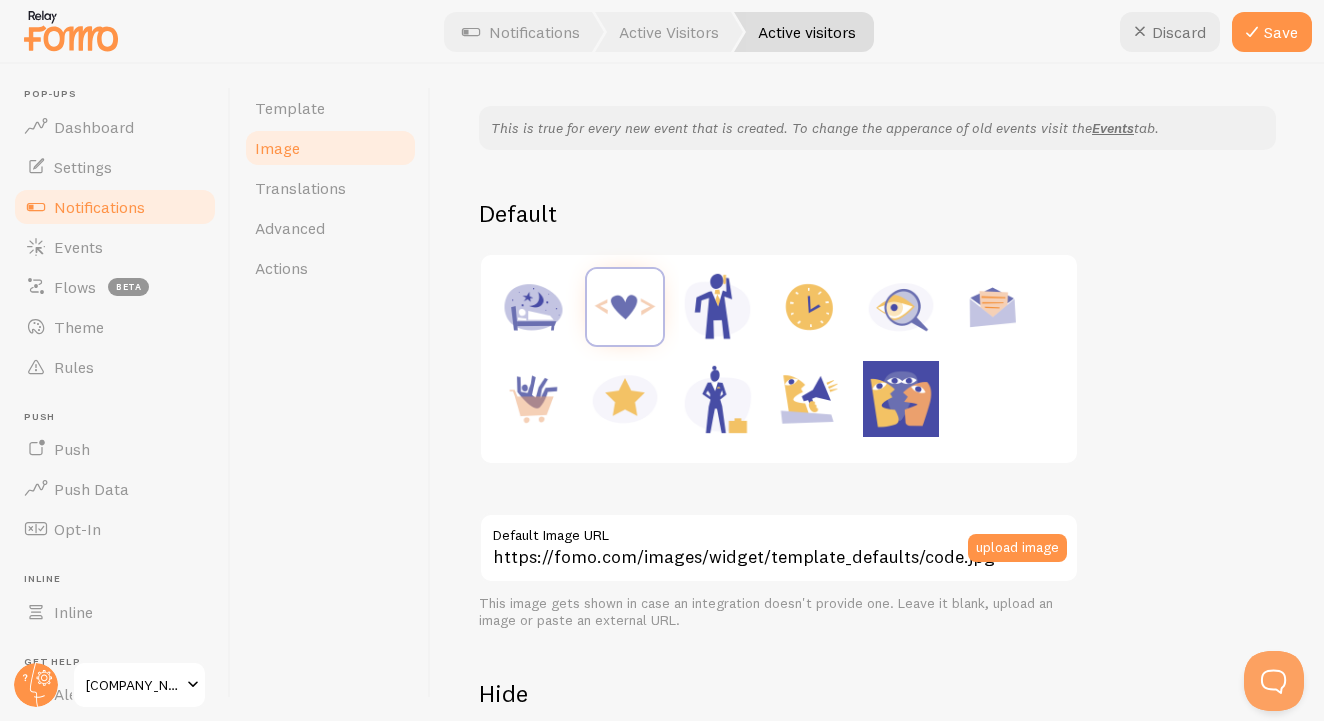 click at bounding box center [717, 307] 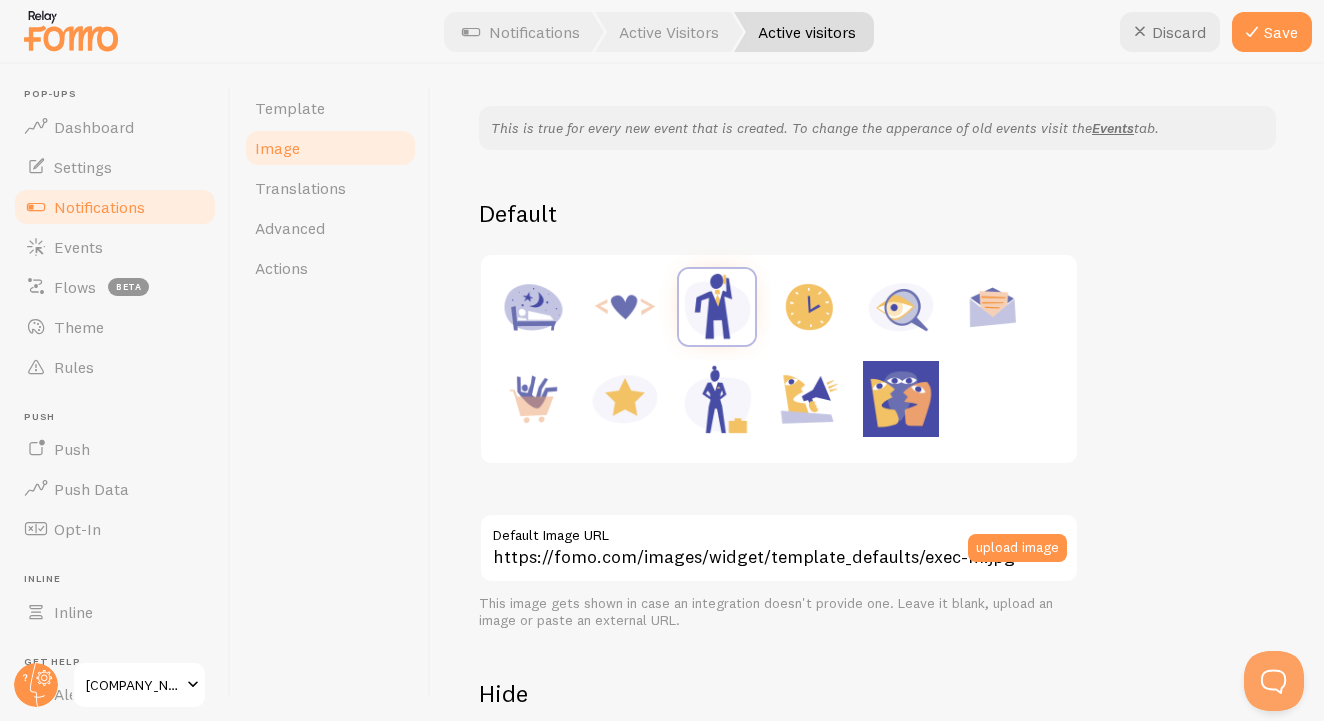 click at bounding box center (809, 307) 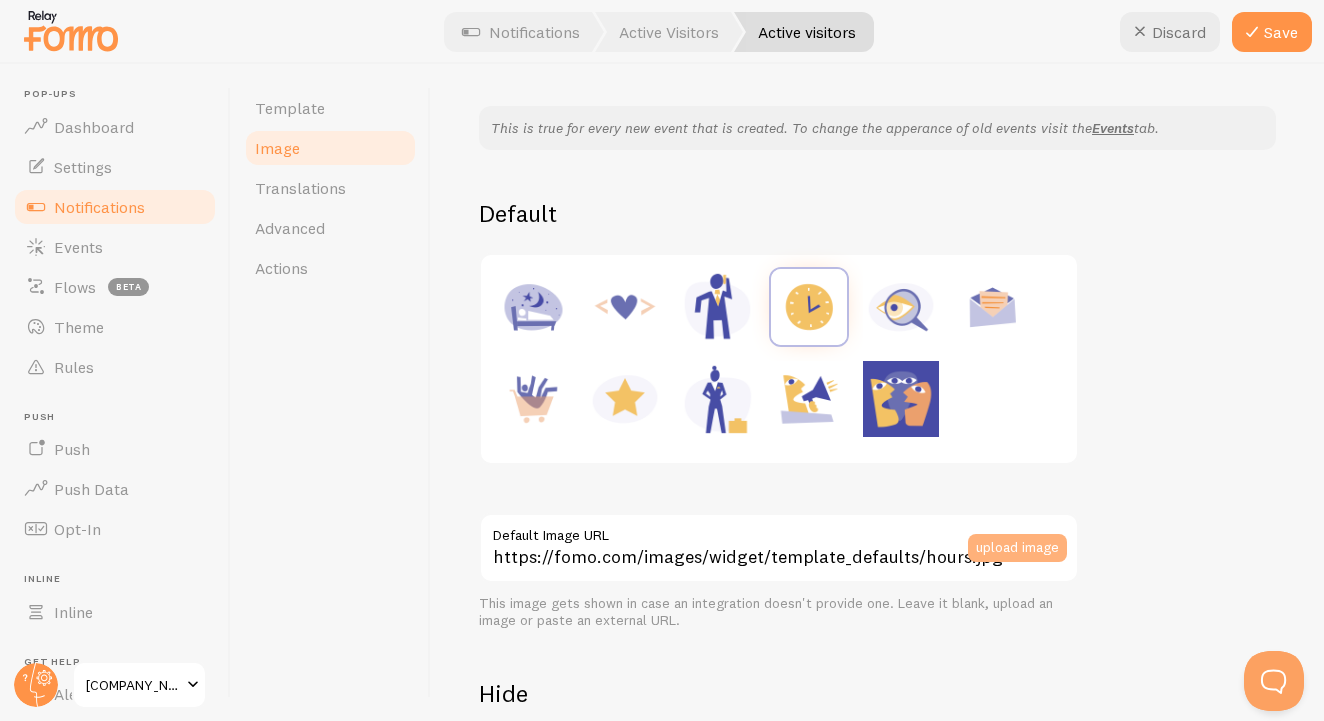 click on "upload image" at bounding box center [1017, 548] 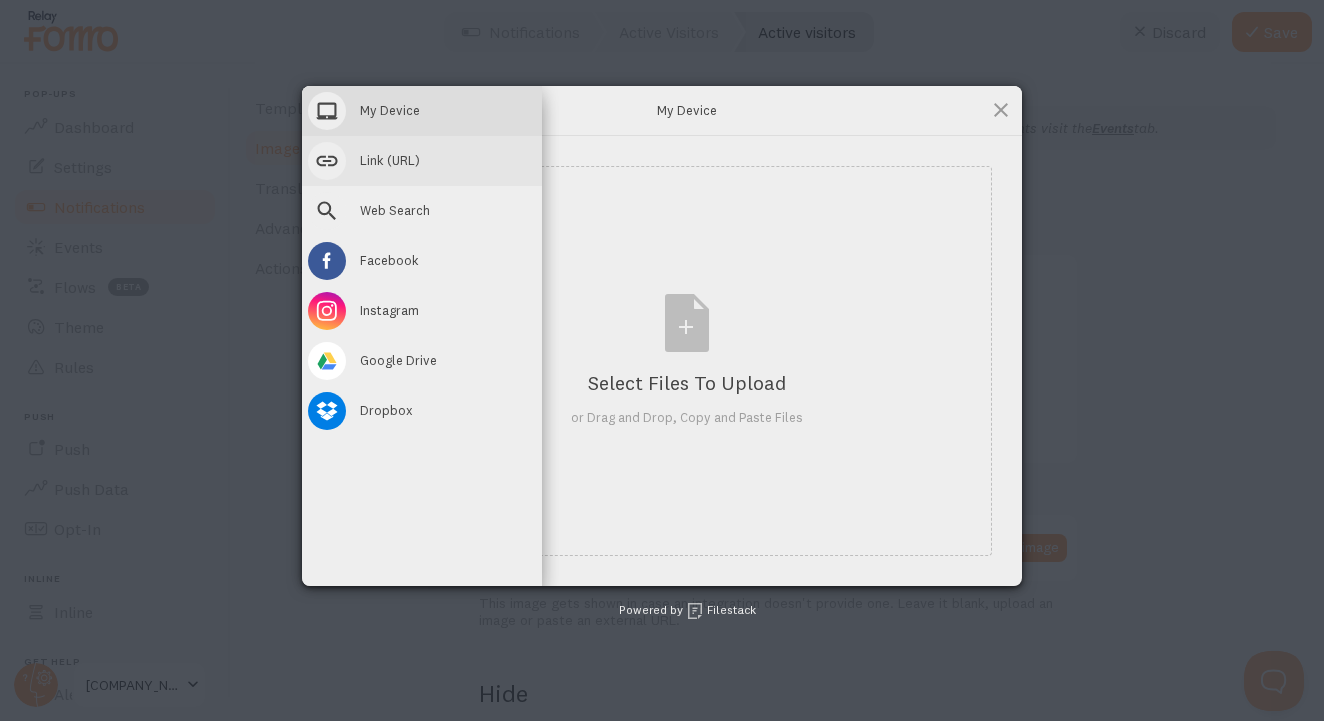 click on "Link (URL)" at bounding box center (390, 160) 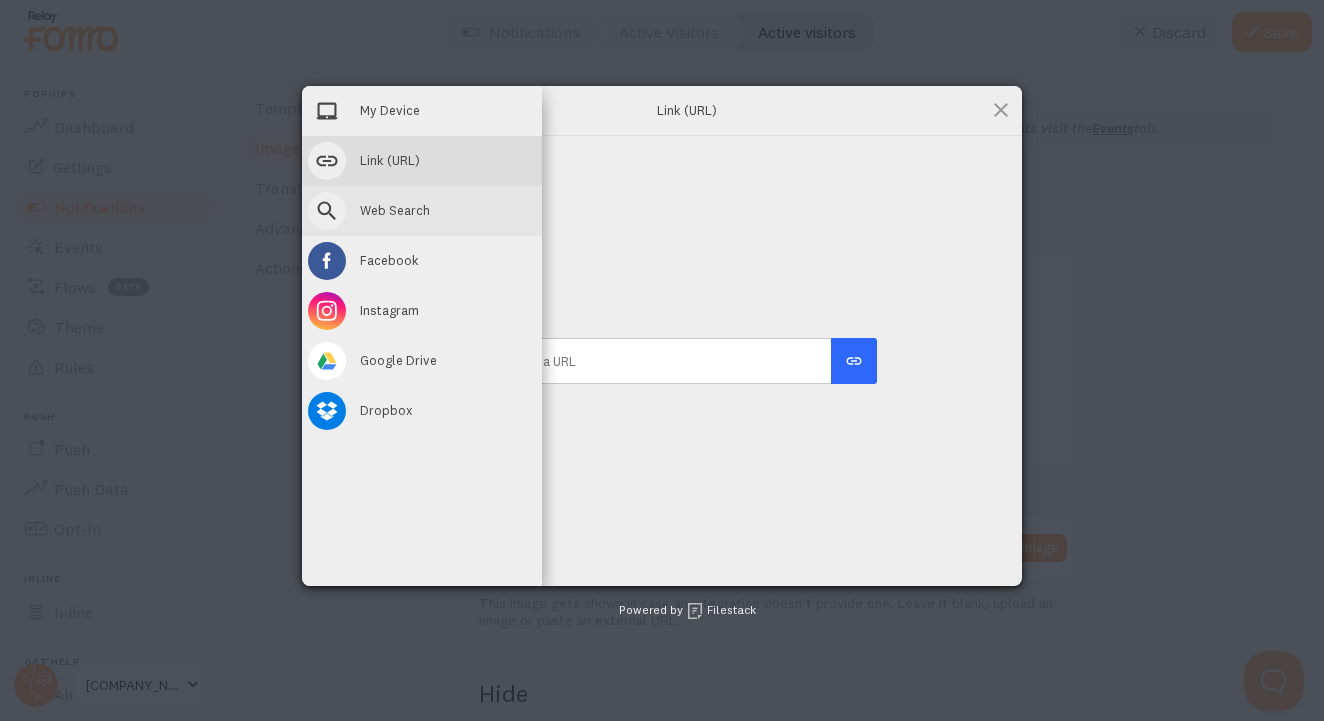 click on "Web Search" at bounding box center [395, 210] 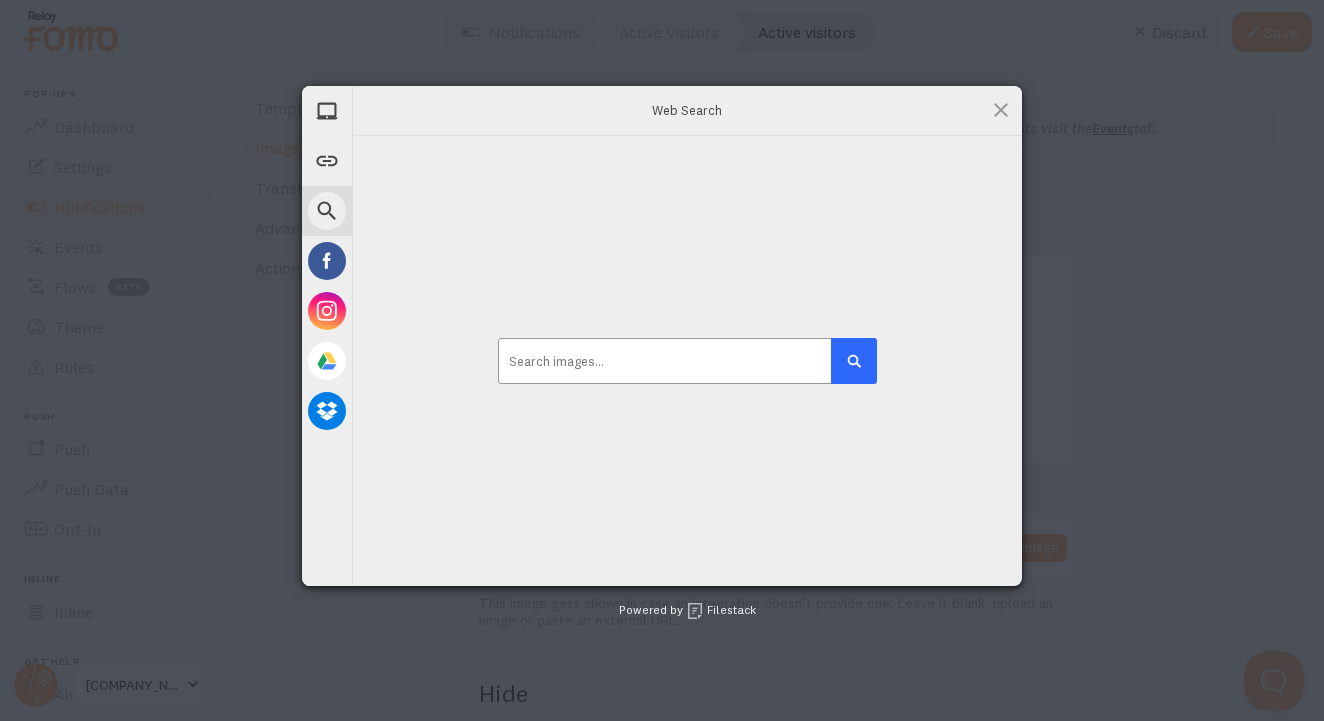 click at bounding box center (687, 361) 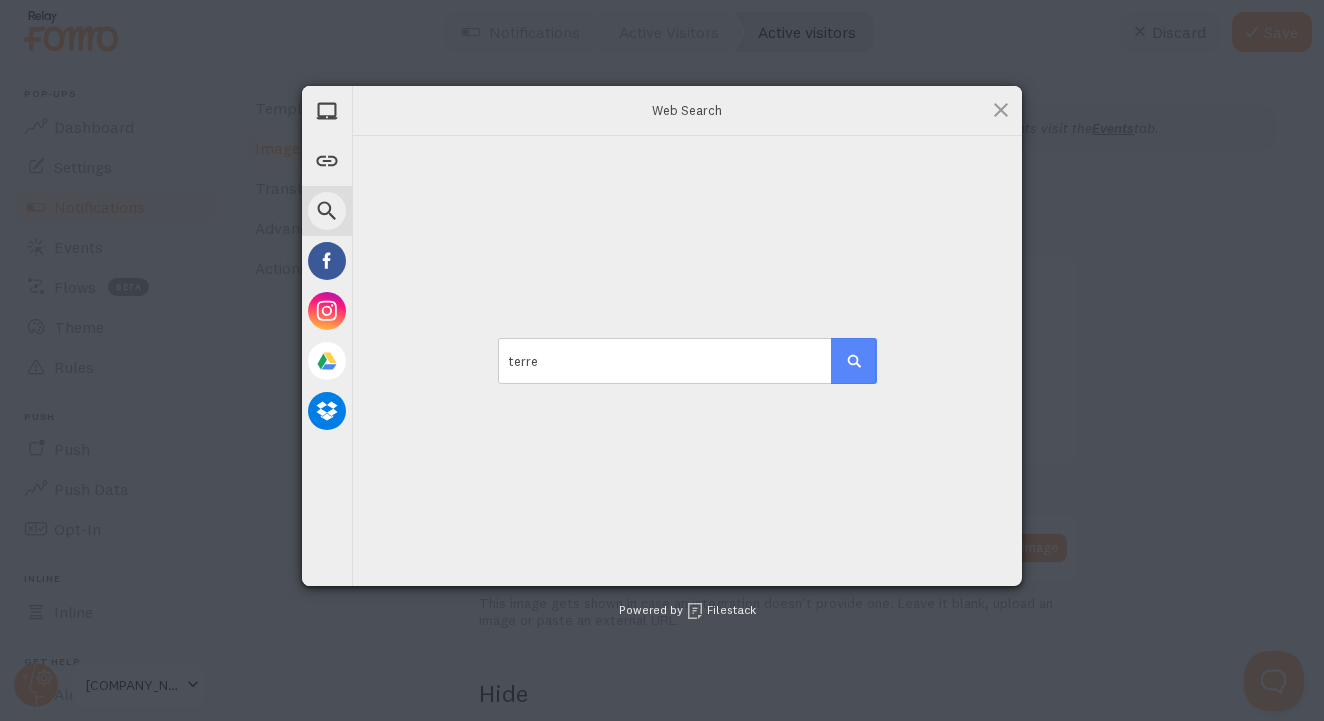 click at bounding box center (854, 361) 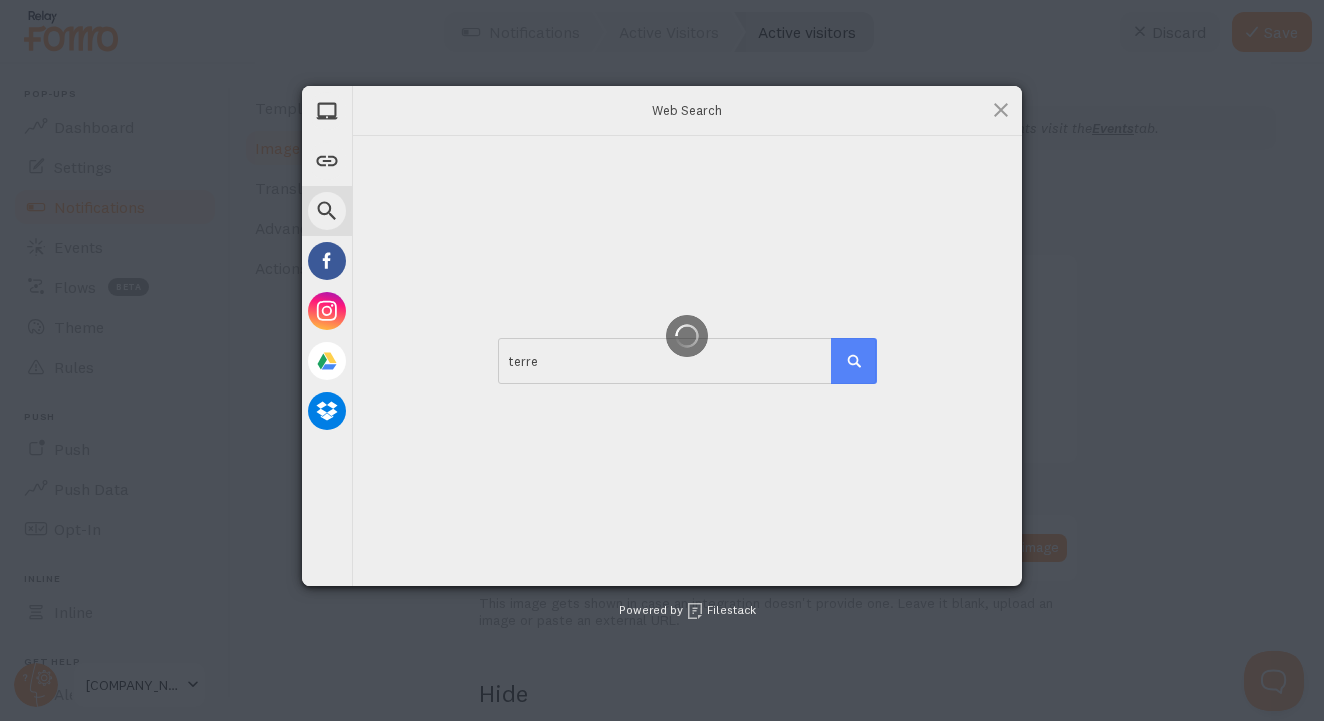 click at bounding box center (687, 336) 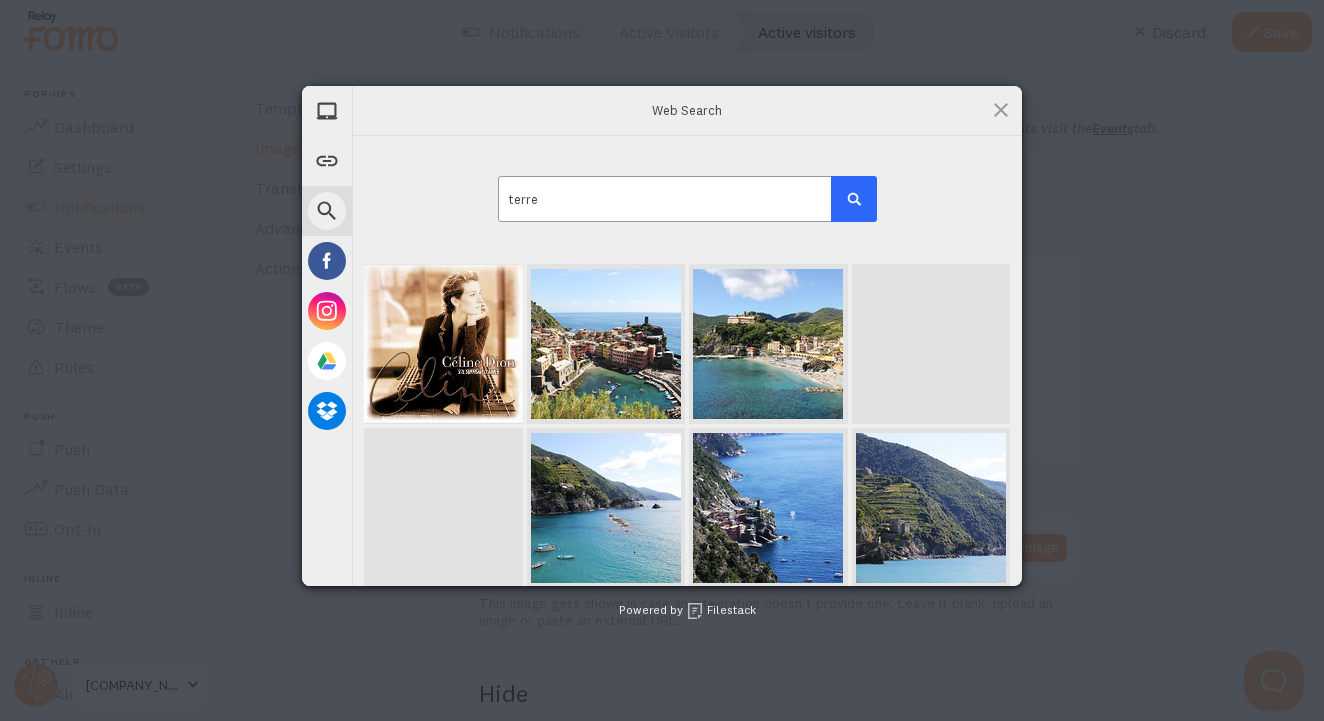 click on "terre" at bounding box center [687, 199] 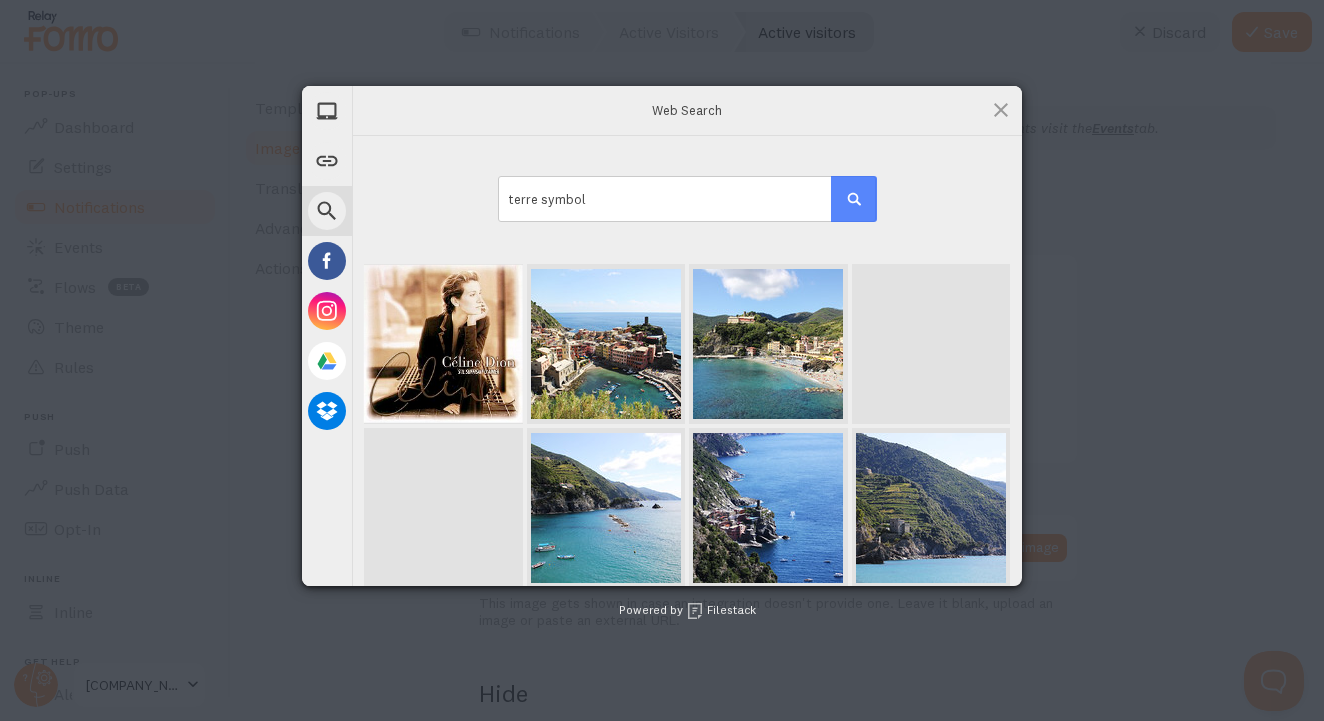 click at bounding box center [854, 199] 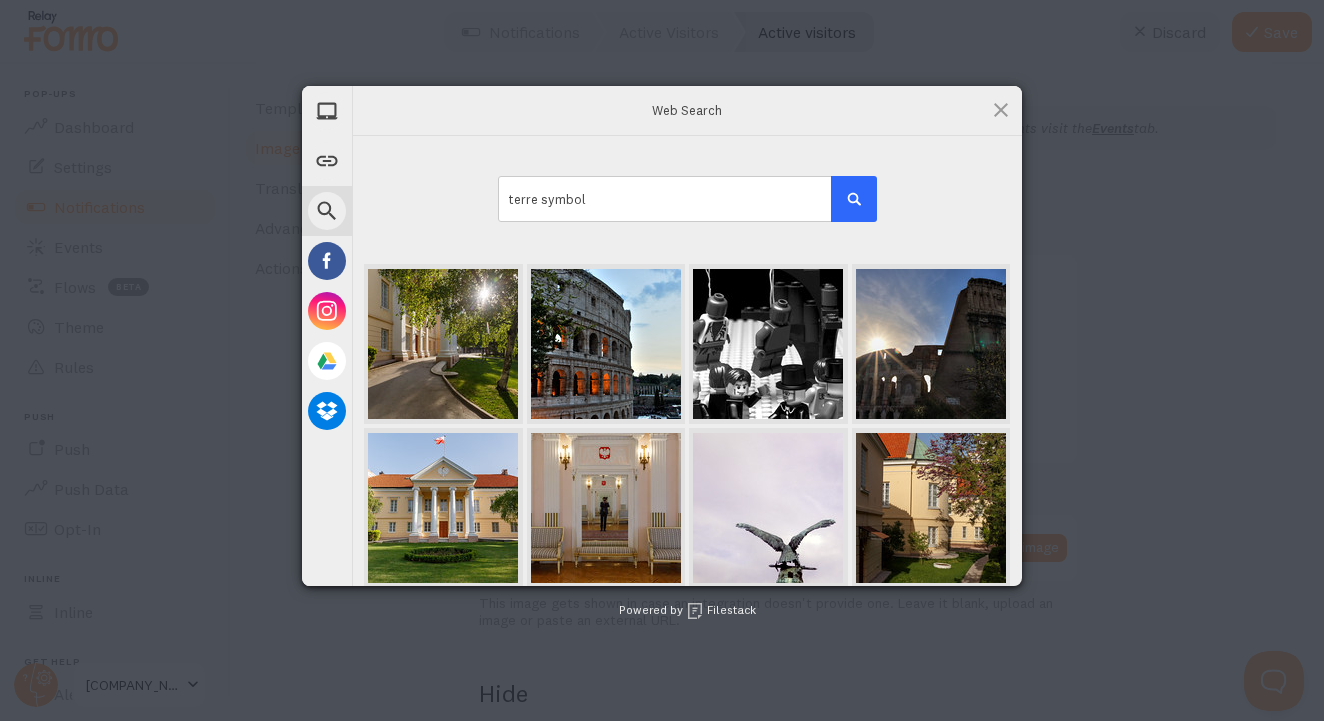 scroll, scrollTop: 0, scrollLeft: 0, axis: both 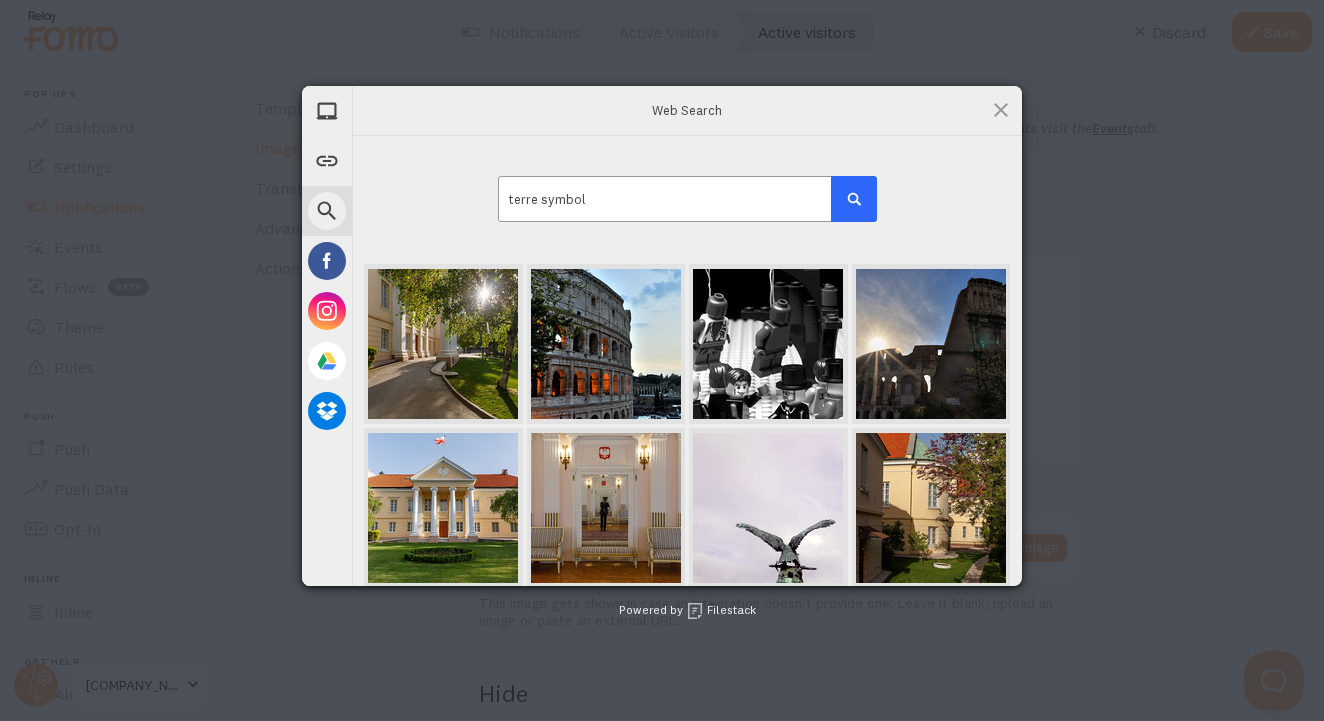 click on "terre symbol" at bounding box center (687, 199) 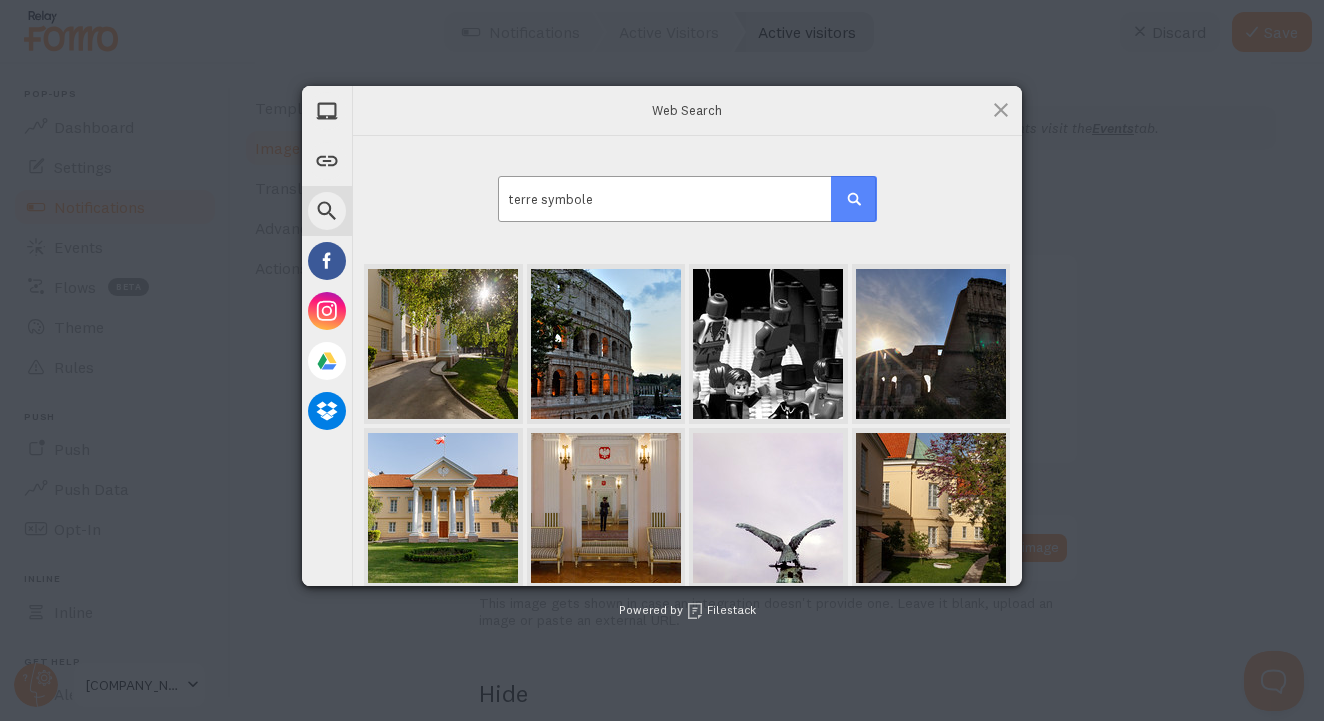 type on "terre symbole" 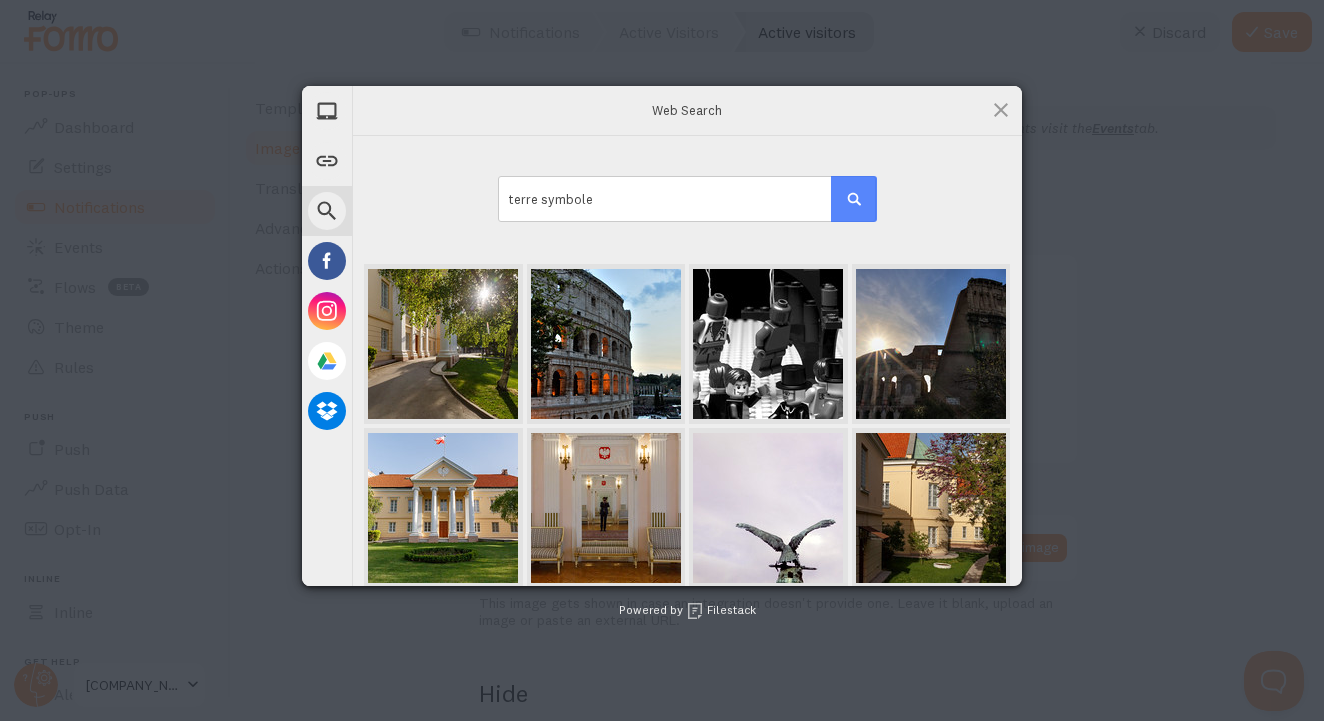 click at bounding box center [854, 199] 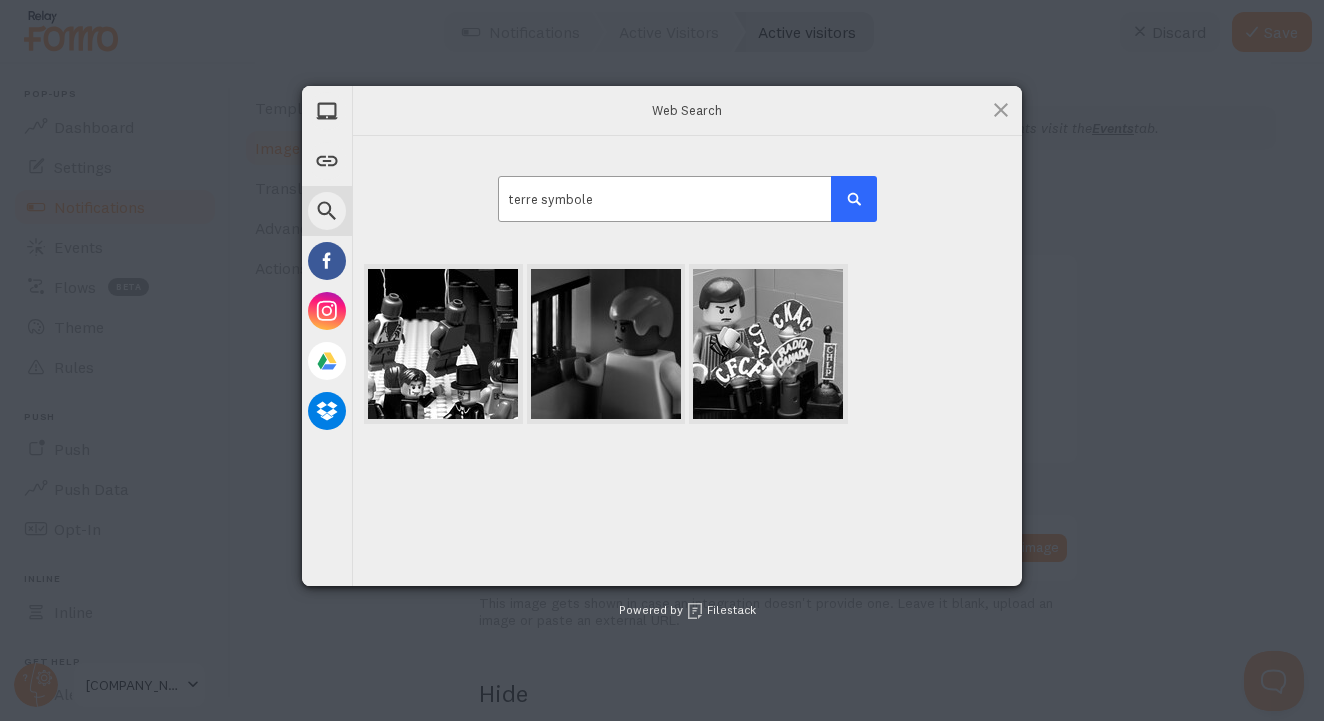 click on "terre symbole" at bounding box center (687, 199) 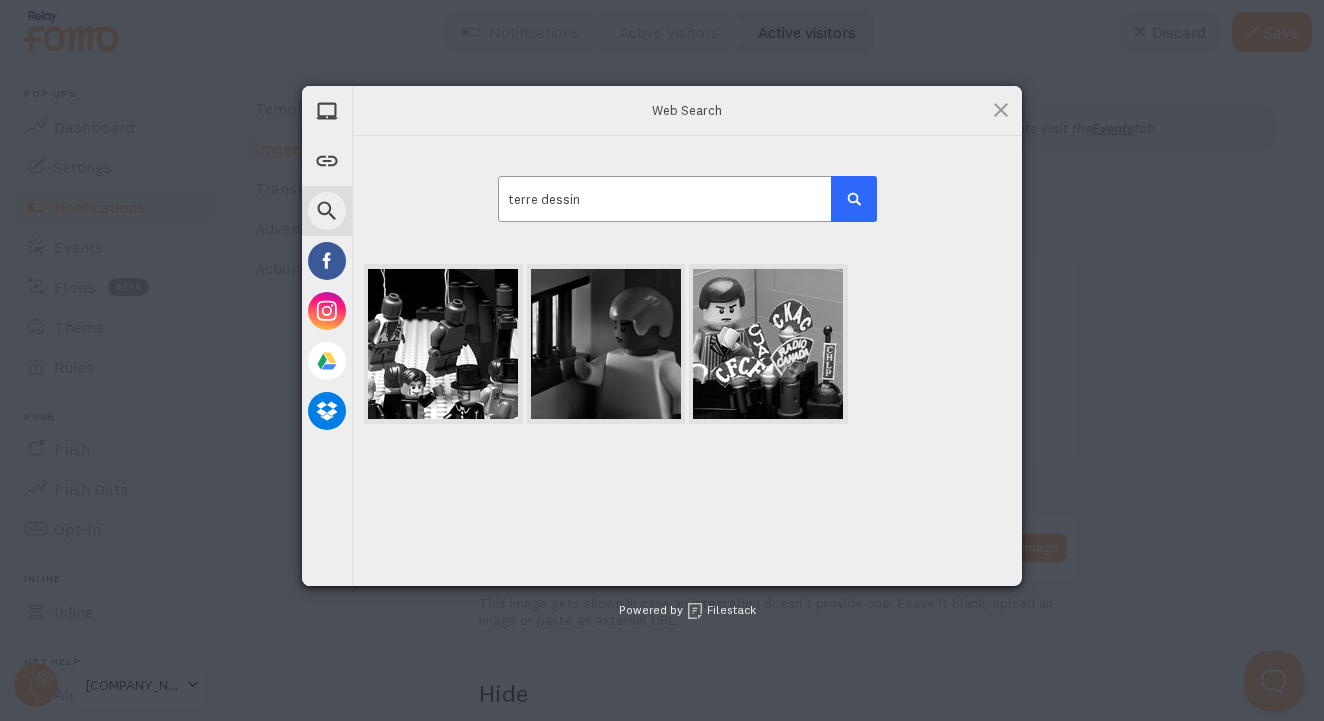 click at bounding box center [854, 199] 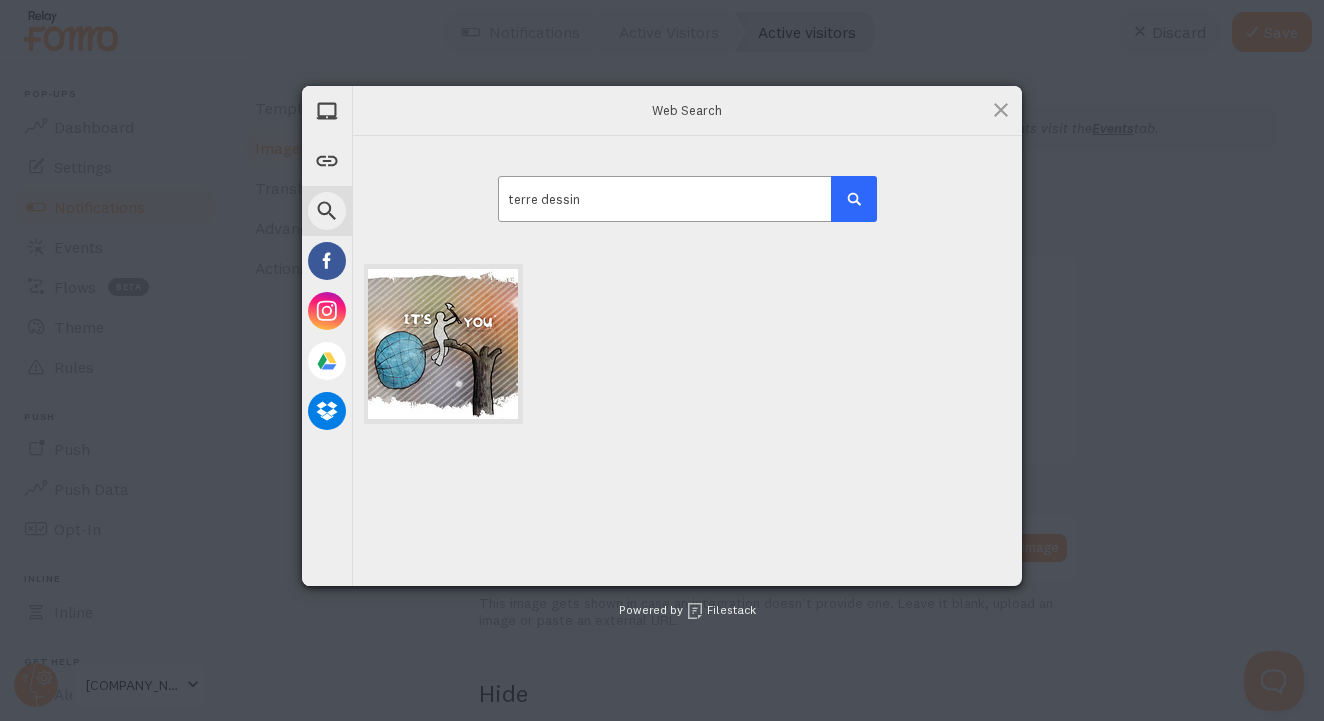 click on "terre dessin" at bounding box center [687, 199] 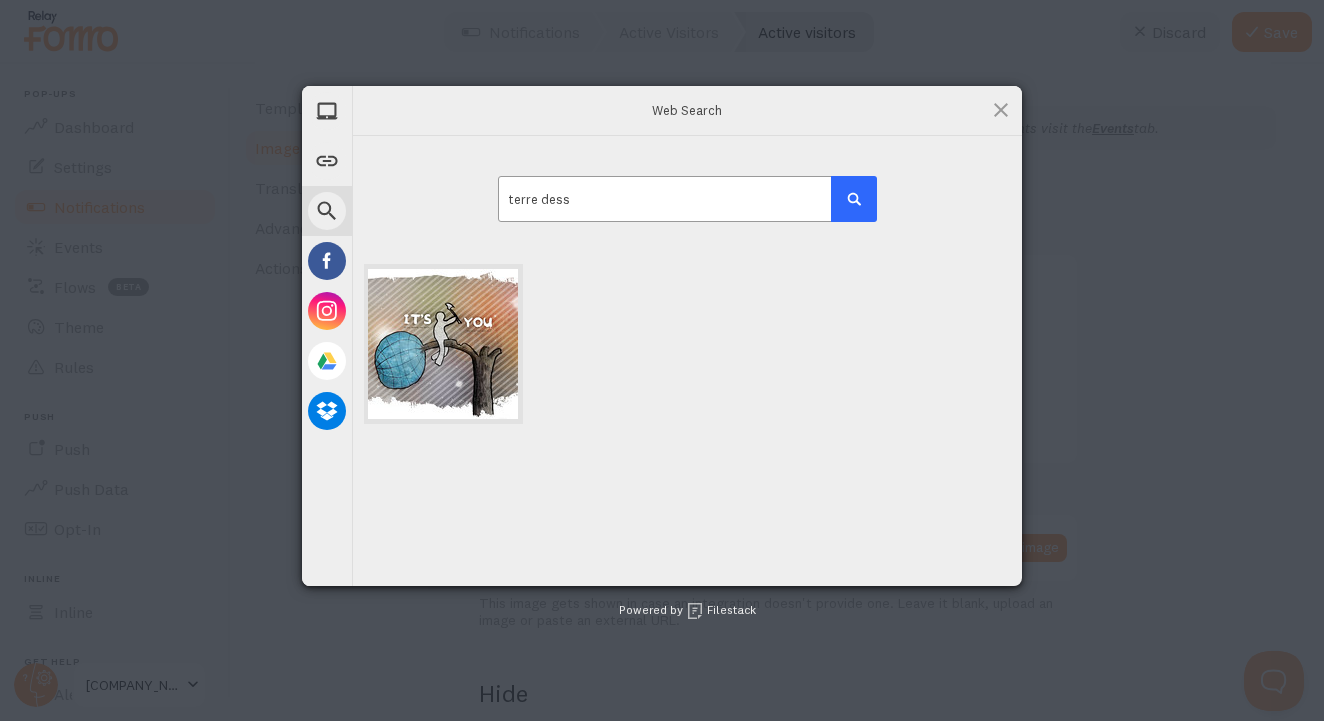 type on "terre dess" 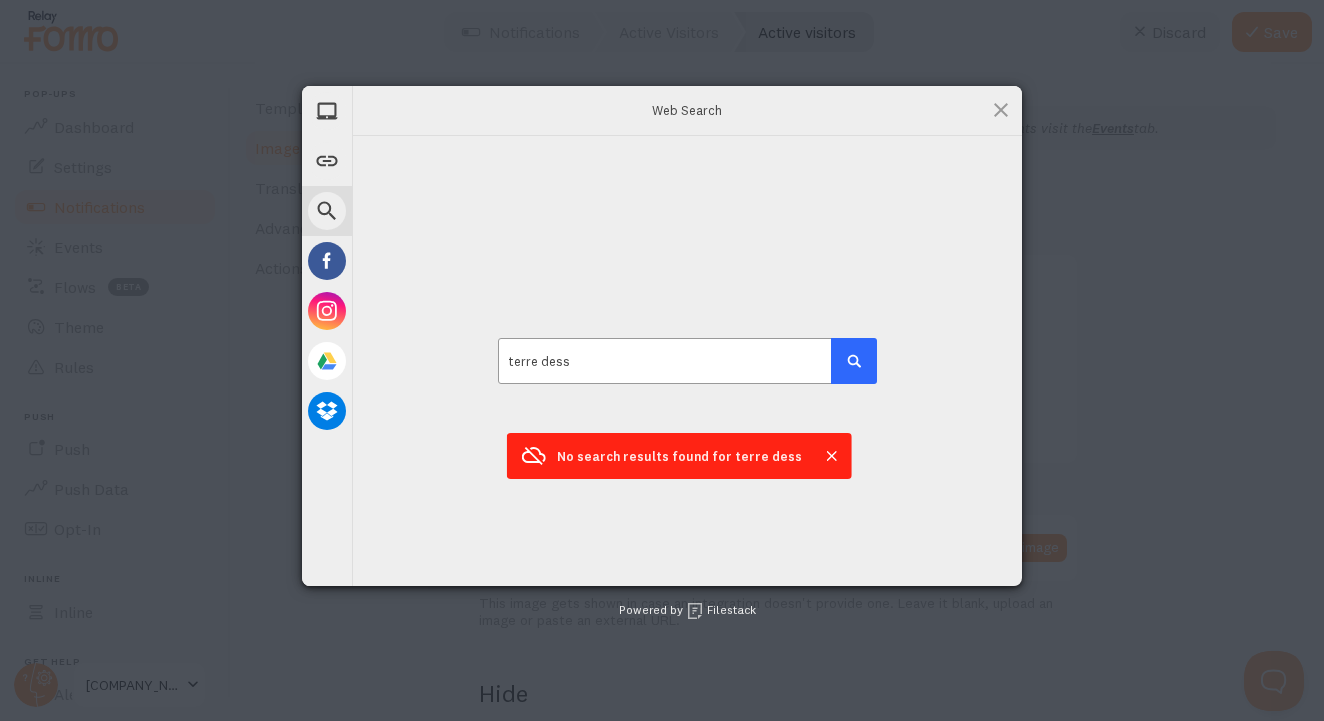 click on "terre dess" at bounding box center (687, 361) 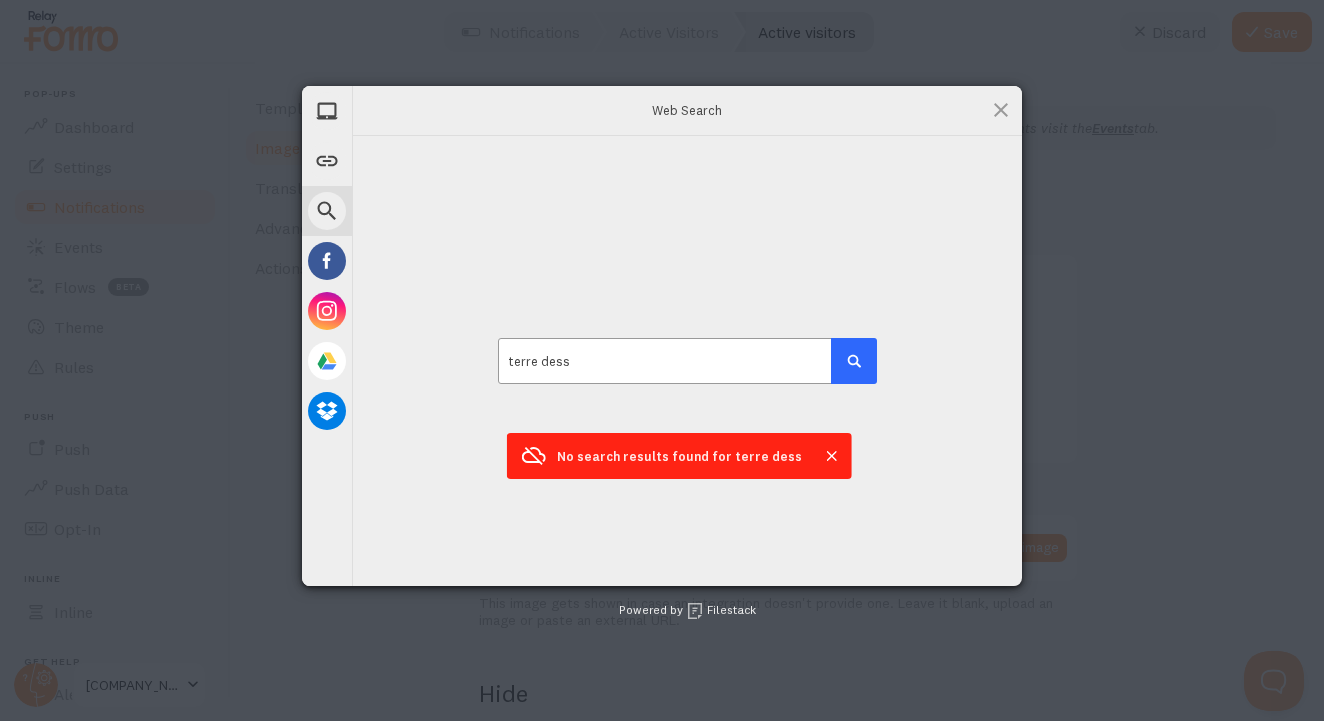 click on "terre dess" at bounding box center (687, 361) 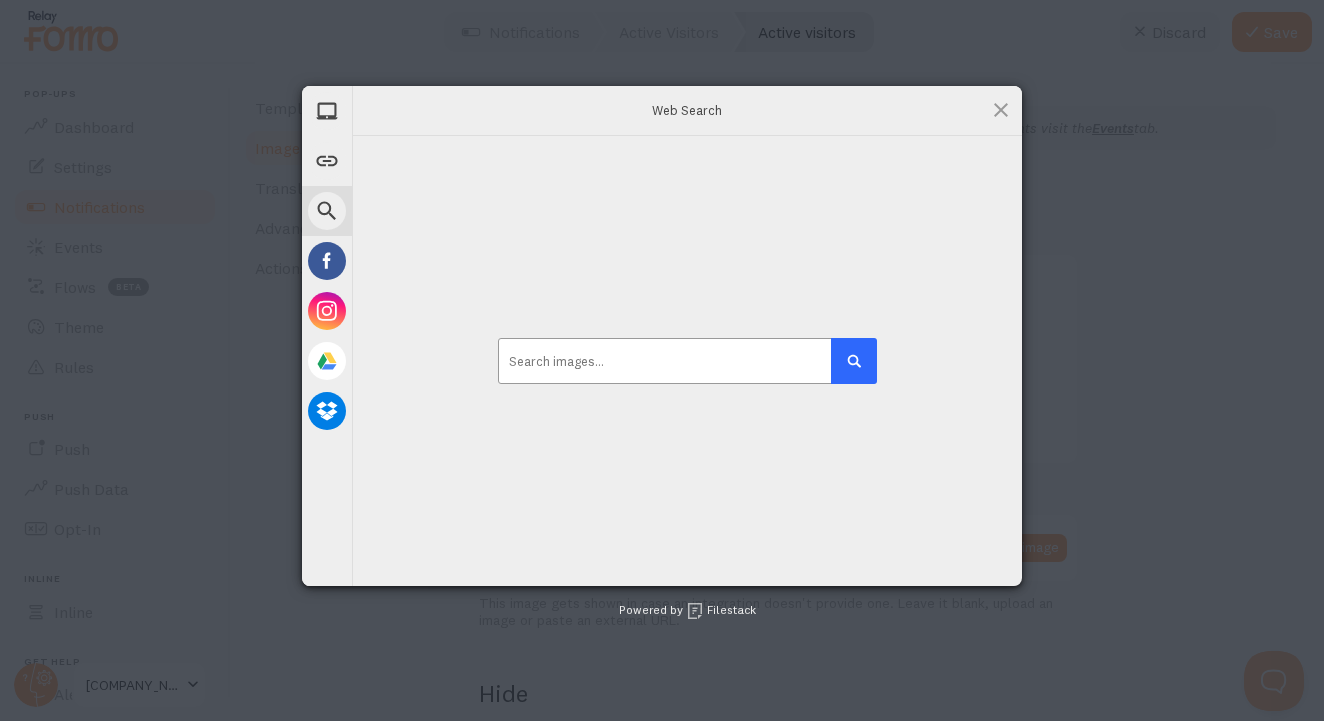 type on "l" 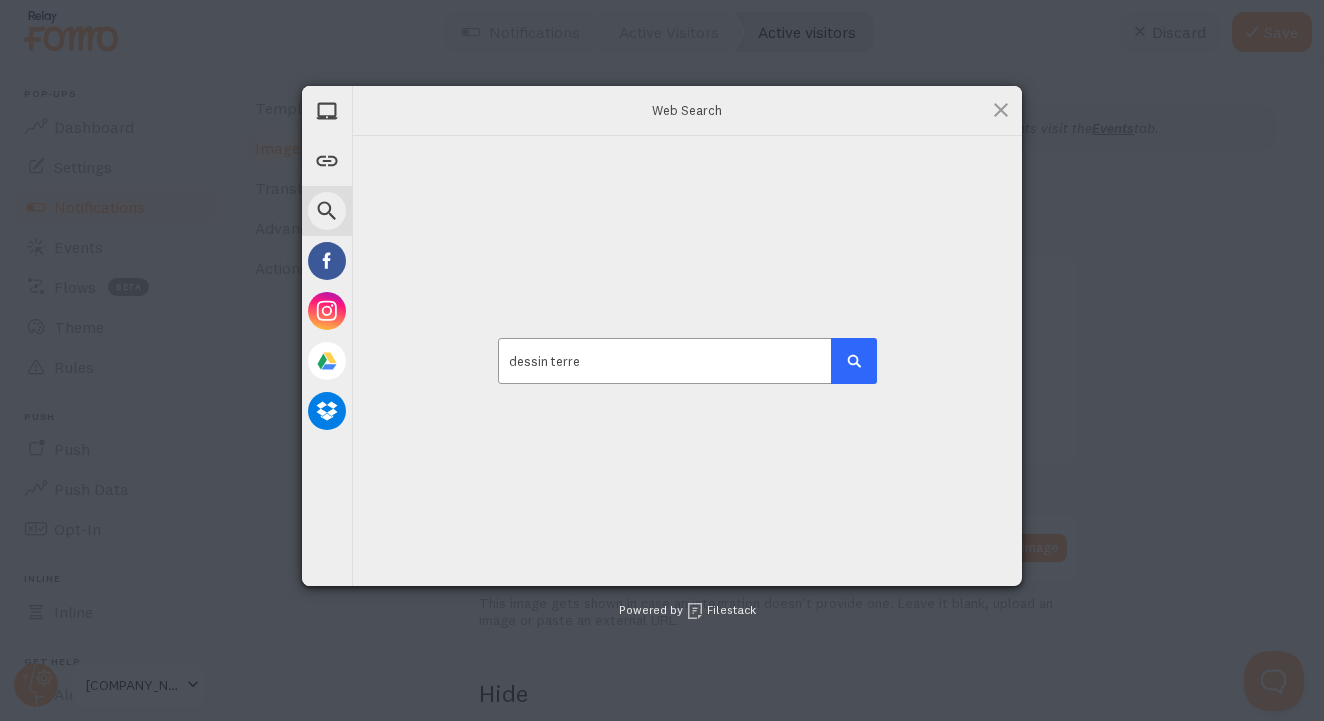 type on "dessin terre" 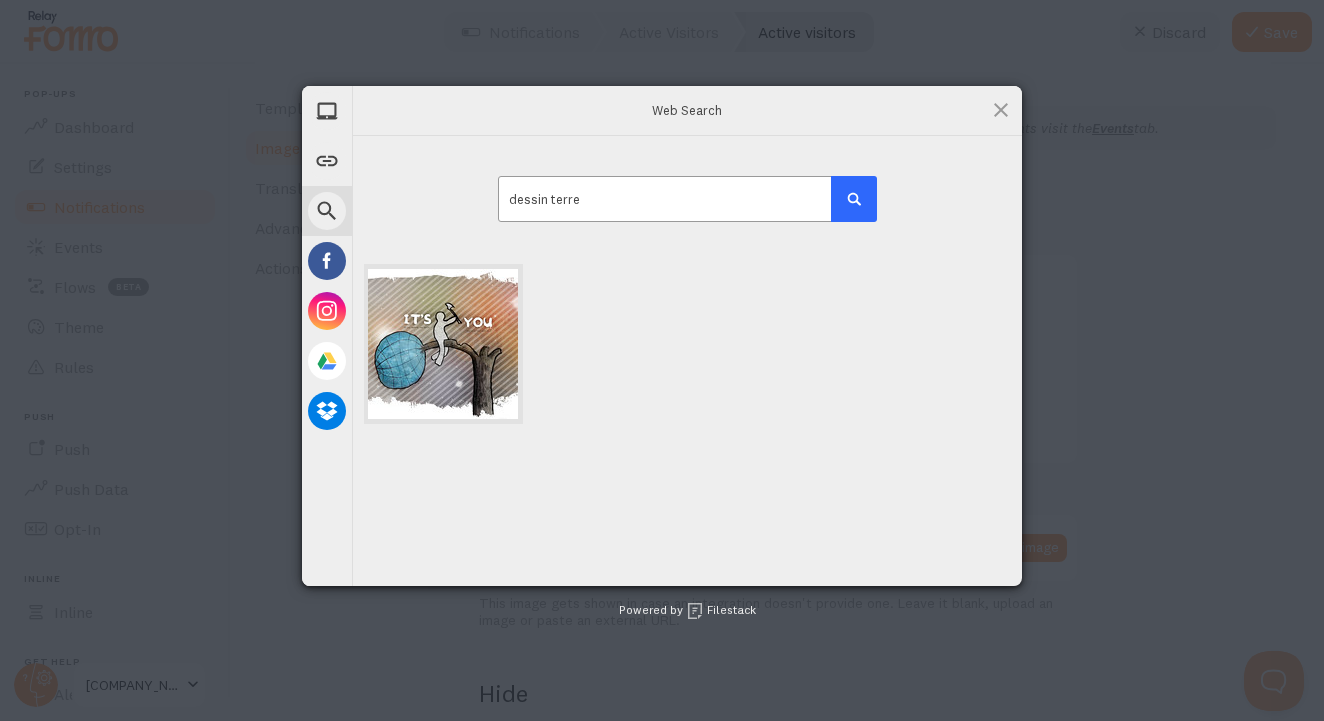 click on "dessin terre" at bounding box center (687, 199) 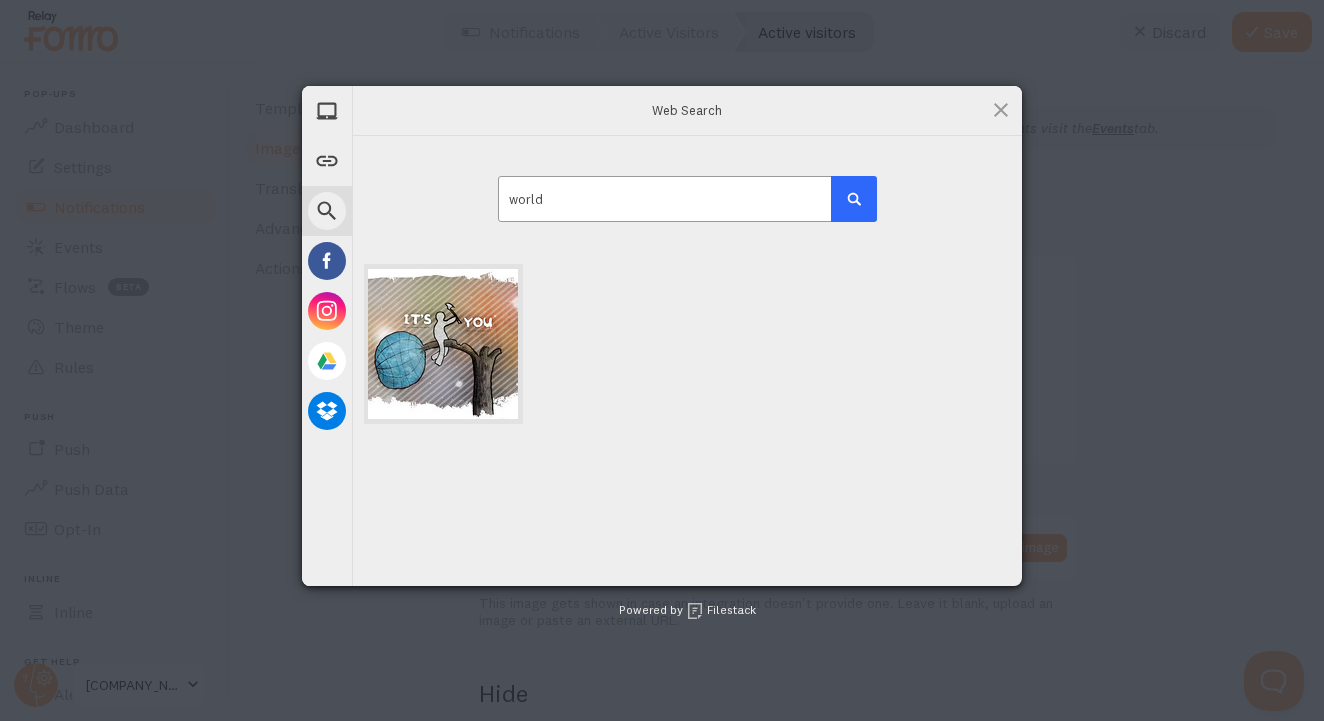 type on "world" 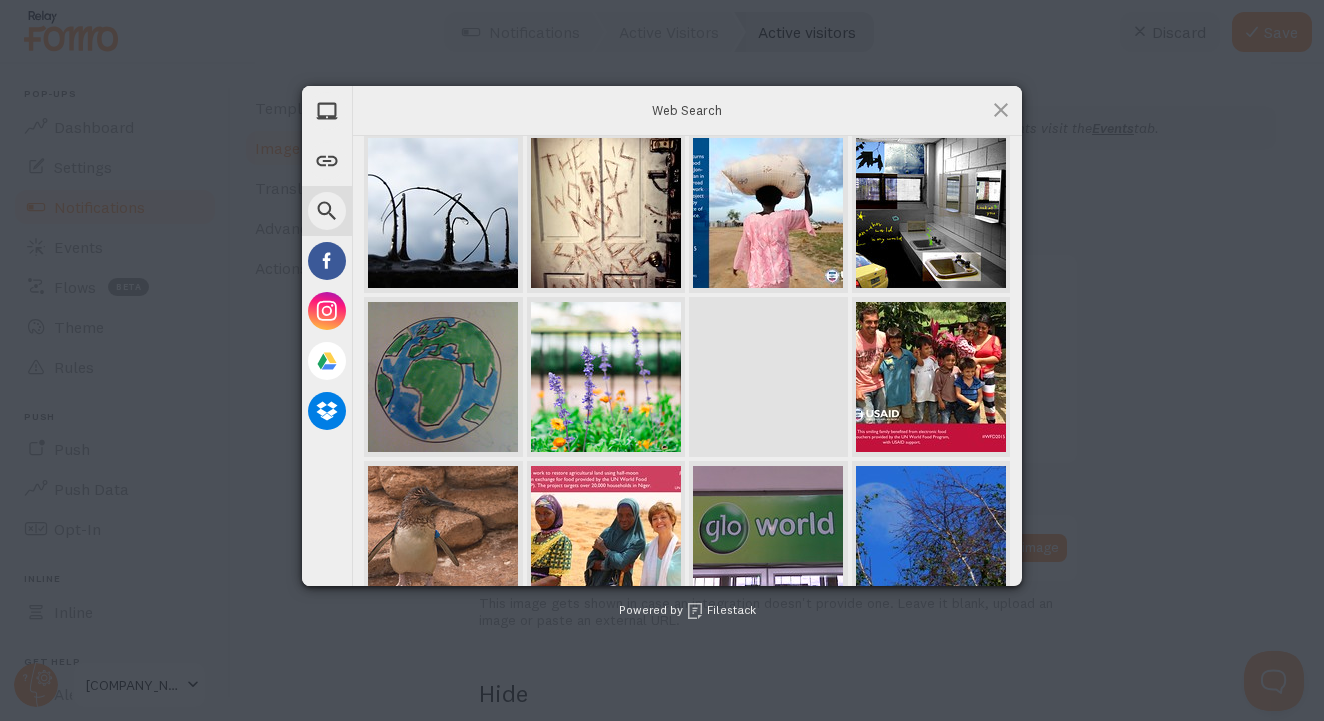 scroll, scrollTop: 586, scrollLeft: 0, axis: vertical 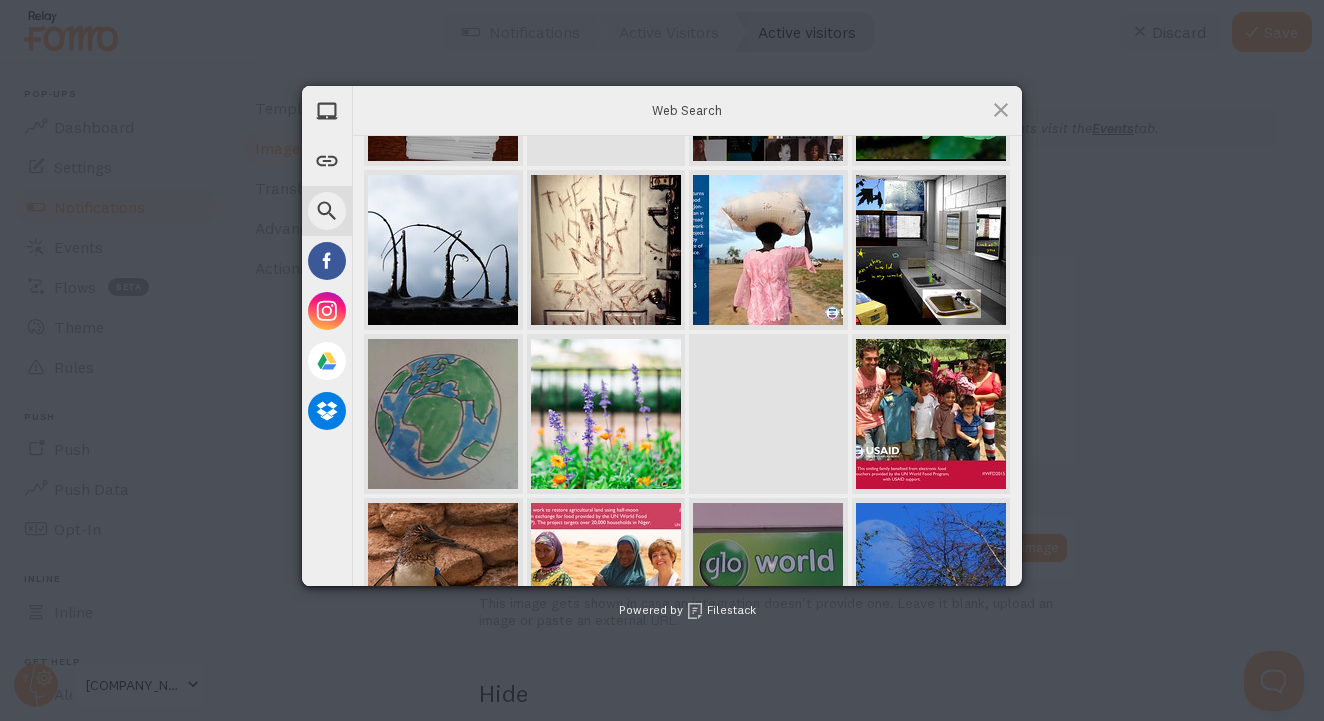 click at bounding box center [443, 414] 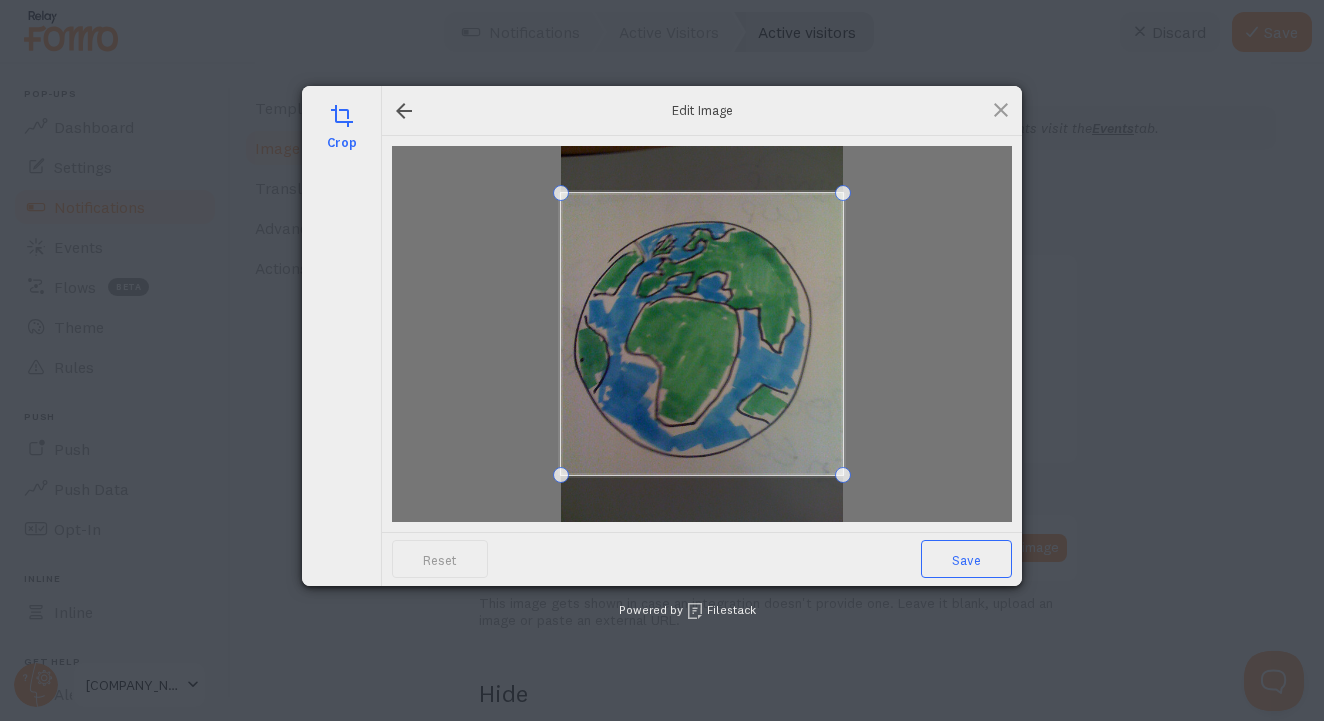 click on "Save" at bounding box center (966, 559) 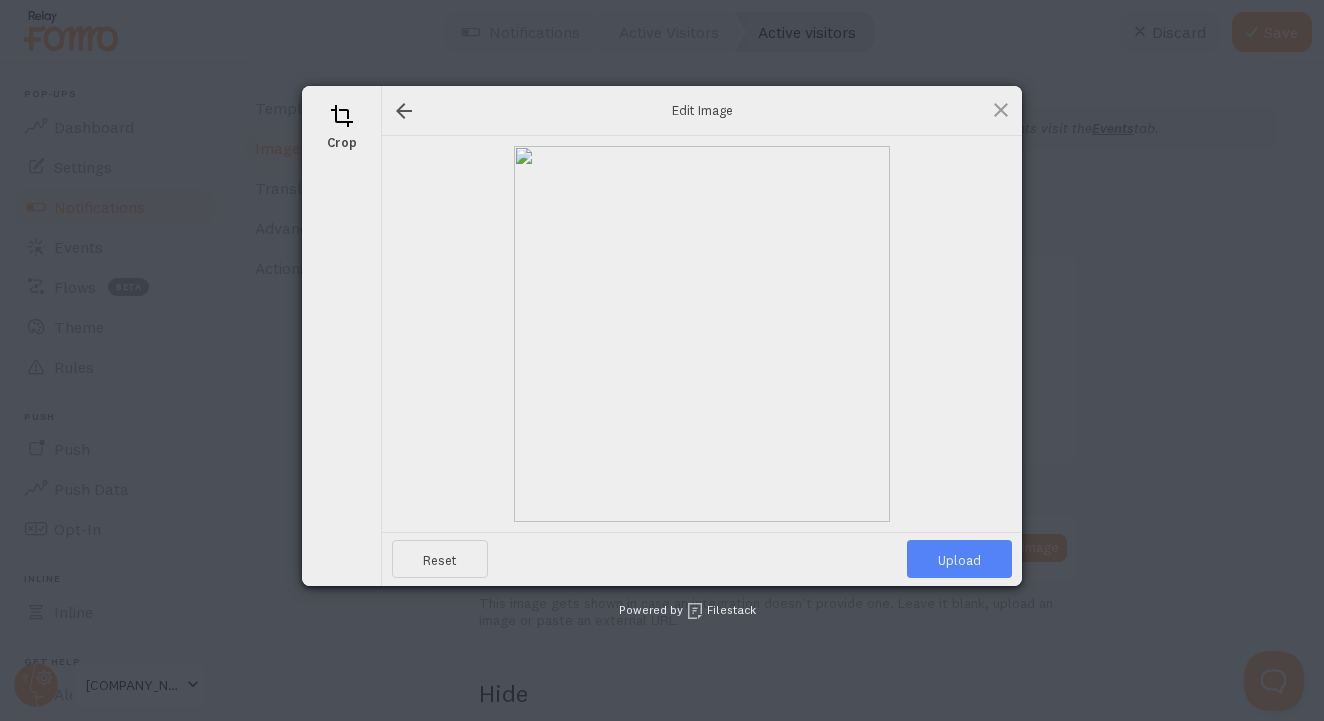 click on "Upload" at bounding box center (959, 559) 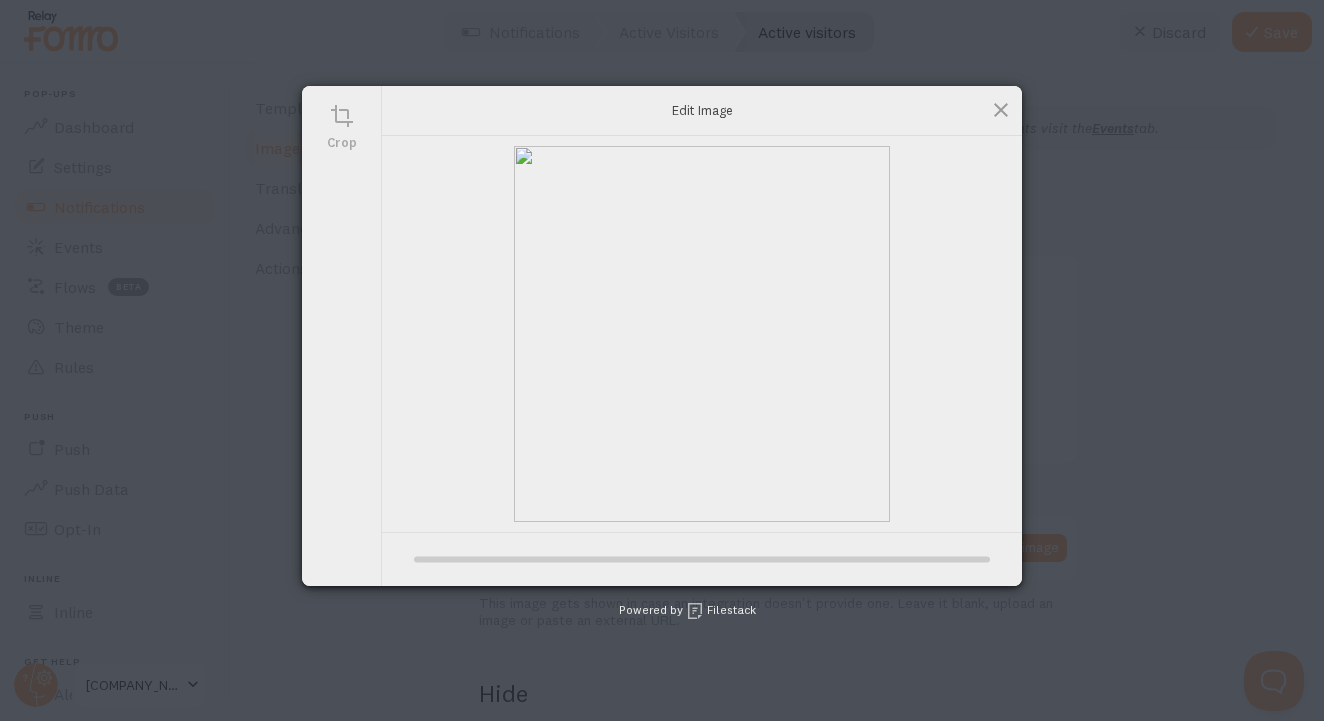 type on "https://process.filestackapi.com/ApqhzE1ldTzuKSj33adqez/resize=width:170,height:170/https://cdn.filestackcontent.com/3Y6sbh1S1eOegk7VVBRh" 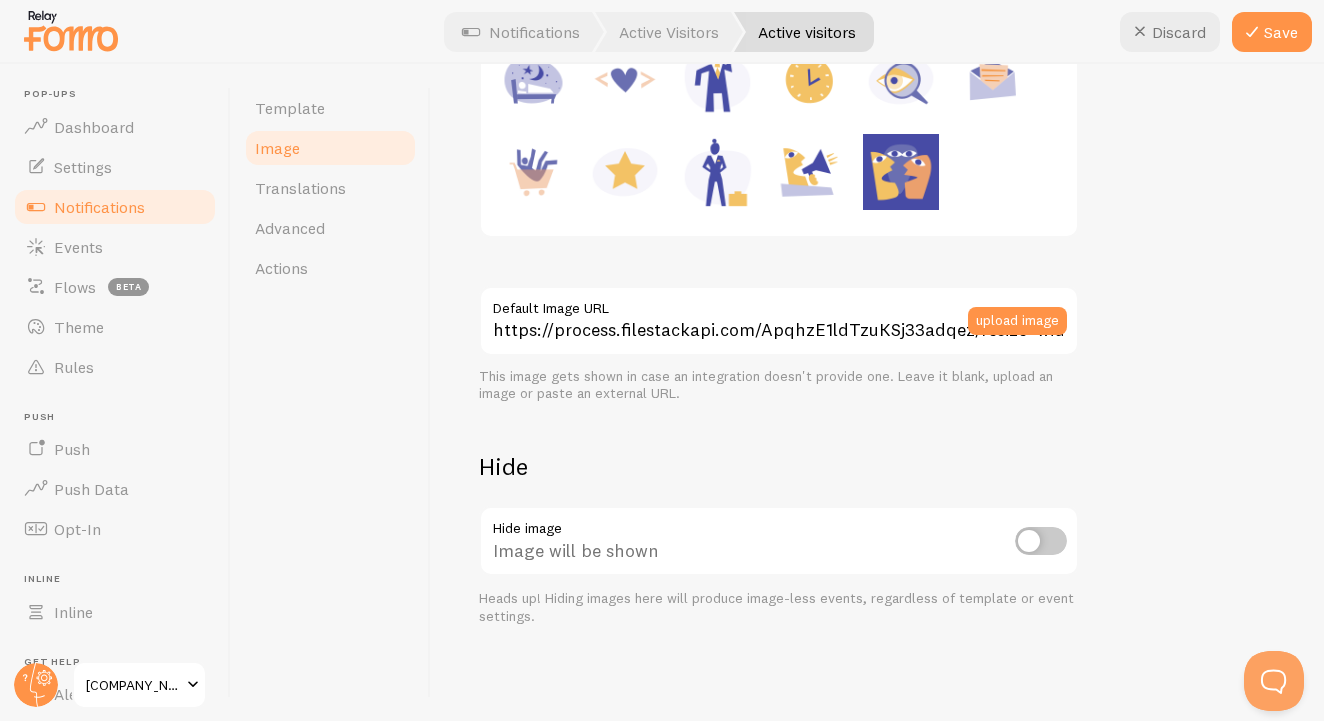 scroll, scrollTop: 367, scrollLeft: 0, axis: vertical 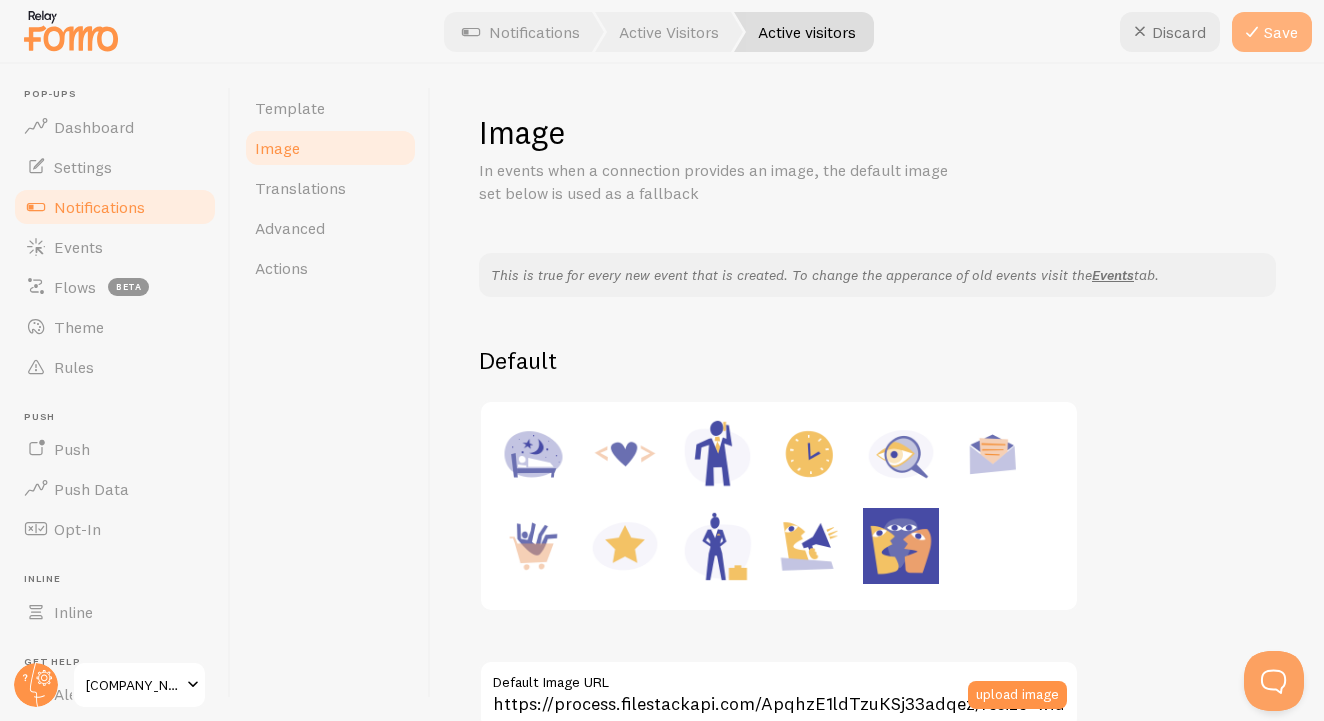 click on "Save" at bounding box center (1272, 32) 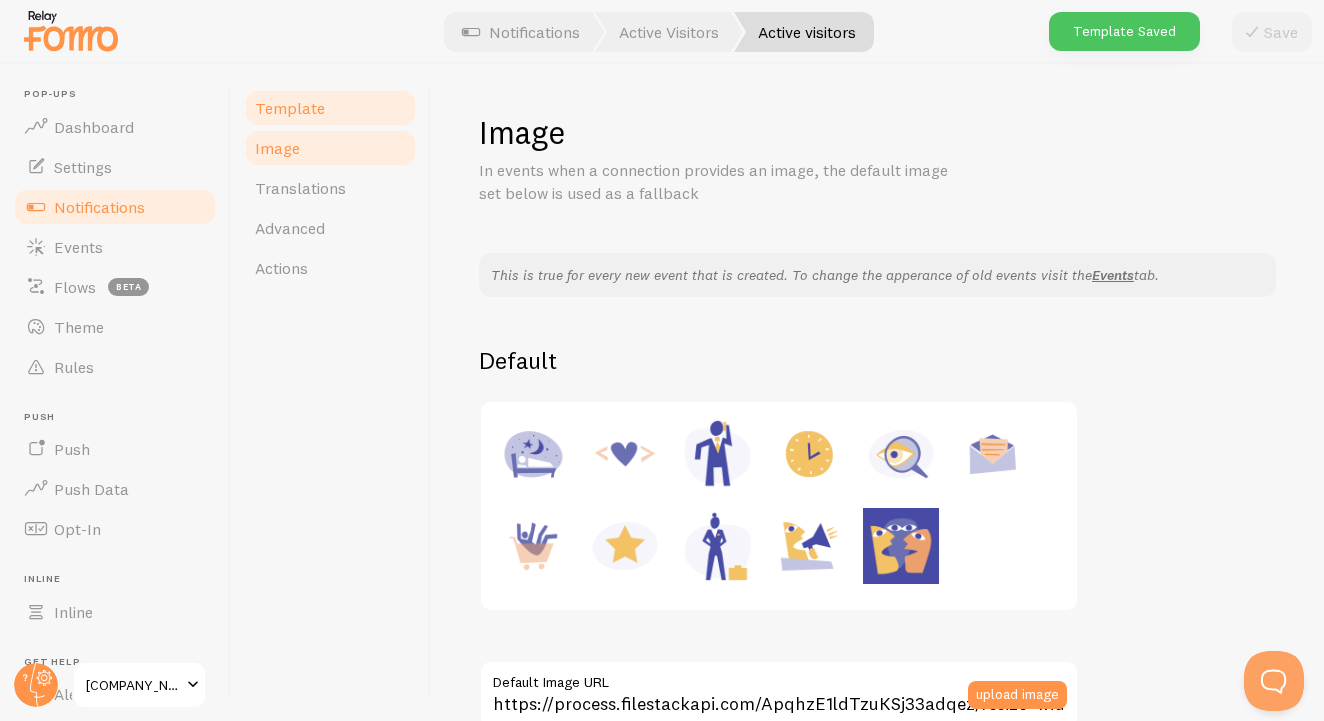 click on "Template" at bounding box center (330, 108) 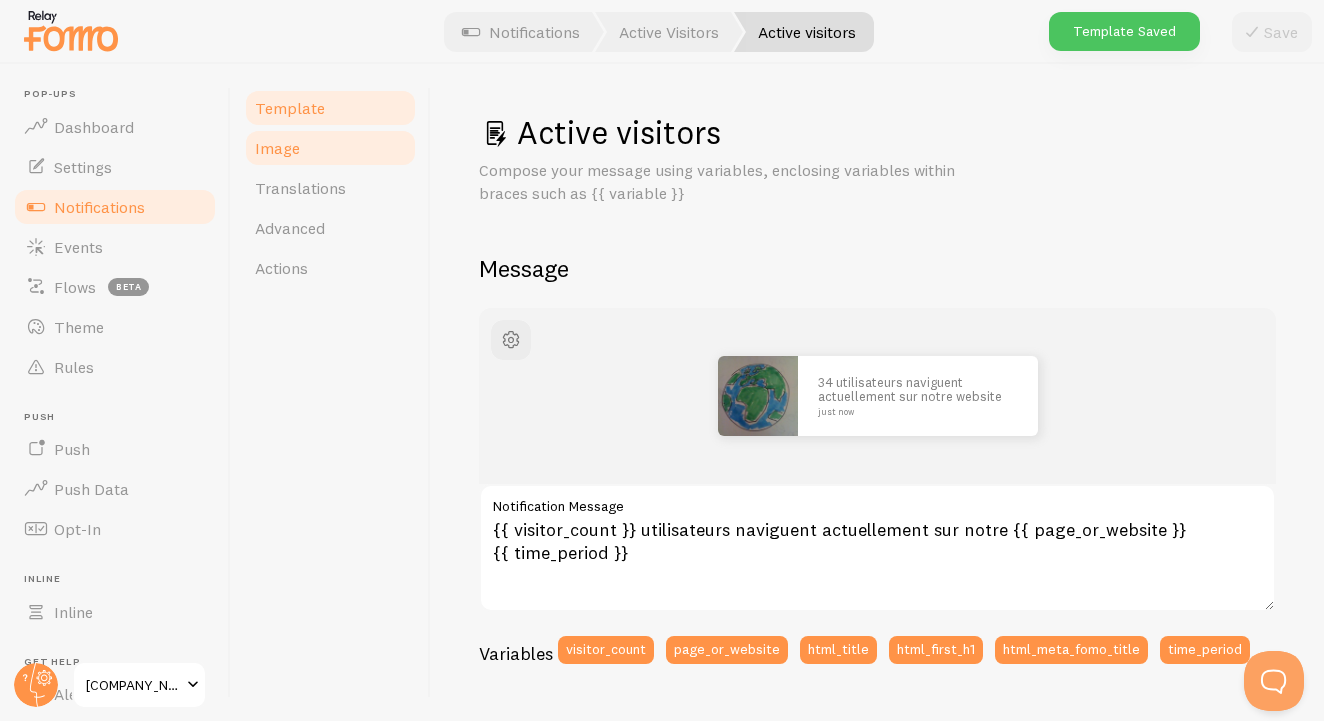 click on "Image" at bounding box center [330, 148] 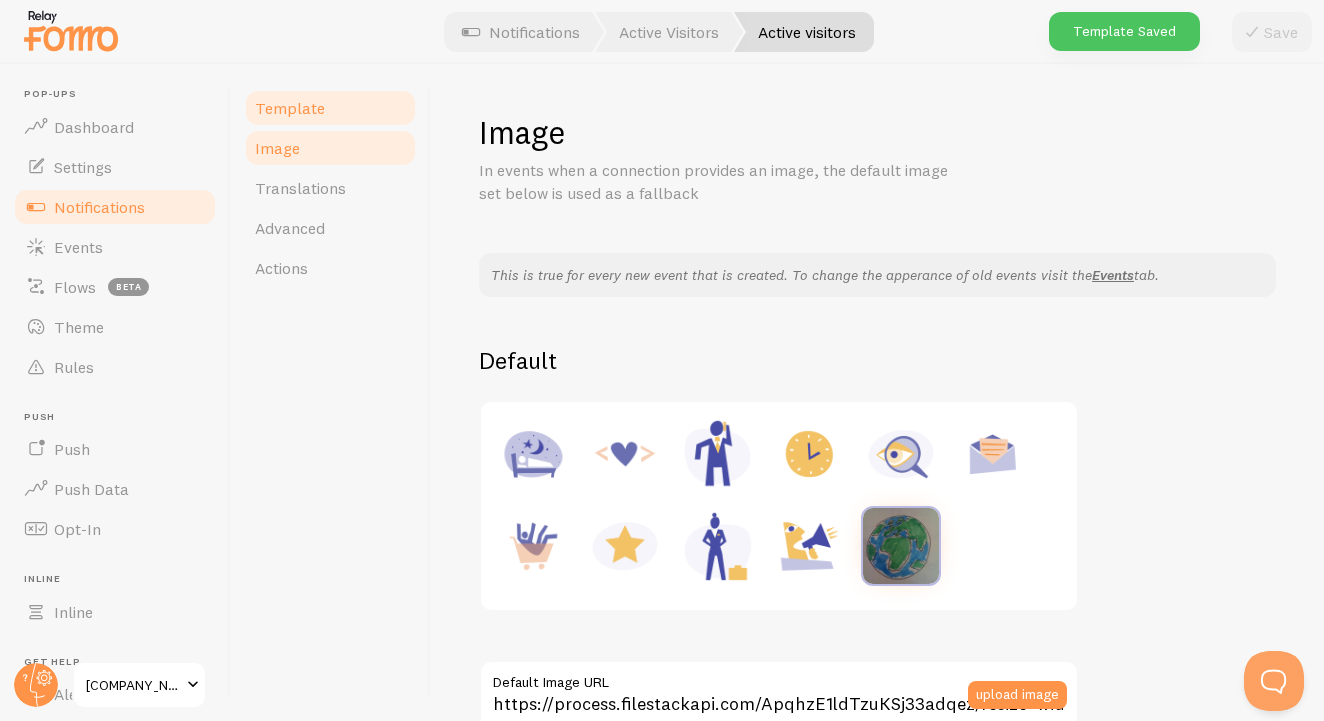 click on "Template" at bounding box center [330, 108] 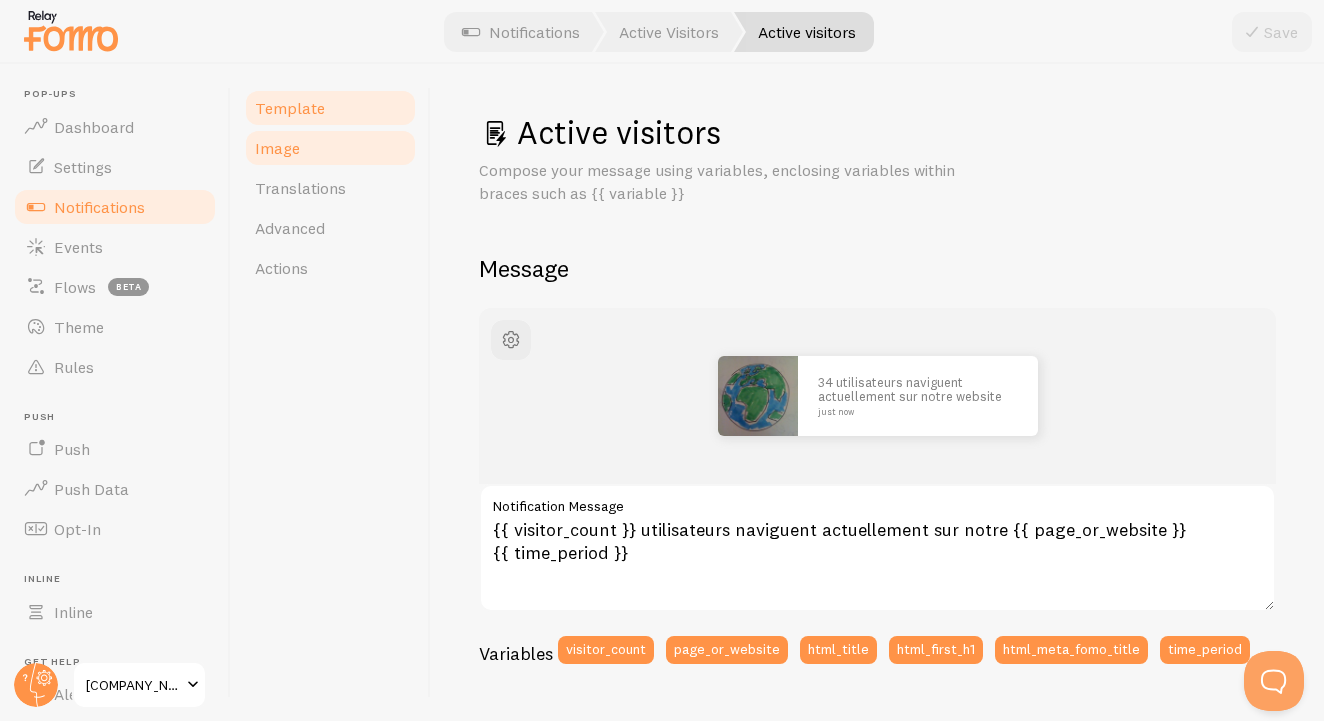 click on "Image" at bounding box center [330, 148] 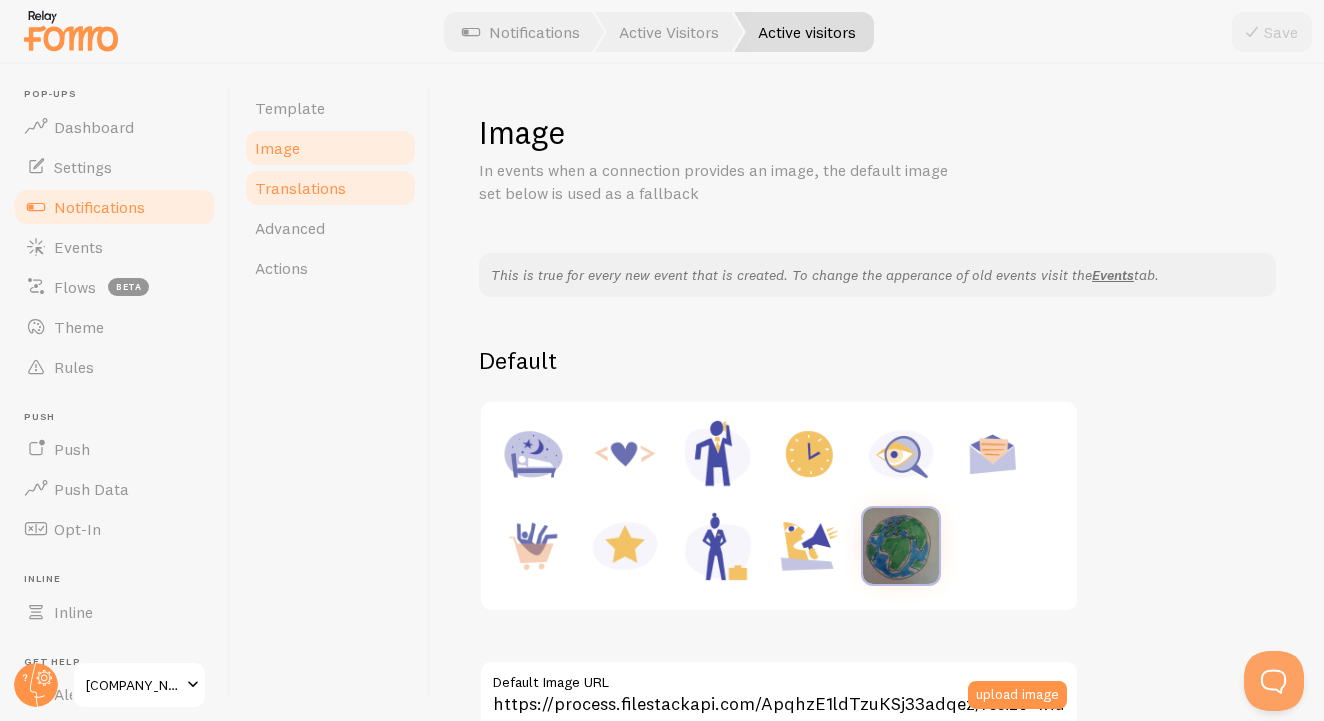 click on "Translations" at bounding box center (330, 188) 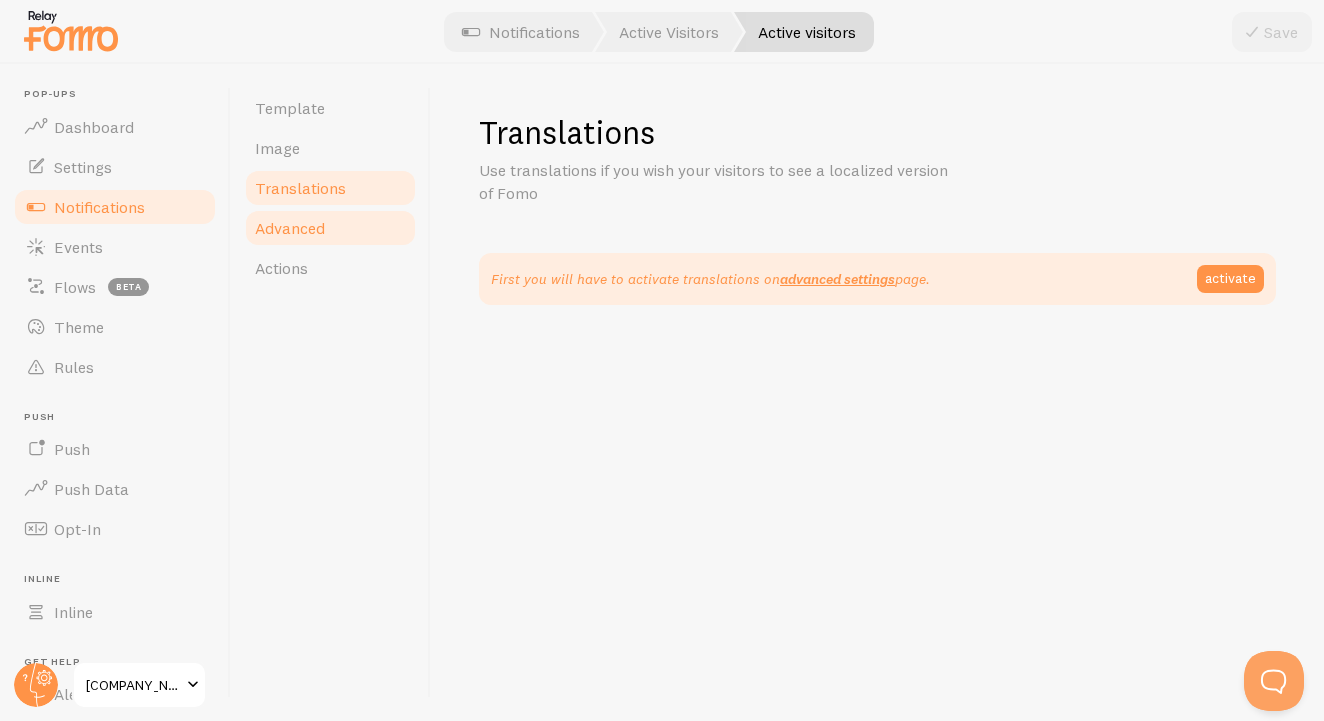 click on "Advanced" at bounding box center (330, 228) 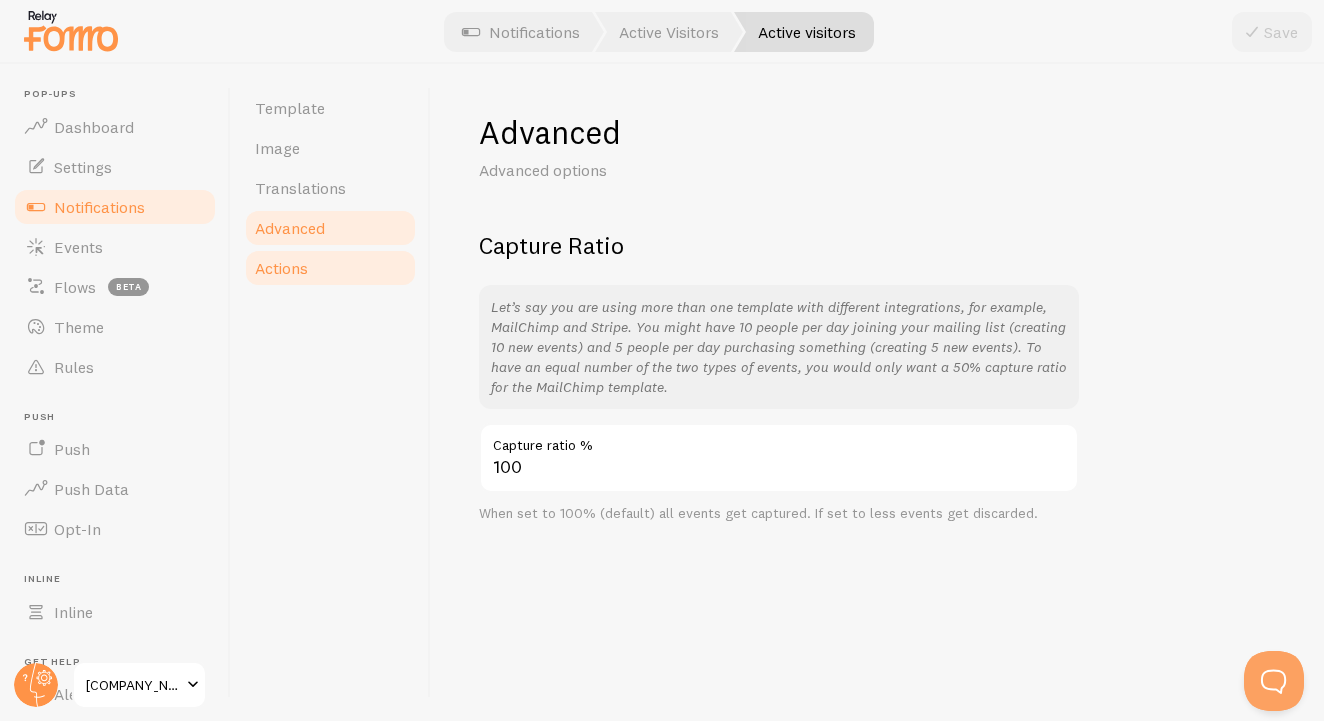 click on "Actions" at bounding box center (330, 268) 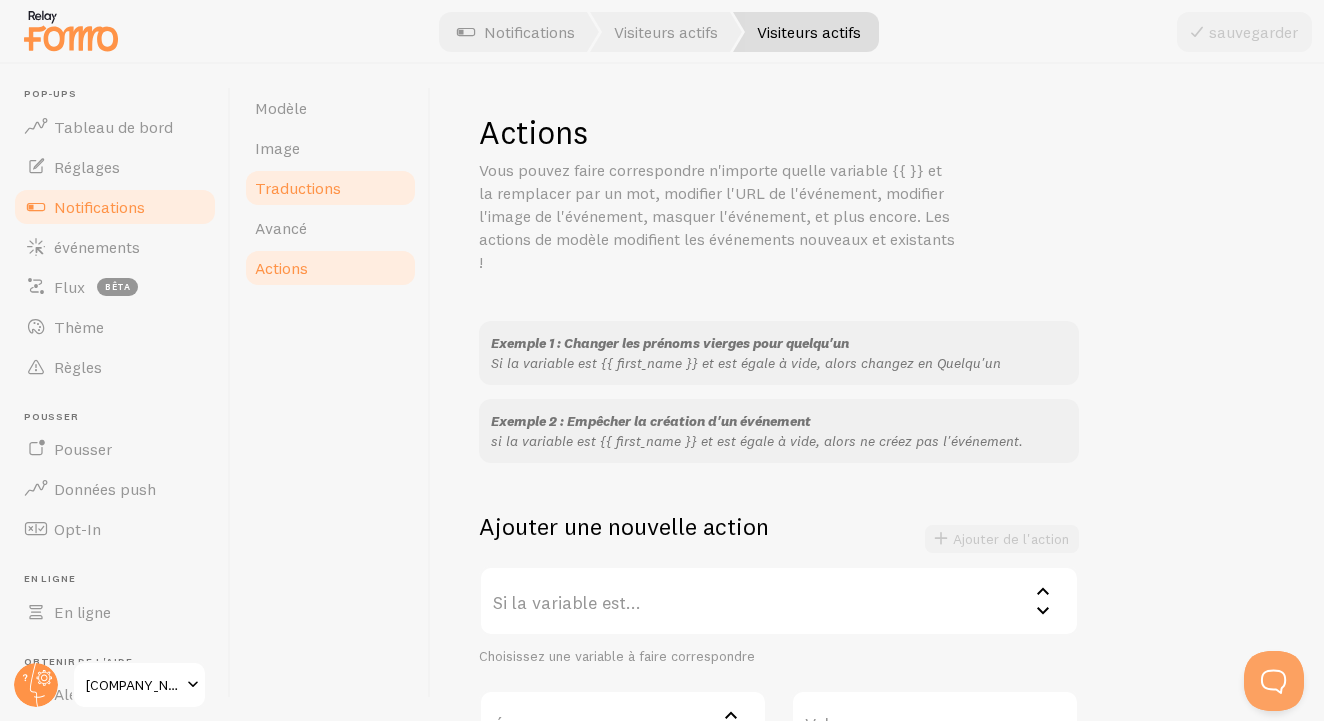click on "Traductions" at bounding box center (330, 188) 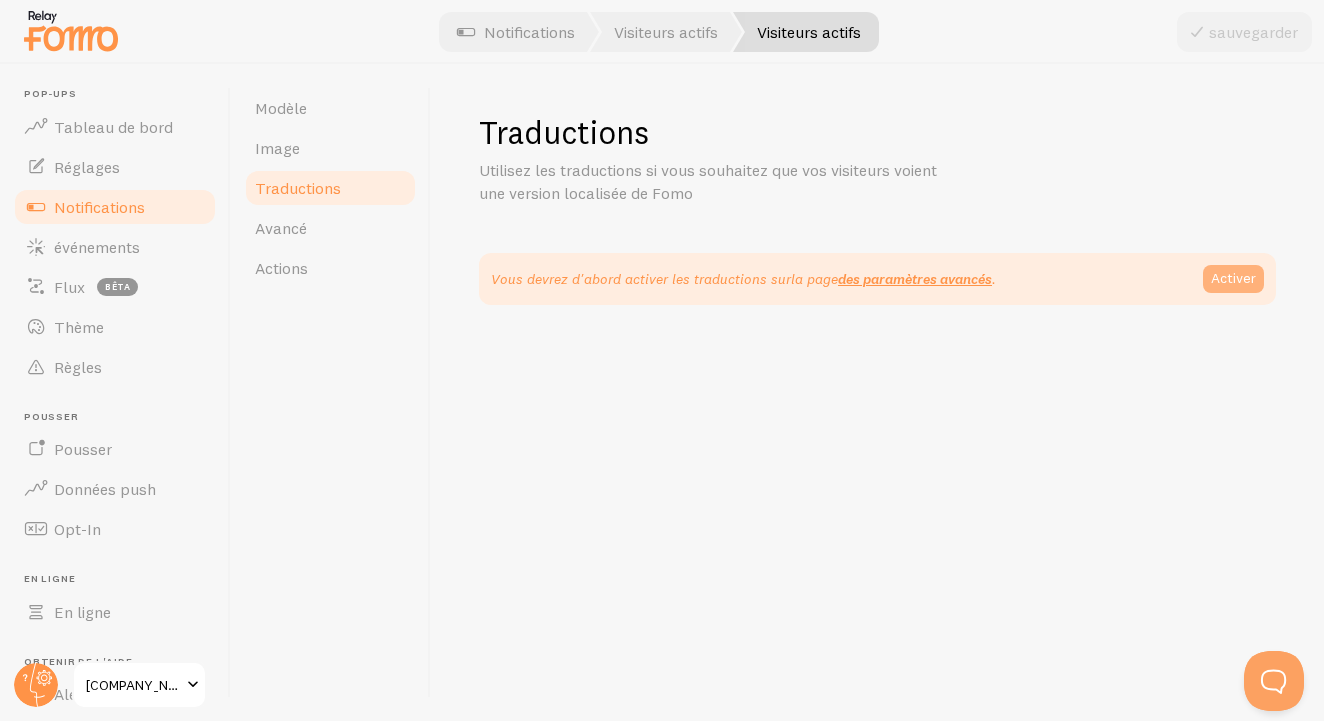 click on "Activer" at bounding box center [1233, 279] 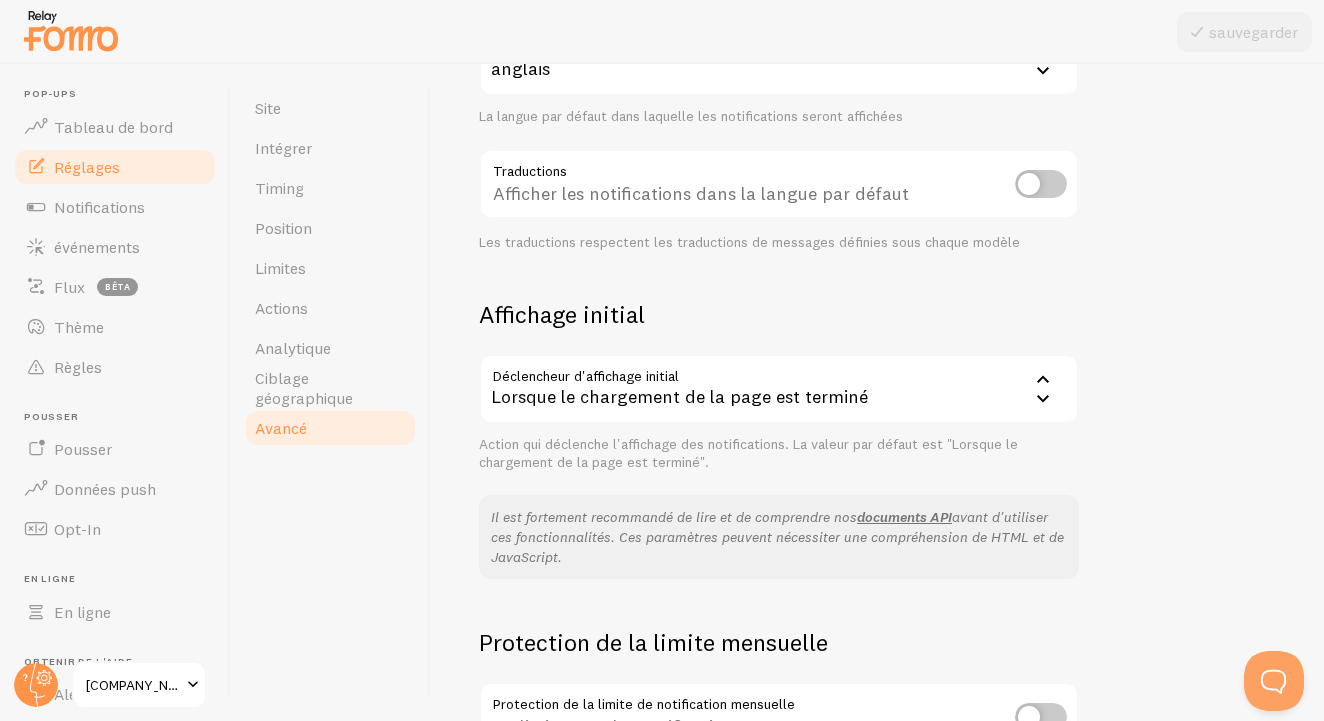 scroll, scrollTop: 260, scrollLeft: 0, axis: vertical 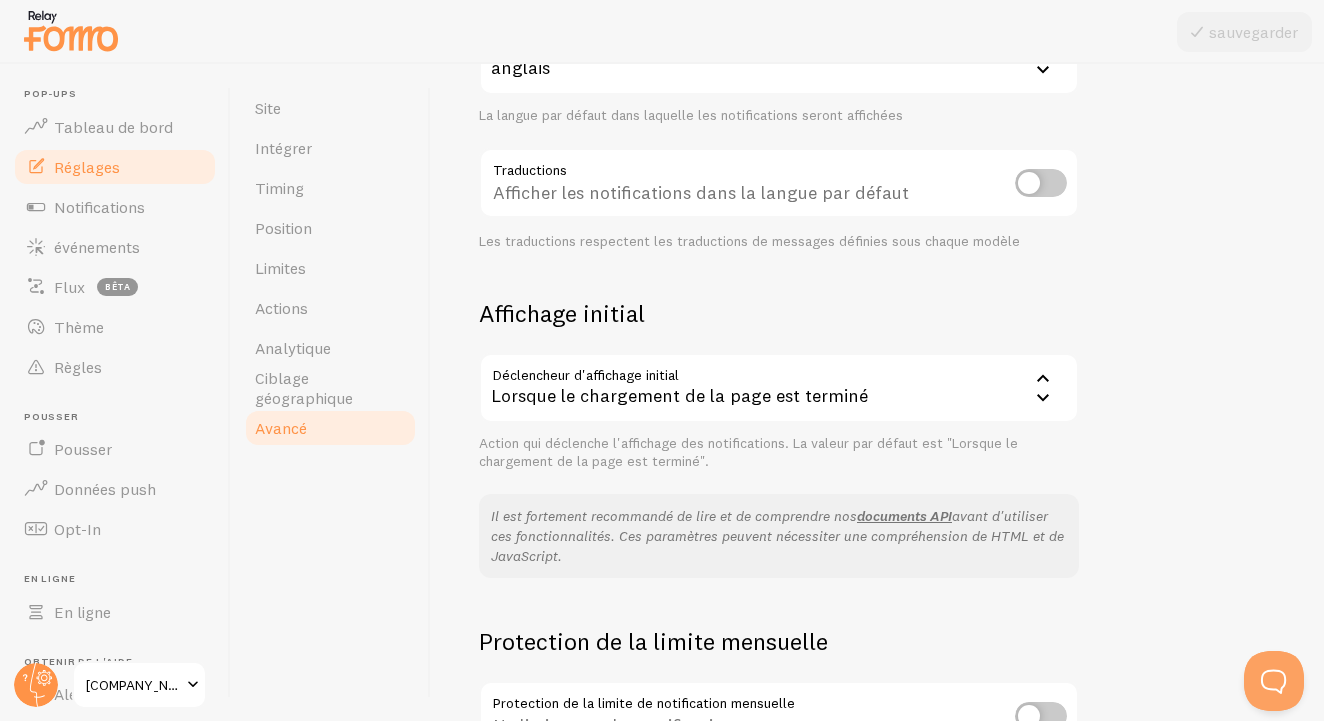 click at bounding box center [1041, 183] 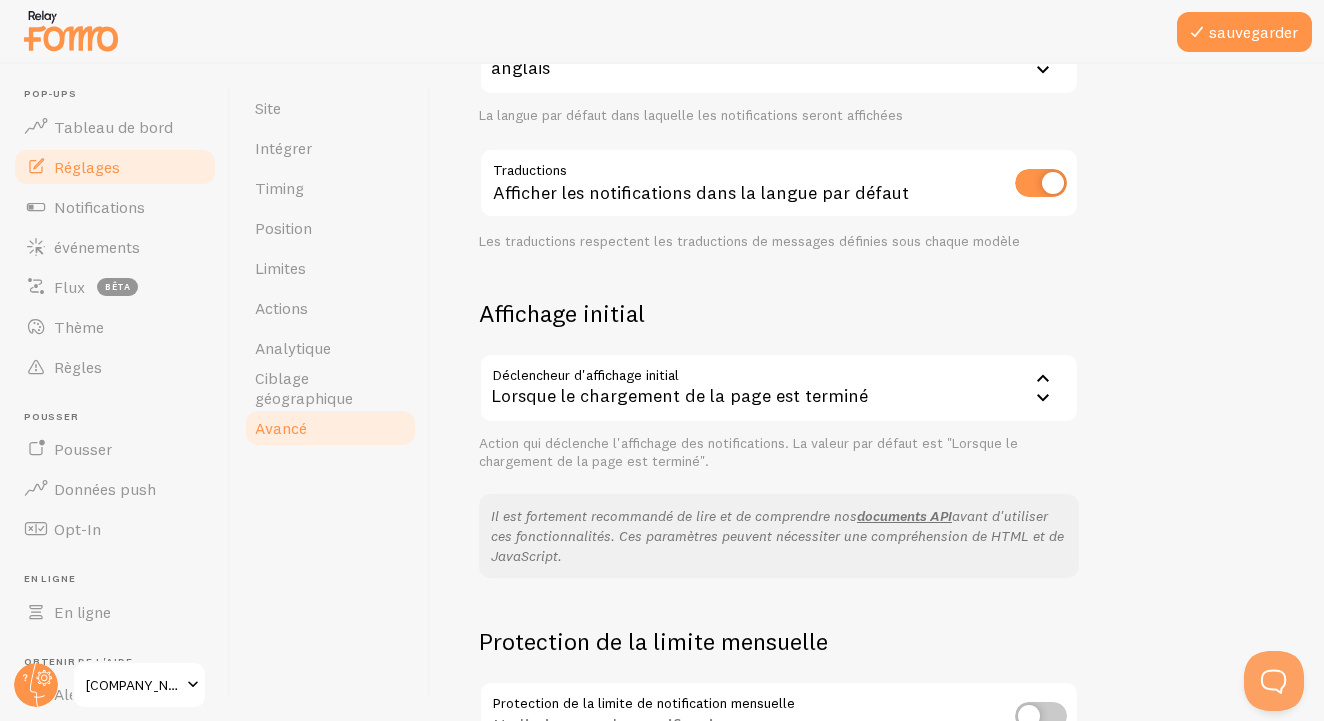 click at bounding box center (1041, 183) 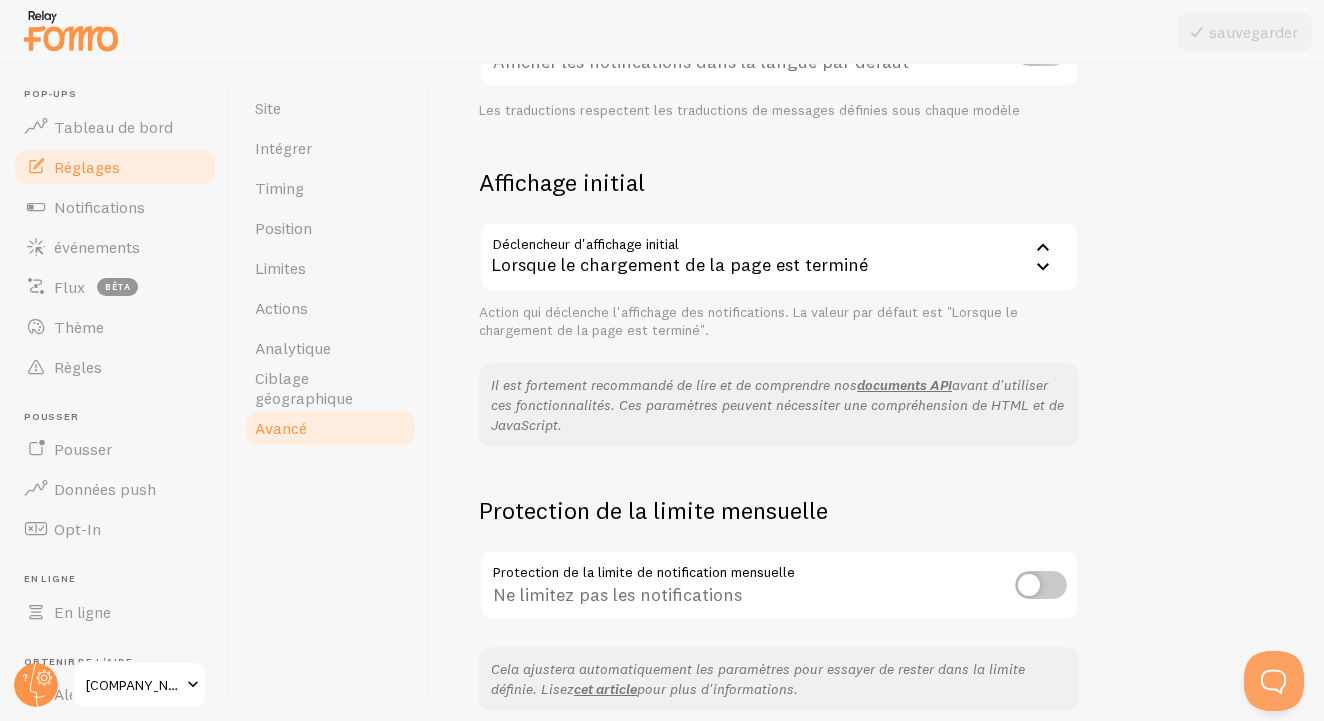 scroll, scrollTop: 393, scrollLeft: 0, axis: vertical 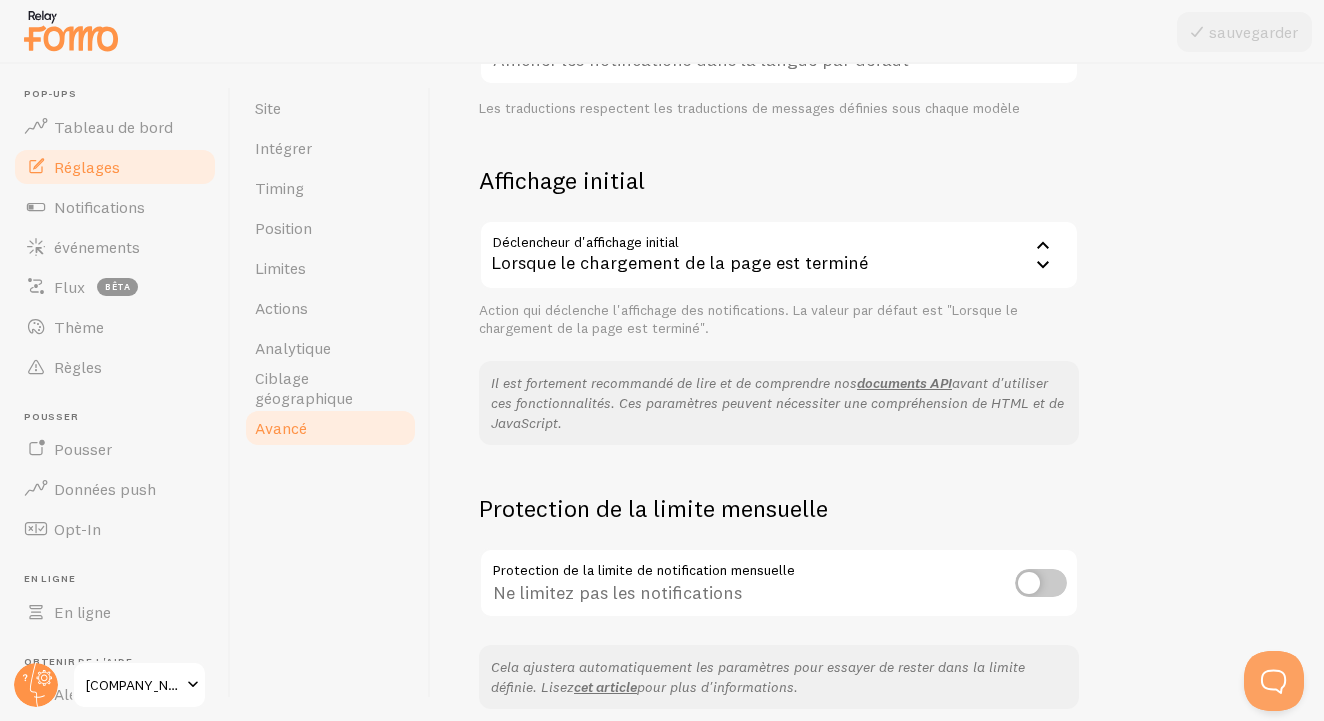 click on "Lorsque le chargement de la page est terminé" at bounding box center [779, 255] 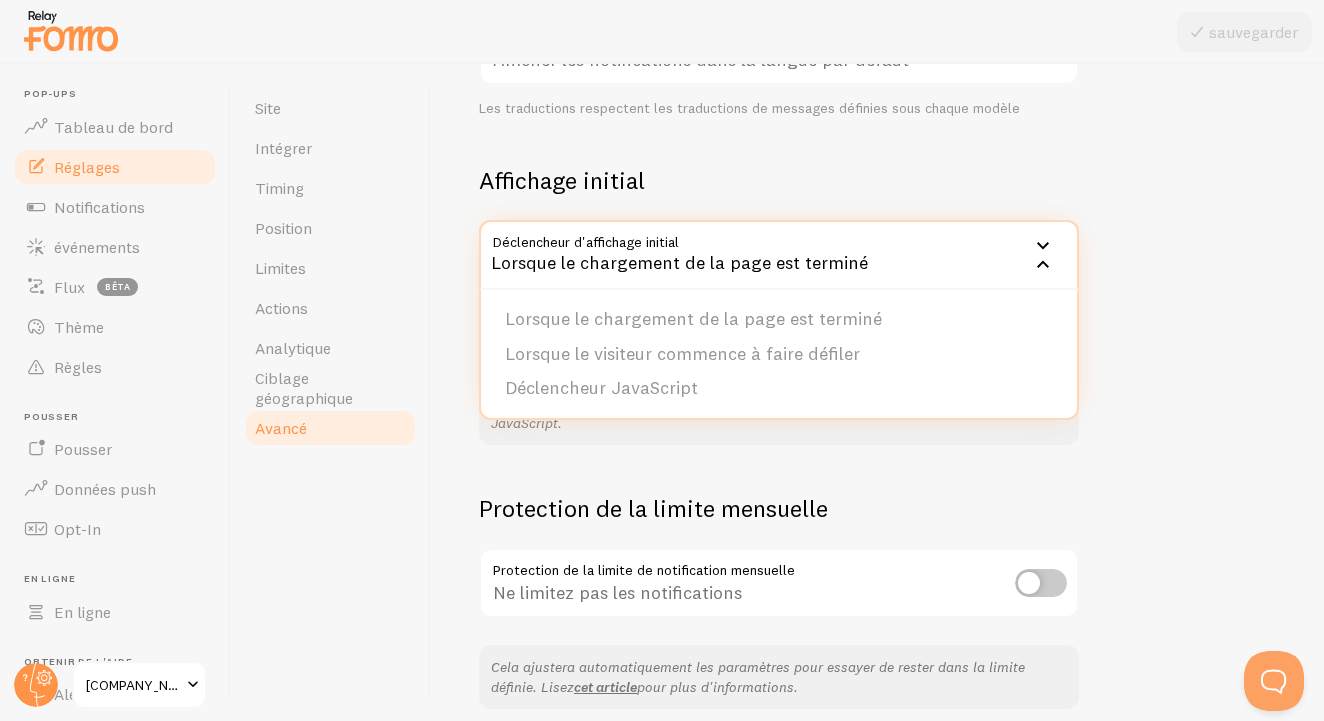 click on "Avancé   Options avancées   Langue et traductions Article d'aide   langue   en   anglais       anglais Arabe Bulgare Catalan Chinois Croate Danois Néerlandais Finnois Français Allemand Grec Hébreu Hongrois Italien Japonais Coréen Lituanien Norvégien Polonais Portugais Roumain Russe Serbe Slovaque Slovène Espagnol Suédois Turc   La langue par défaut dans laquelle les notifications seront affichées       Traductions   Afficher les notifications dans la langue par défaut   Les traductions respectent les traductions de messages définies sous chaque modèle   Affichage initial   Déclencheur d'affichage initial   onload   Lorsque le chargement de la page est terminé       Lorsque le chargement de la page est terminé Lorsque le visiteur commence à faire défiler Déclencheur JavaScript   Action qui déclenche l'affichage des notifications. La valeur par défaut est "Lorsque le chargement de la page est terminé".       Il est fortement recommandé de lire et de comprendre nos  documents API" at bounding box center [877, 392] 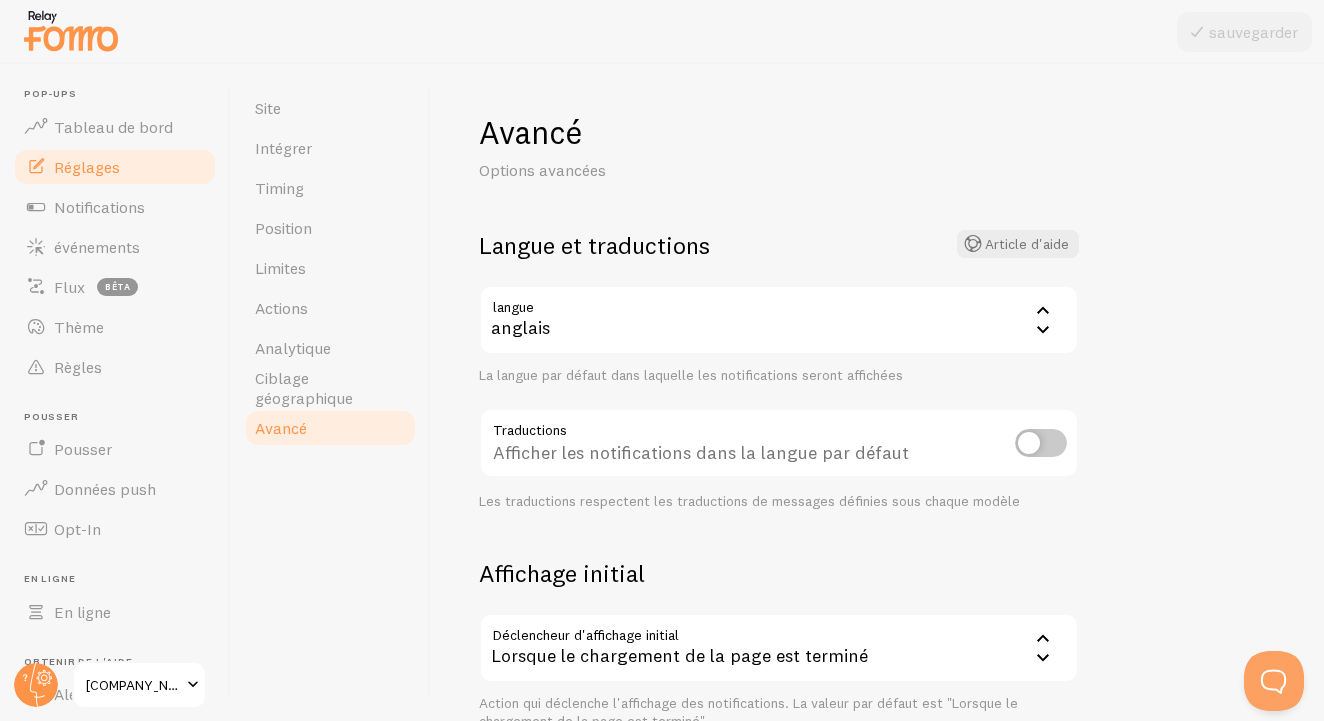 scroll, scrollTop: 0, scrollLeft: 0, axis: both 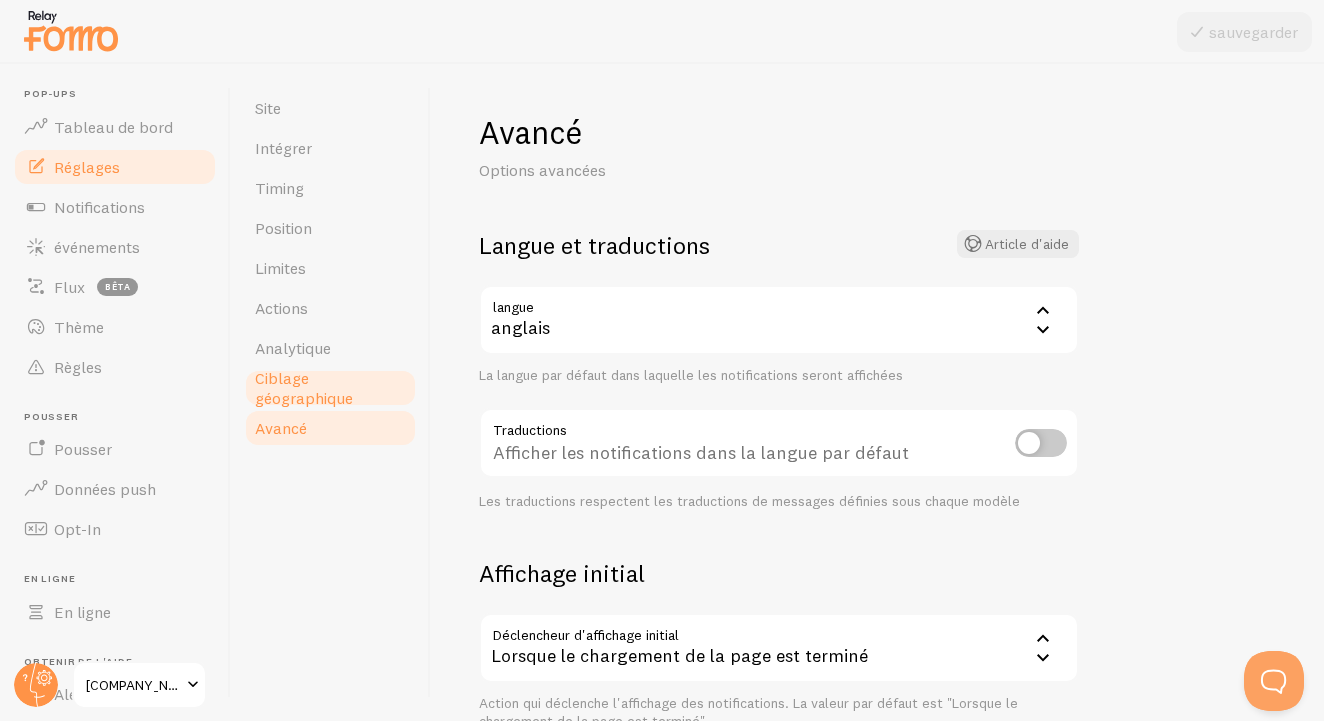 click on "Ciblage géographique" at bounding box center [330, 388] 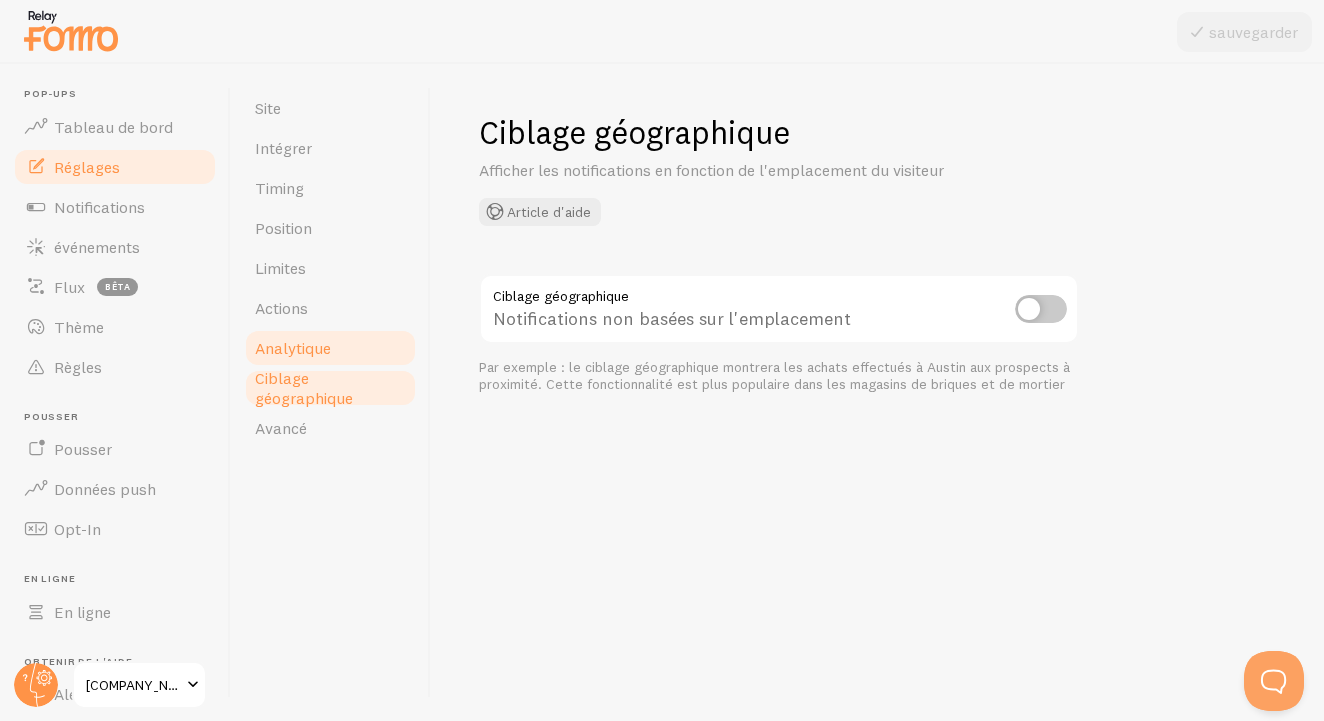 click on "Analytique" at bounding box center (330, 348) 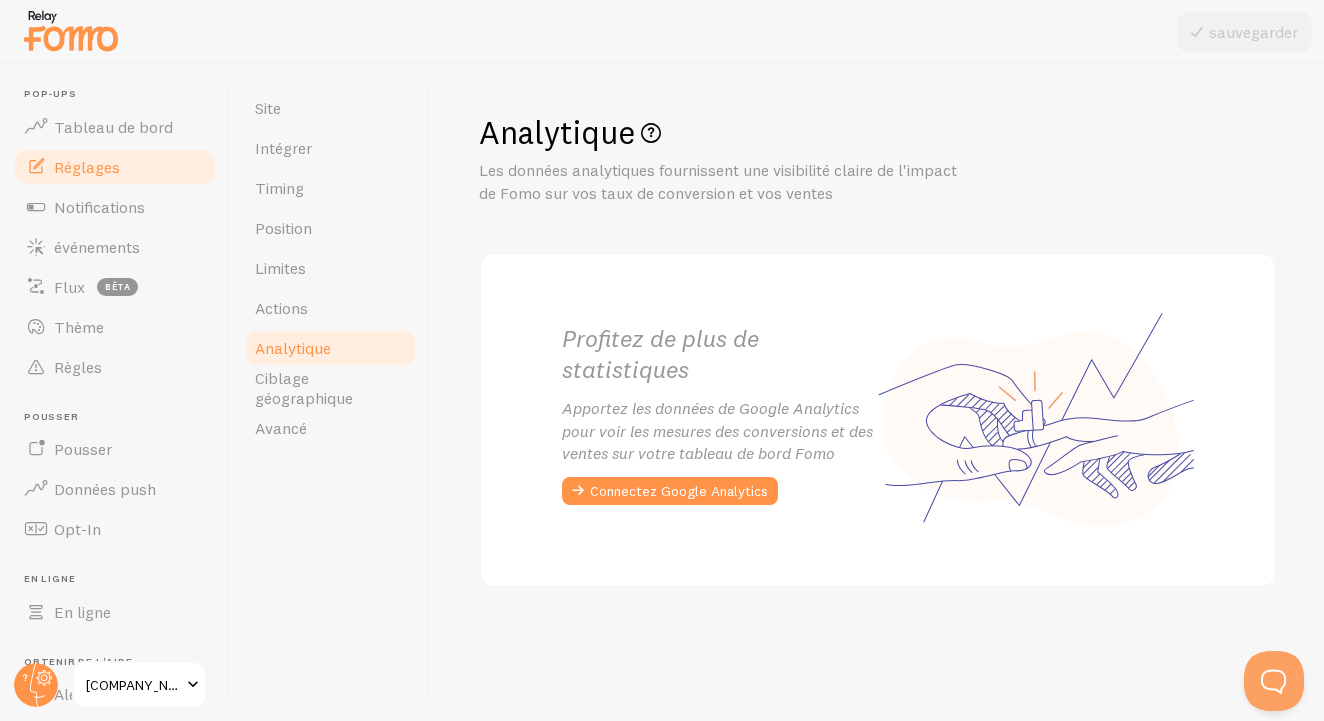 click on "Analytique" at bounding box center (330, 348) 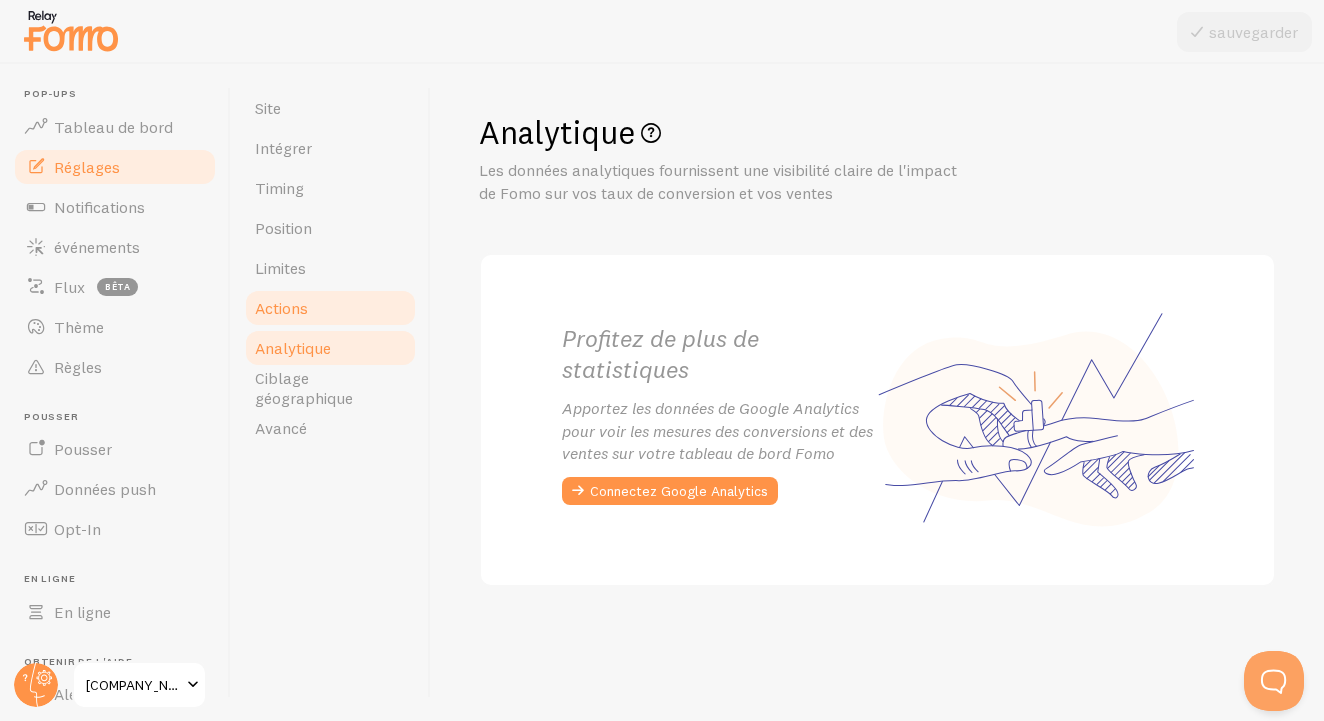 click on "Actions" at bounding box center (330, 308) 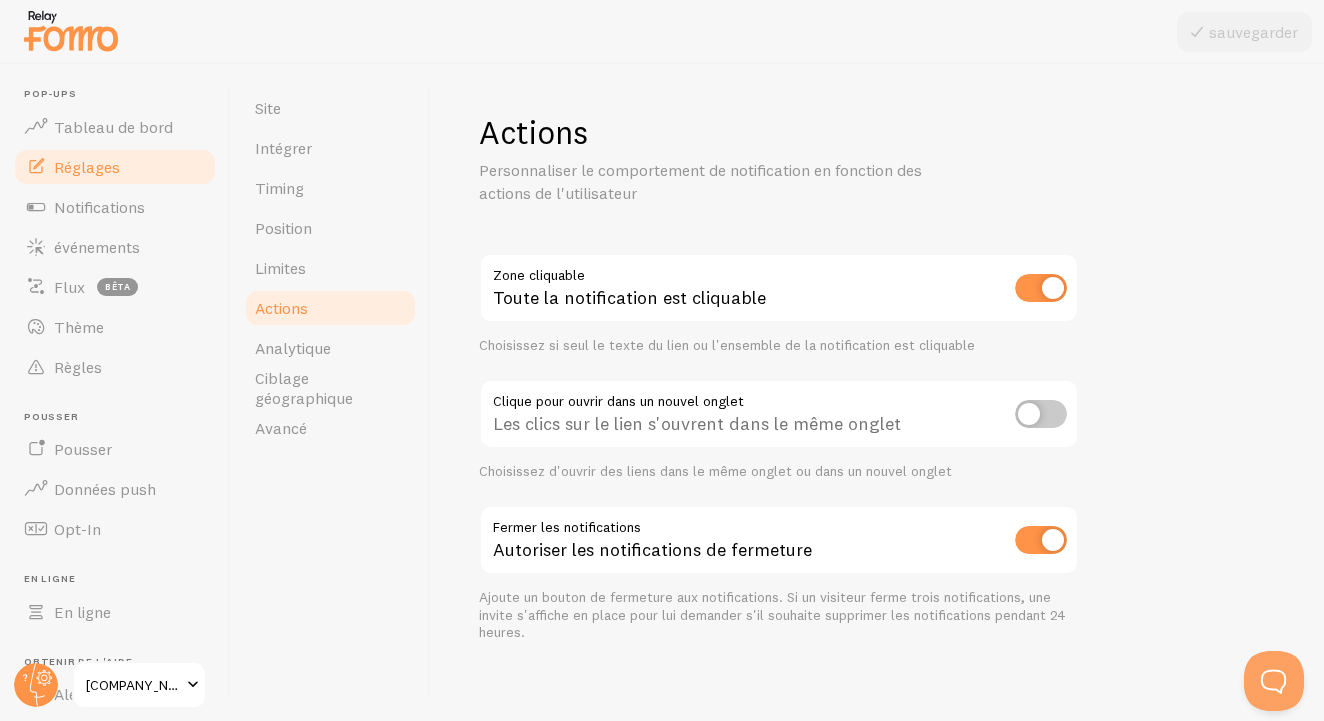 click on "Actions" at bounding box center [330, 308] 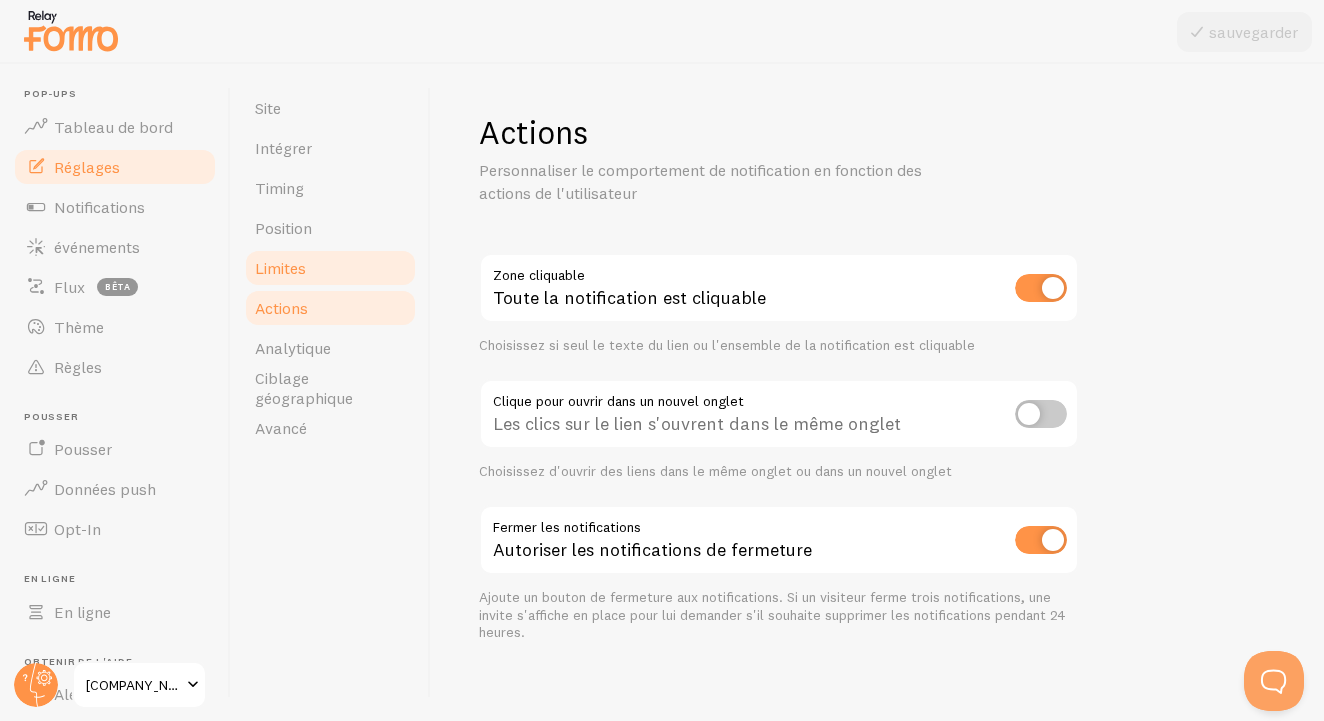 click on "Limites" at bounding box center [330, 268] 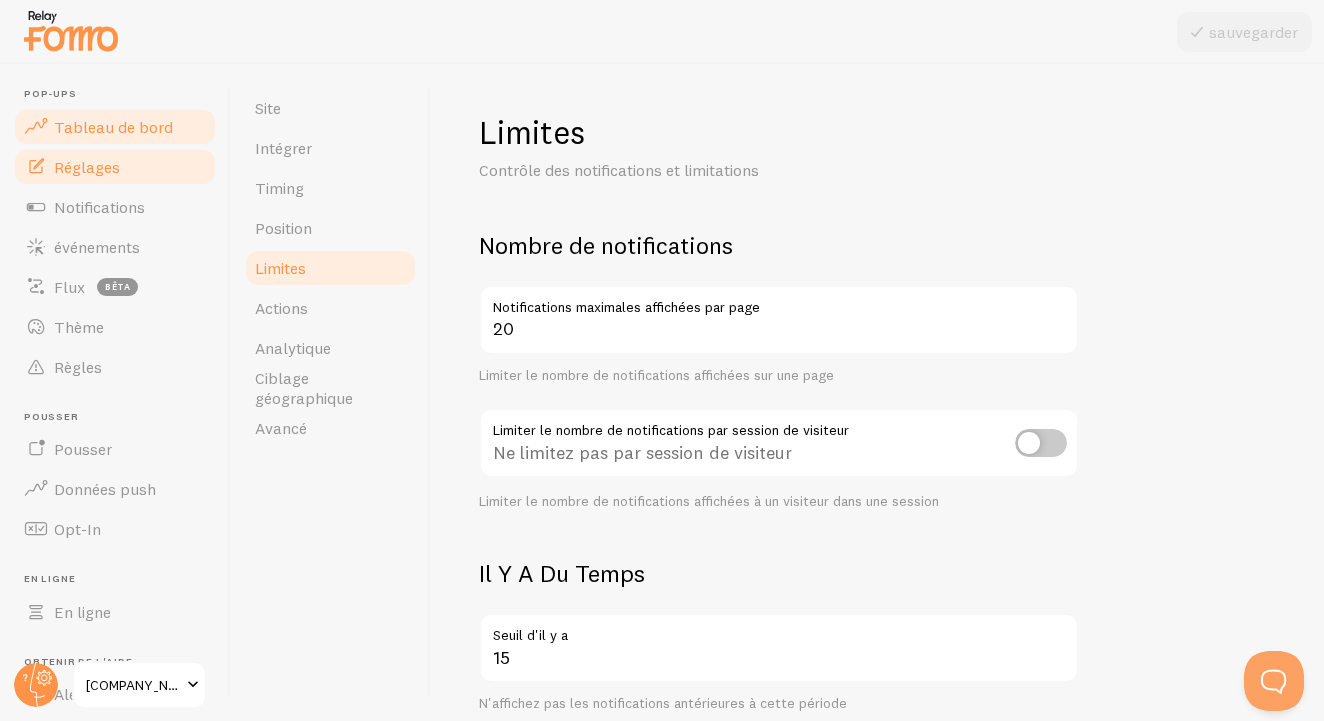 click on "Tableau de bord" at bounding box center (115, 127) 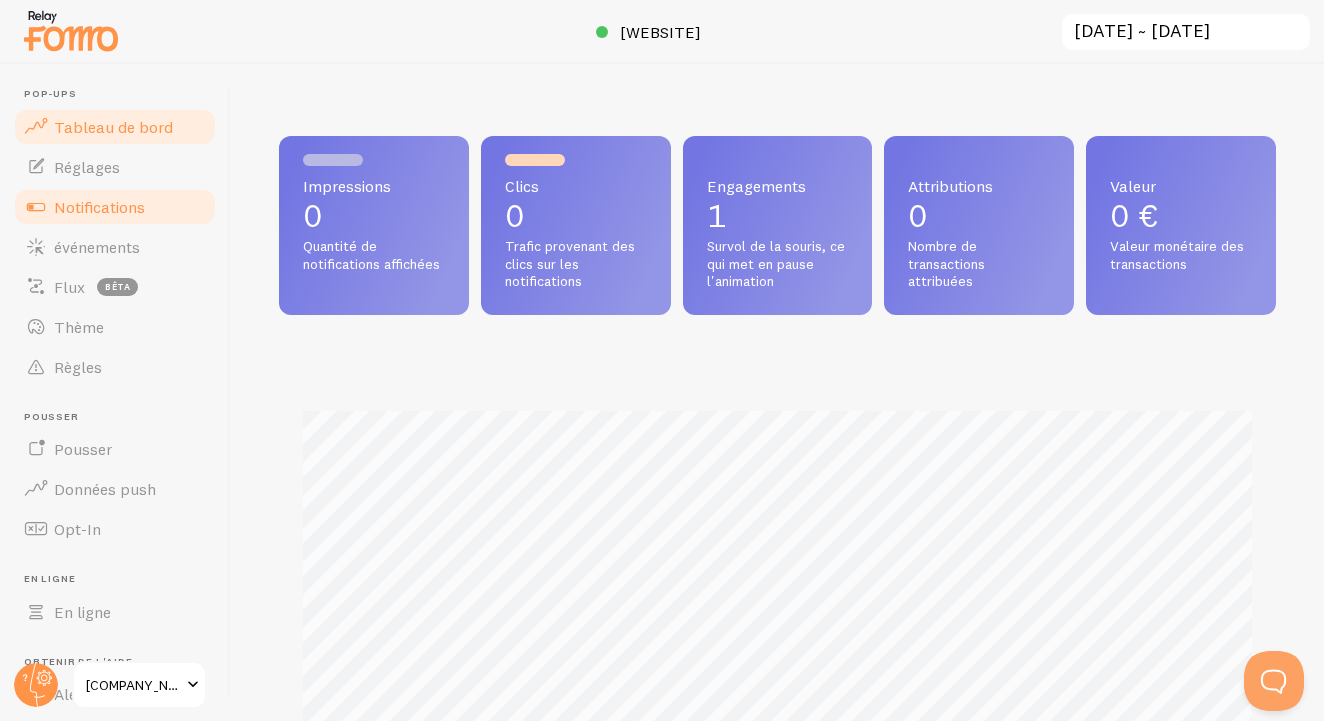 scroll, scrollTop: 999475, scrollLeft: 999003, axis: both 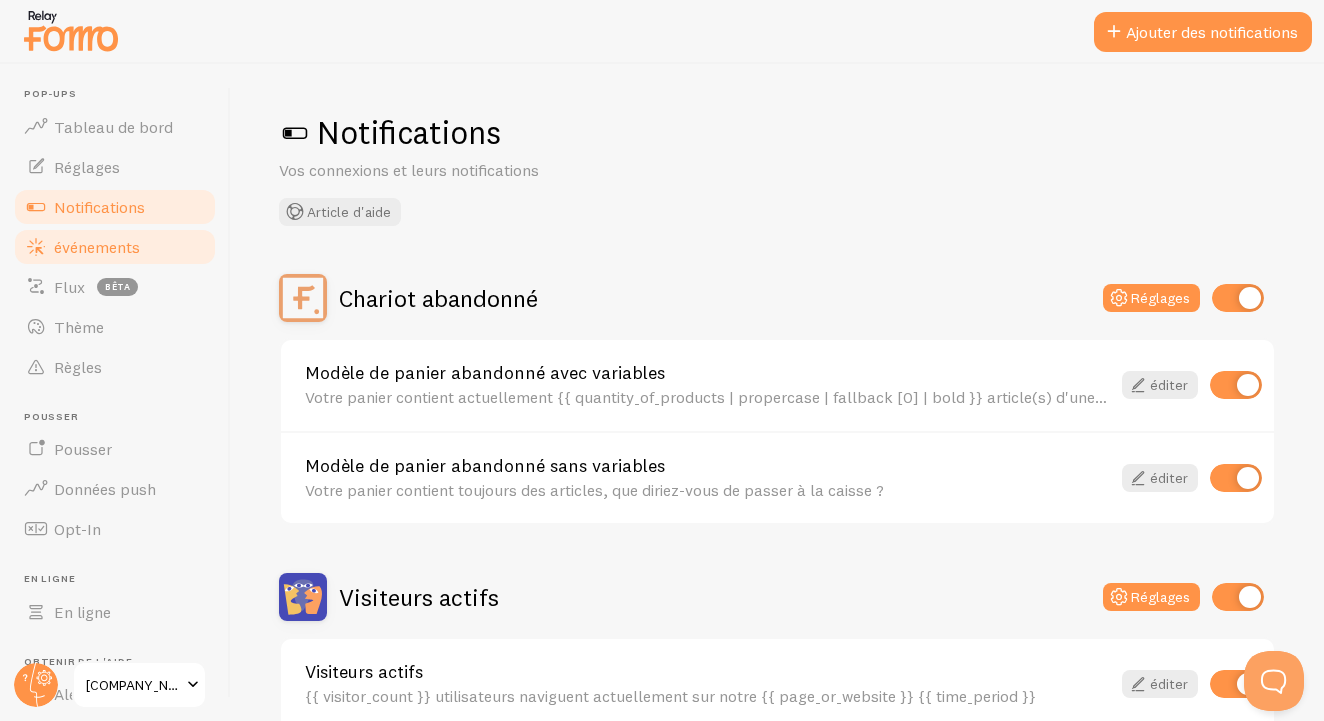click on "événements" at bounding box center [97, 247] 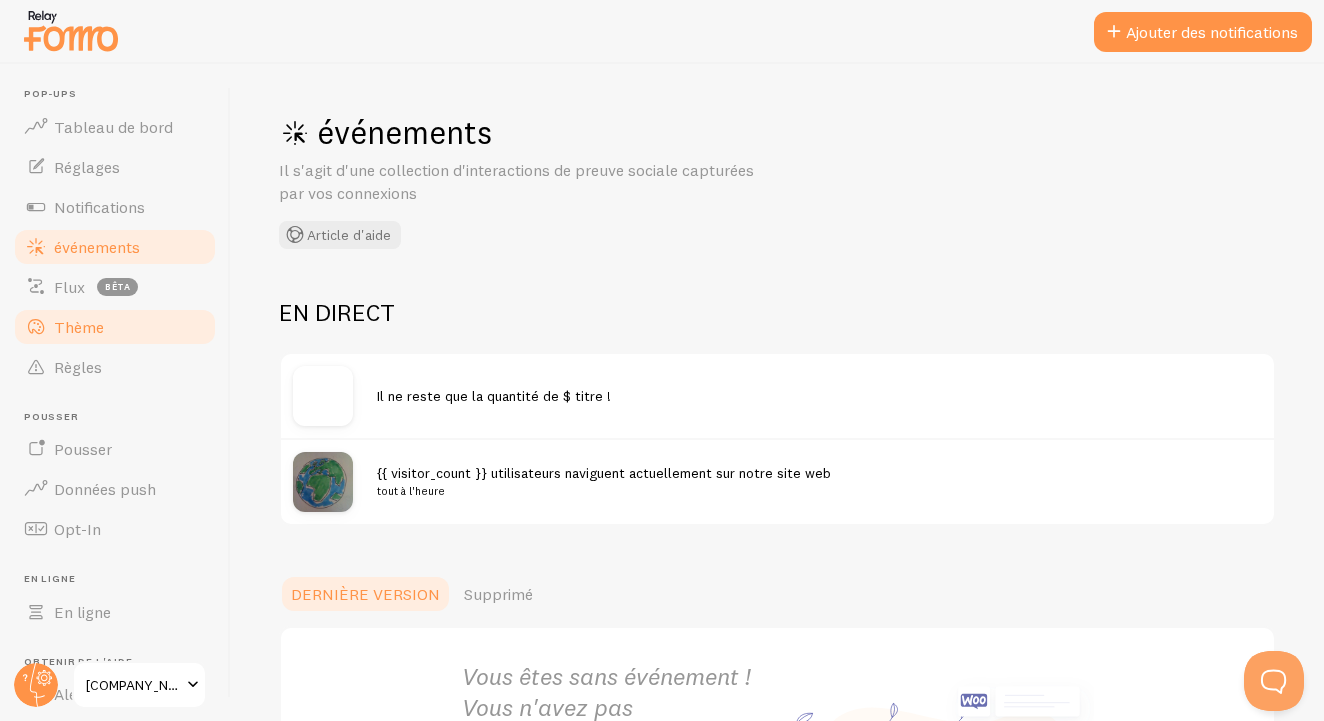 click on "Thème" at bounding box center [115, 327] 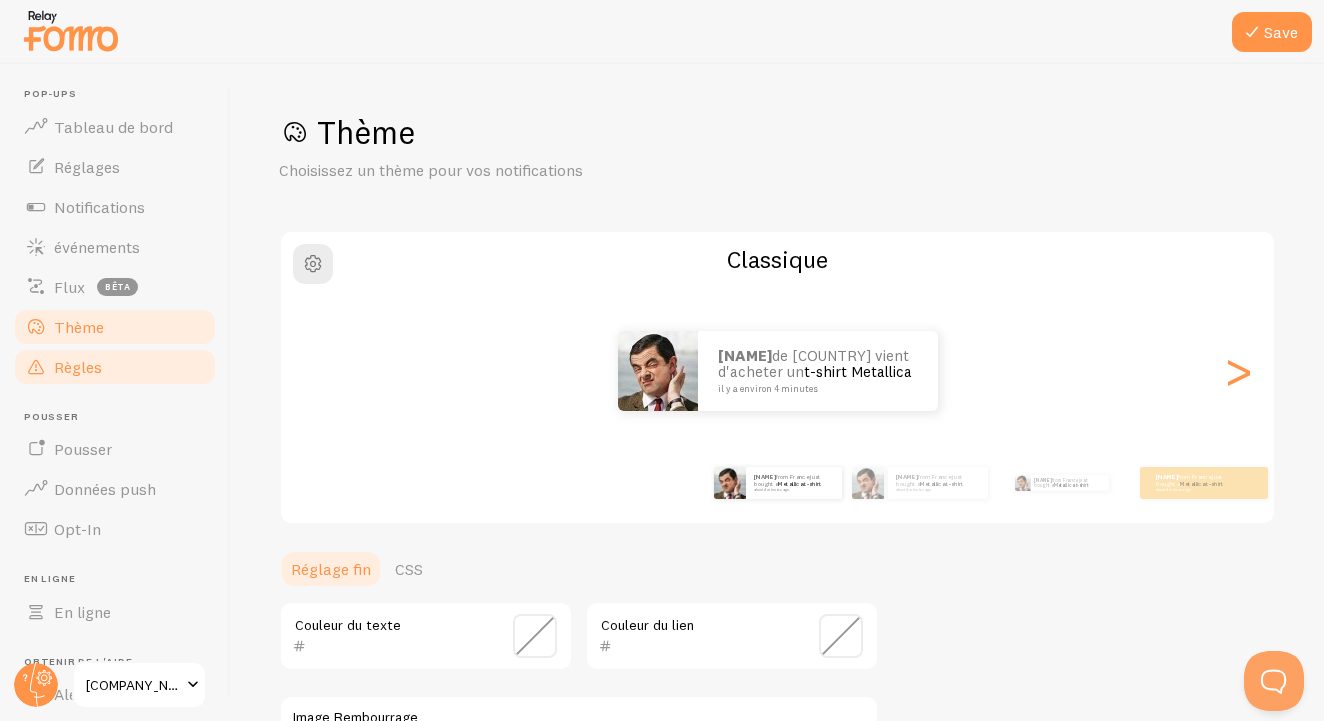 click on "Règles" at bounding box center [115, 367] 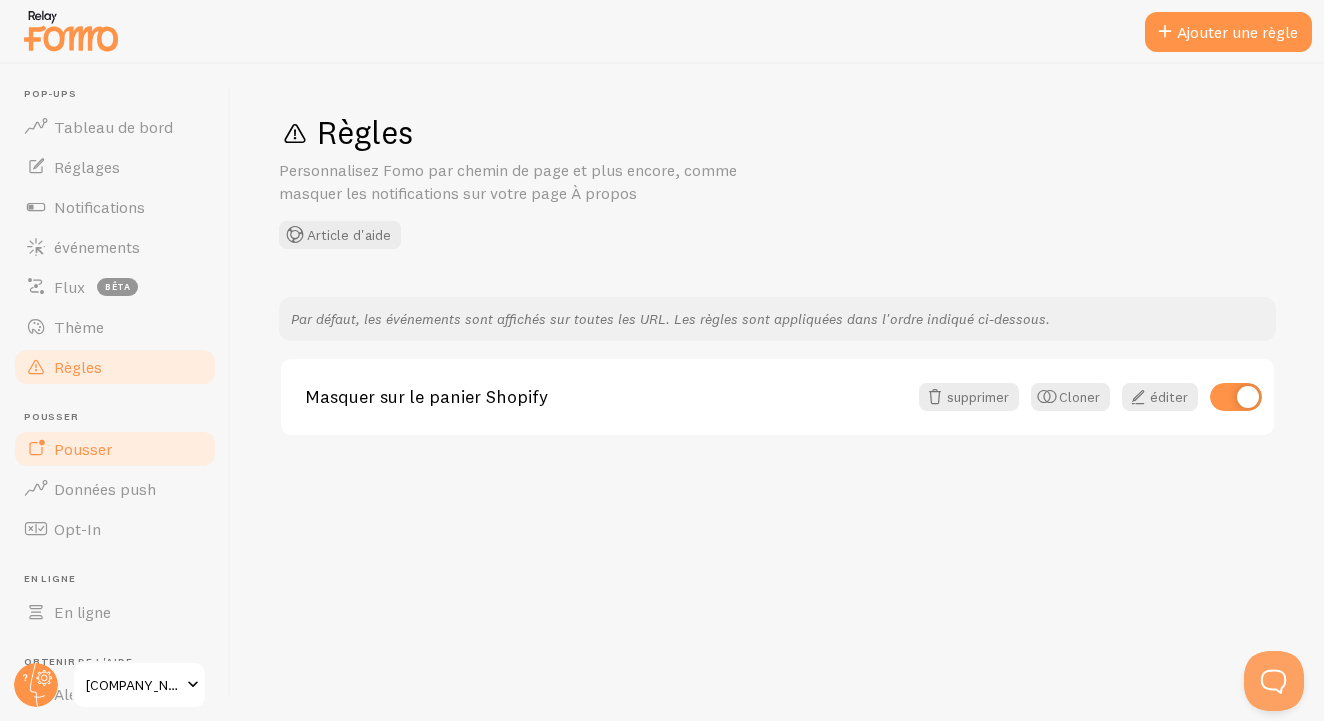 scroll, scrollTop: 143, scrollLeft: 0, axis: vertical 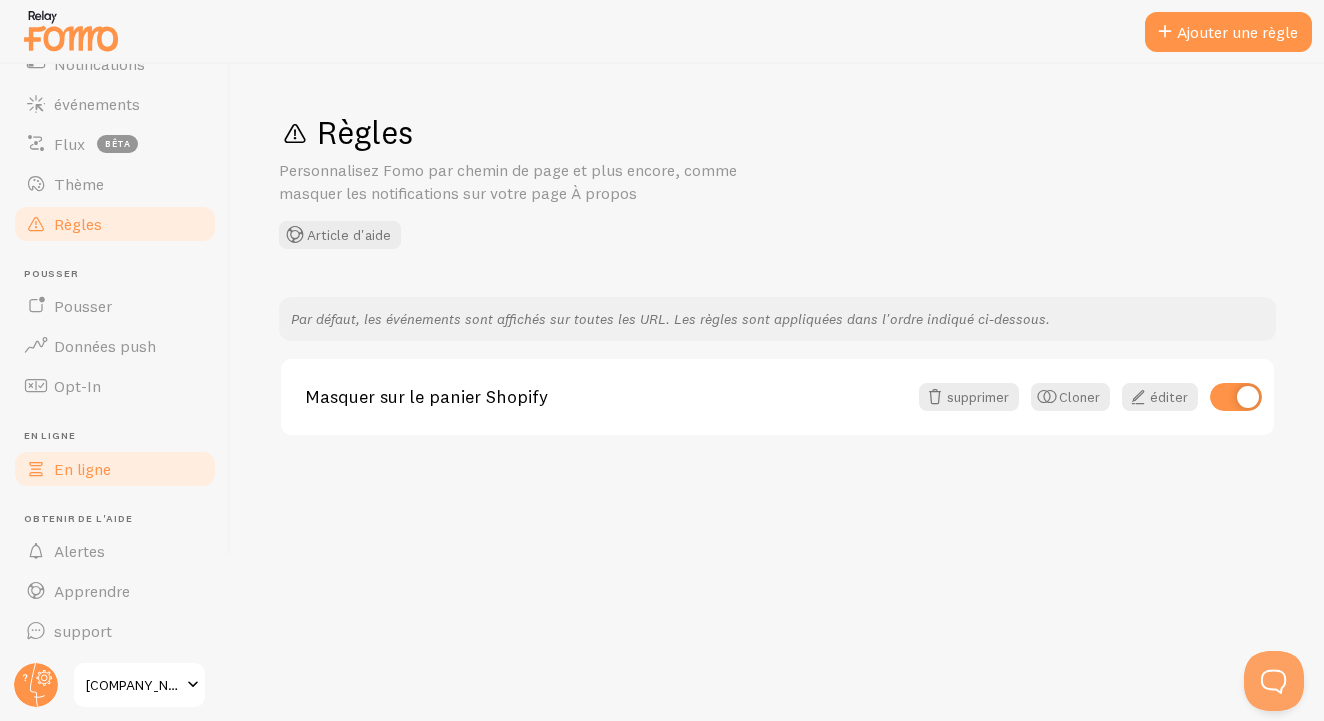 click on "En ligne" at bounding box center [115, 469] 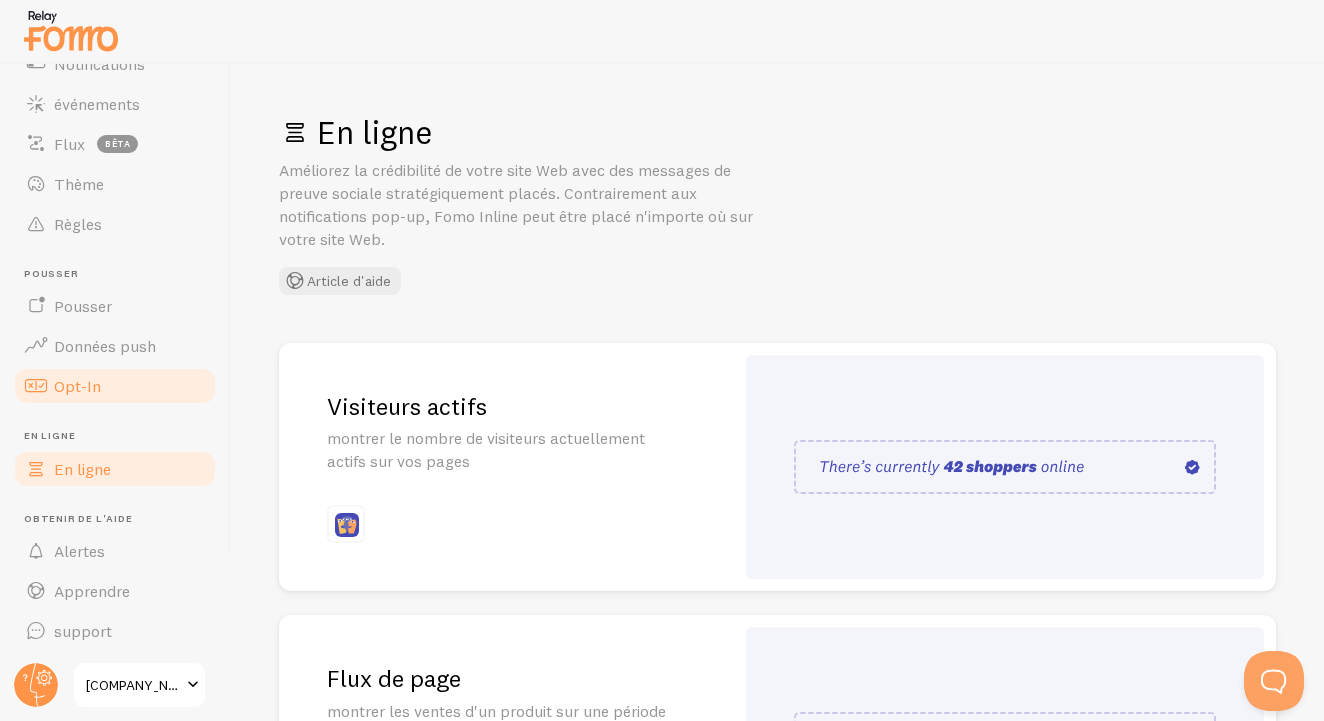 click on "Opt-In" at bounding box center (115, 386) 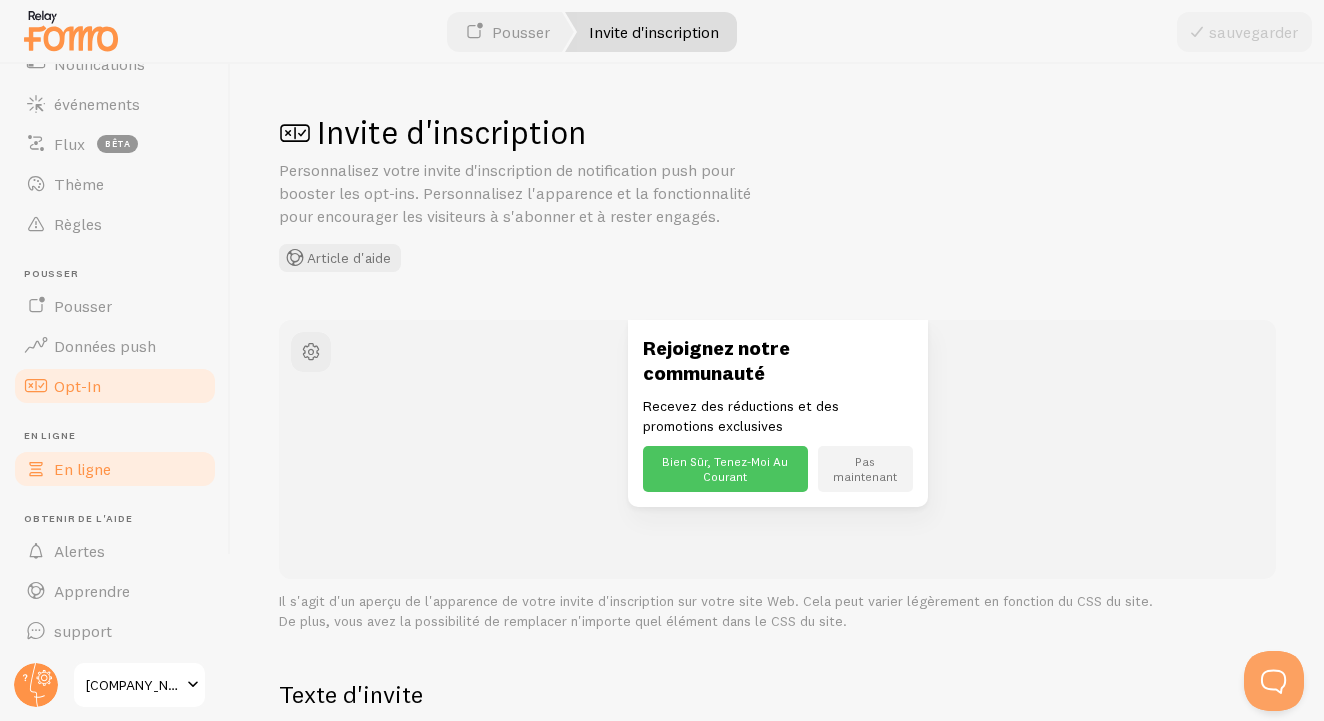 click on "En ligne" at bounding box center (115, 469) 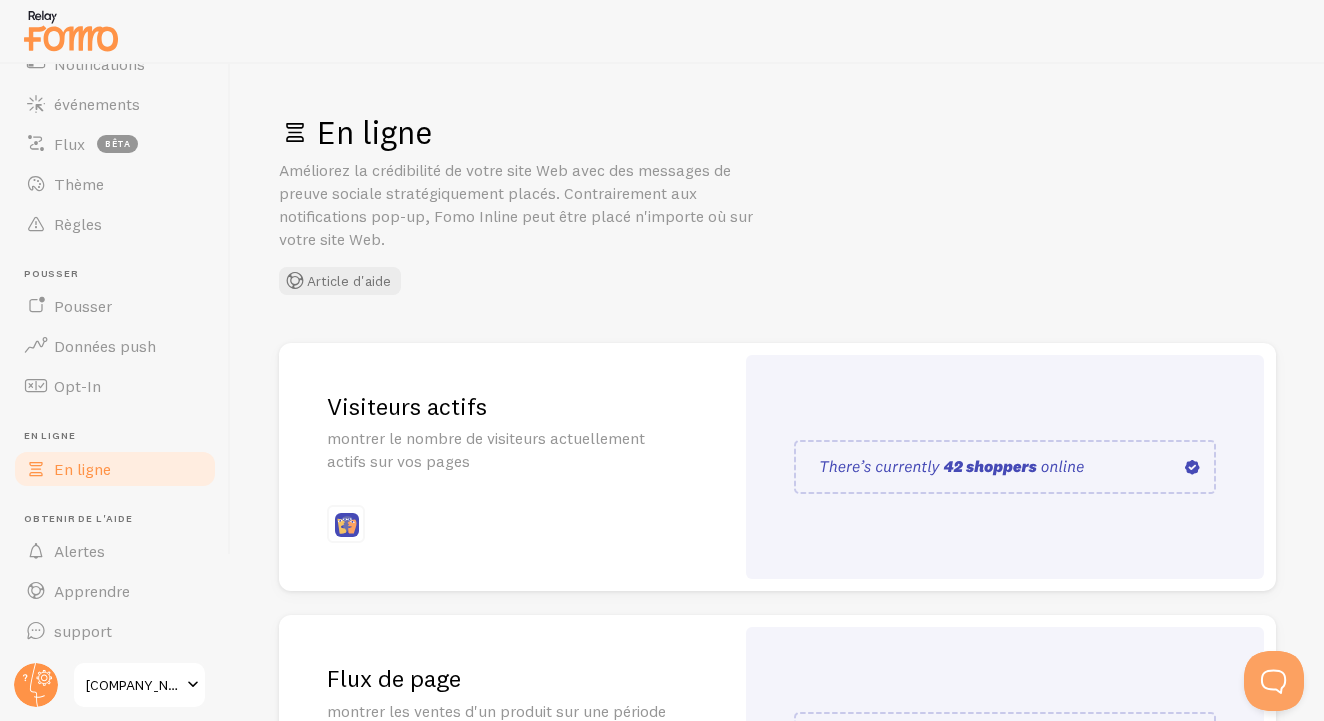 click at bounding box center [346, 524] 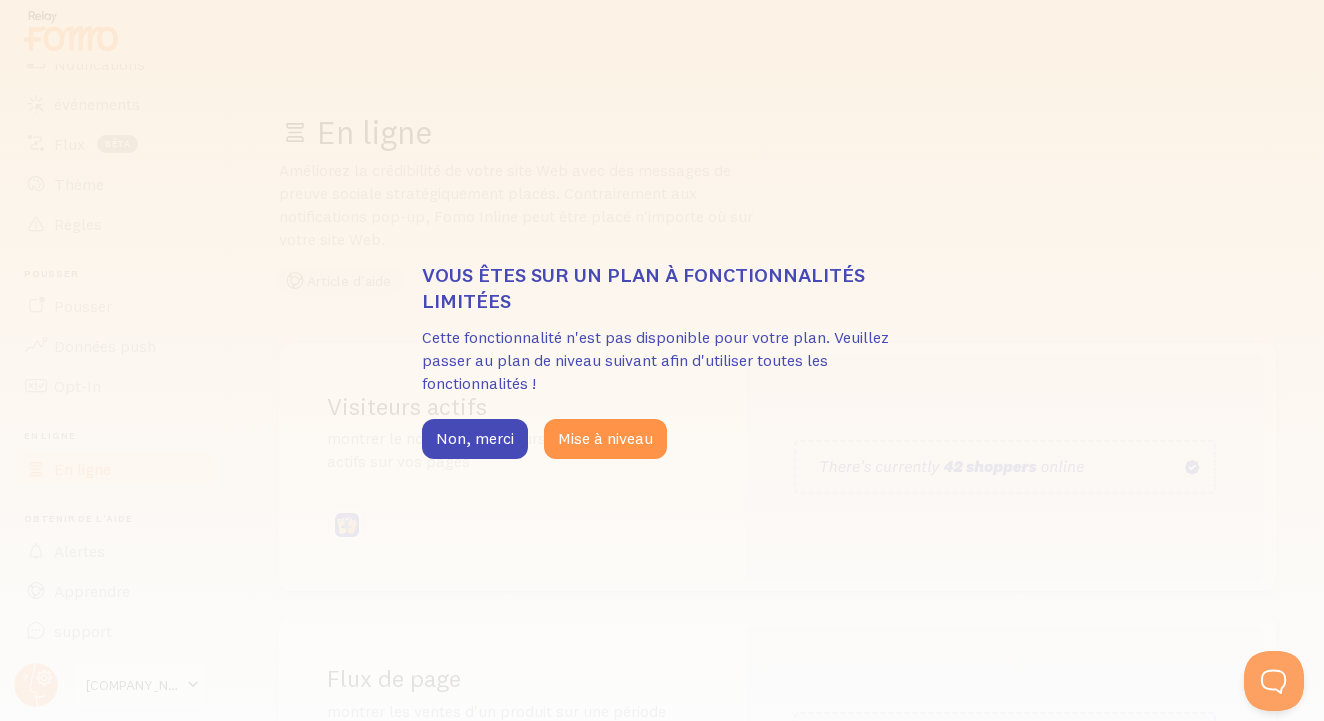 click on "VOUS ÊTES SUR UN PLAN À FONCTIONNALITÉS LIMITÉES   Cette fonctionnalité n'est pas disponible pour votre plan. Veuillez passer au plan de niveau suivant afin d'utiliser toutes les fonctionnalités !   Non, merci   Mise à niveau" at bounding box center [662, 360] 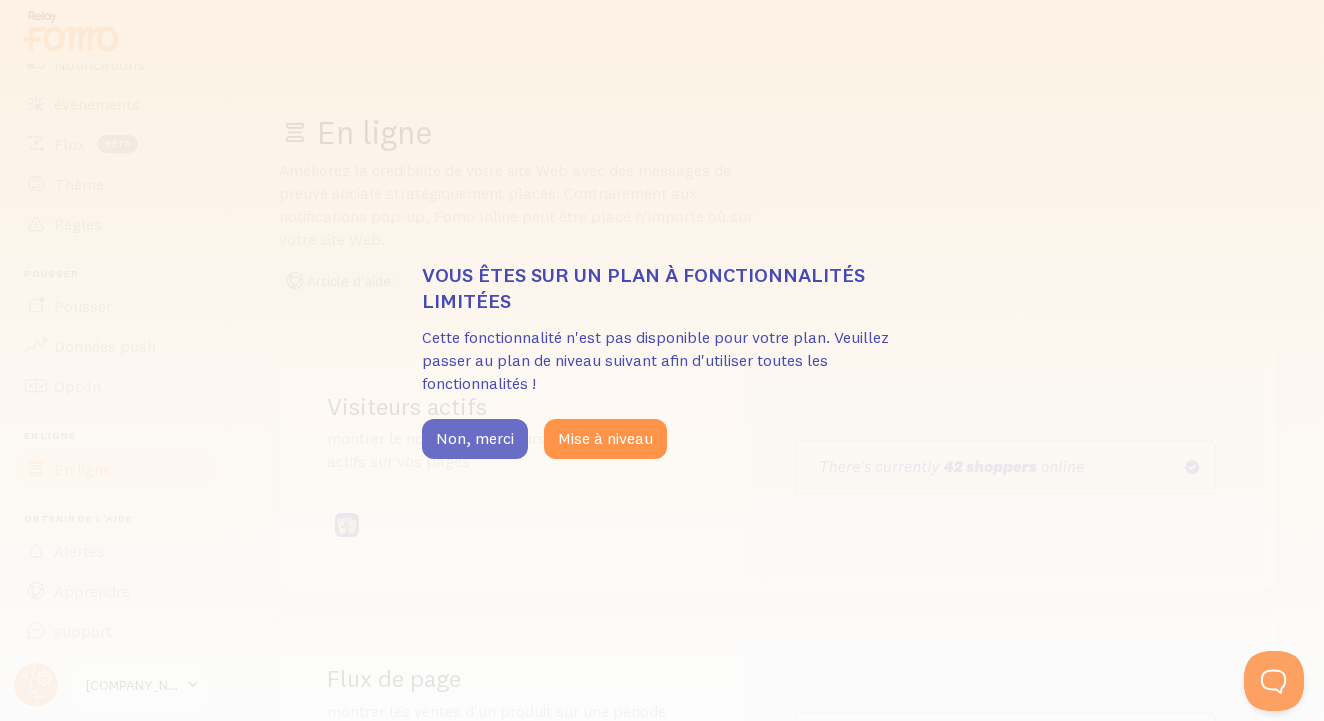 click on "Non, merci" at bounding box center [475, 439] 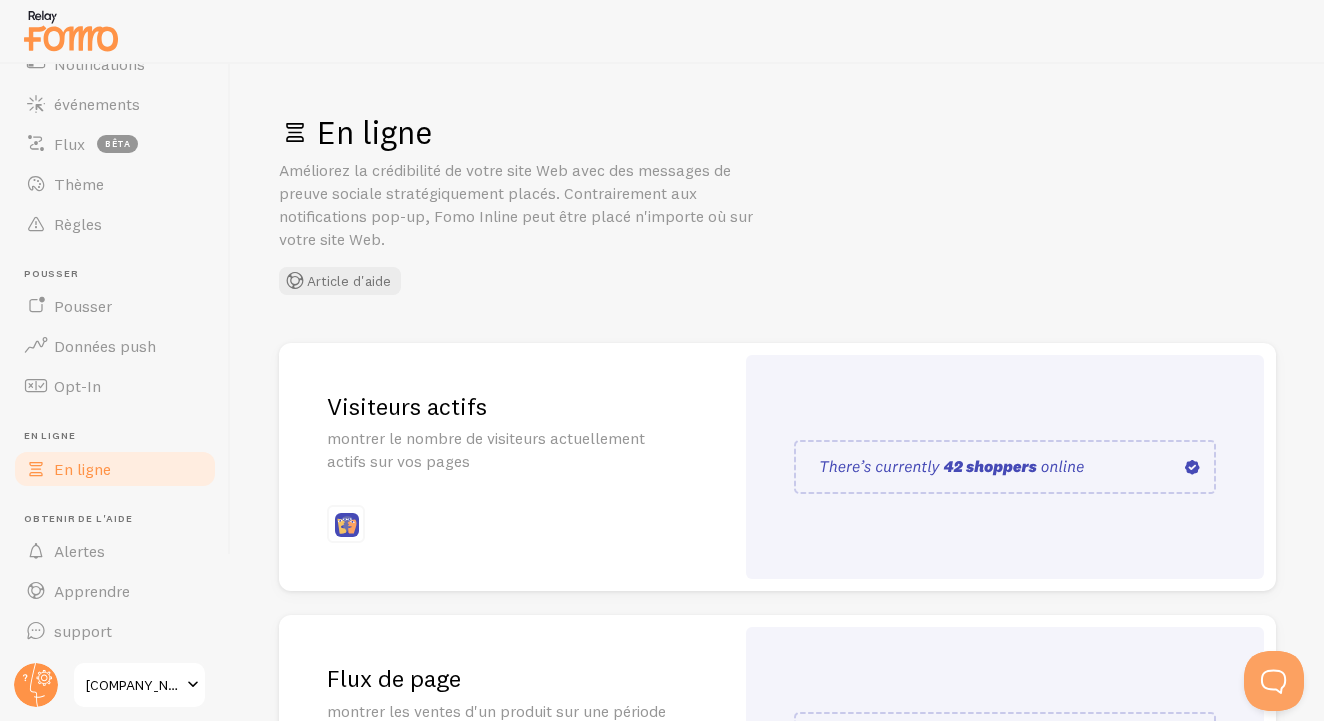 scroll, scrollTop: 0, scrollLeft: 0, axis: both 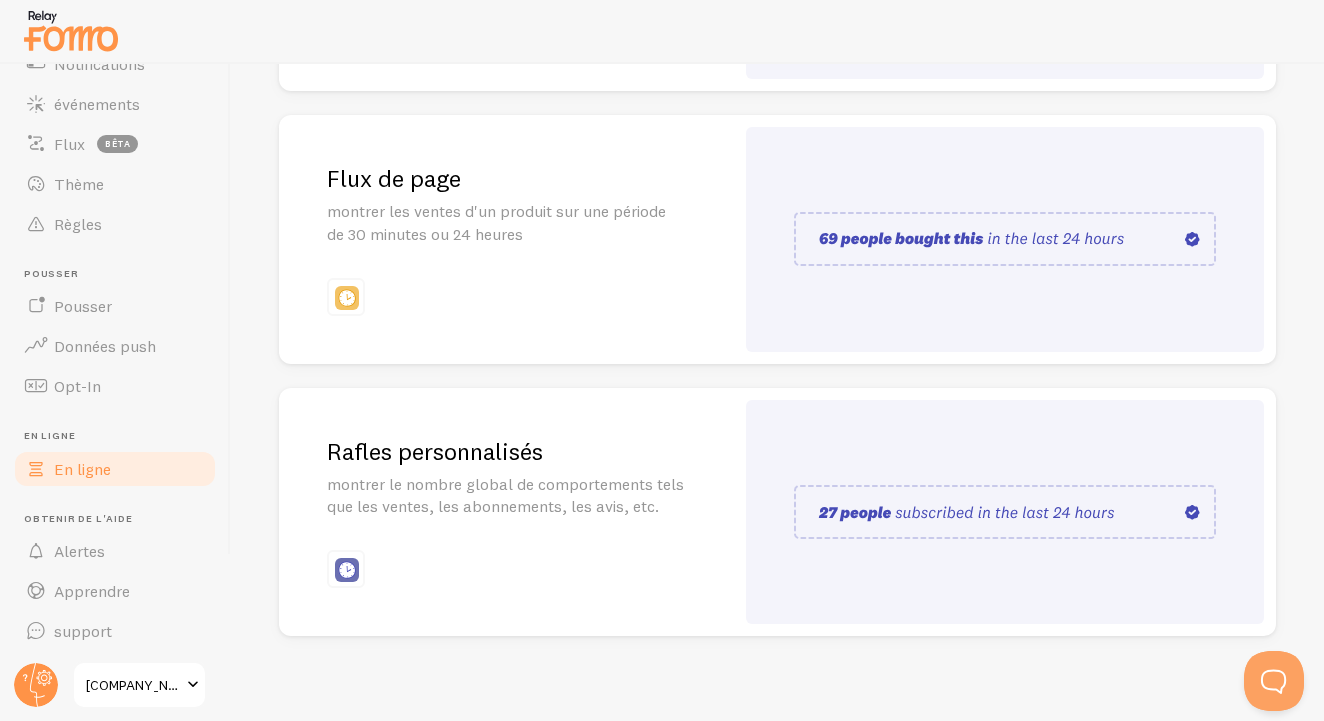 click at bounding box center [346, 569] 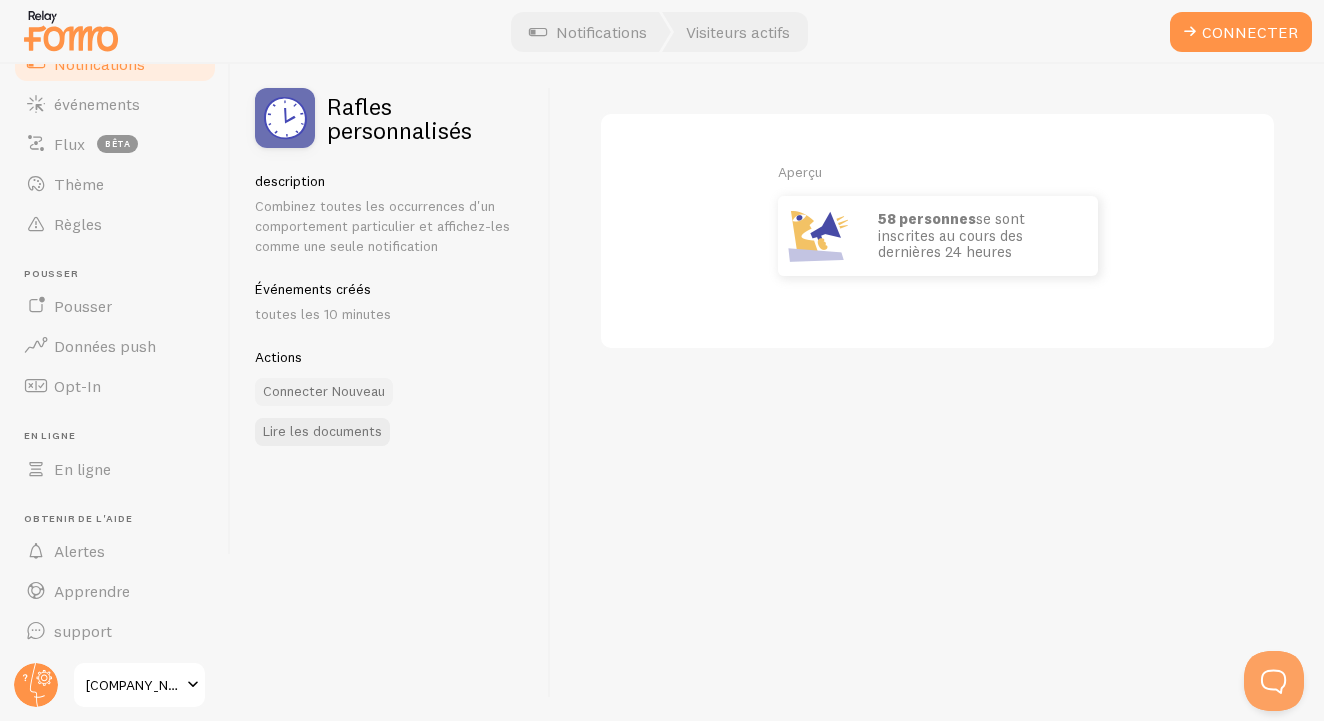 click on "Connecter Nouveau" at bounding box center (324, 392) 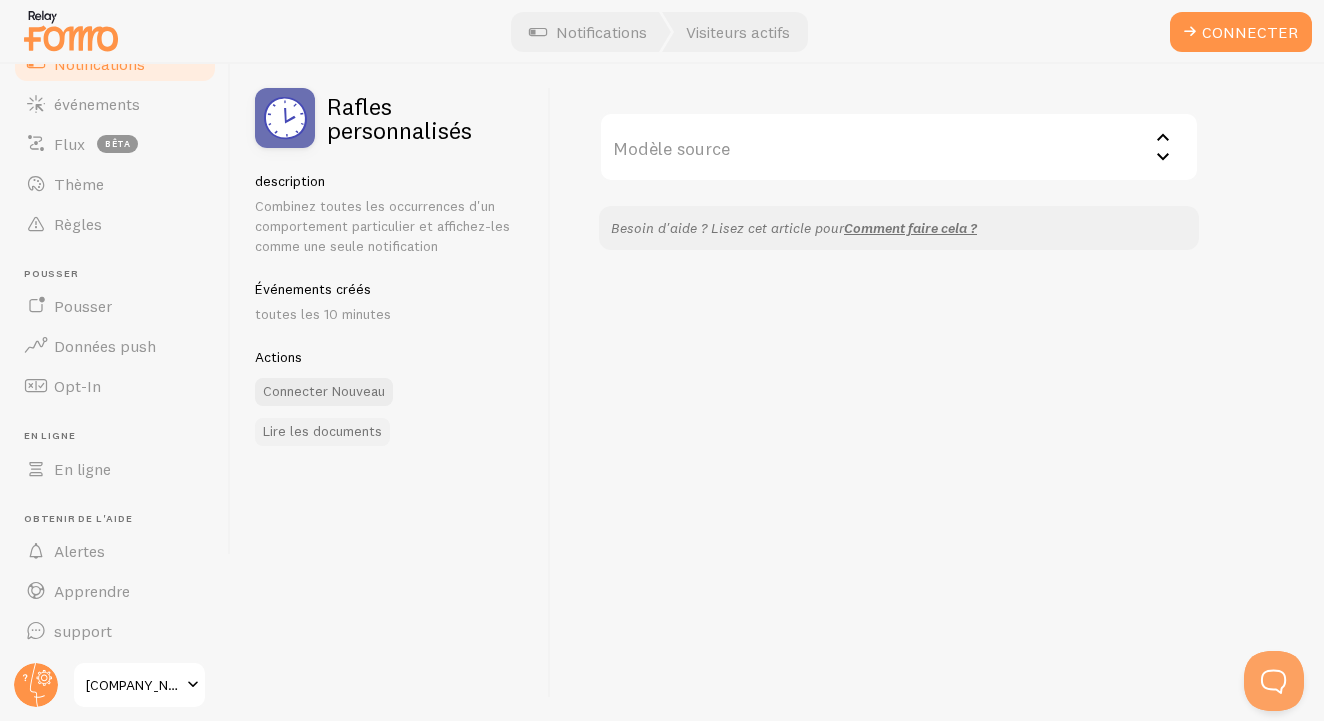 click on "Lire les documents" at bounding box center (322, 432) 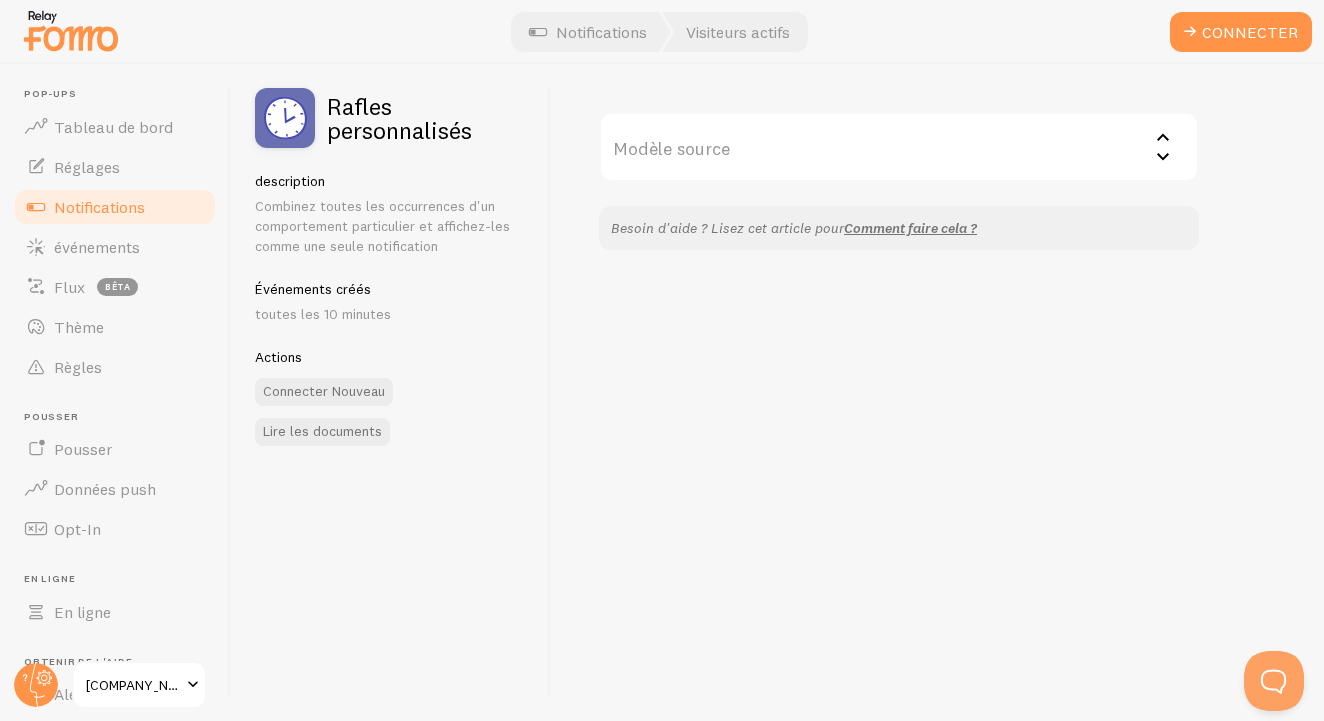 scroll, scrollTop: 0, scrollLeft: 0, axis: both 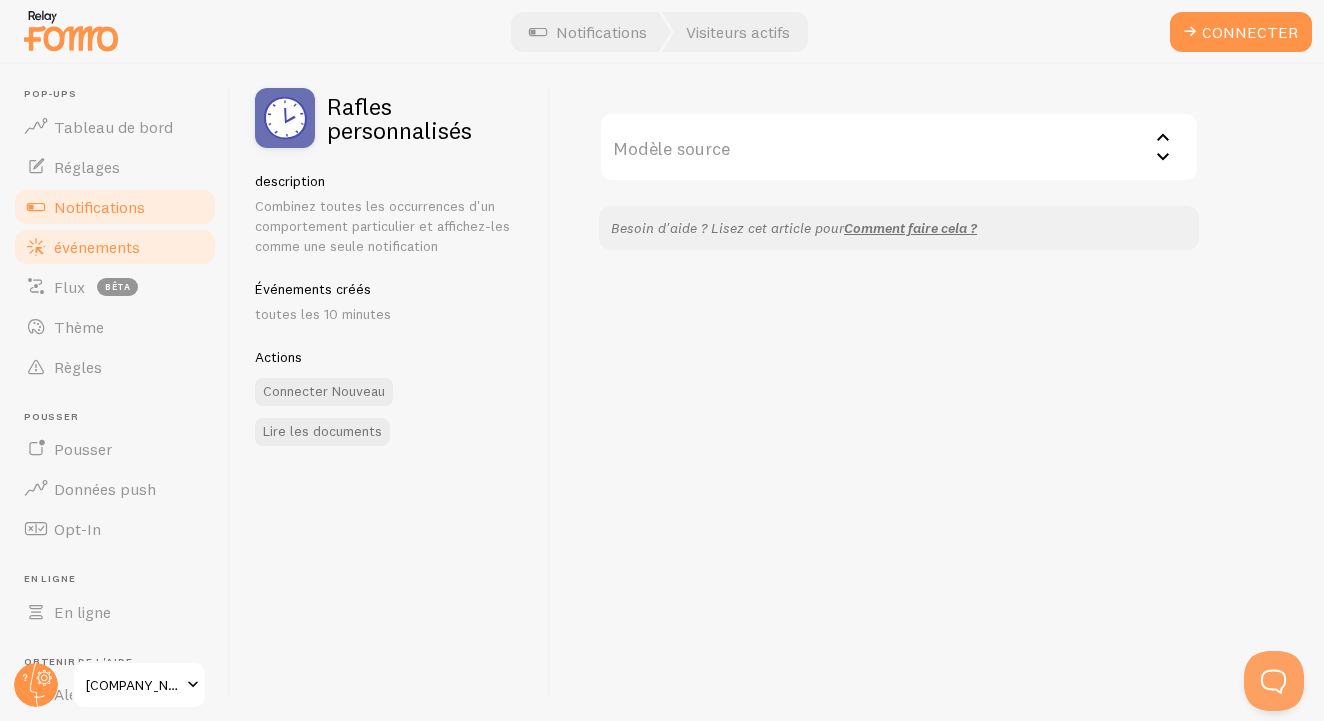 click on "événements" at bounding box center [115, 247] 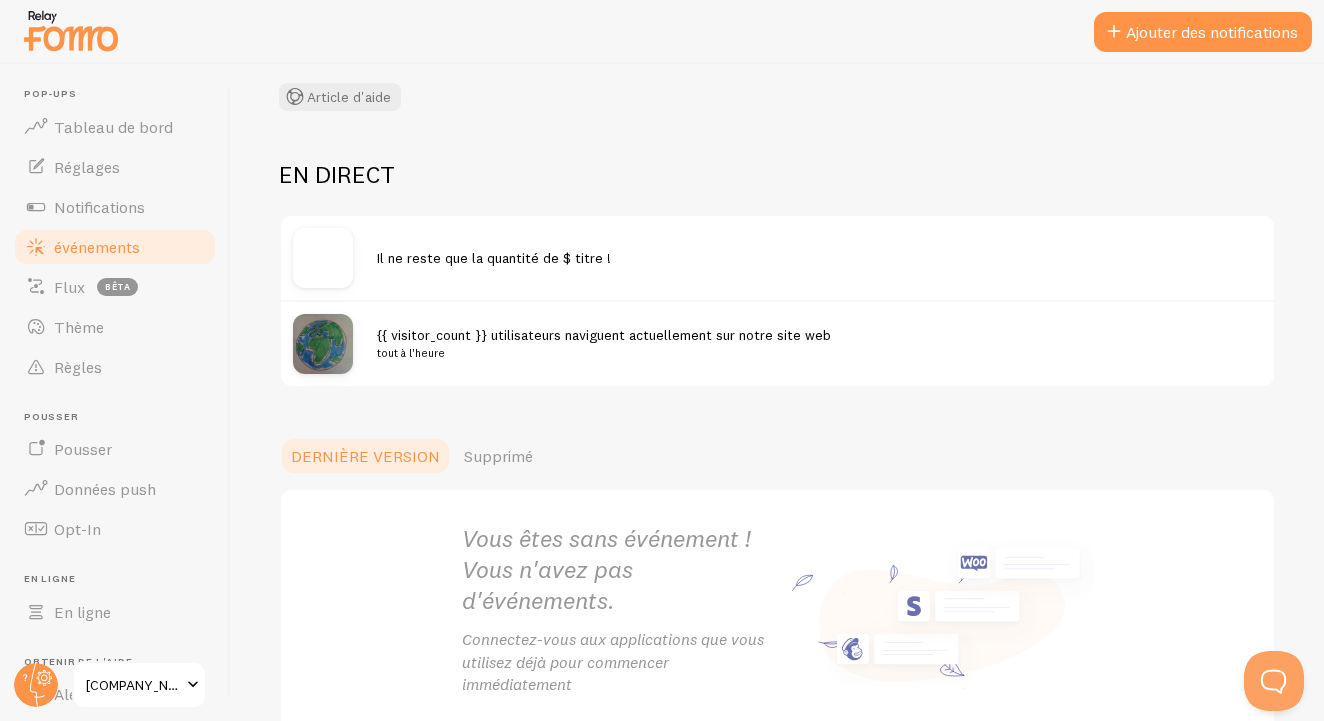 scroll, scrollTop: 139, scrollLeft: 0, axis: vertical 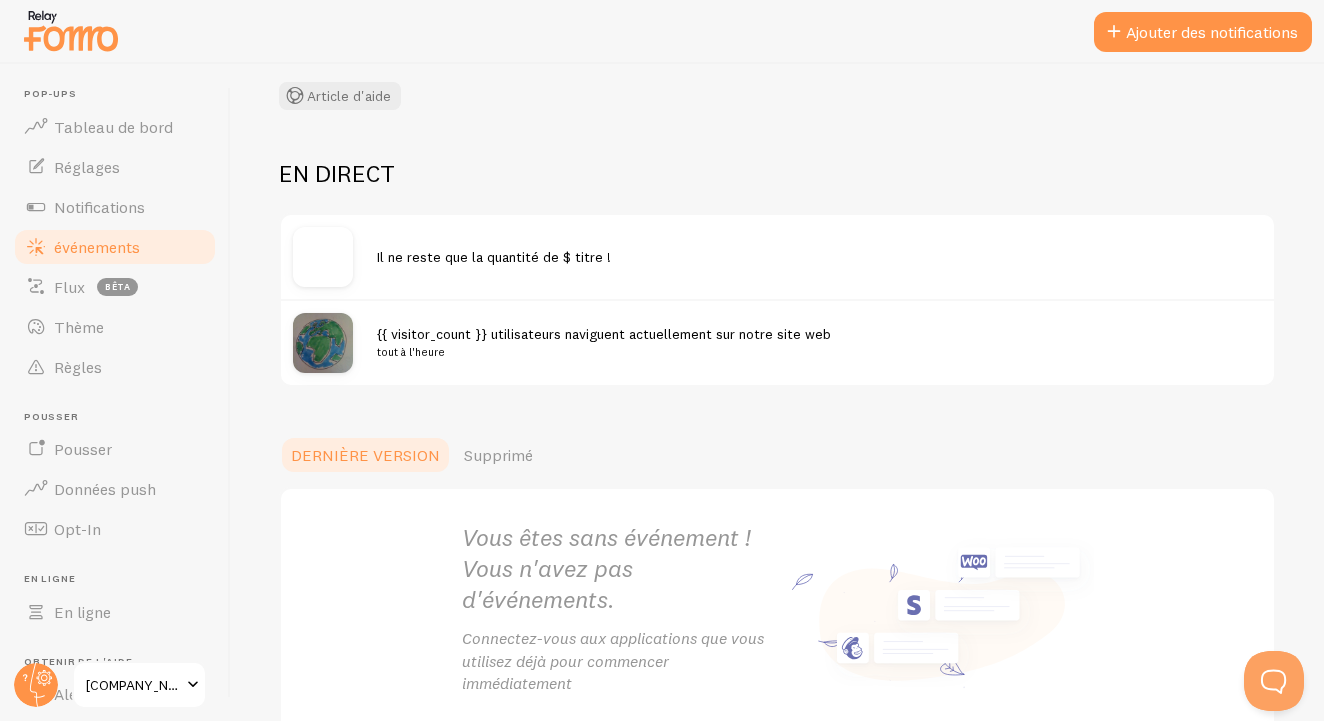 click at bounding box center [323, 343] 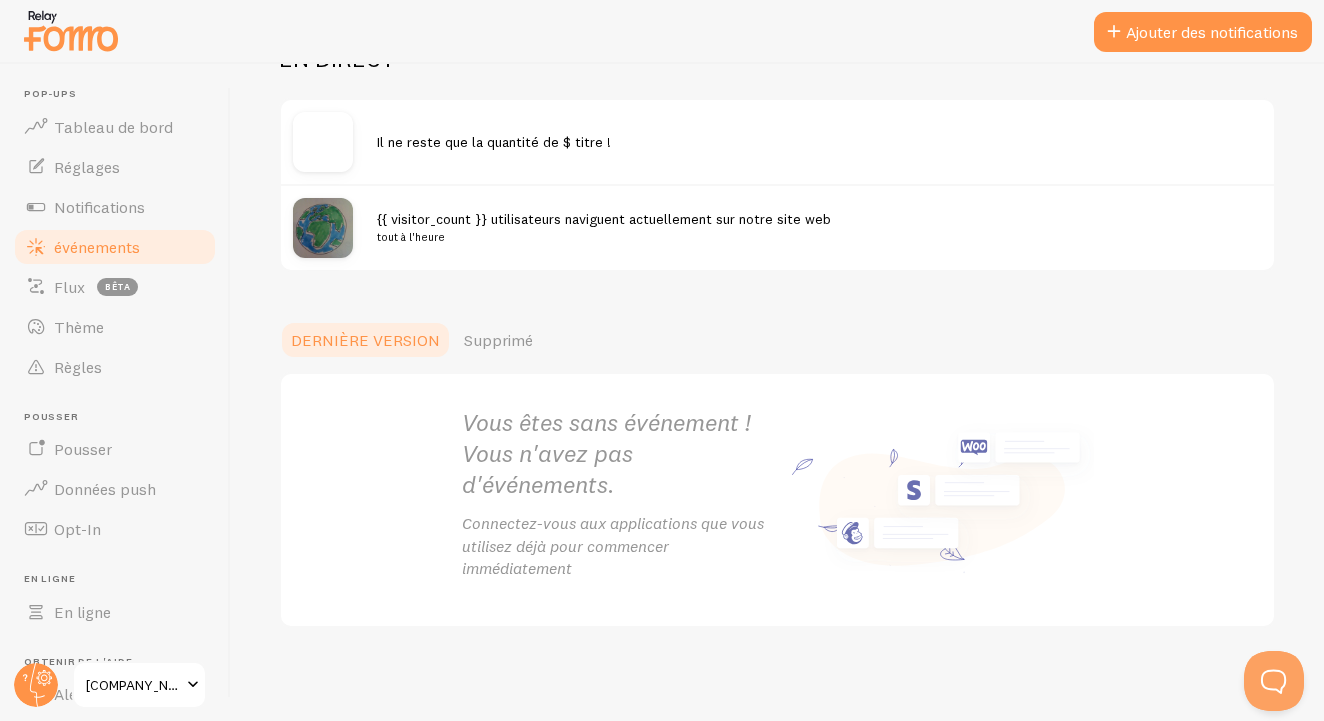 scroll, scrollTop: 254, scrollLeft: 0, axis: vertical 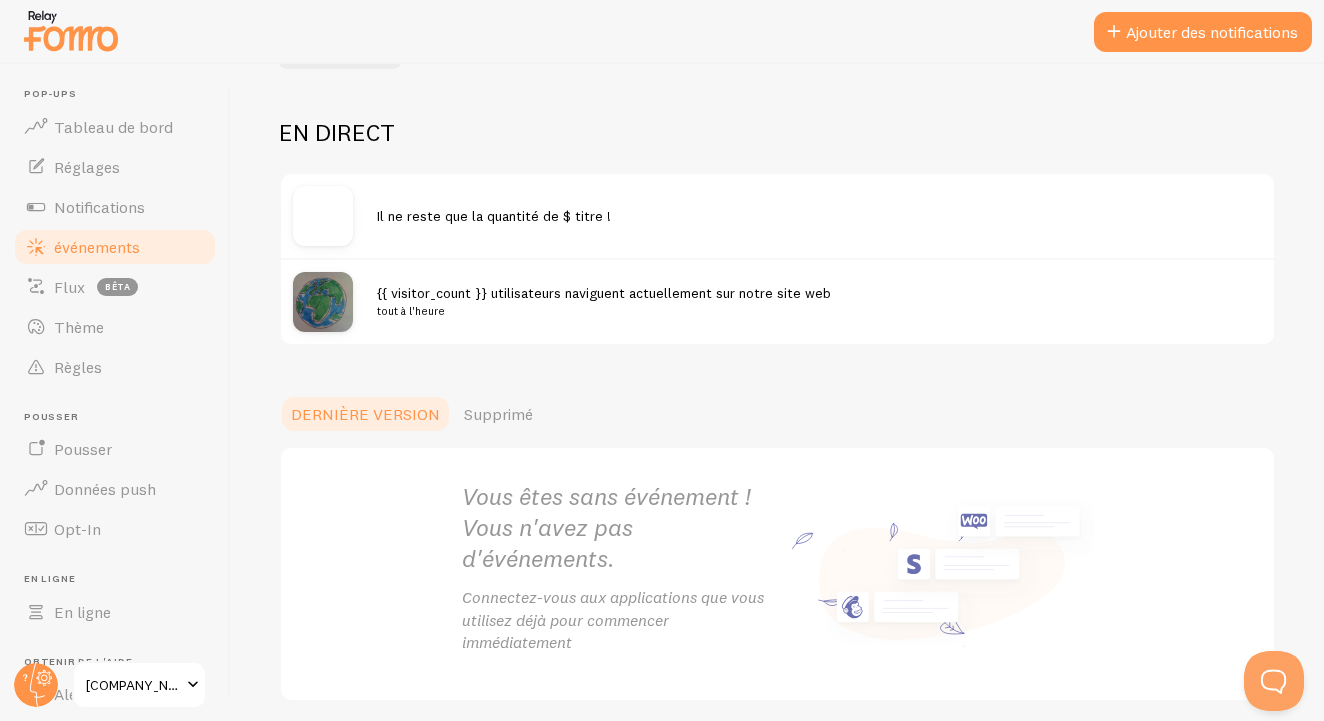 click at bounding box center (323, 216) 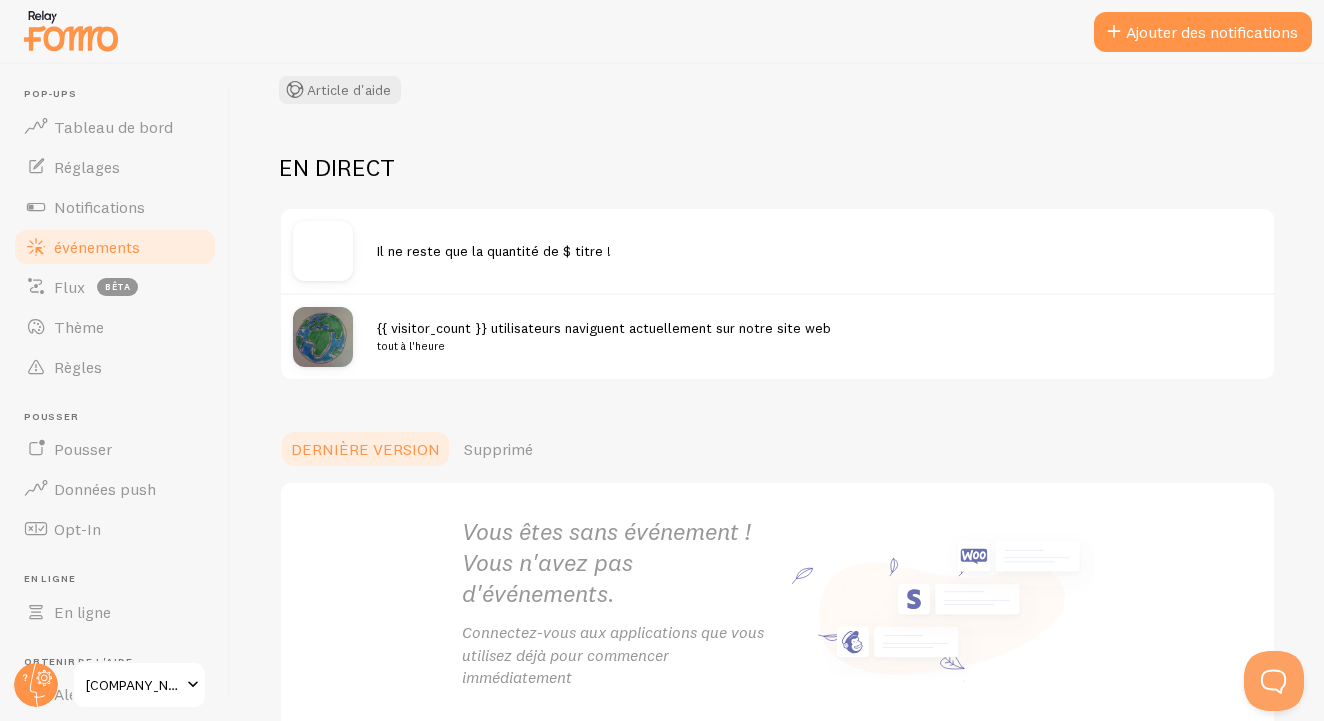 scroll, scrollTop: 145, scrollLeft: 0, axis: vertical 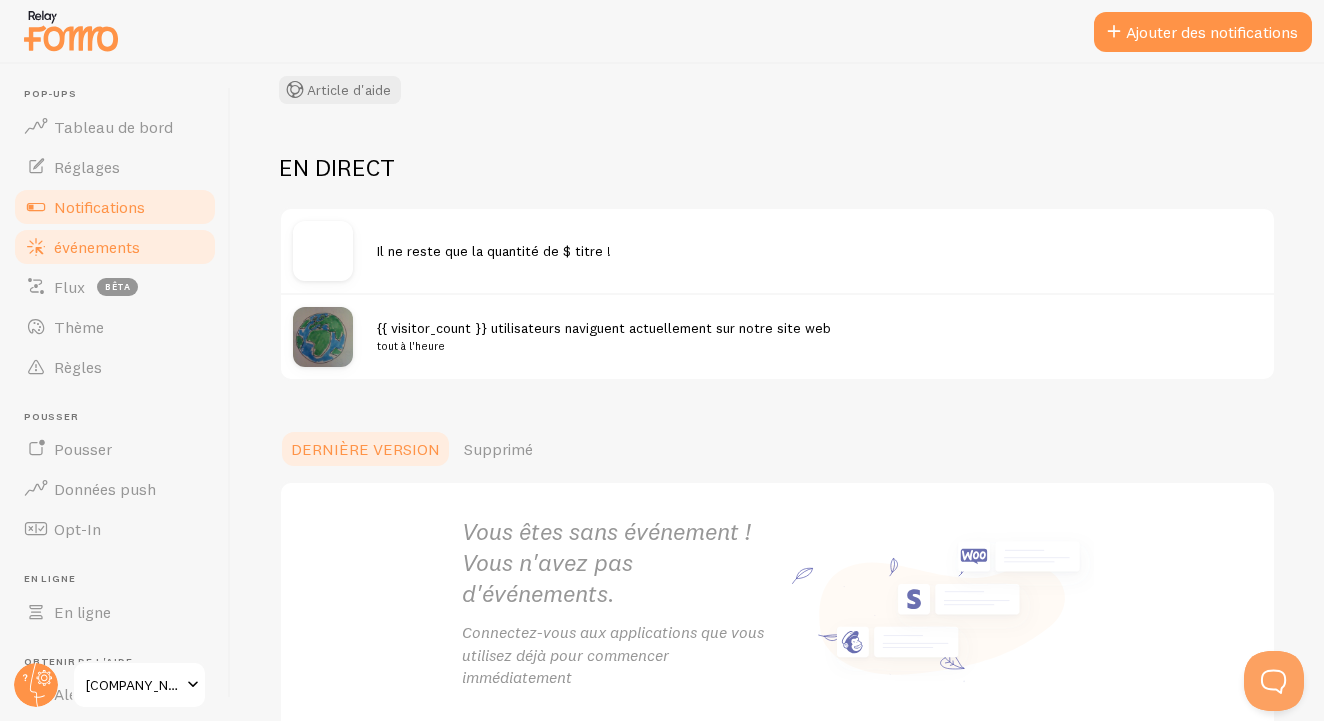 click on "Notifications" at bounding box center (115, 207) 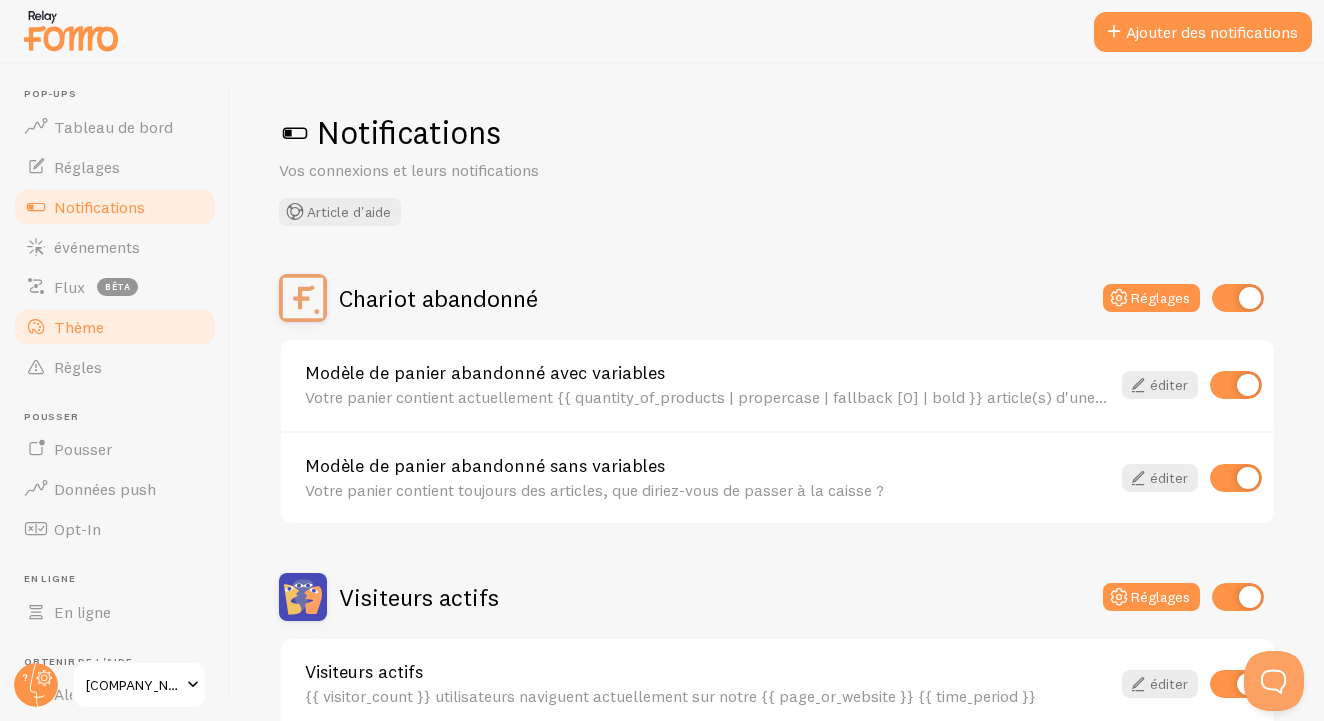 scroll, scrollTop: 108, scrollLeft: 0, axis: vertical 